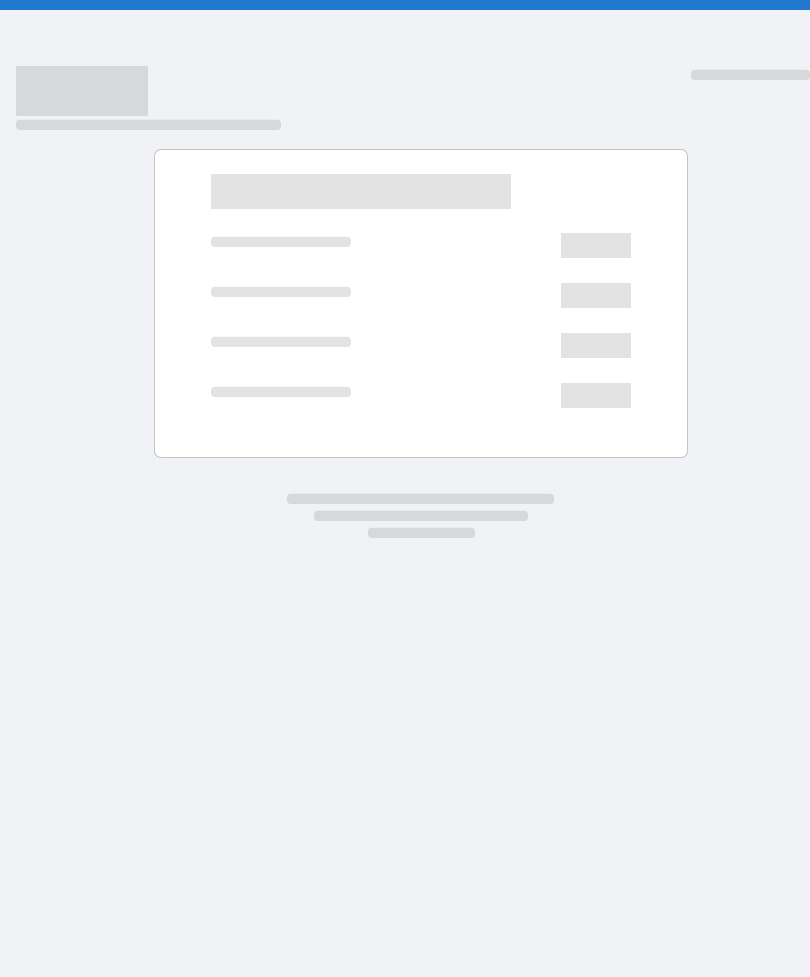 scroll, scrollTop: 0, scrollLeft: 0, axis: both 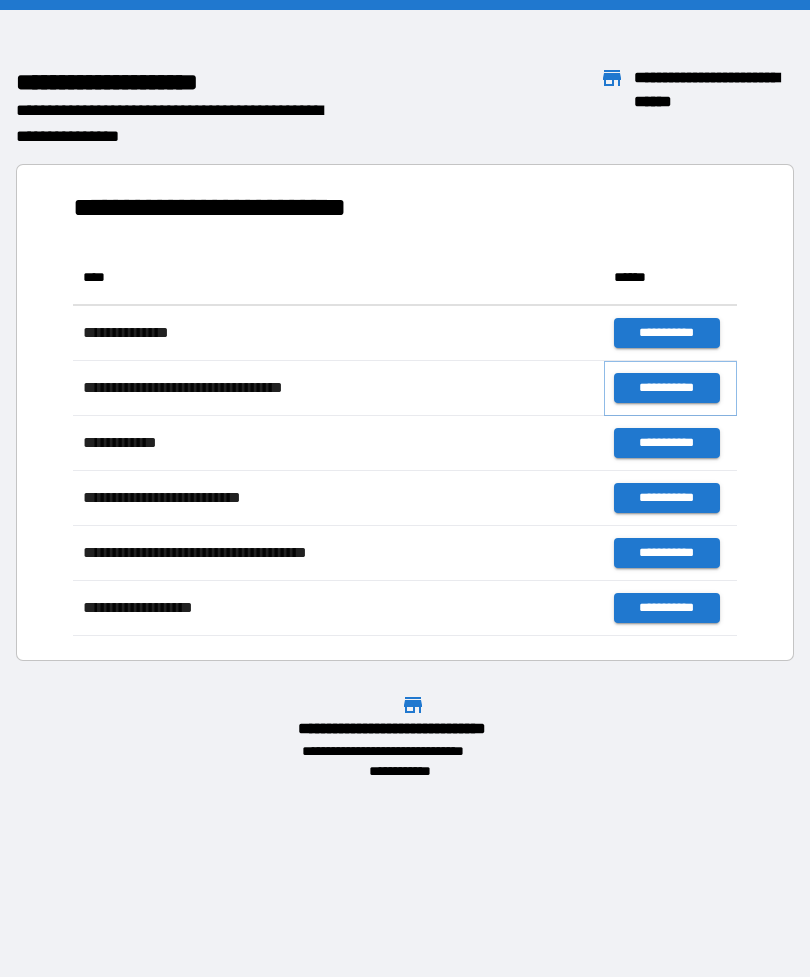click on "**********" at bounding box center [666, 388] 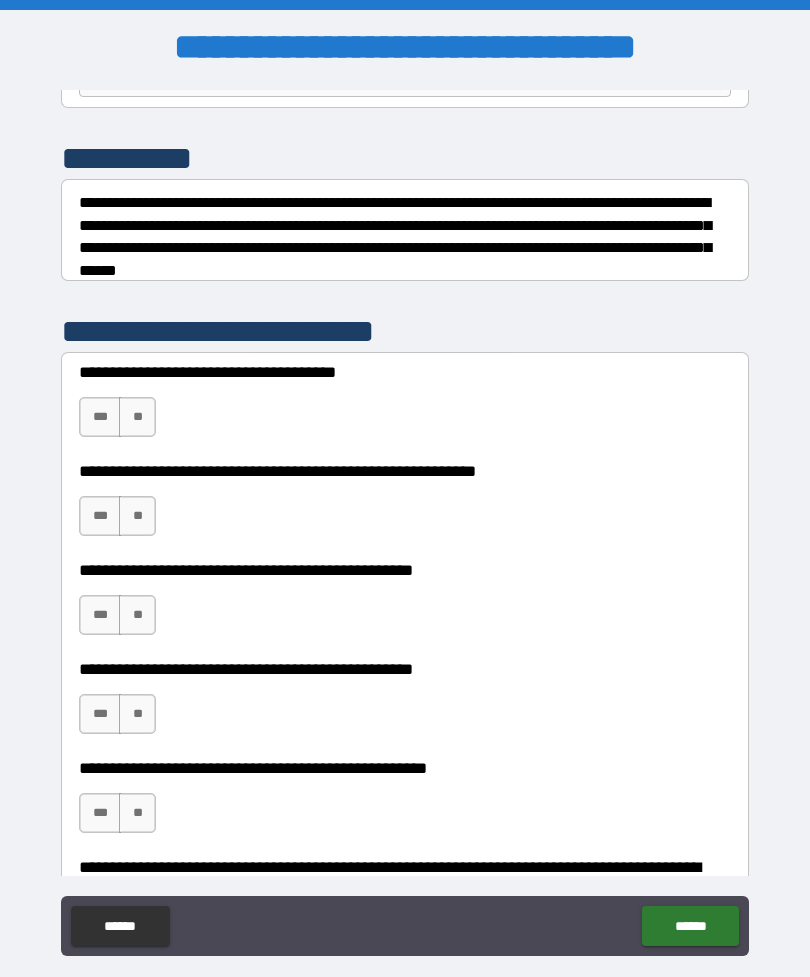 scroll, scrollTop: 228, scrollLeft: 0, axis: vertical 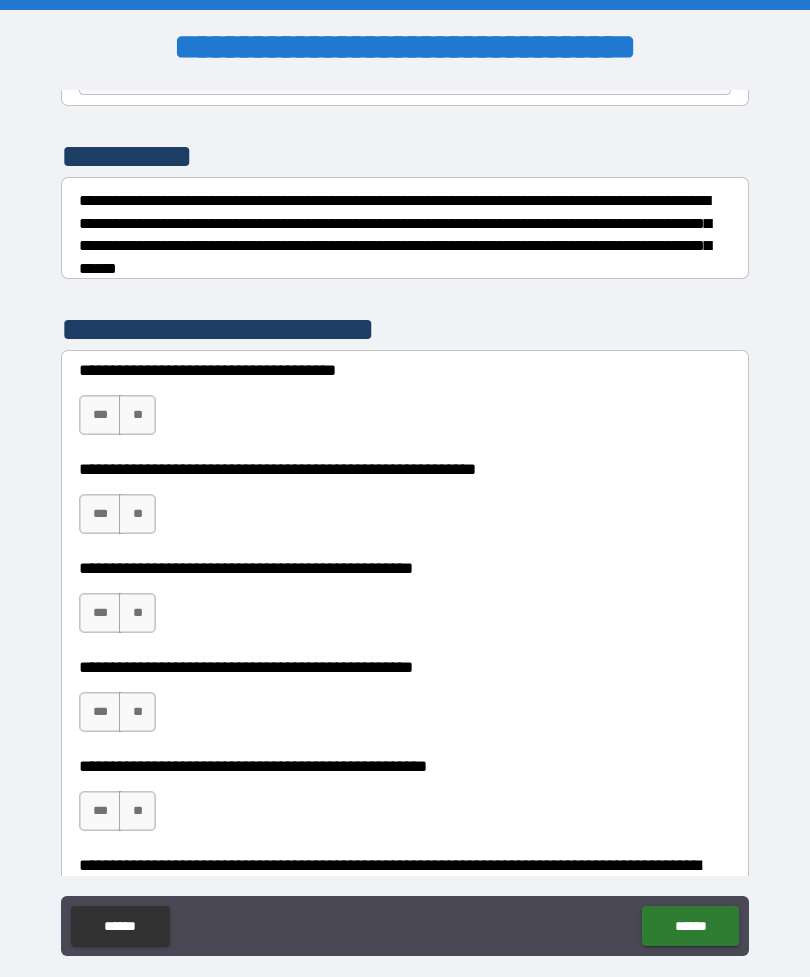 click on "***" at bounding box center [100, 415] 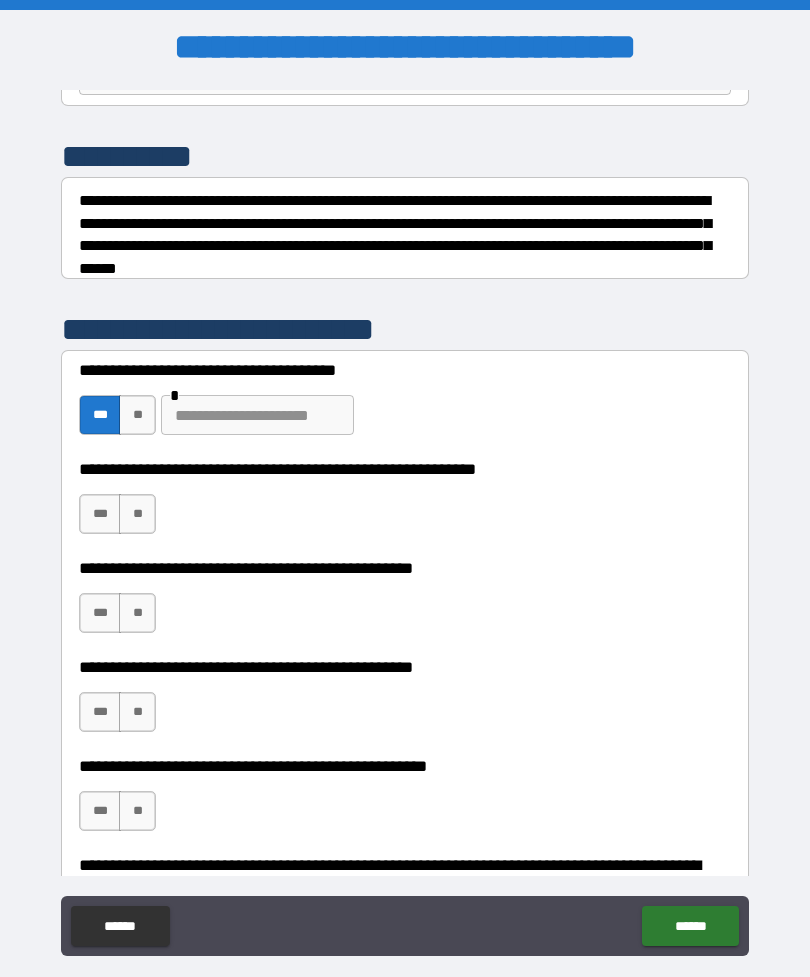 click at bounding box center [257, 415] 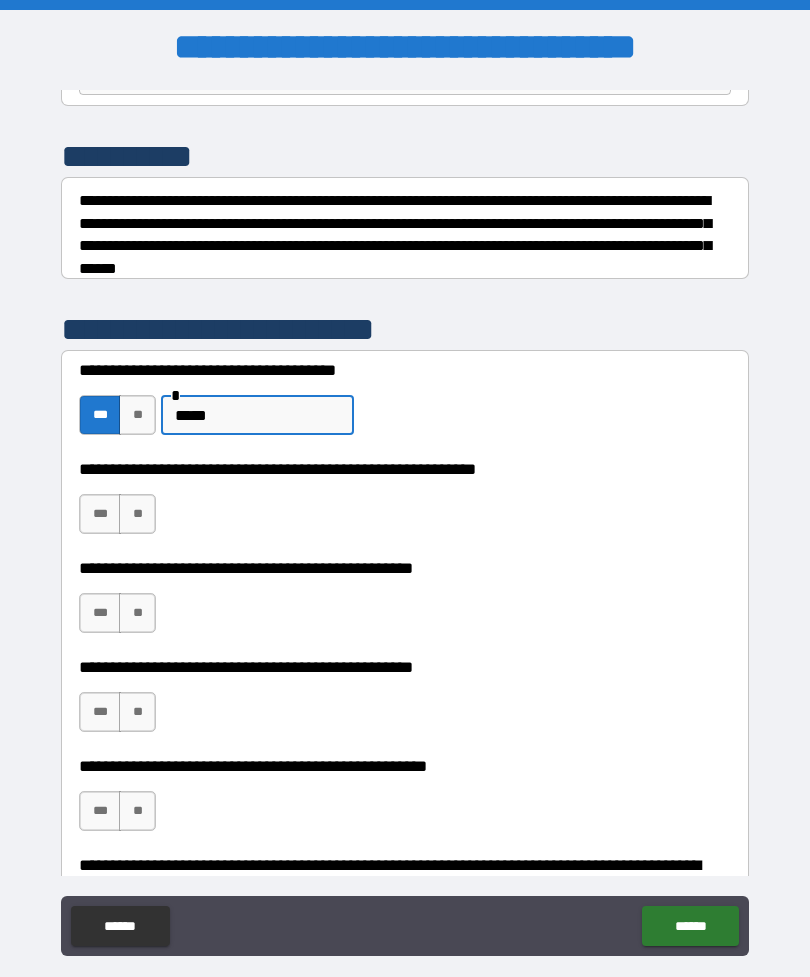 type on "*****" 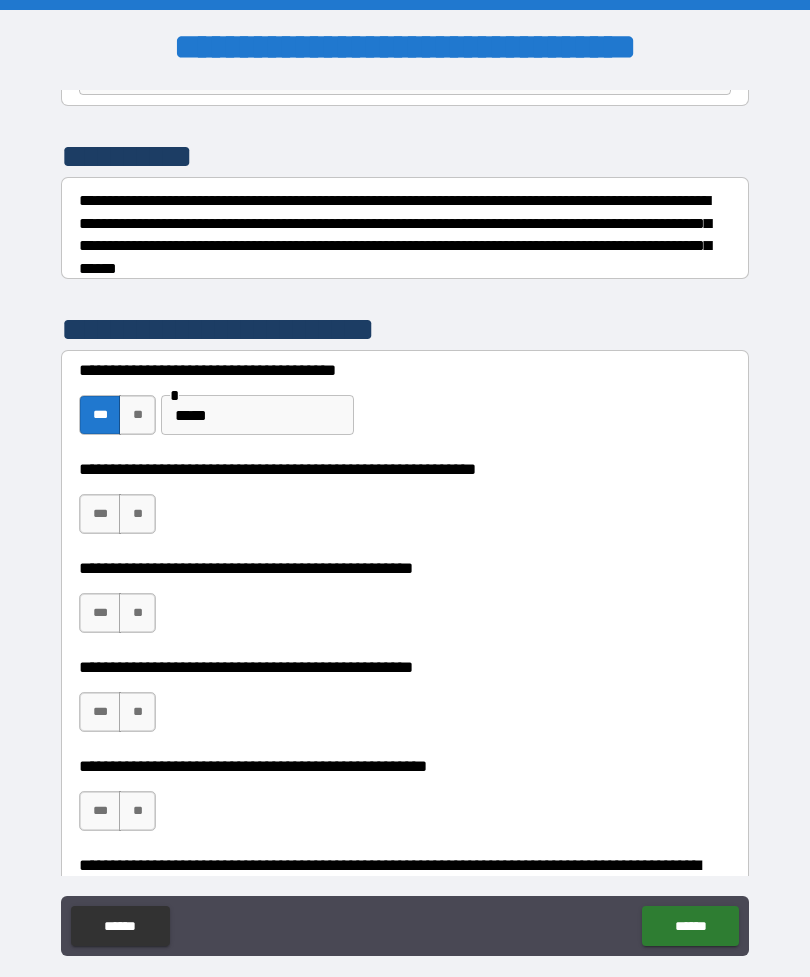 click on "**" at bounding box center (137, 514) 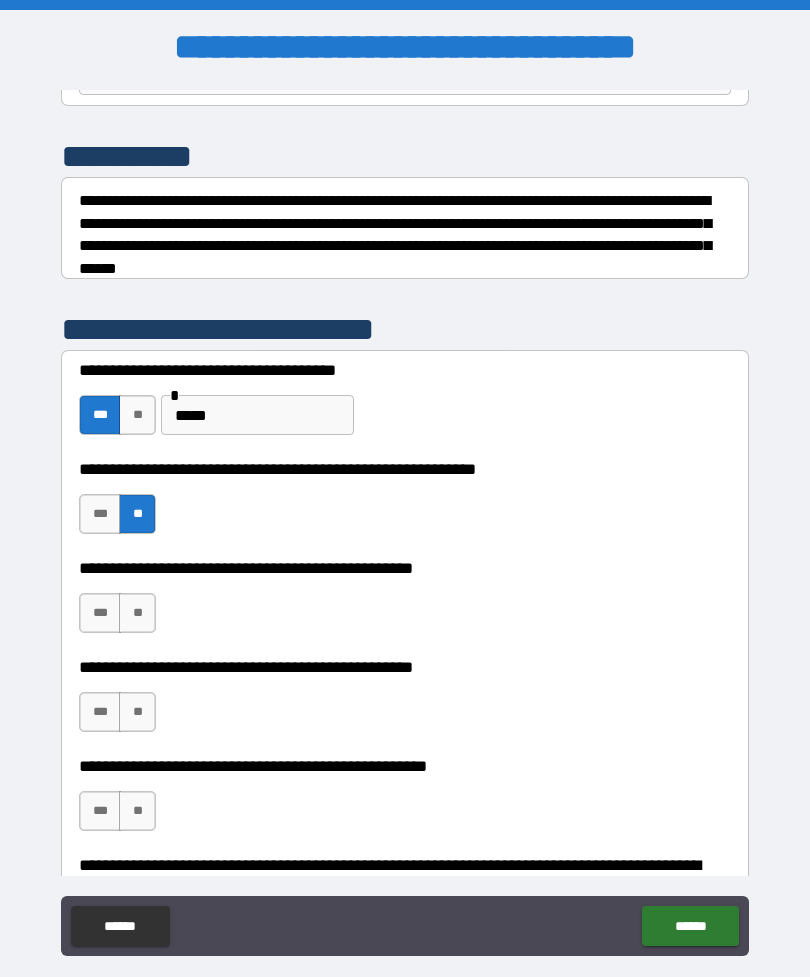click on "**" at bounding box center [137, 613] 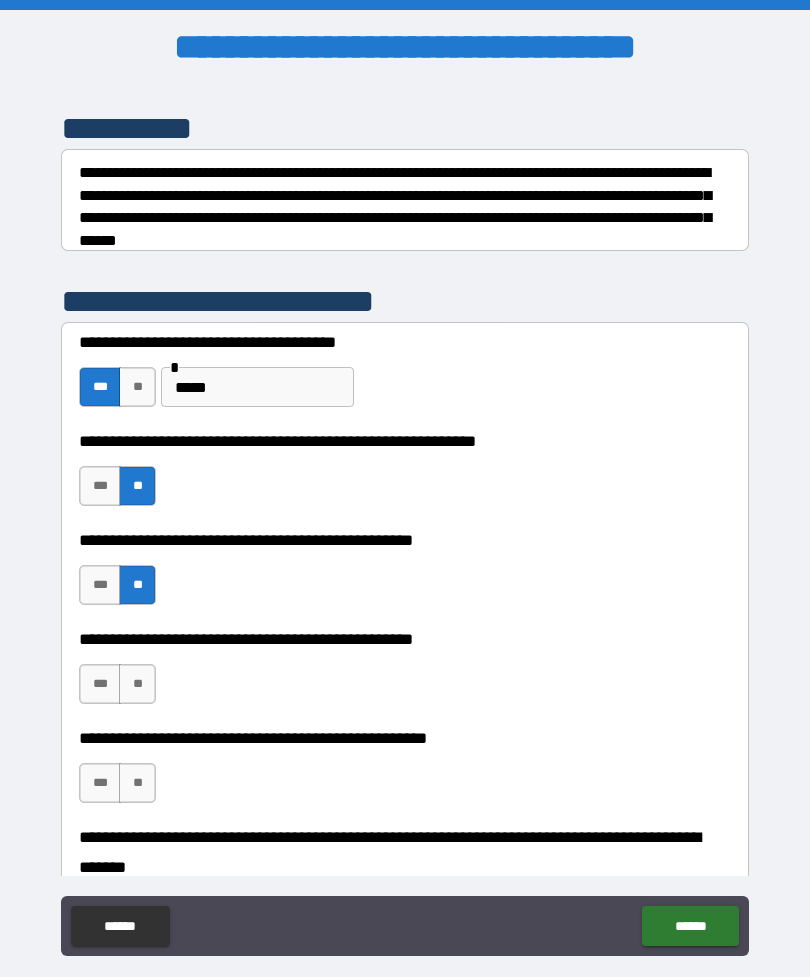 scroll, scrollTop: 281, scrollLeft: 0, axis: vertical 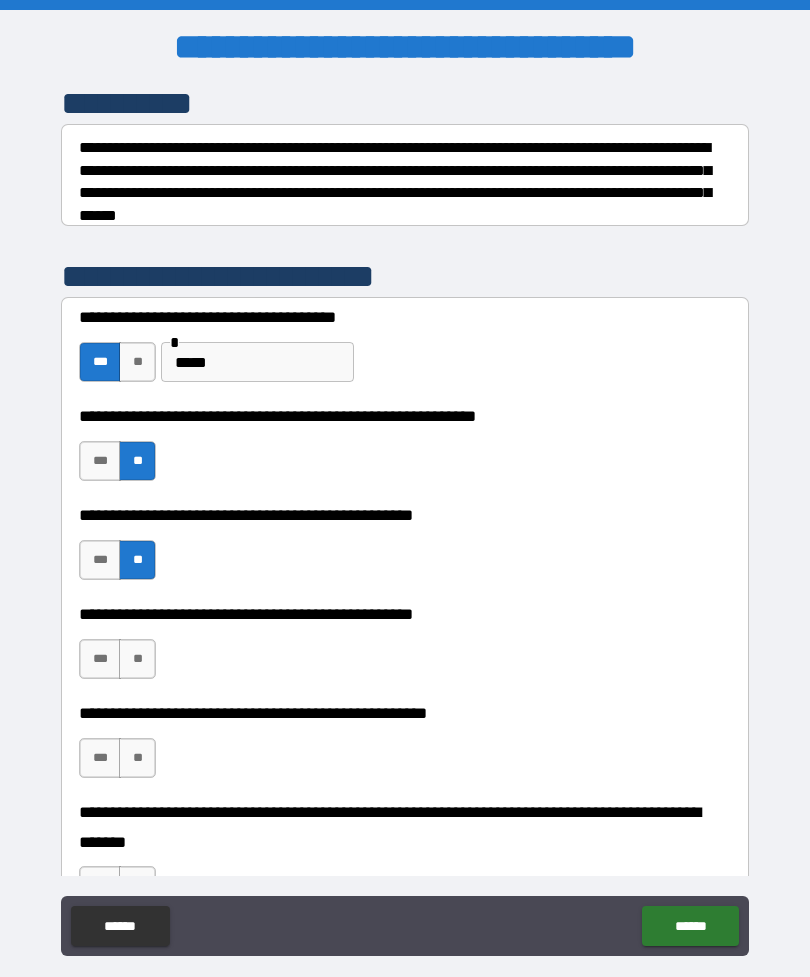 click on "**" at bounding box center (137, 659) 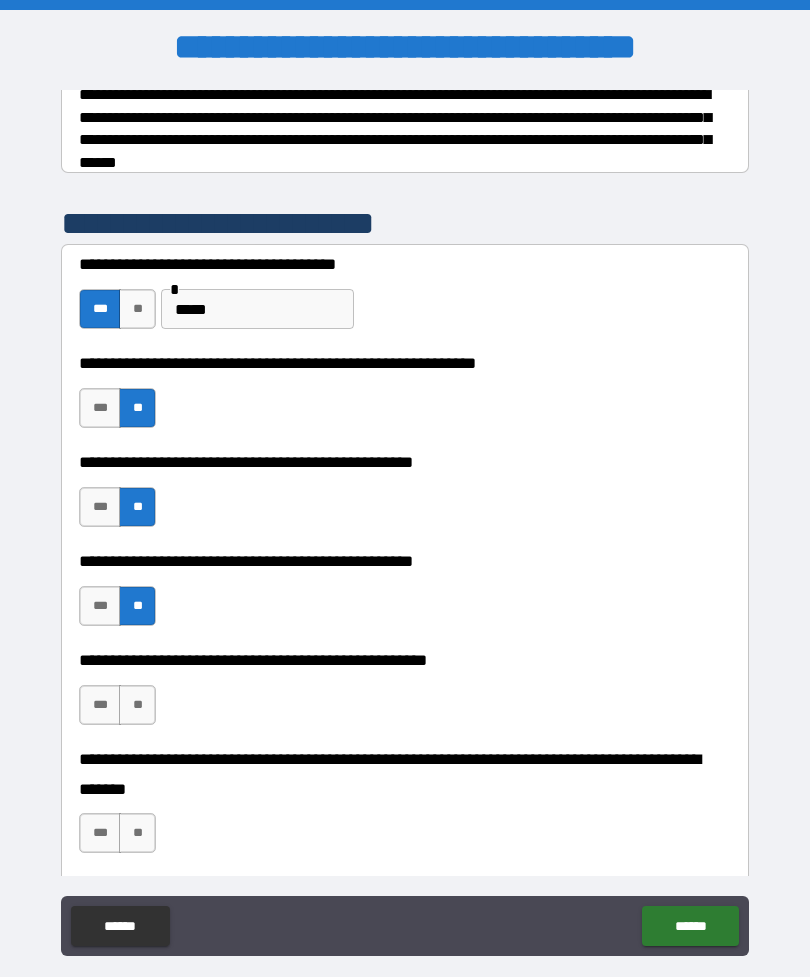 scroll, scrollTop: 341, scrollLeft: 0, axis: vertical 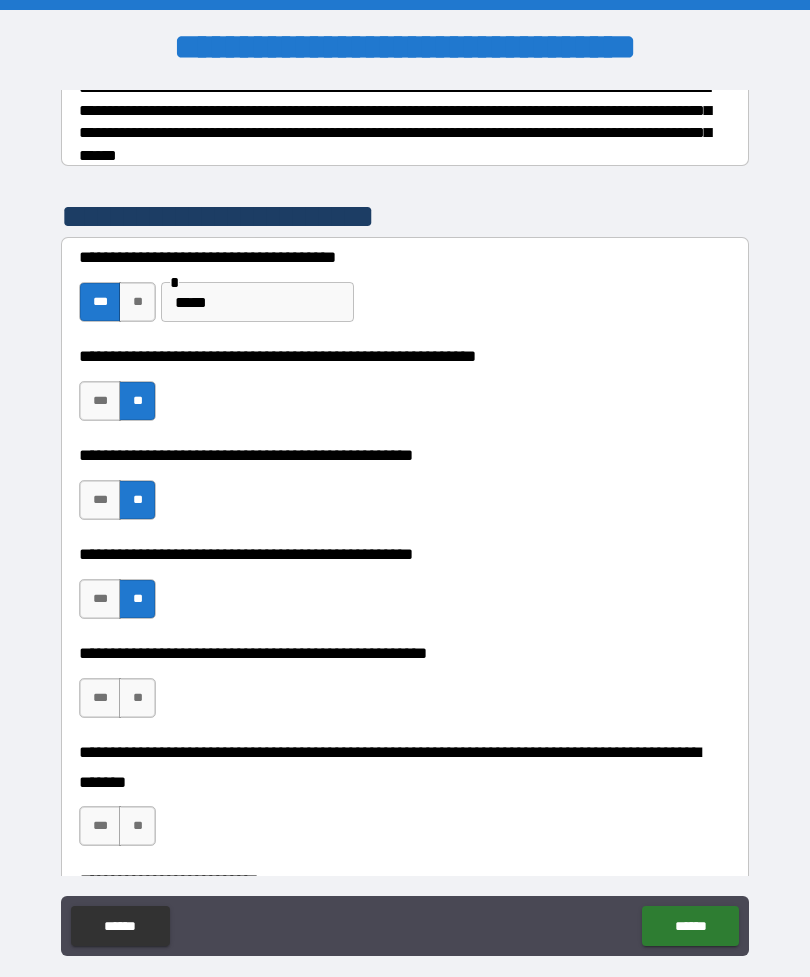 click on "**" at bounding box center [137, 698] 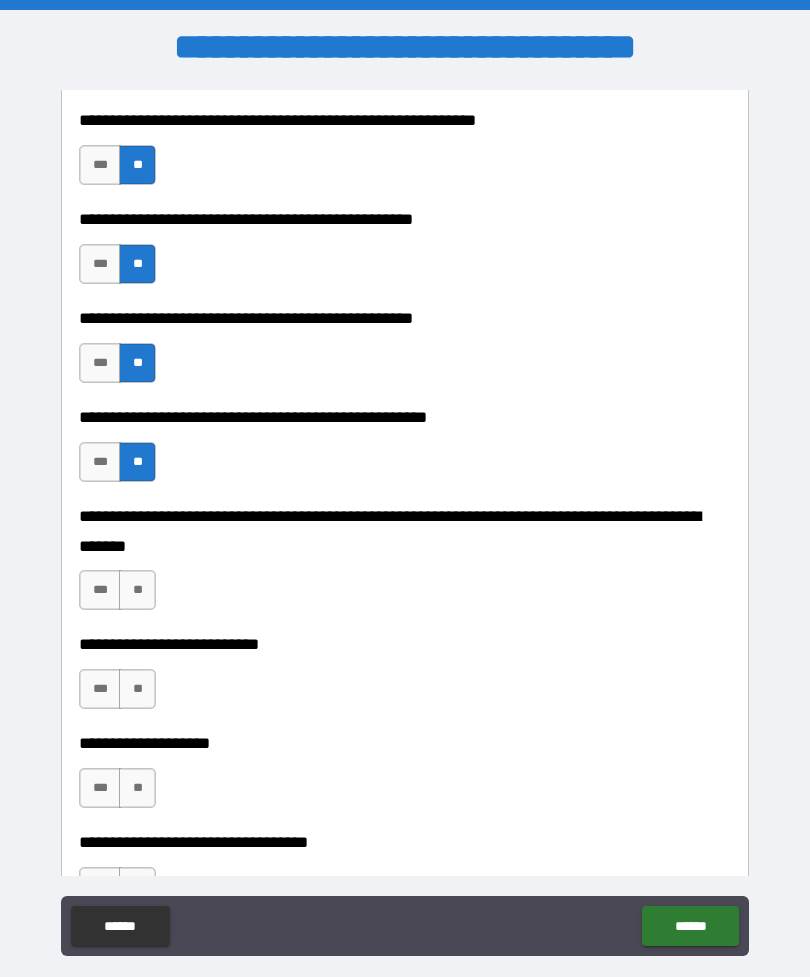 scroll, scrollTop: 577, scrollLeft: 0, axis: vertical 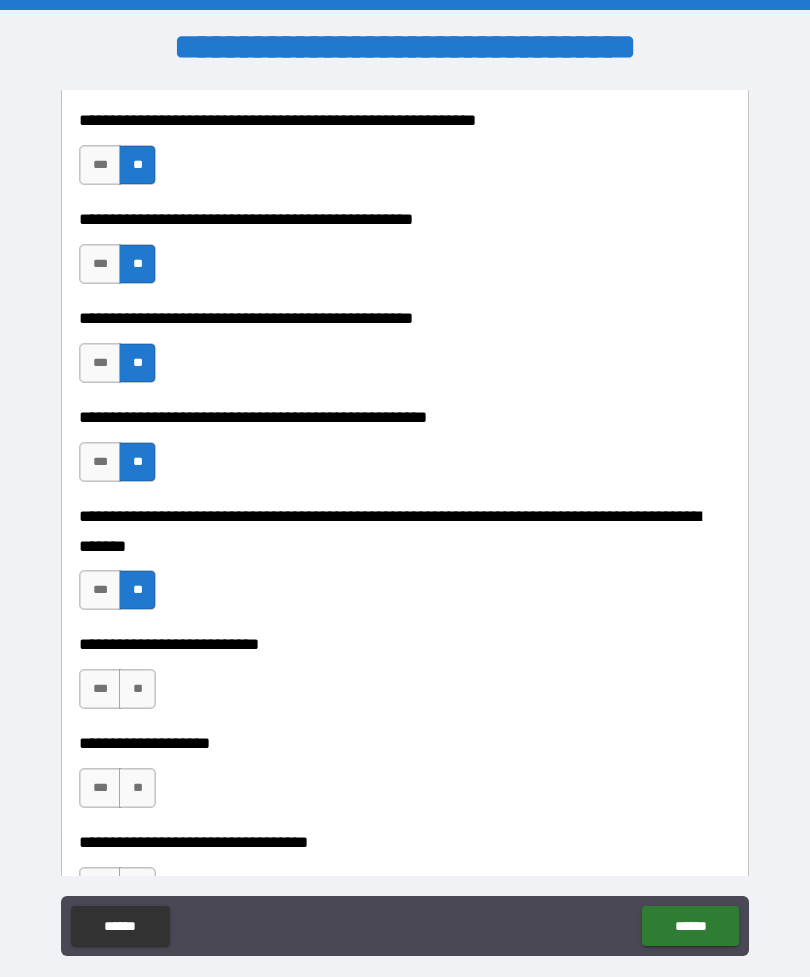 click on "**" at bounding box center [137, 689] 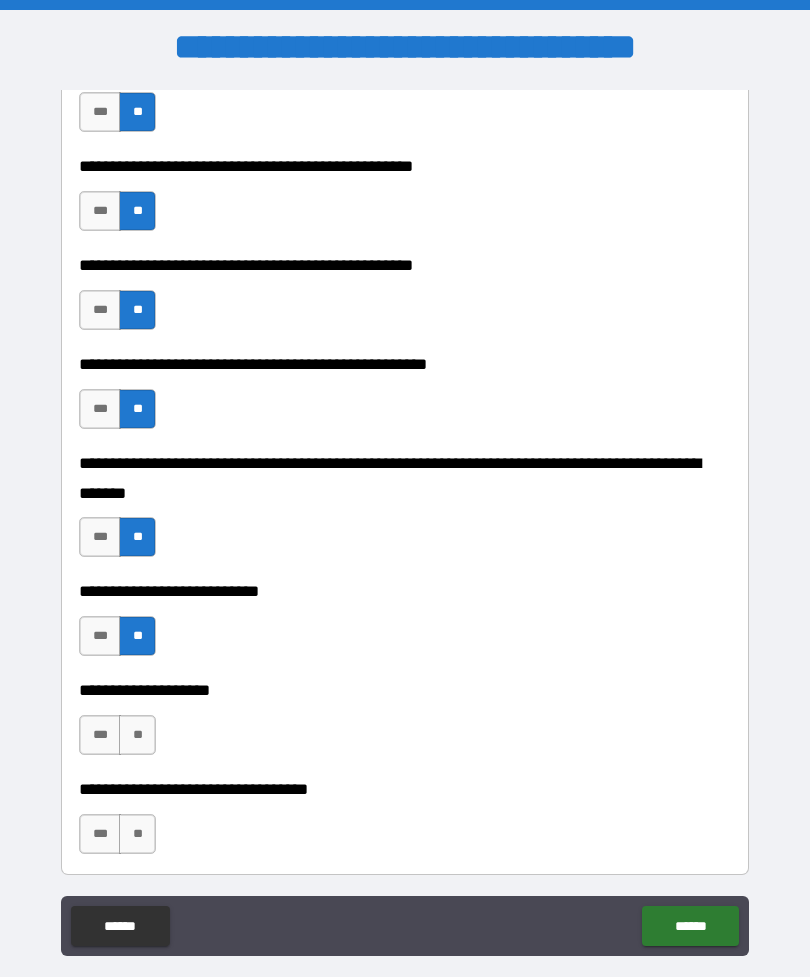scroll, scrollTop: 637, scrollLeft: 0, axis: vertical 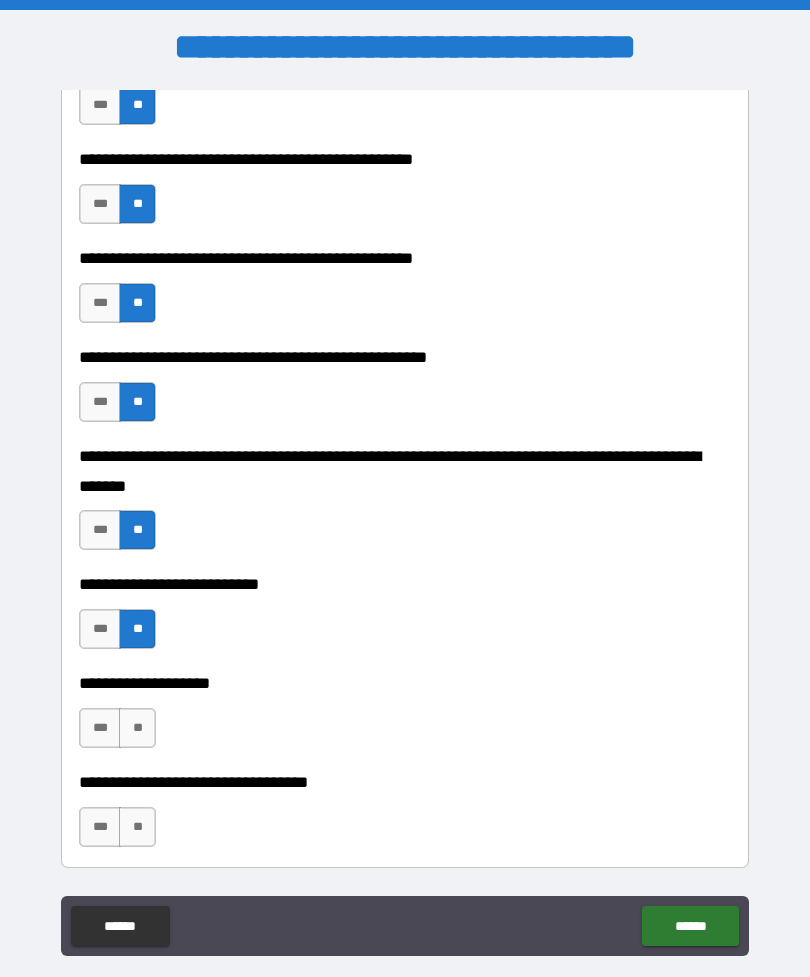 click on "**" at bounding box center (137, 728) 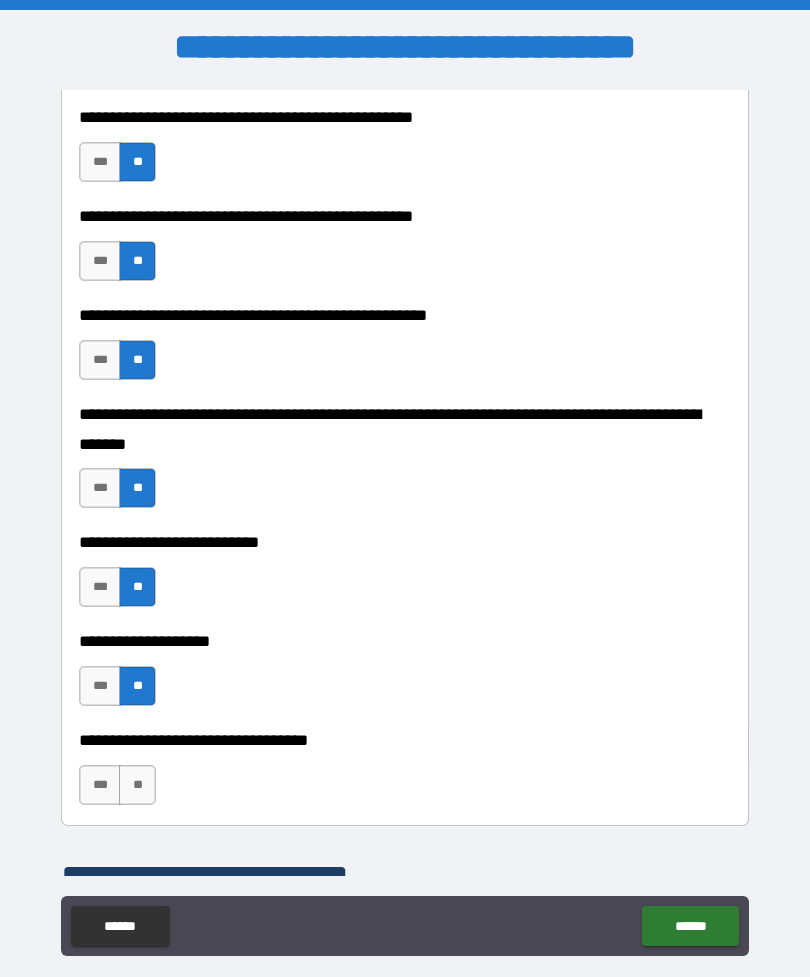 scroll, scrollTop: 706, scrollLeft: 0, axis: vertical 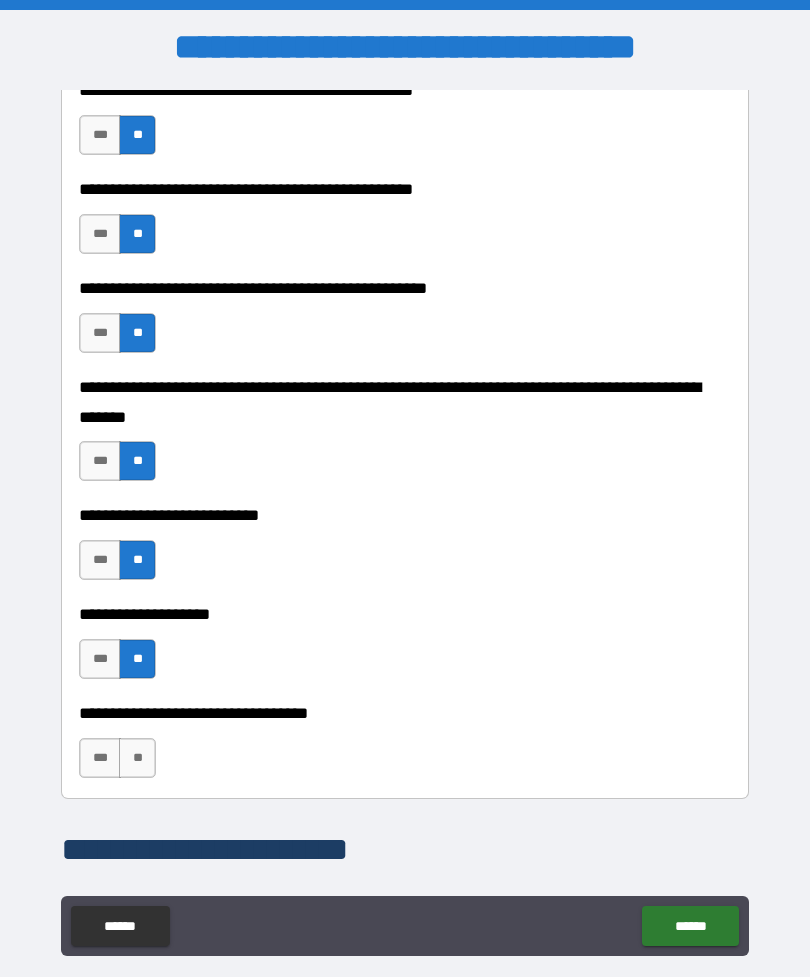 click on "**" at bounding box center (137, 758) 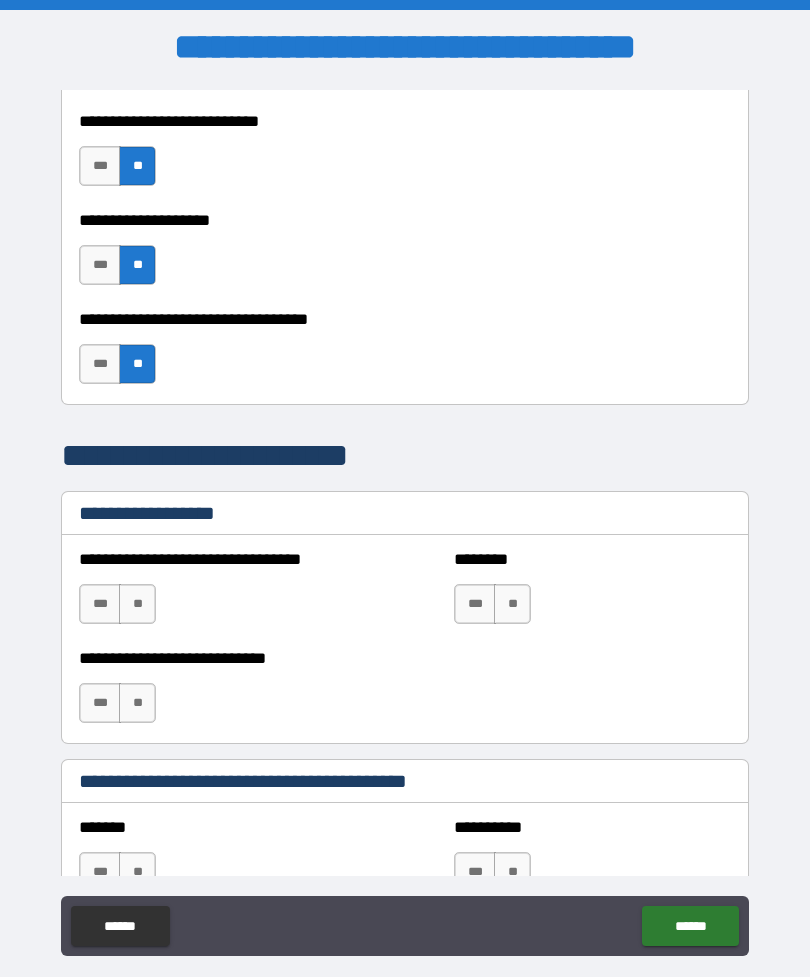 scroll, scrollTop: 1147, scrollLeft: 0, axis: vertical 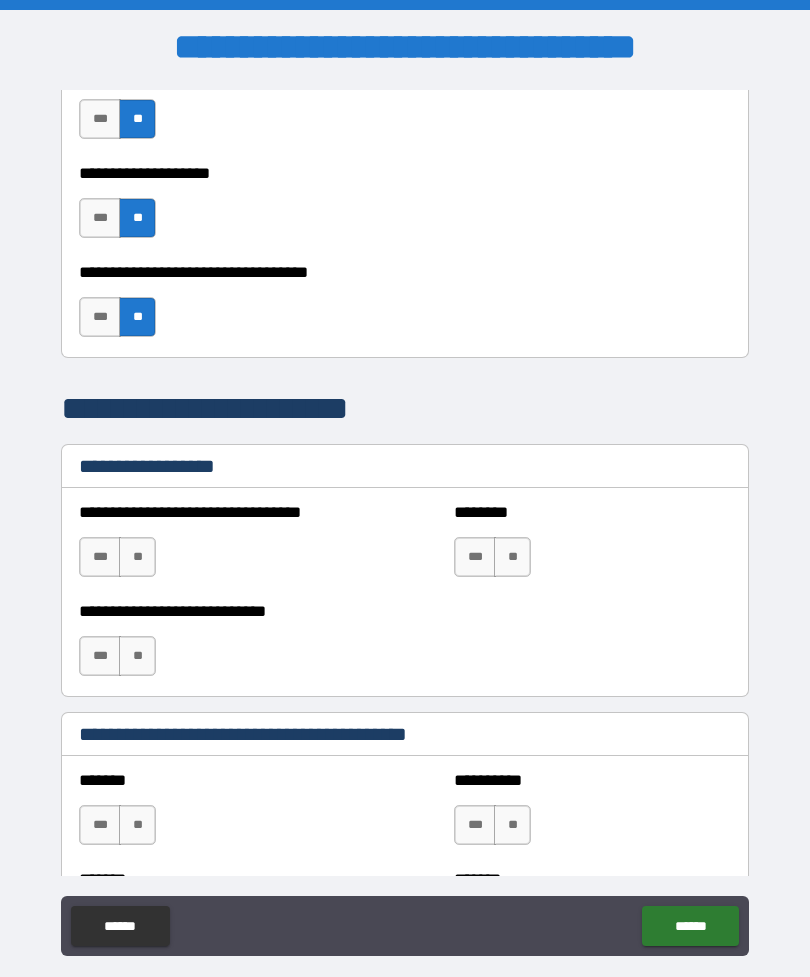 click on "**" at bounding box center (137, 557) 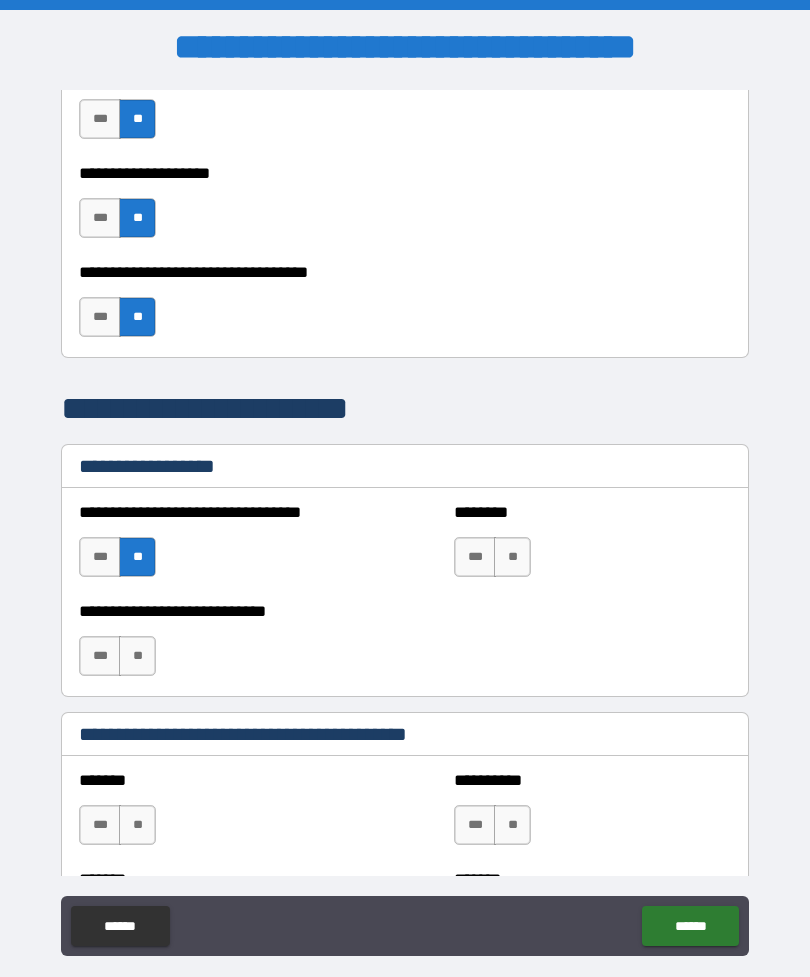 click on "**" at bounding box center [512, 557] 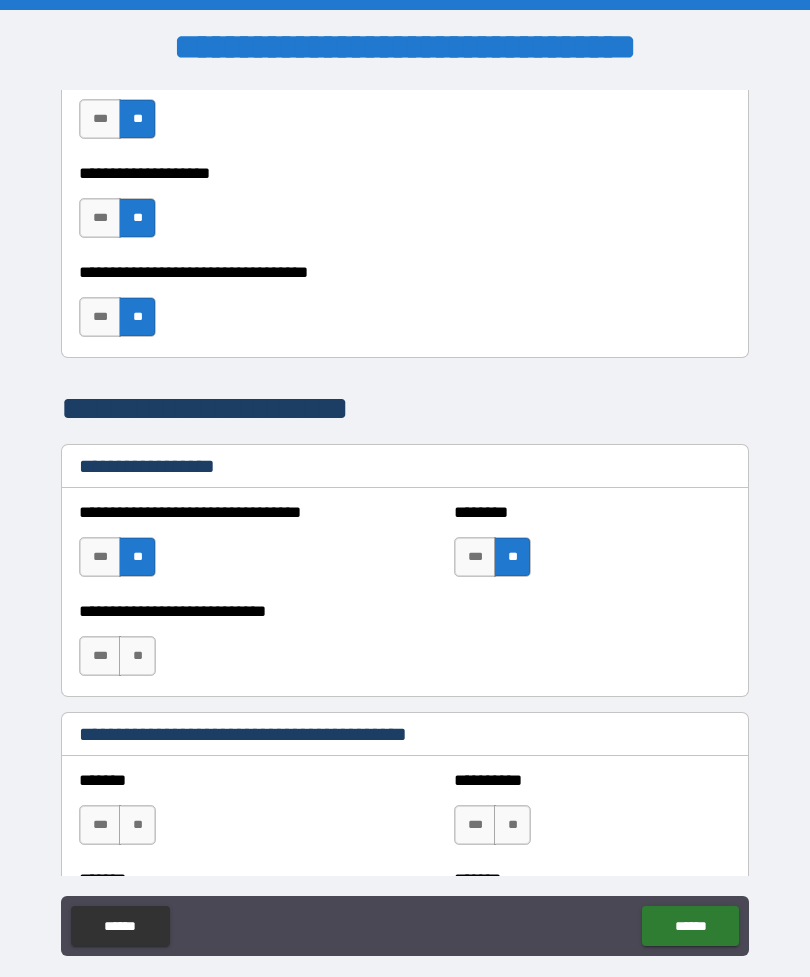 click on "**" at bounding box center [137, 656] 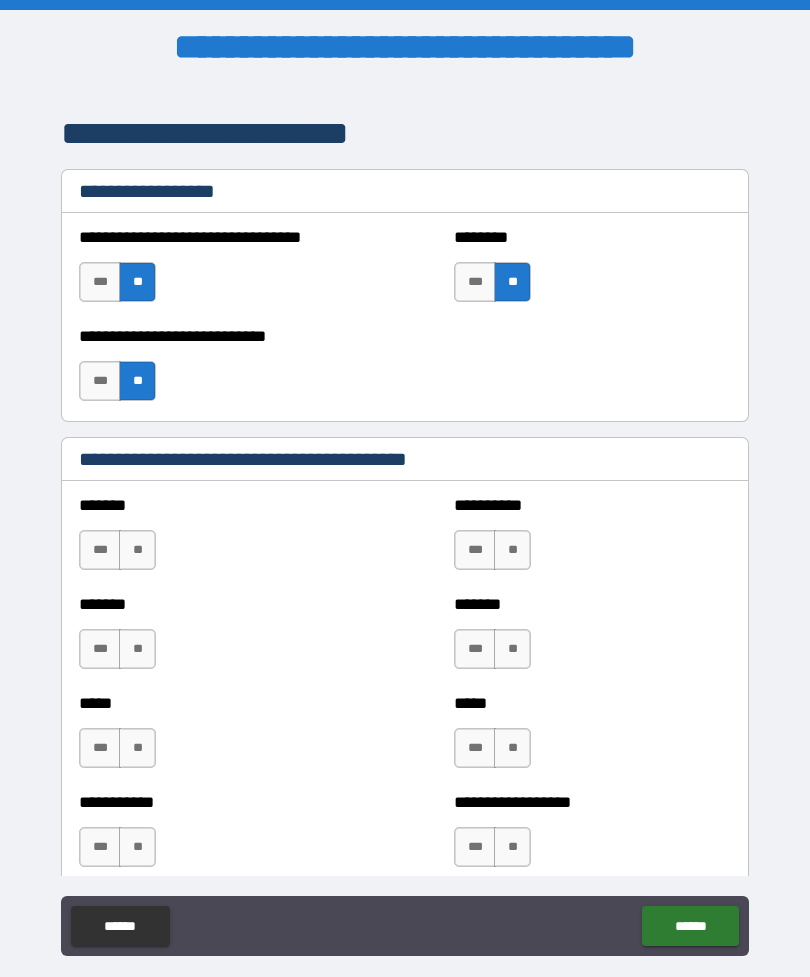 scroll, scrollTop: 1425, scrollLeft: 0, axis: vertical 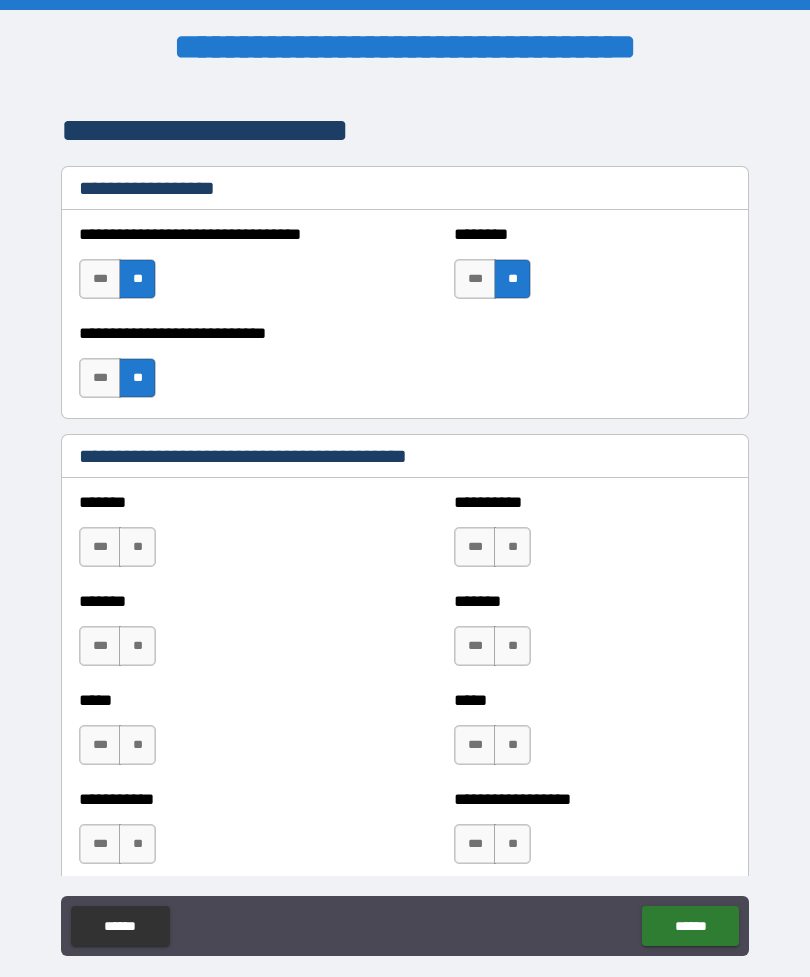 click on "**" at bounding box center [137, 547] 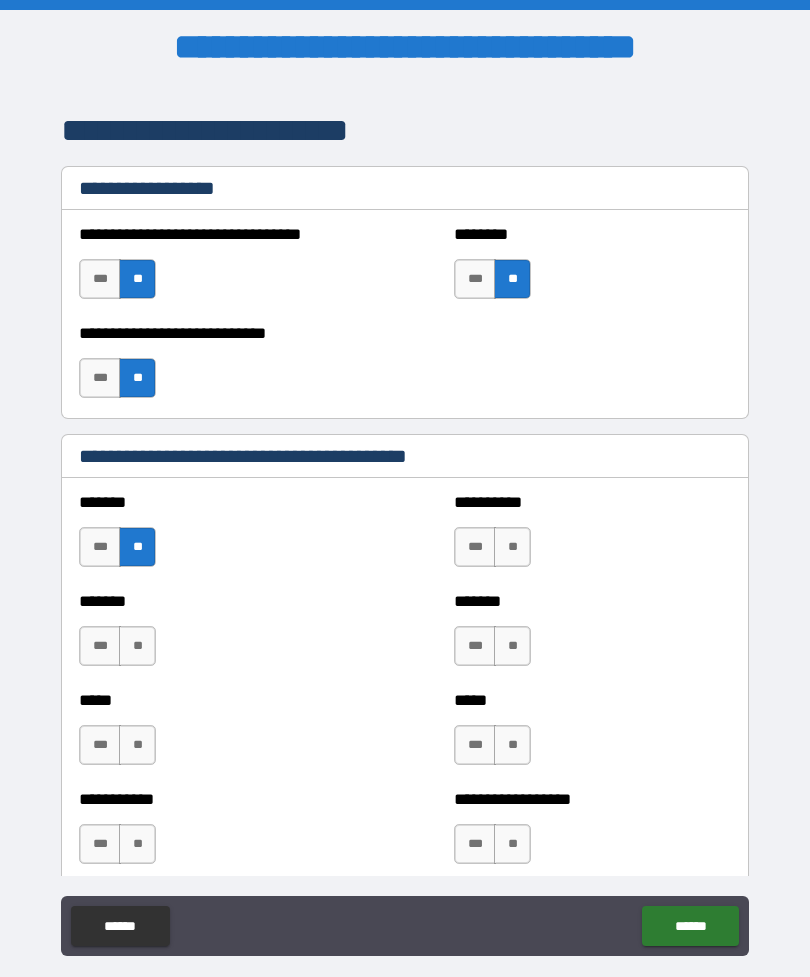 click on "**" at bounding box center (137, 646) 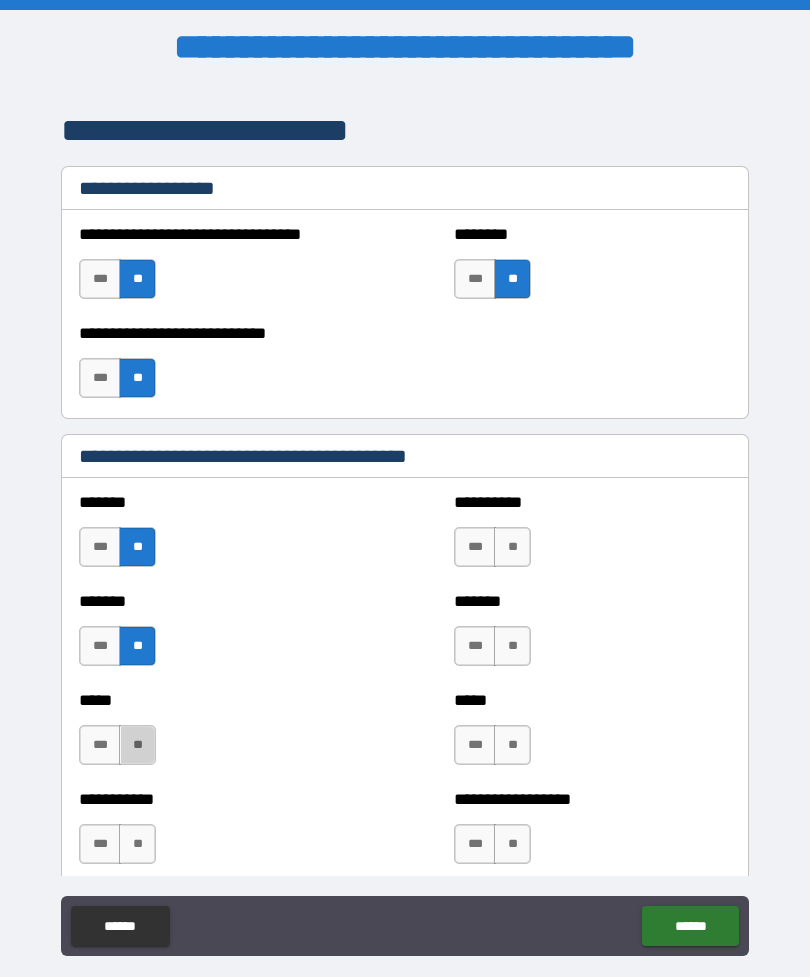 click on "**" at bounding box center [137, 745] 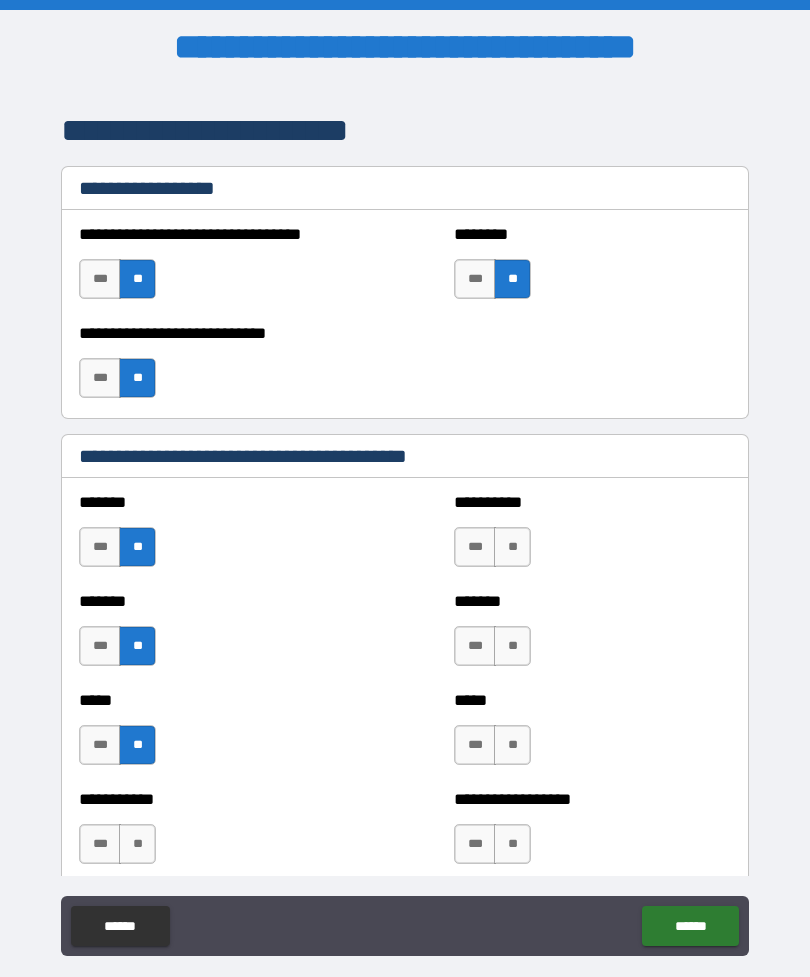 click on "**" at bounding box center [137, 844] 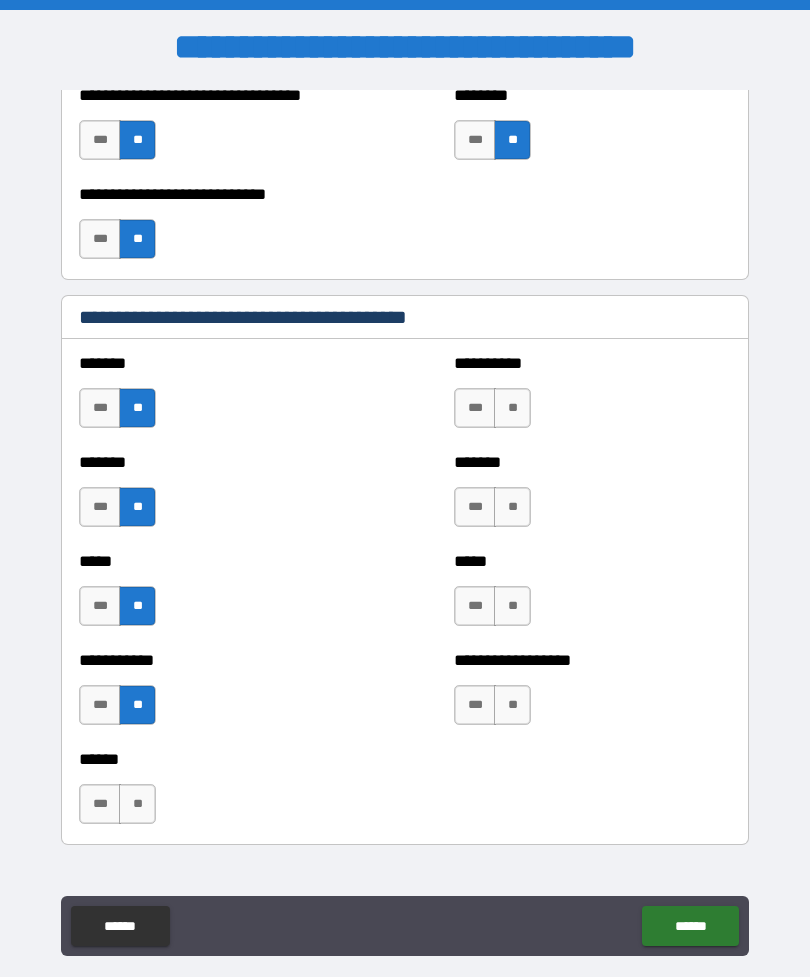 scroll, scrollTop: 1563, scrollLeft: 0, axis: vertical 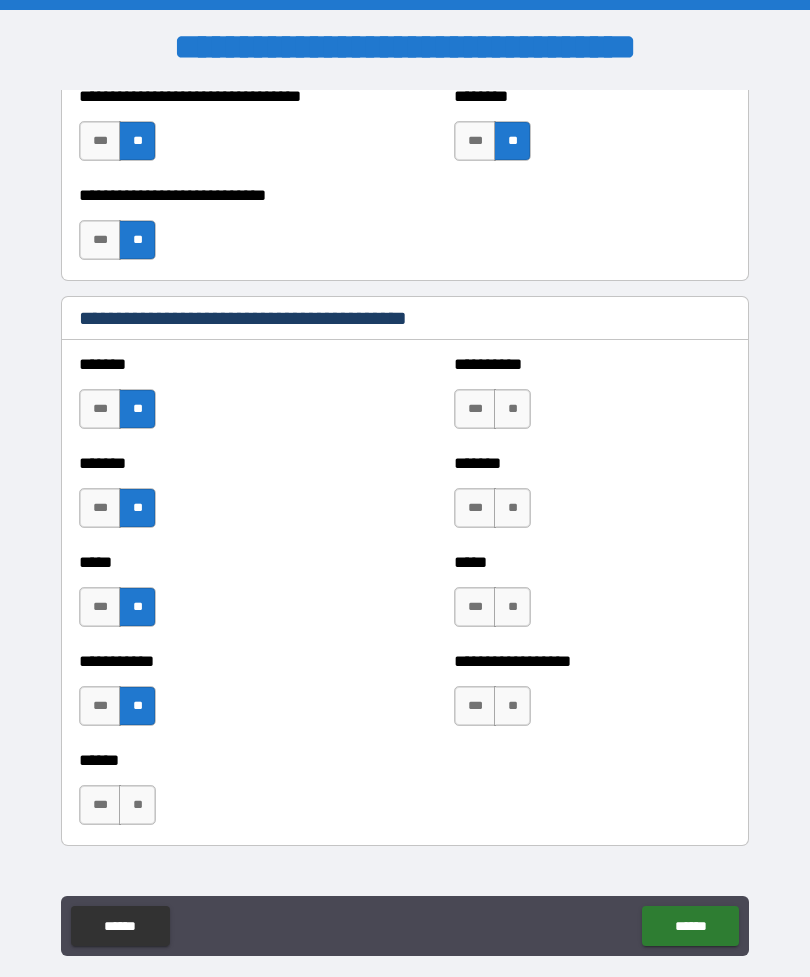 click on "**" at bounding box center (137, 805) 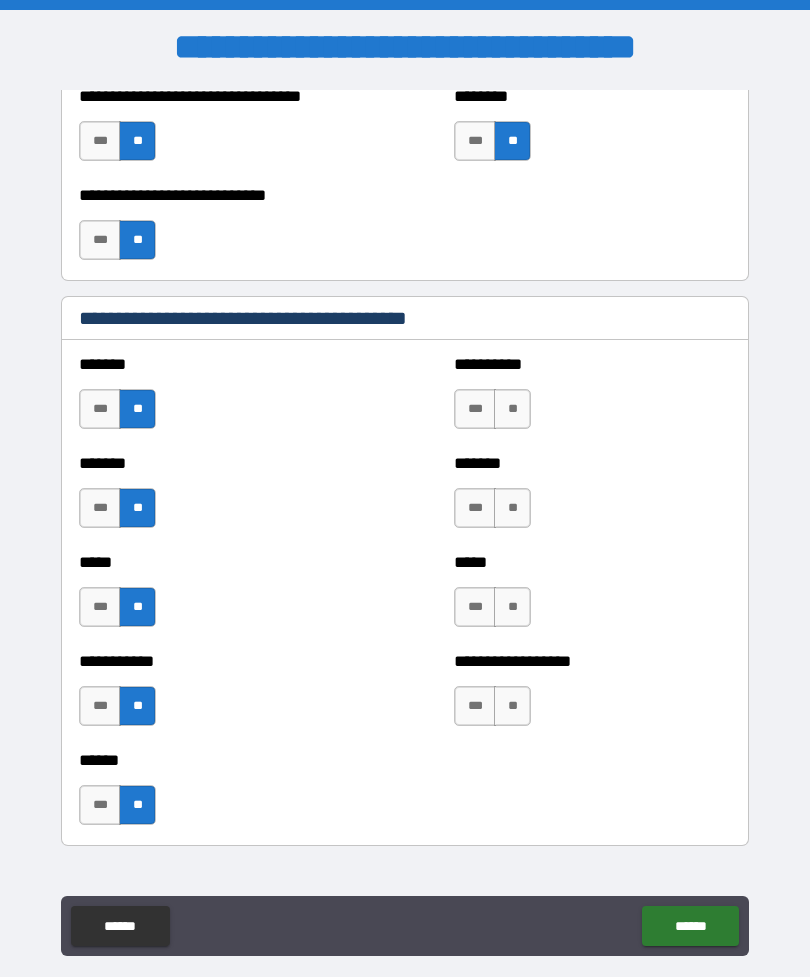 click on "**" at bounding box center [512, 409] 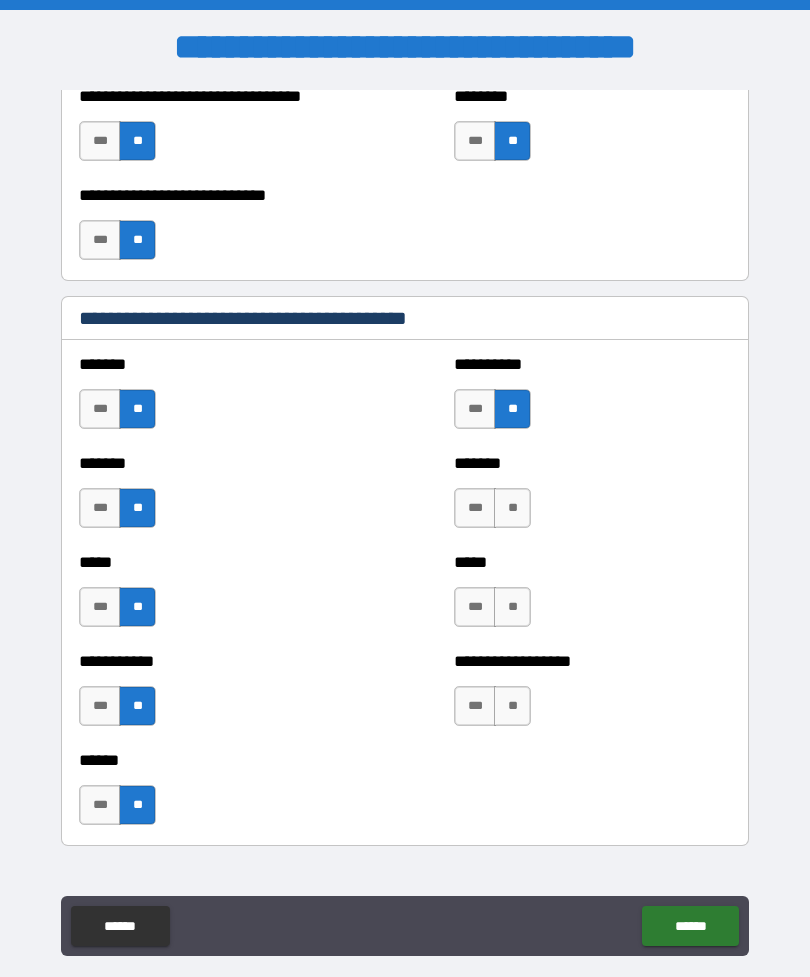 click on "**" at bounding box center (512, 508) 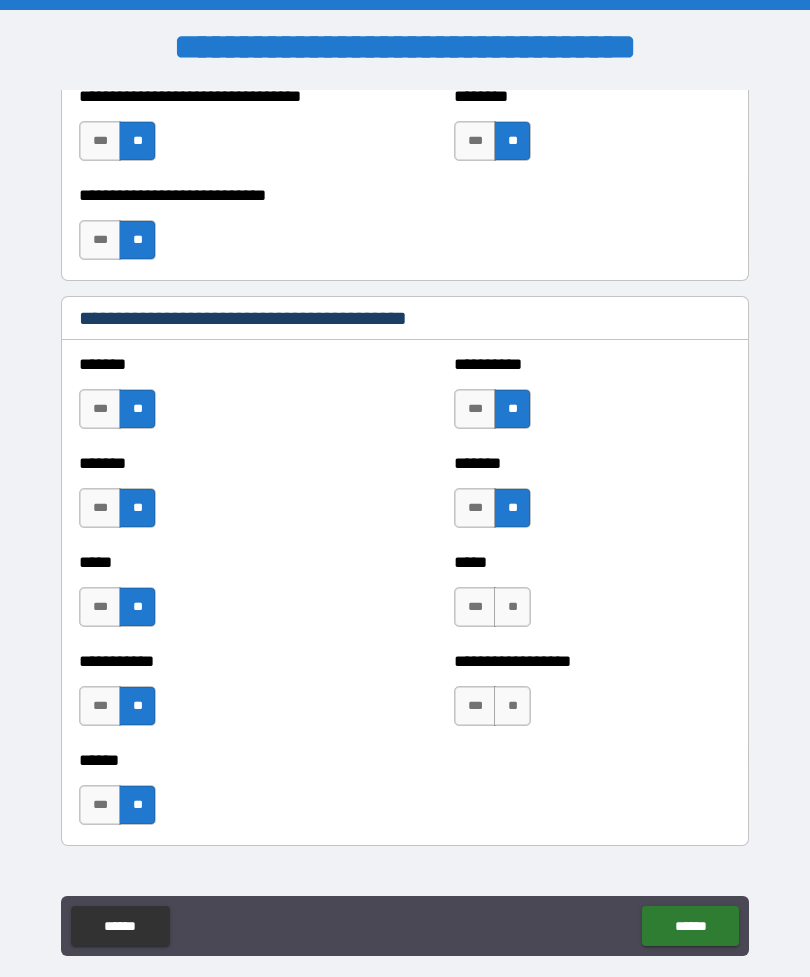 click on "**" at bounding box center [512, 607] 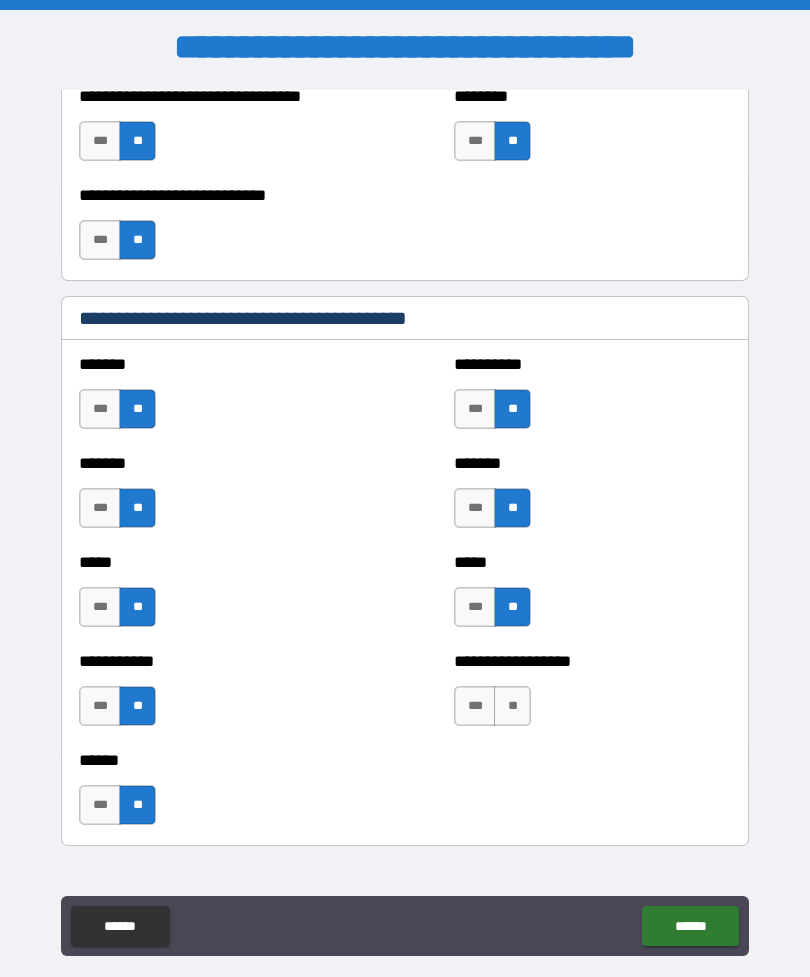 click on "**" at bounding box center [512, 706] 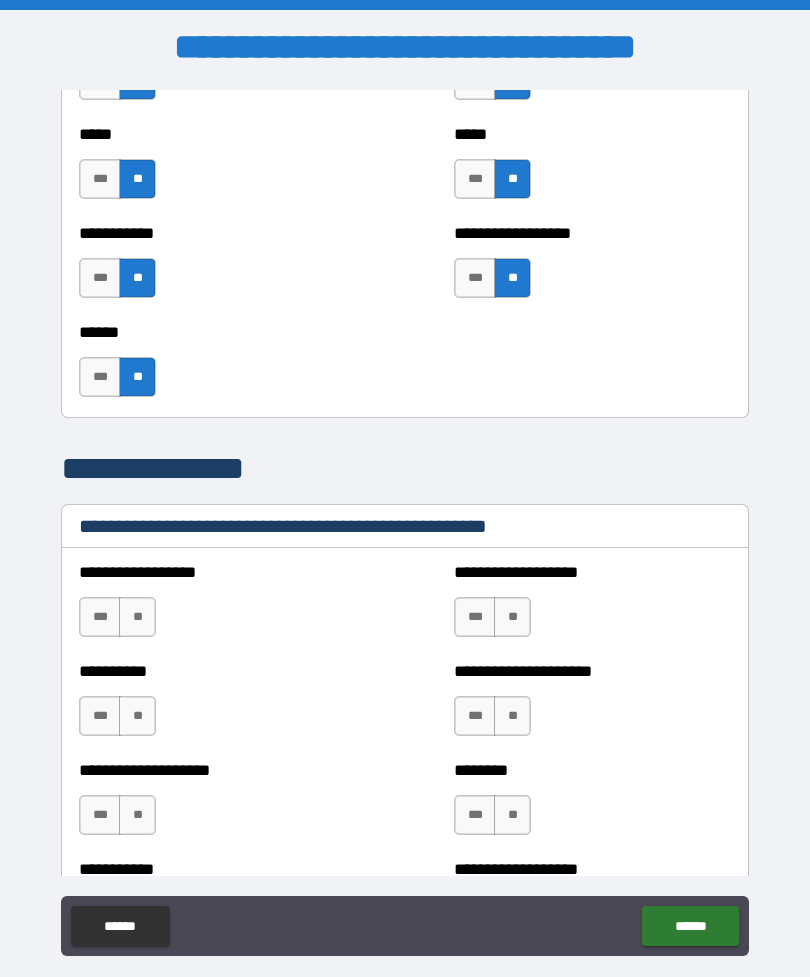 scroll, scrollTop: 2003, scrollLeft: 0, axis: vertical 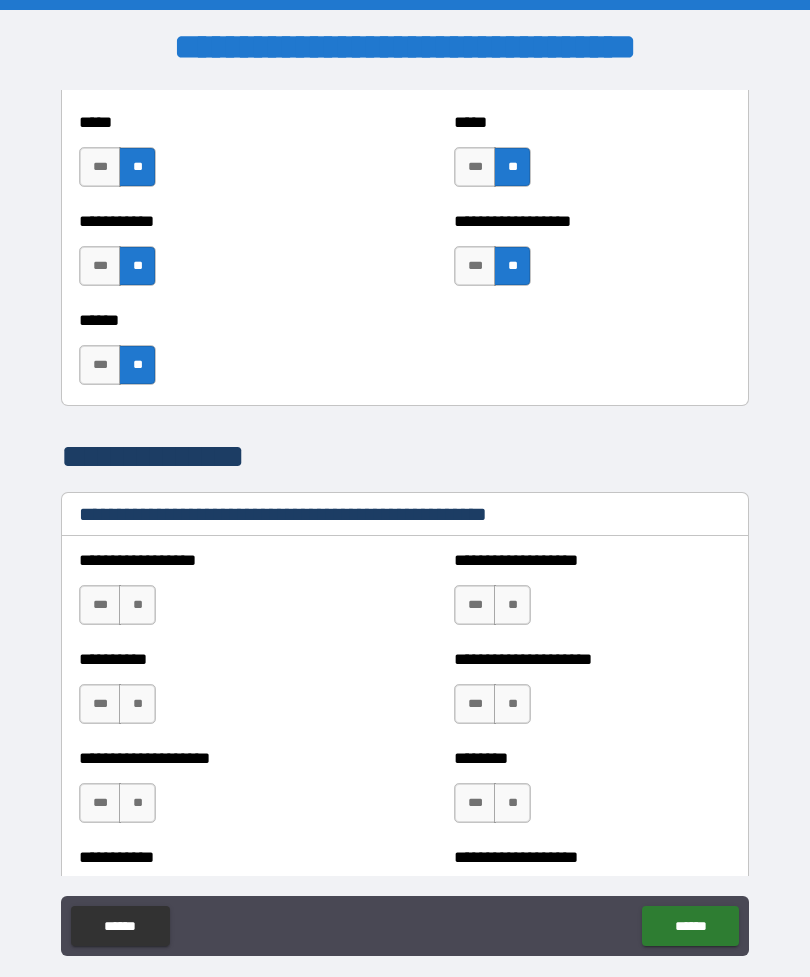 click on "**" at bounding box center [137, 605] 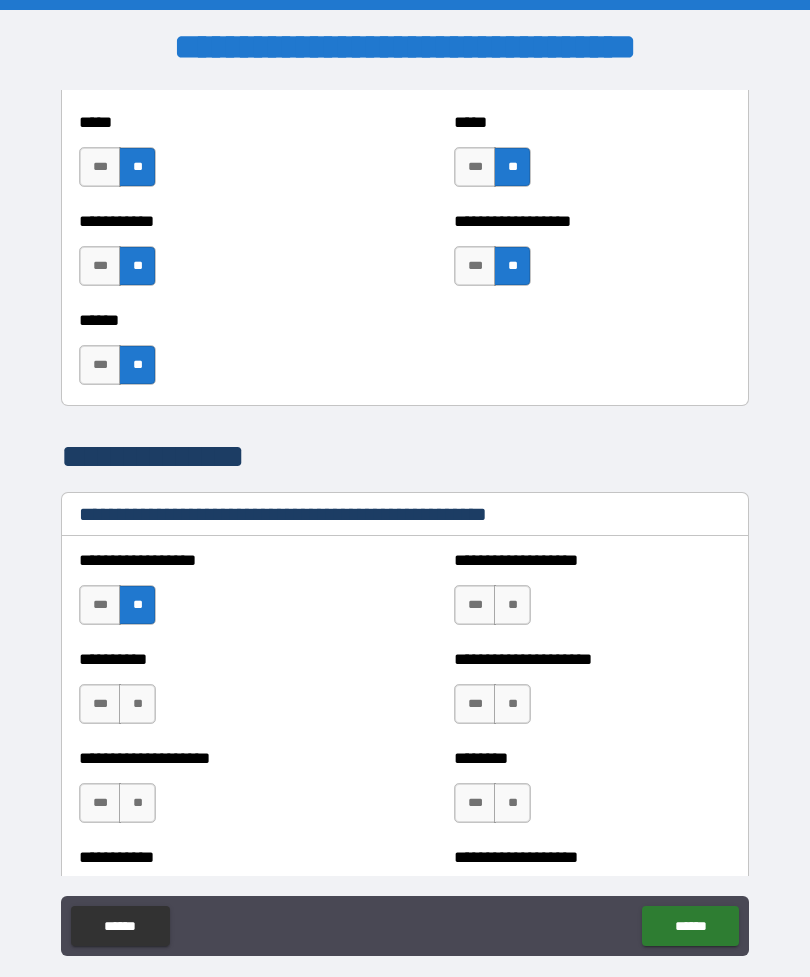 click on "**" at bounding box center [137, 704] 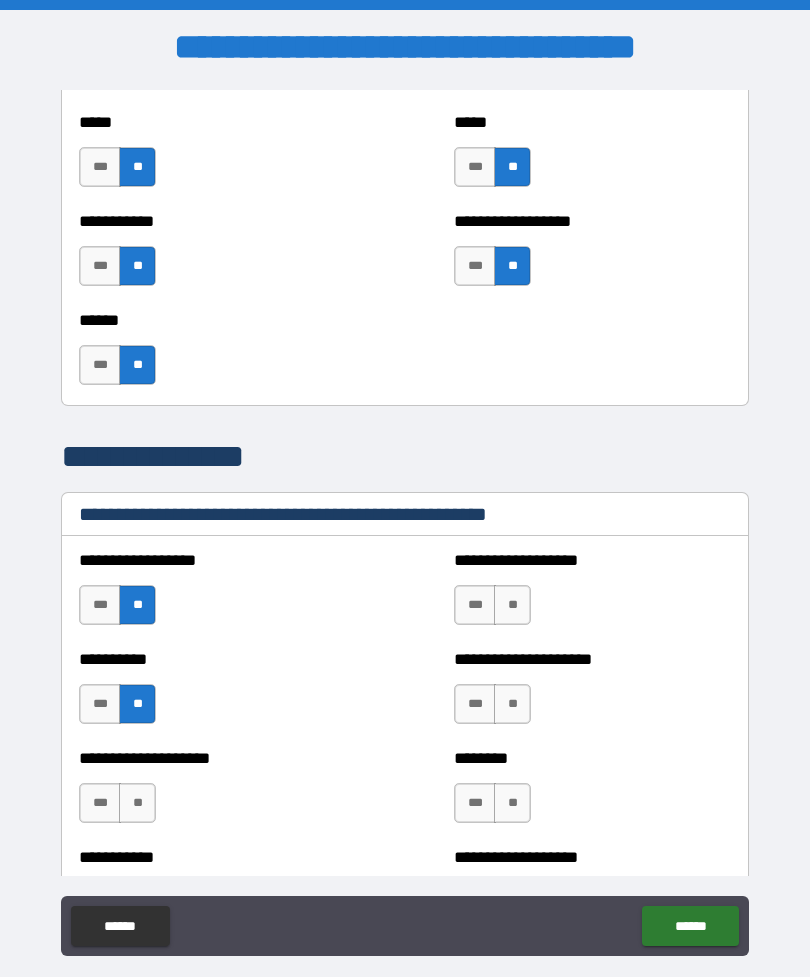 click on "**" at bounding box center (137, 803) 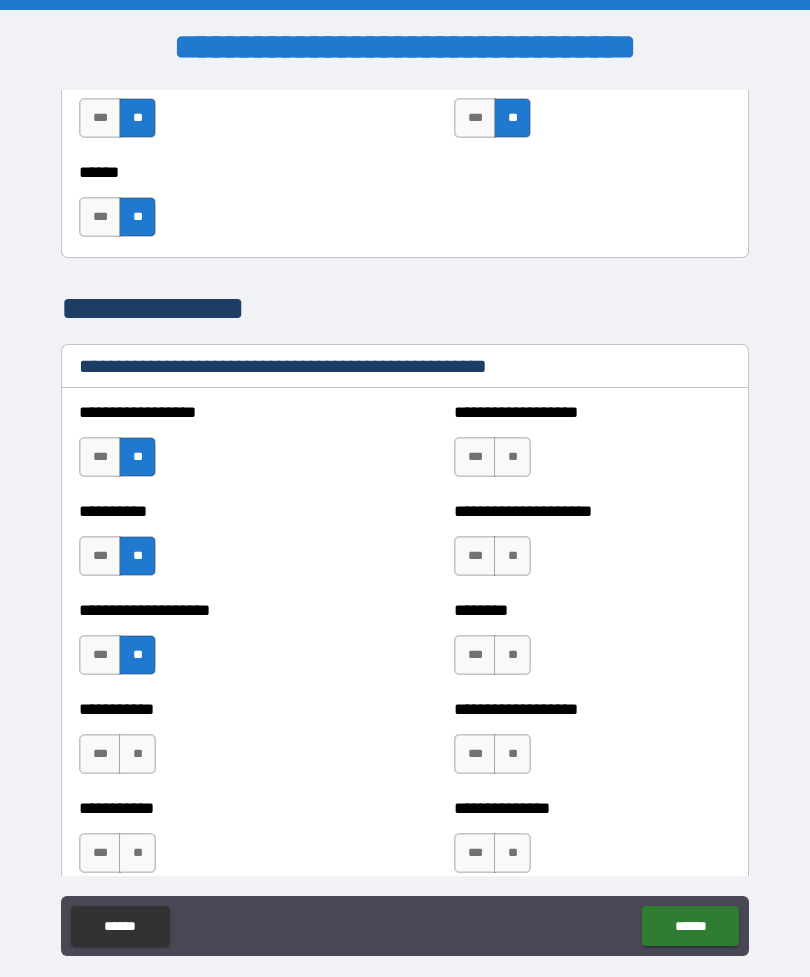 click on "**" at bounding box center [137, 754] 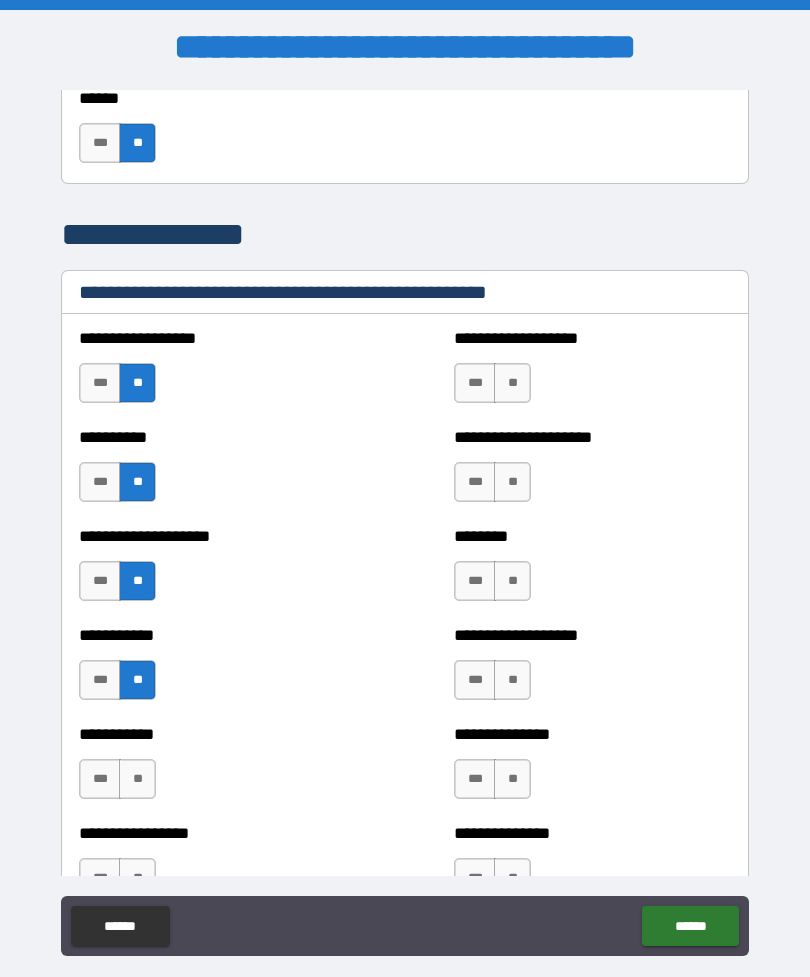 click on "**" at bounding box center (137, 779) 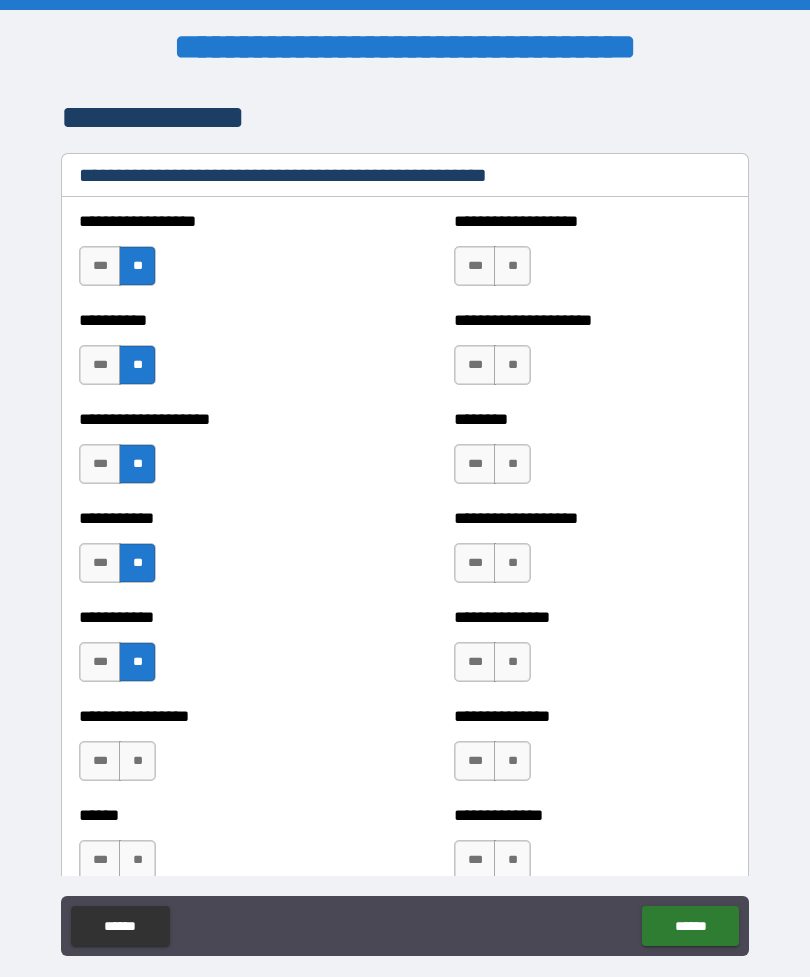 click on "**" at bounding box center [137, 761] 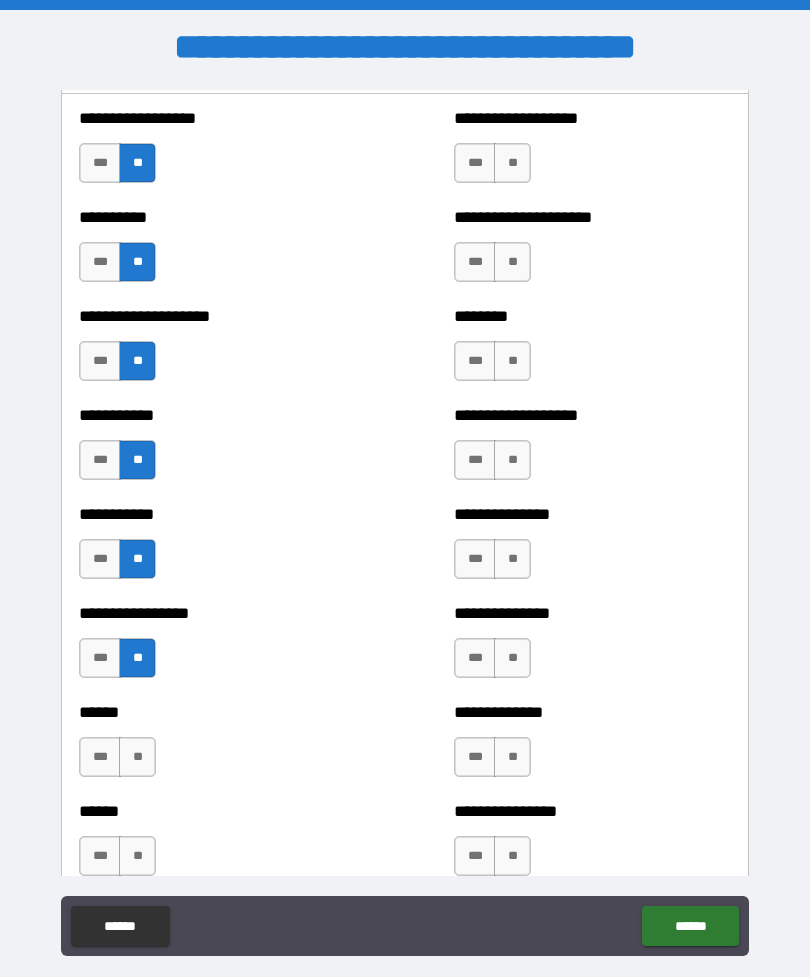 click on "**" at bounding box center (137, 757) 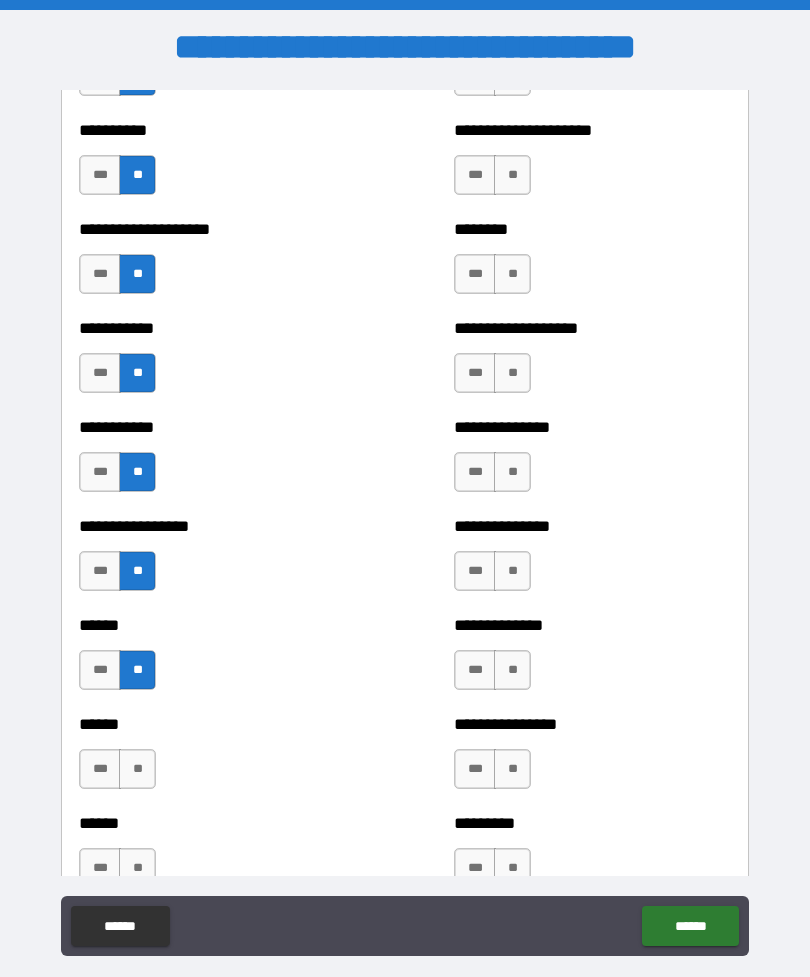 scroll, scrollTop: 2556, scrollLeft: 0, axis: vertical 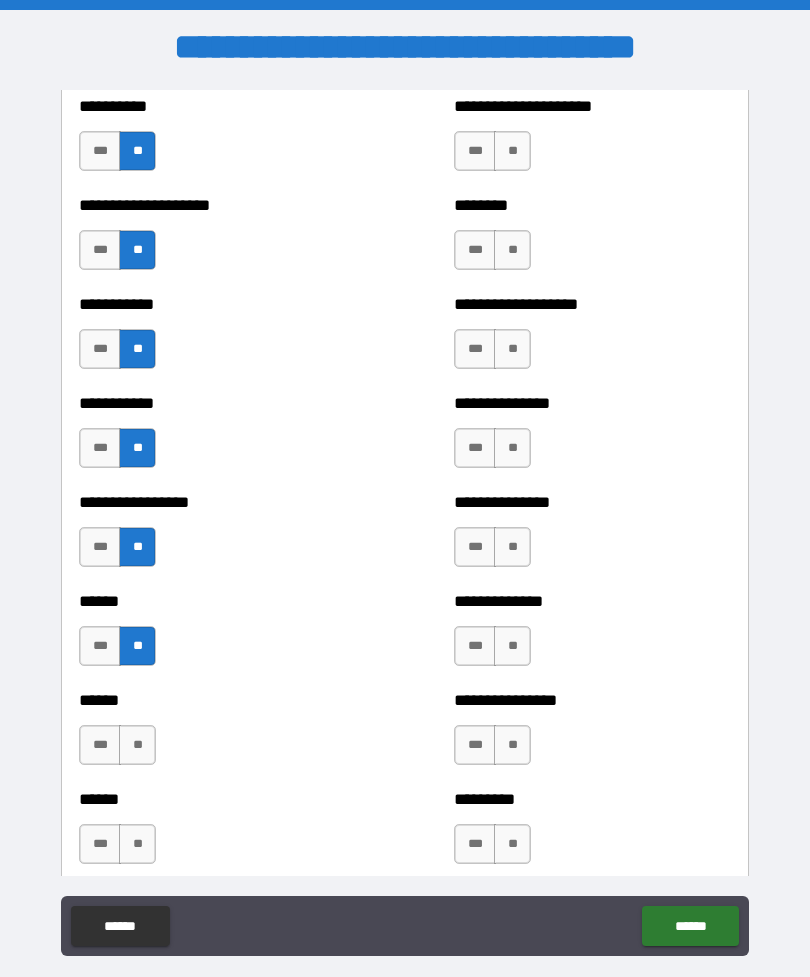click on "**" at bounding box center (137, 745) 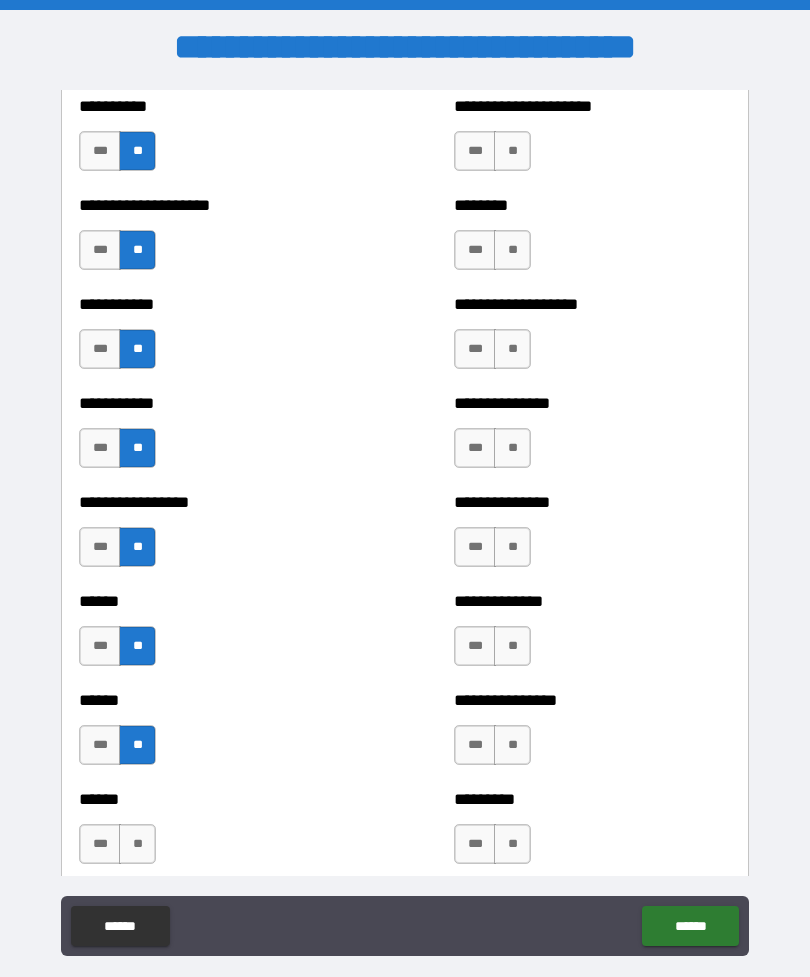 click on "**" at bounding box center [137, 844] 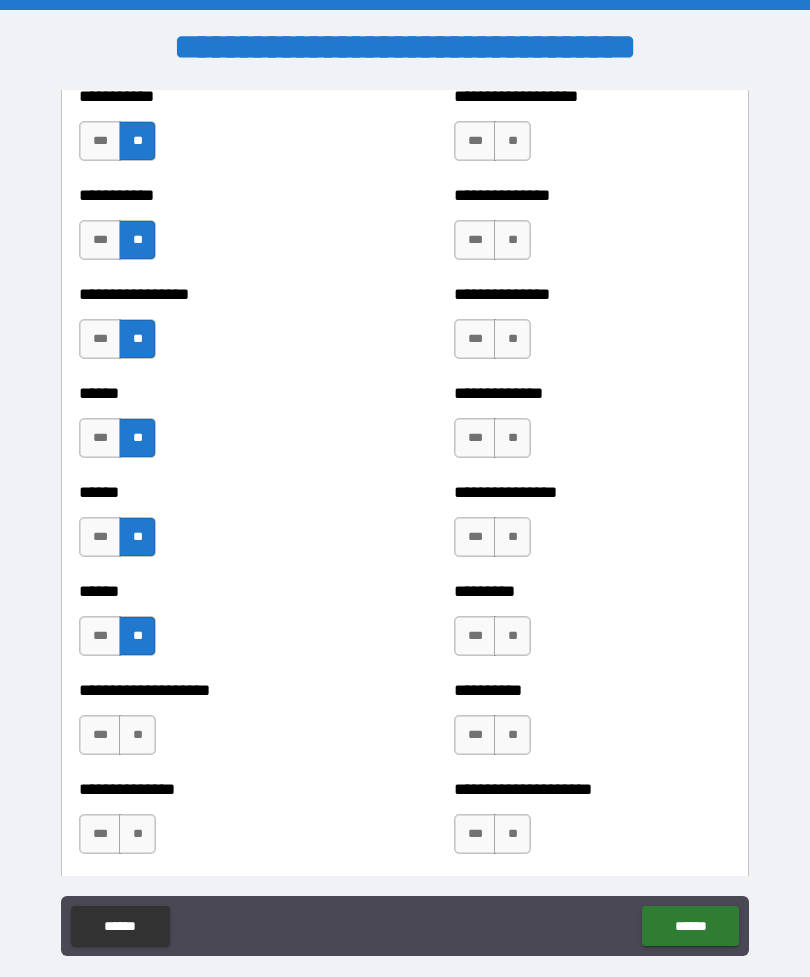 scroll, scrollTop: 2763, scrollLeft: 0, axis: vertical 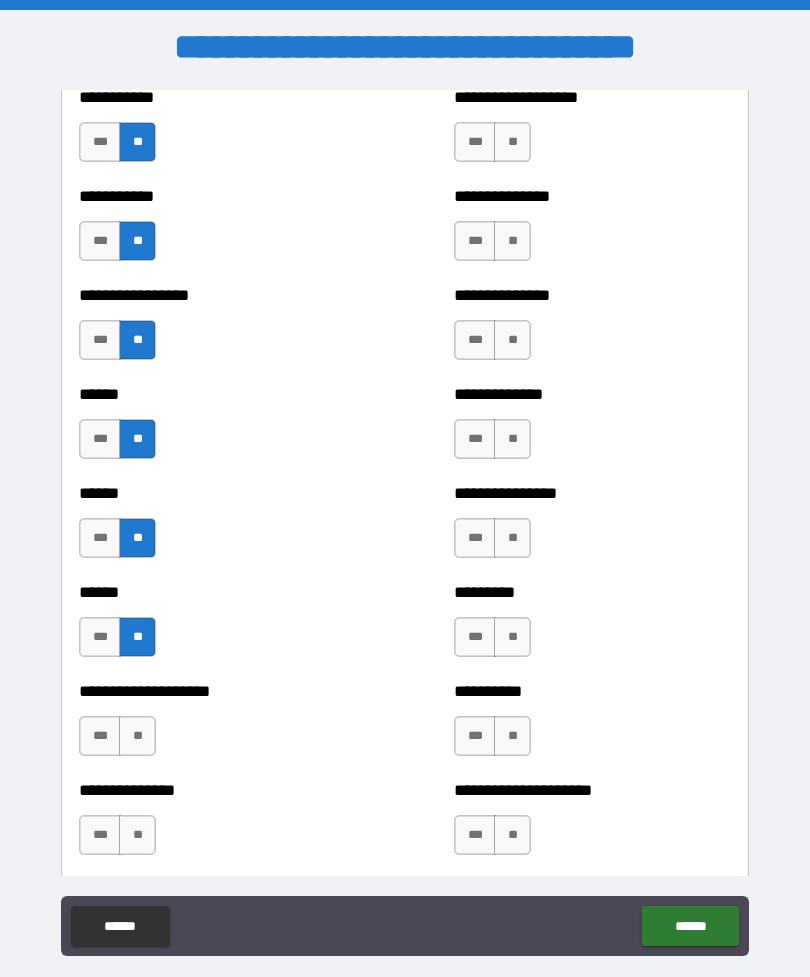 click on "***" at bounding box center [100, 736] 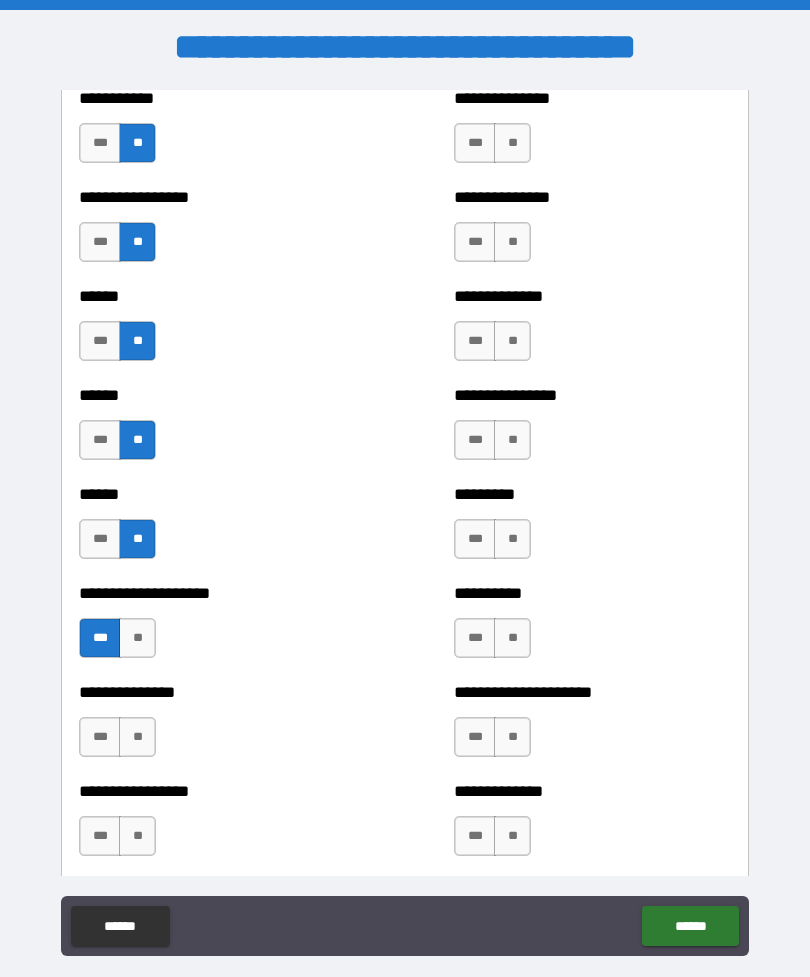 scroll, scrollTop: 2862, scrollLeft: 0, axis: vertical 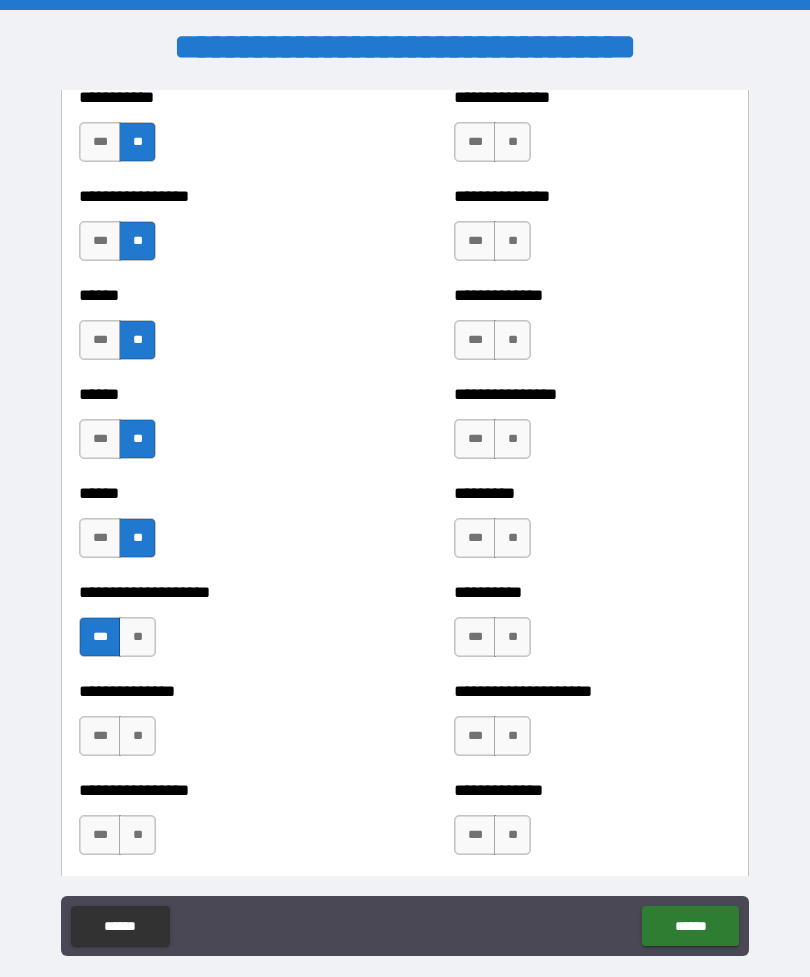 click on "**" at bounding box center [137, 736] 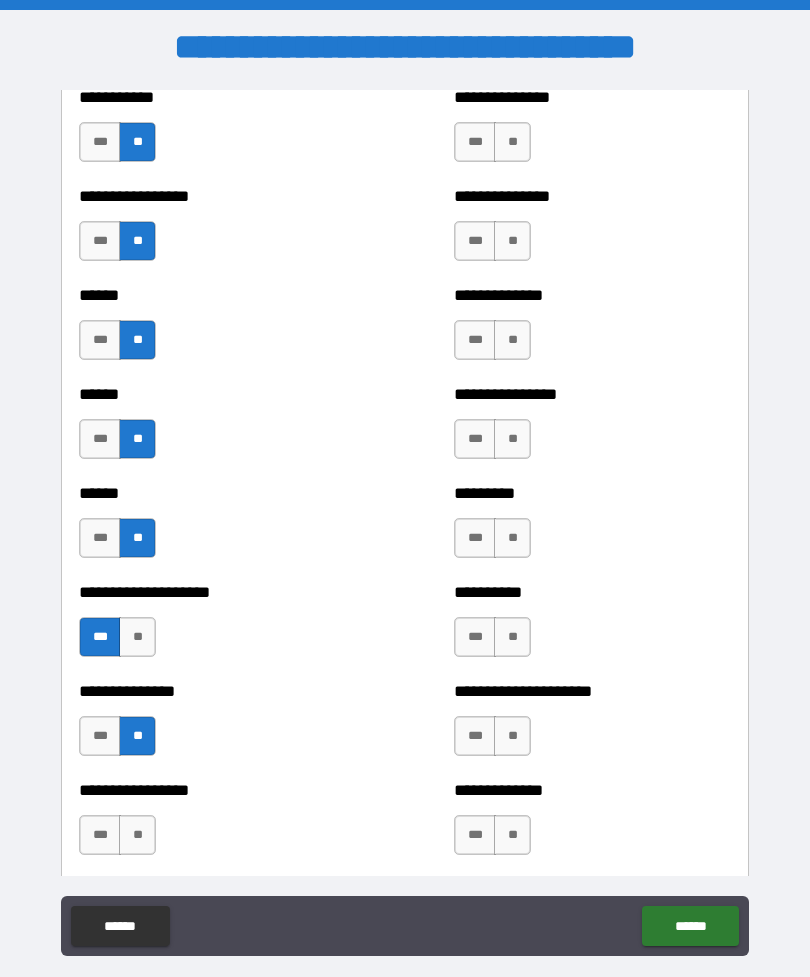 click on "**" at bounding box center (137, 835) 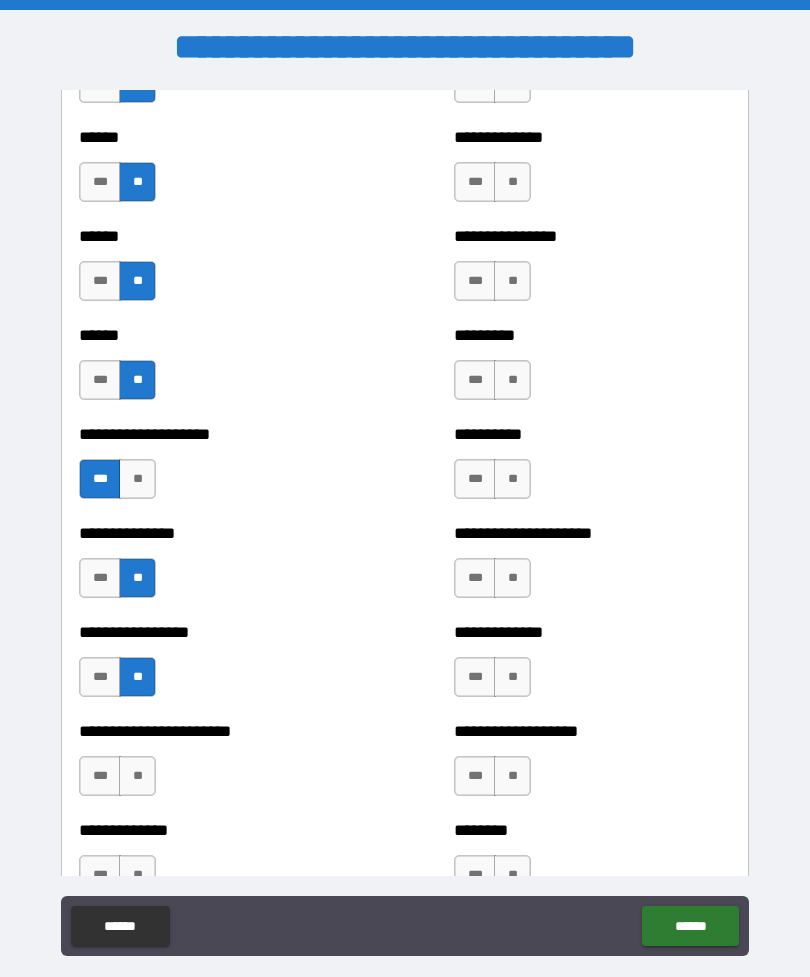scroll, scrollTop: 3031, scrollLeft: 0, axis: vertical 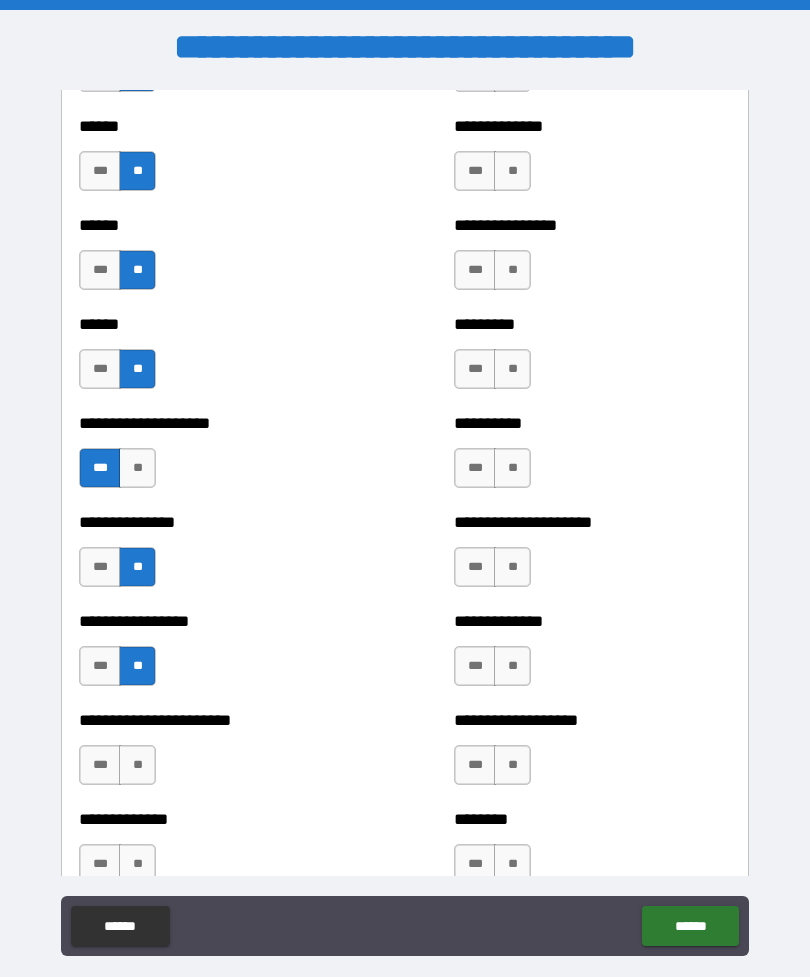 click on "*** **" at bounding box center [117, 765] 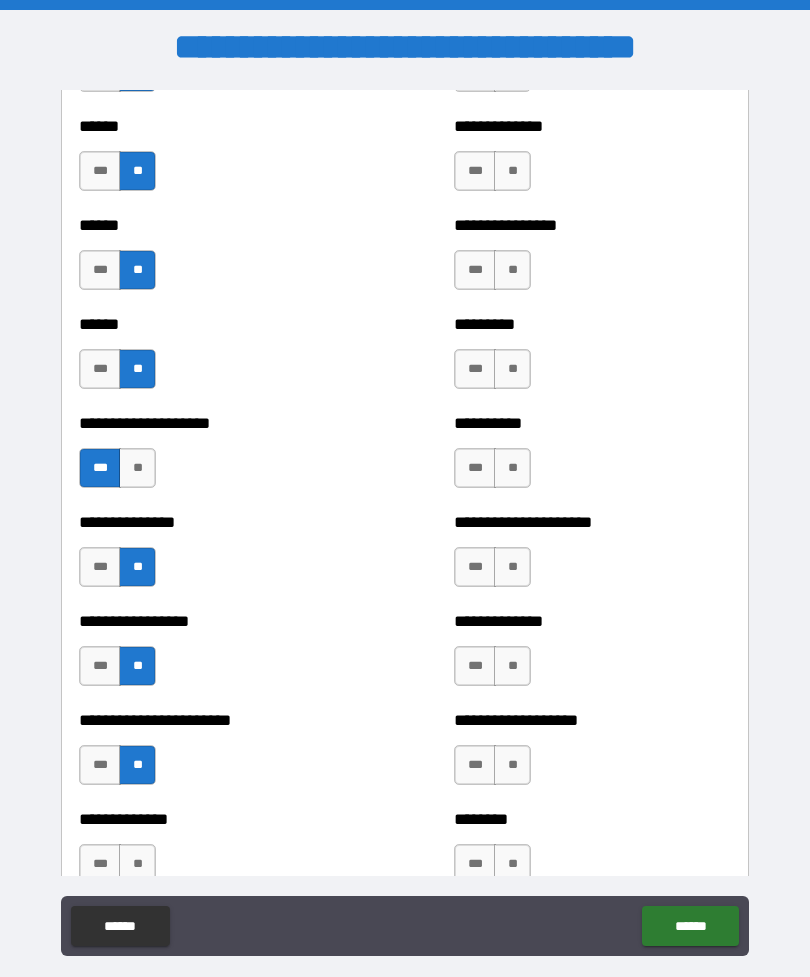 click on "**" at bounding box center [137, 864] 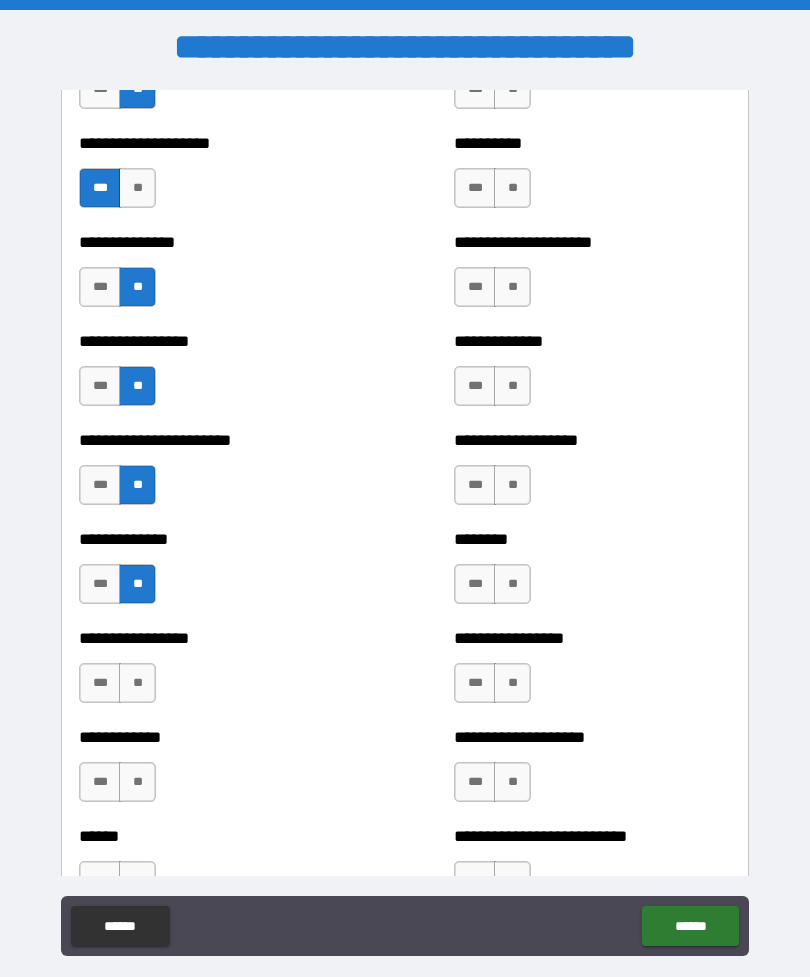 scroll, scrollTop: 3333, scrollLeft: 0, axis: vertical 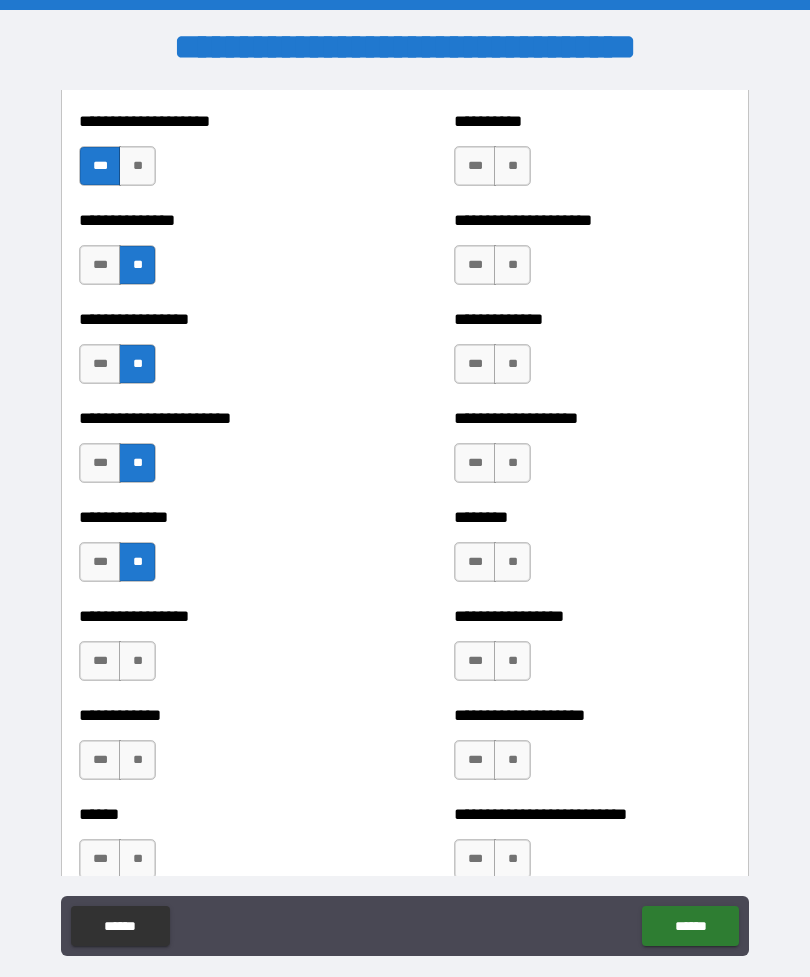 click on "**" at bounding box center (137, 661) 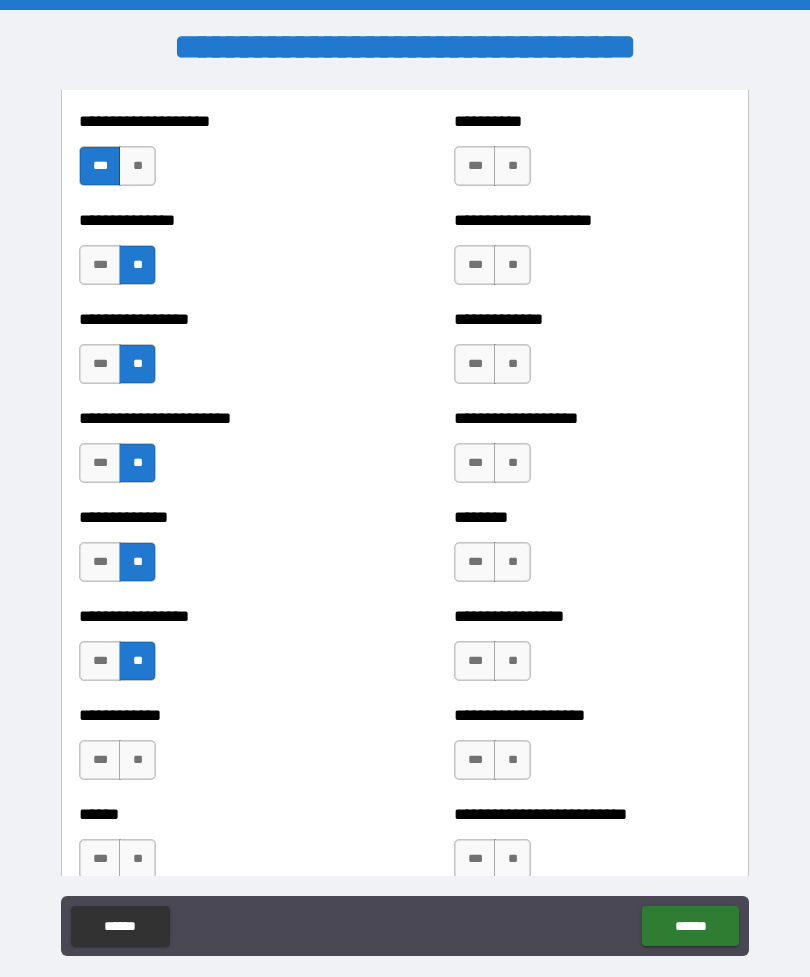 click on "**" at bounding box center (137, 760) 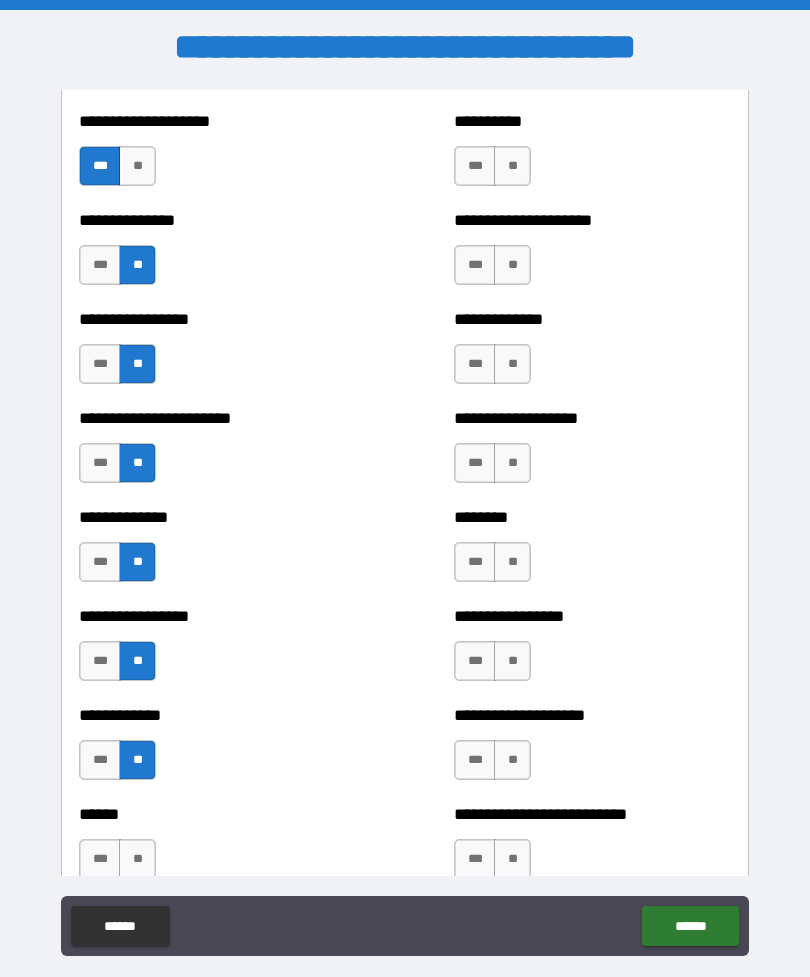 click on "**" at bounding box center [137, 859] 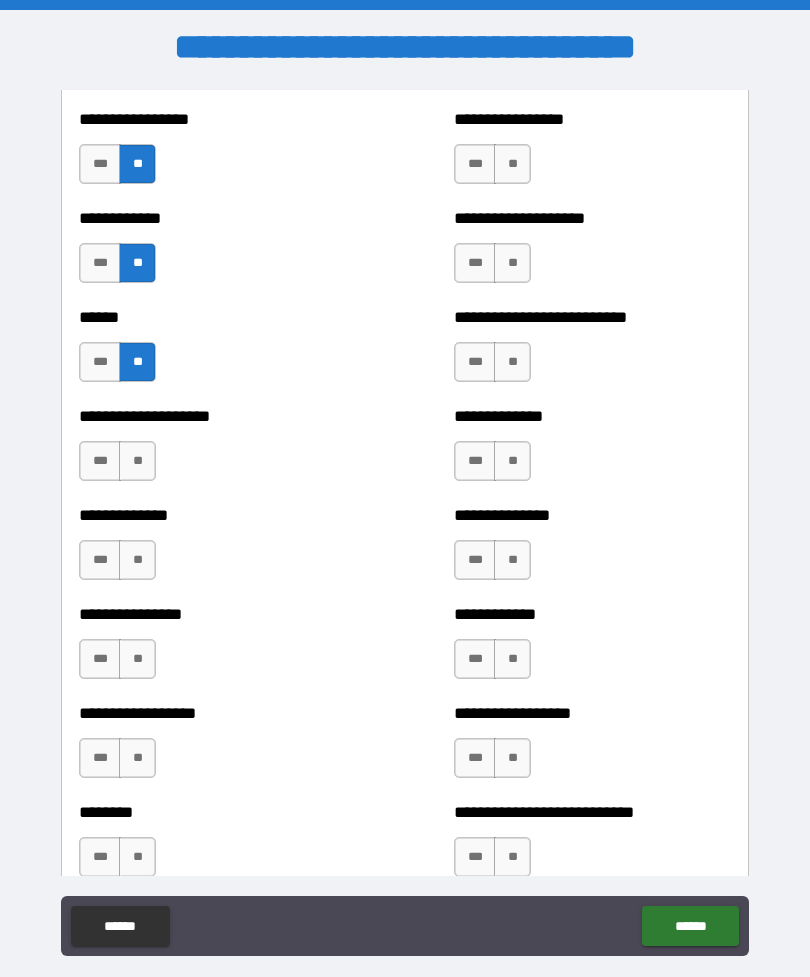 scroll, scrollTop: 3799, scrollLeft: 0, axis: vertical 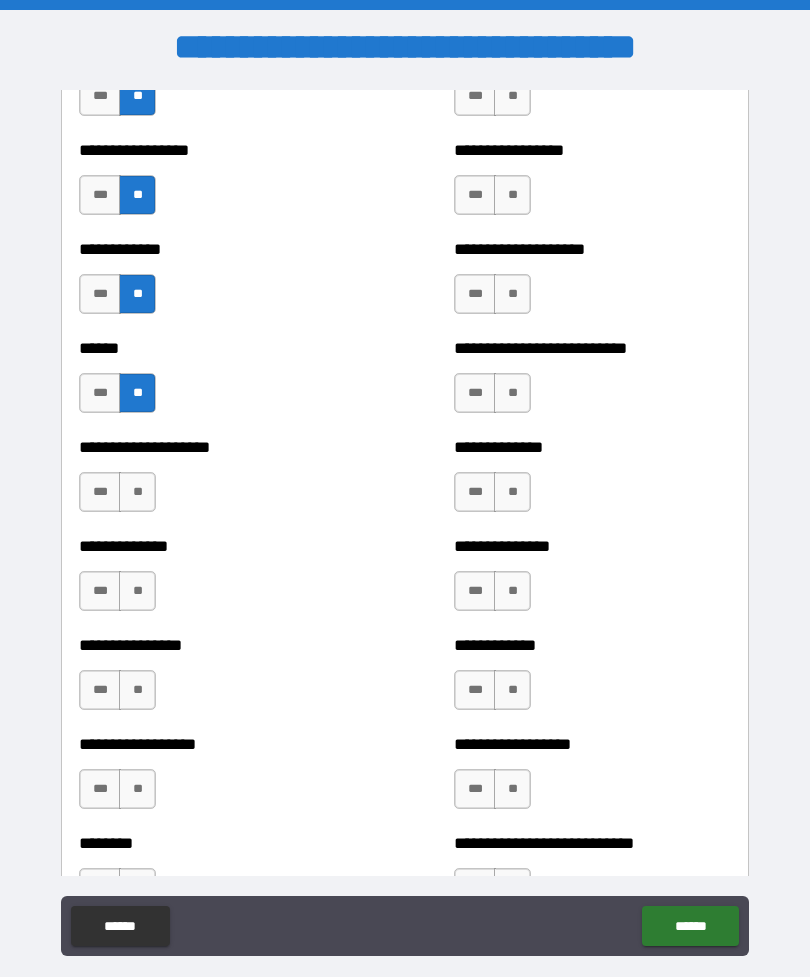 click on "**" at bounding box center [137, 492] 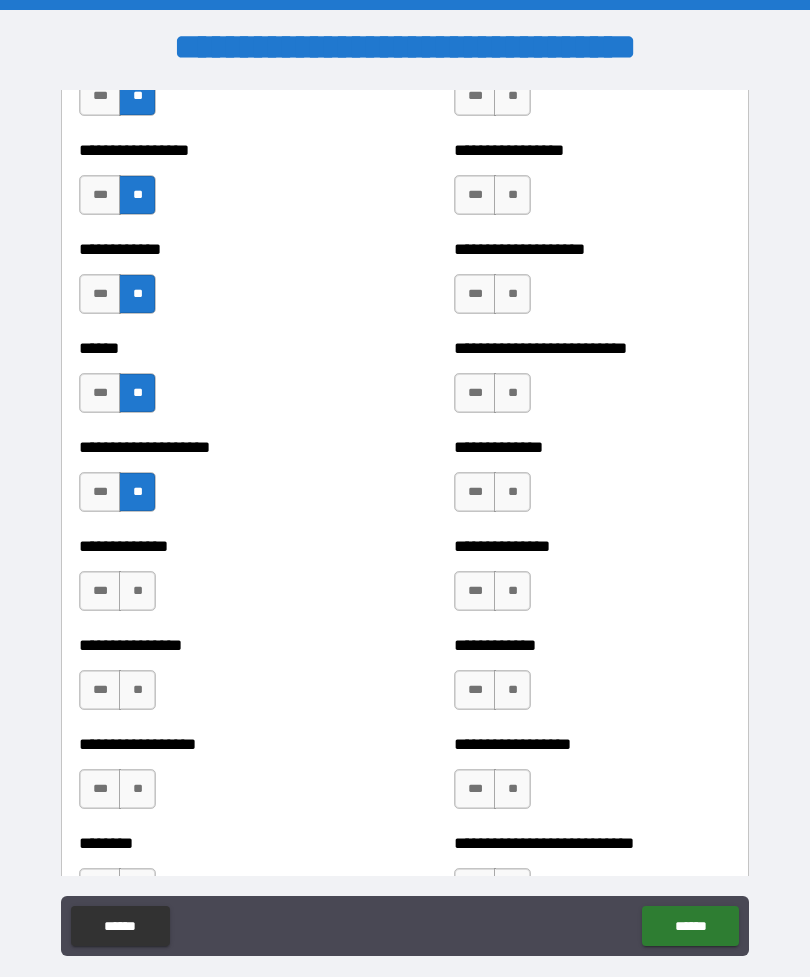 click on "**" at bounding box center [137, 591] 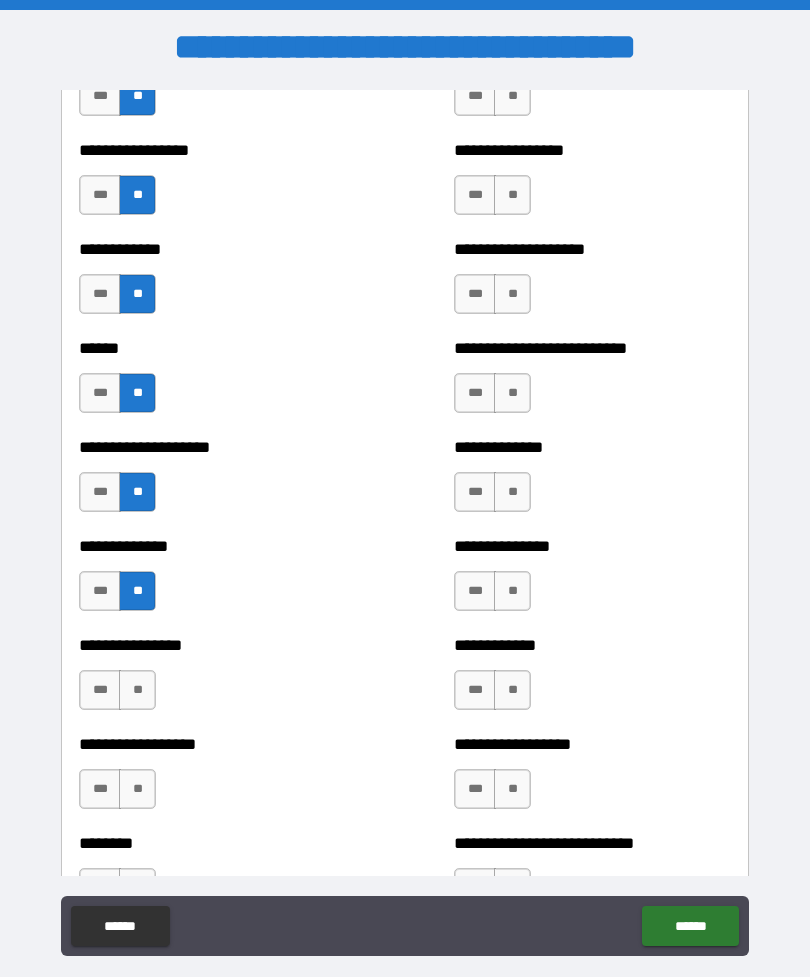 click on "**" at bounding box center [137, 690] 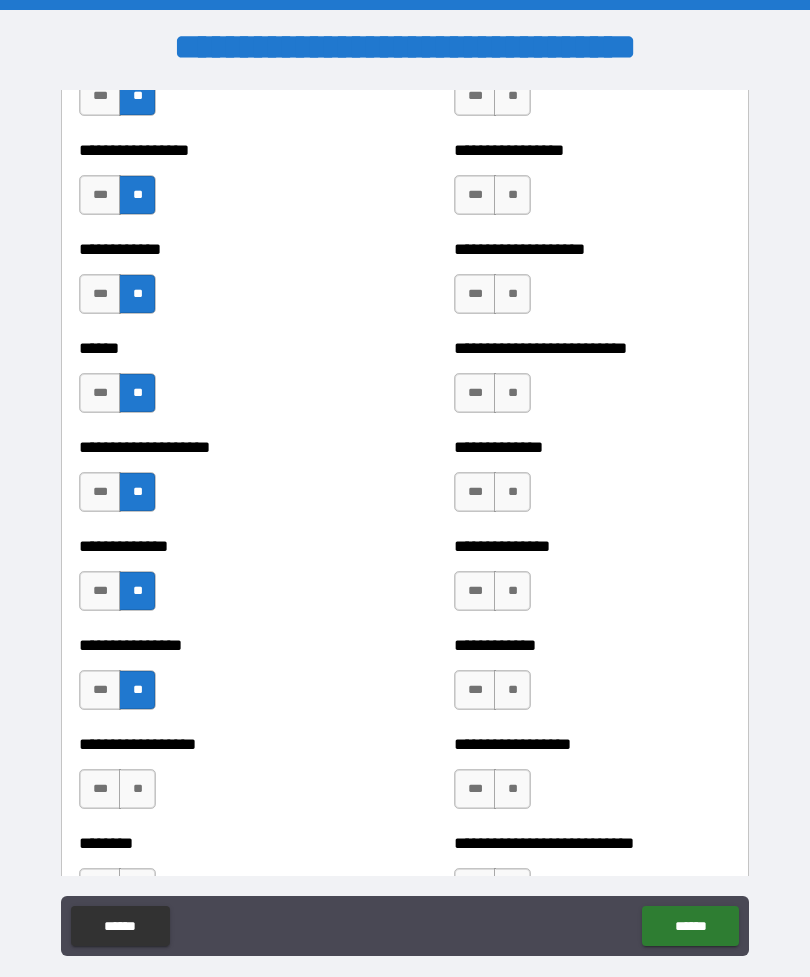 click on "**" at bounding box center (137, 789) 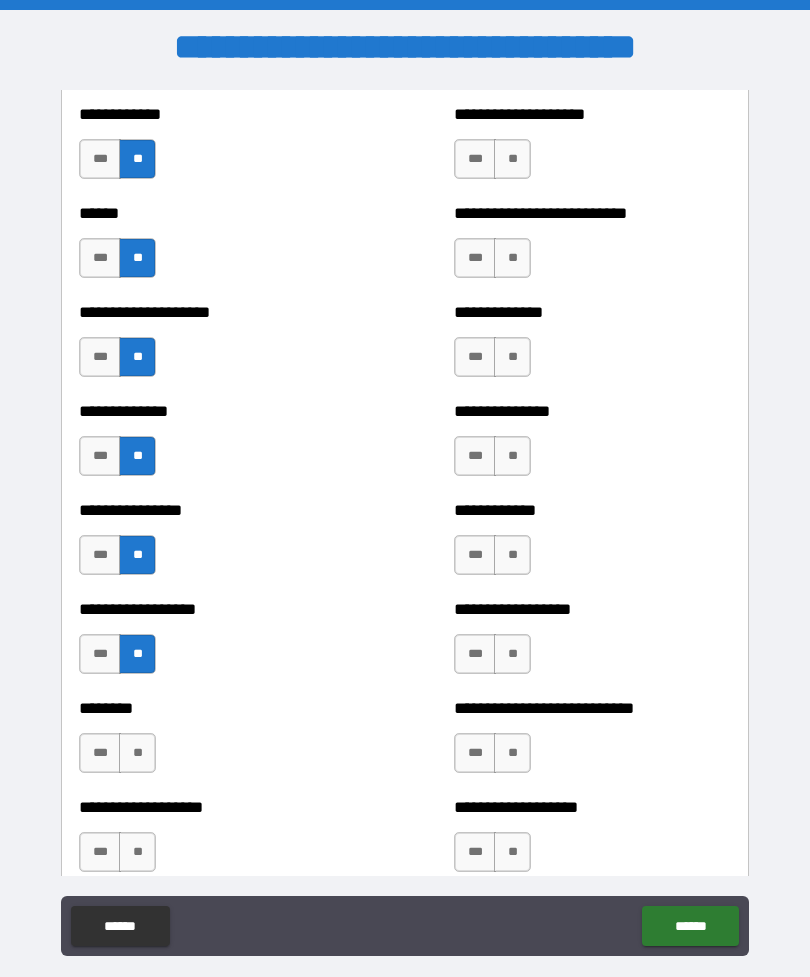 scroll, scrollTop: 3932, scrollLeft: 0, axis: vertical 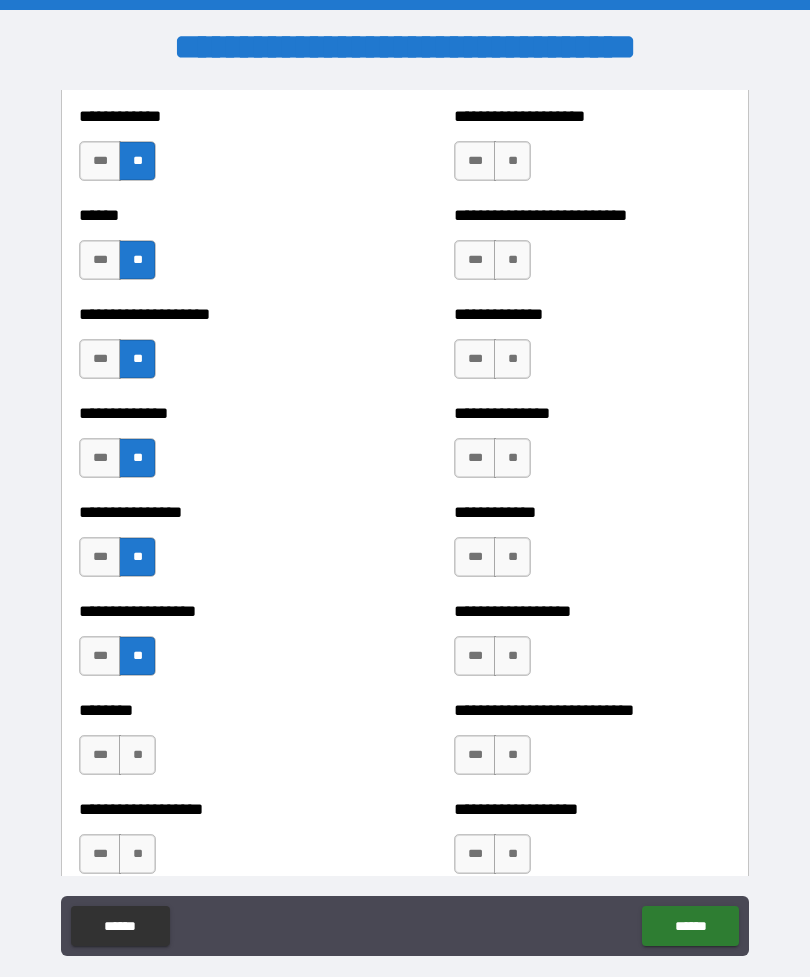 click on "**" at bounding box center [137, 755] 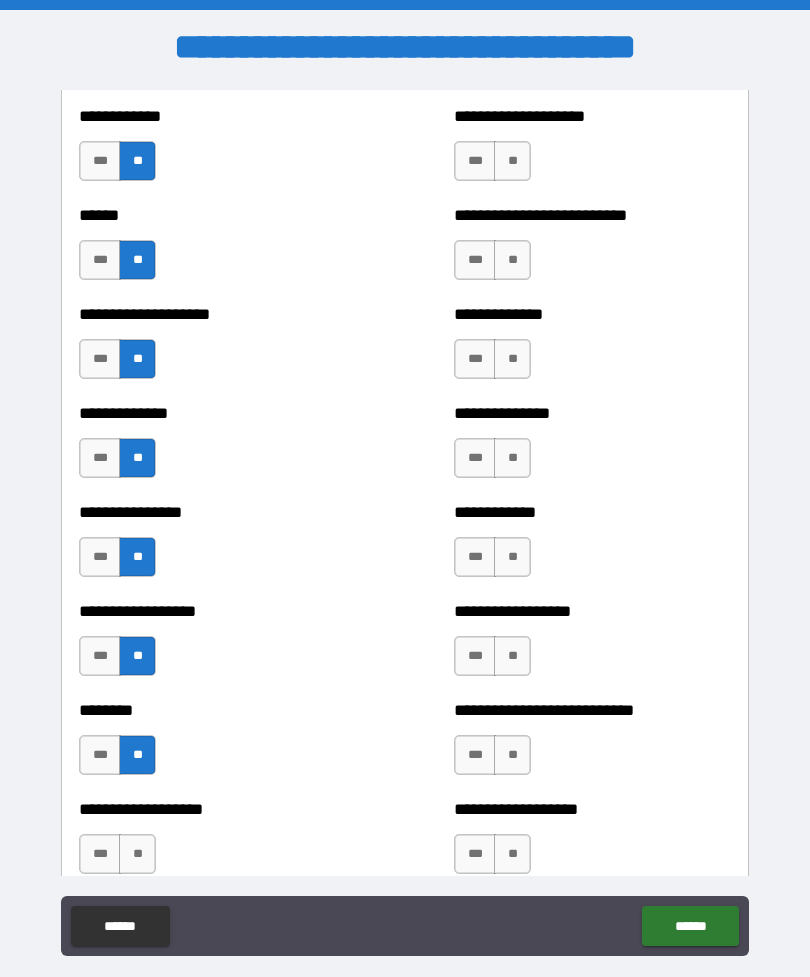 click on "**" at bounding box center [137, 854] 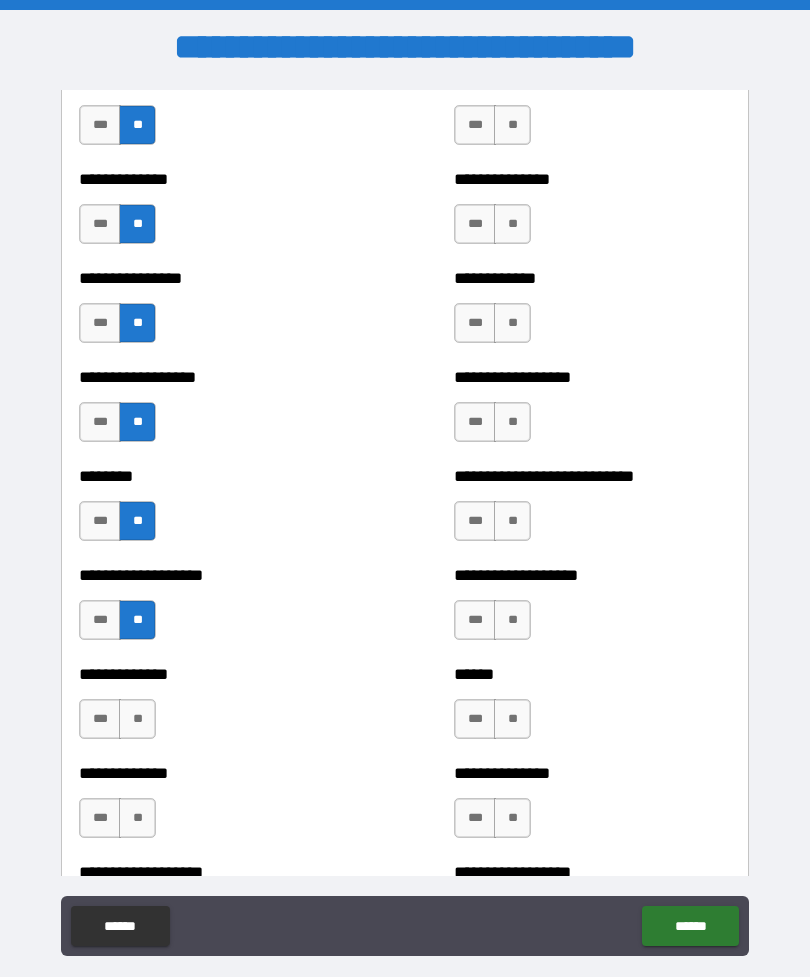 scroll, scrollTop: 4164, scrollLeft: 0, axis: vertical 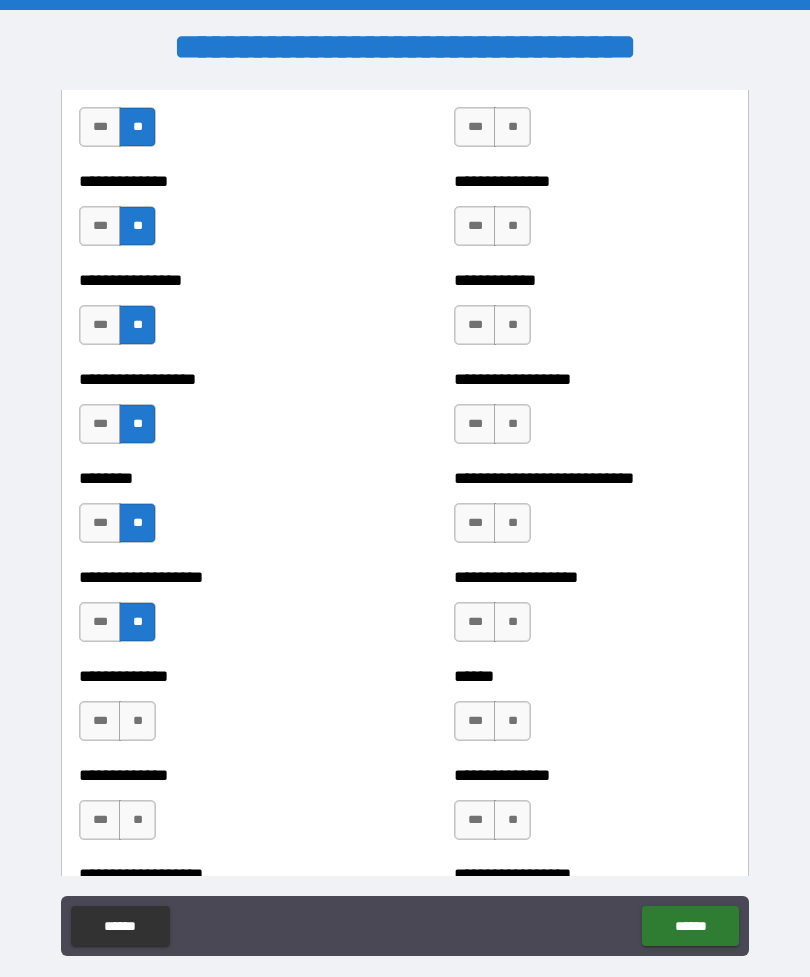 click on "**" at bounding box center [137, 721] 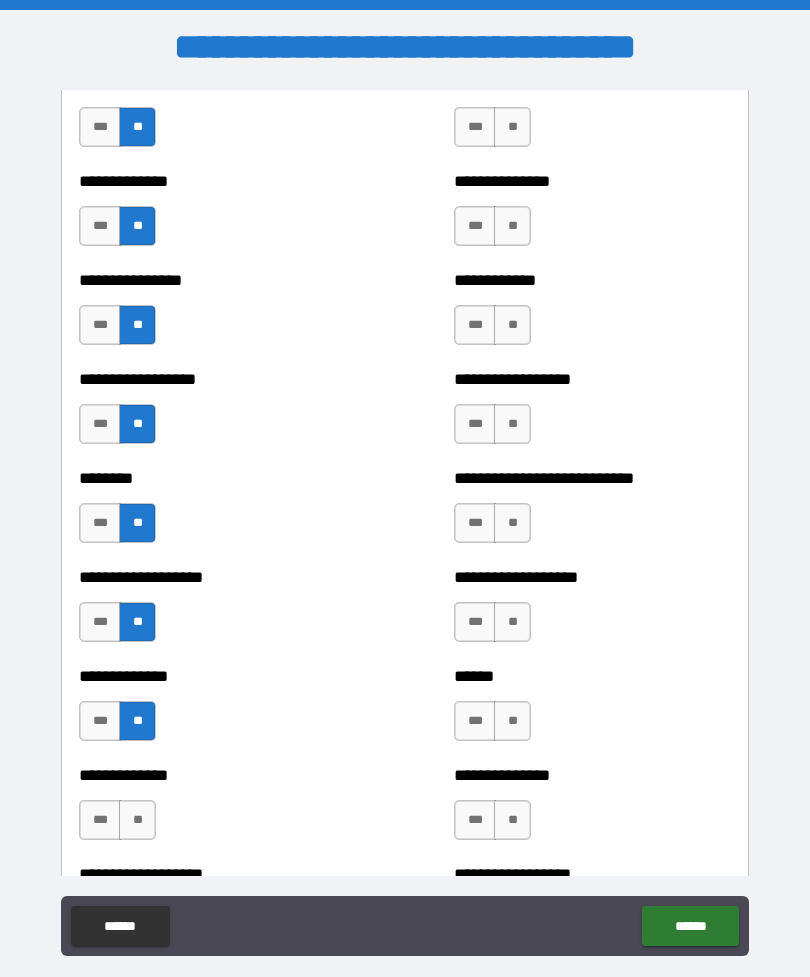 click on "**" at bounding box center (137, 820) 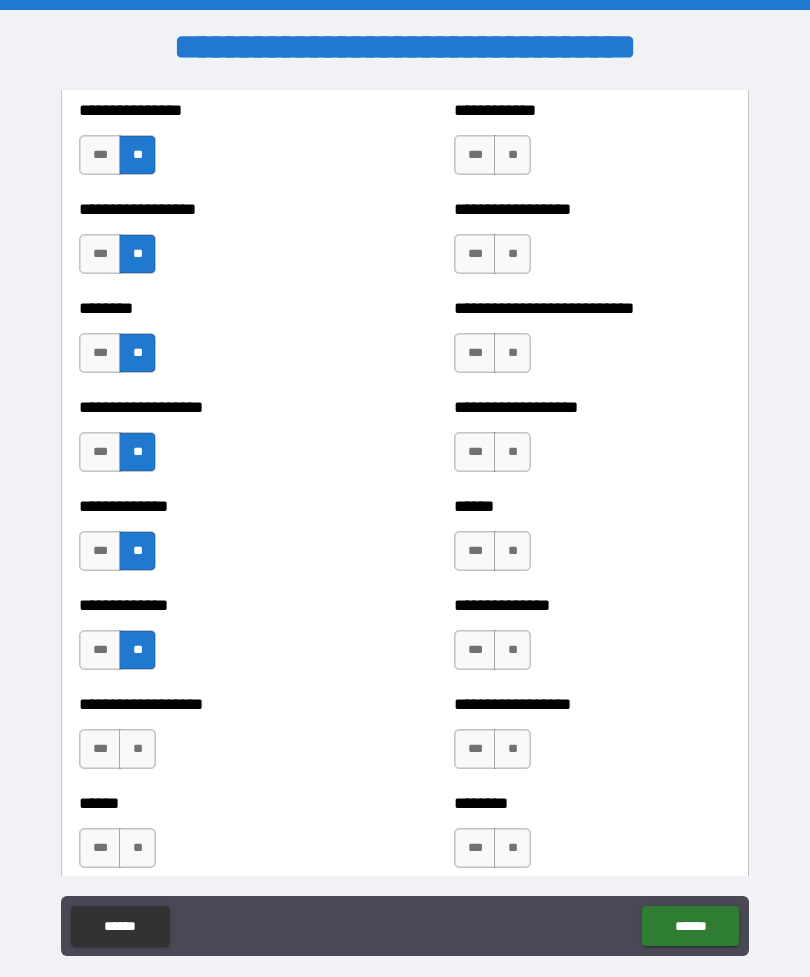 scroll, scrollTop: 4331, scrollLeft: 0, axis: vertical 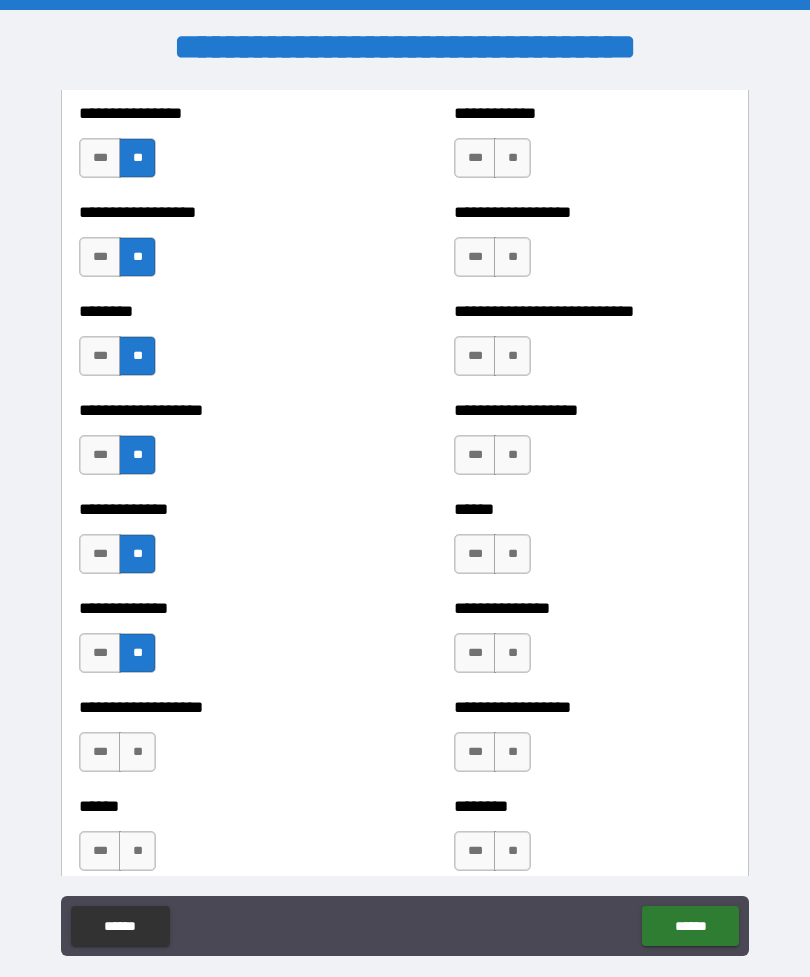 click on "**" at bounding box center [137, 752] 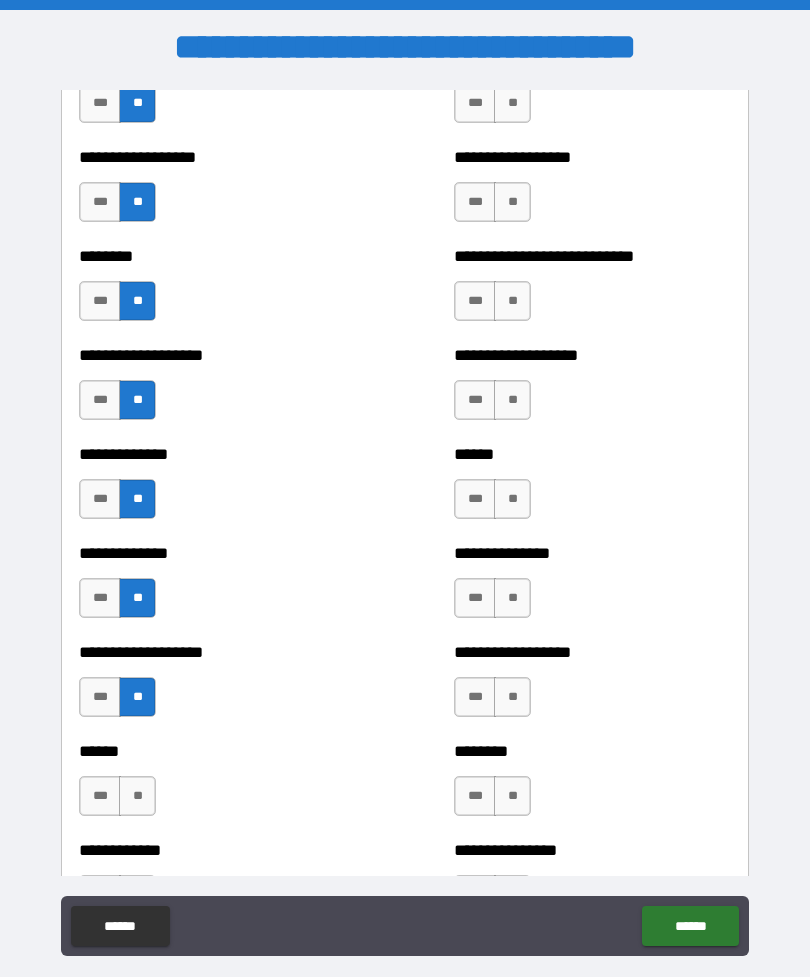 click on "**" at bounding box center [137, 796] 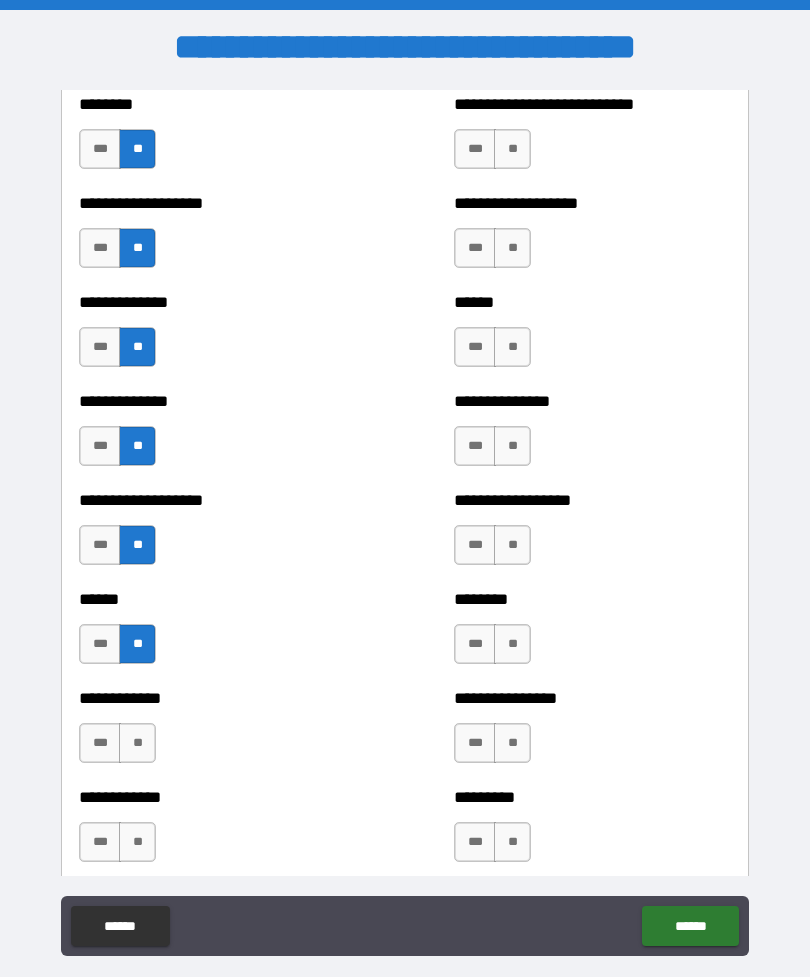 scroll, scrollTop: 4577, scrollLeft: 0, axis: vertical 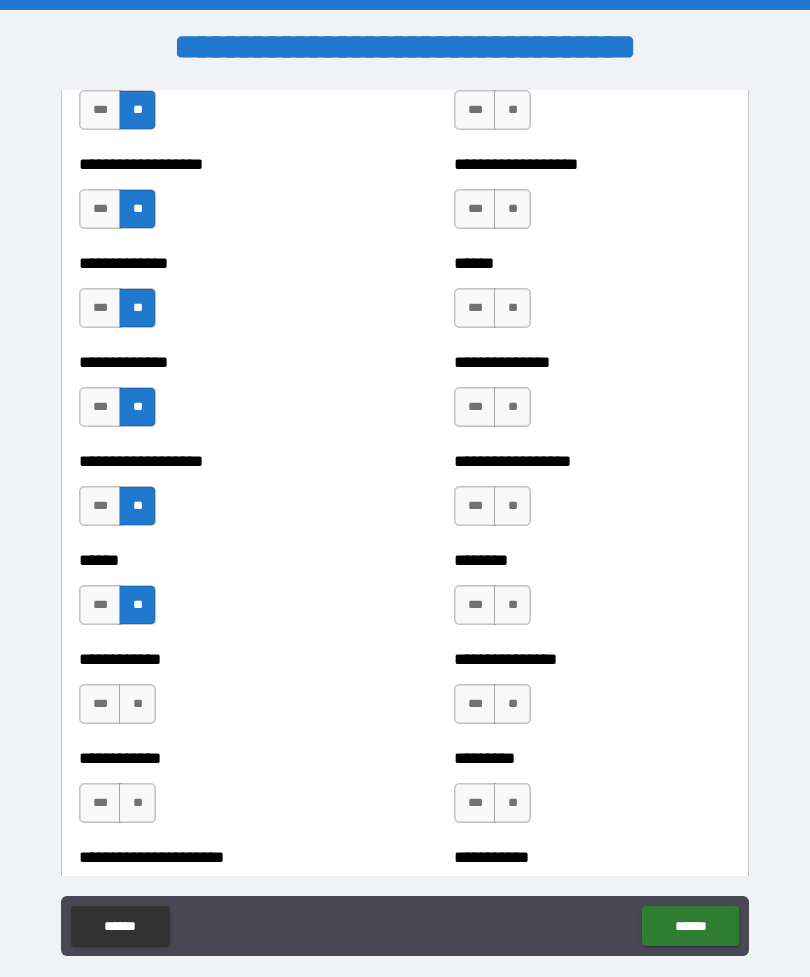 click on "**" at bounding box center (137, 704) 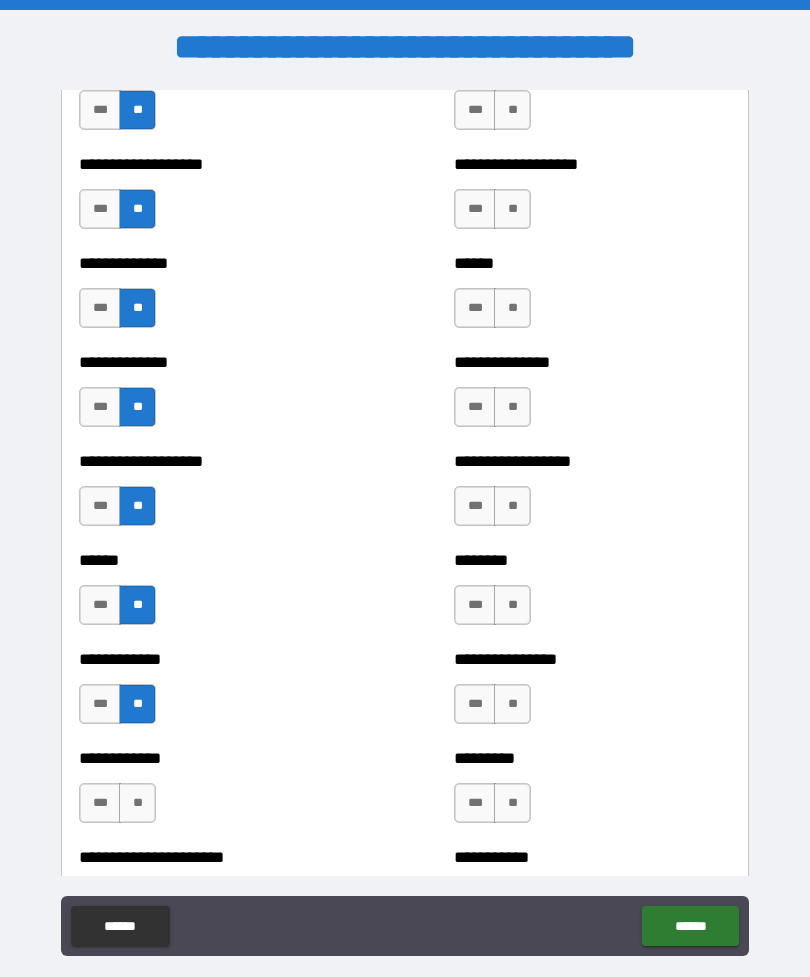 click on "**" at bounding box center [137, 803] 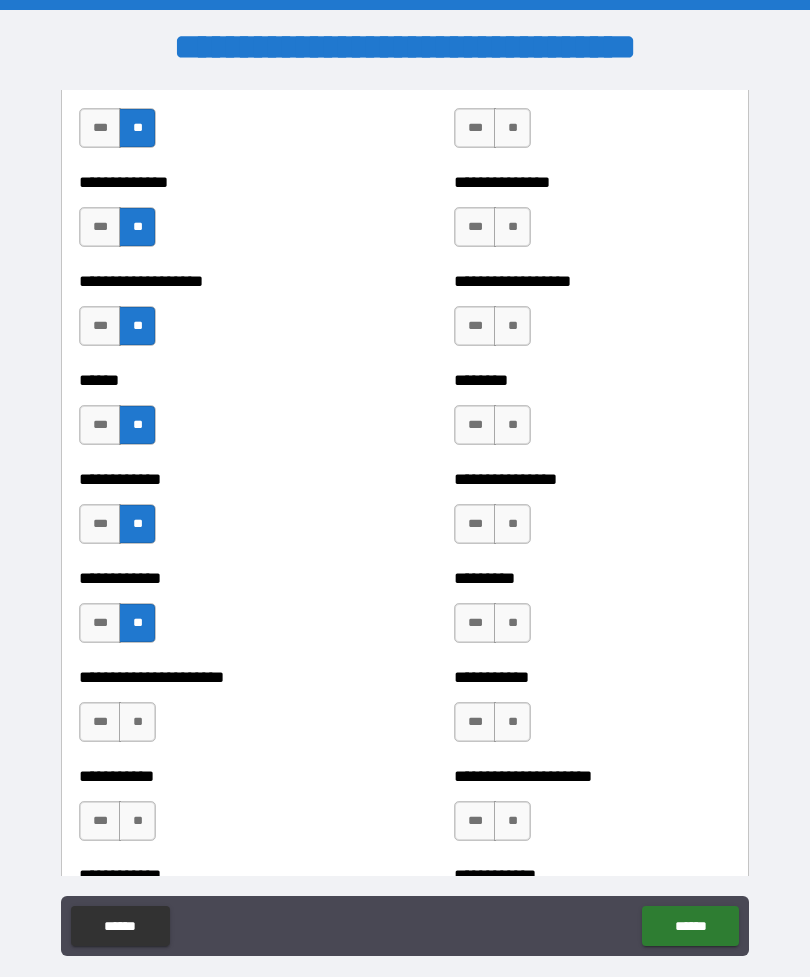 scroll, scrollTop: 4783, scrollLeft: 0, axis: vertical 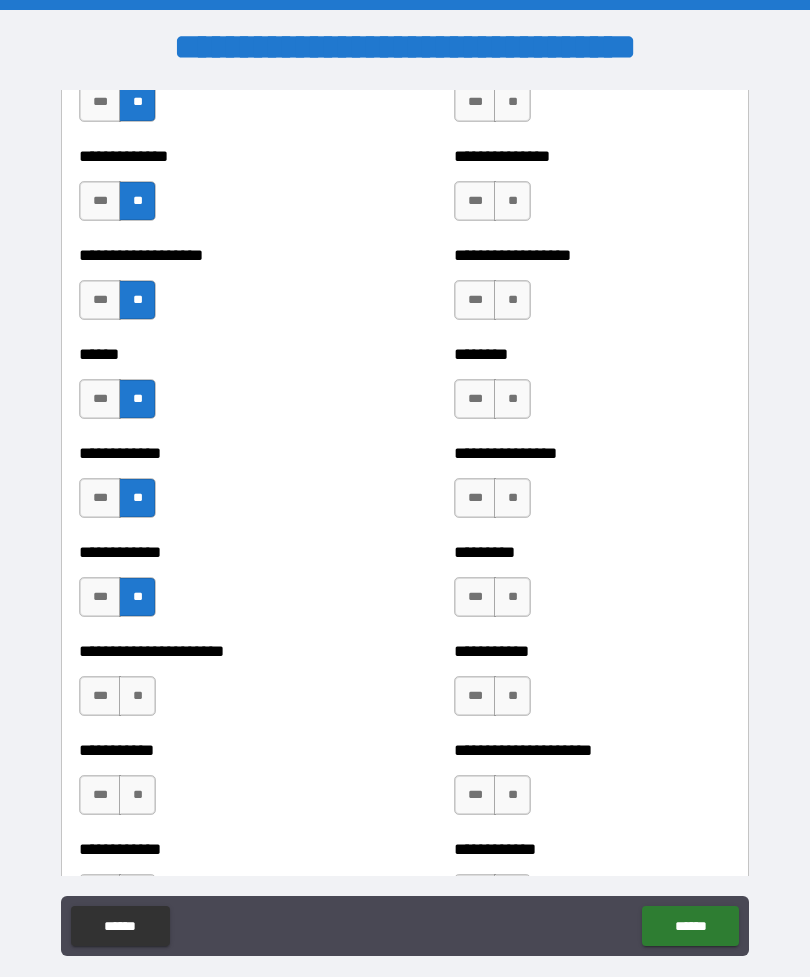 click on "**" at bounding box center (137, 696) 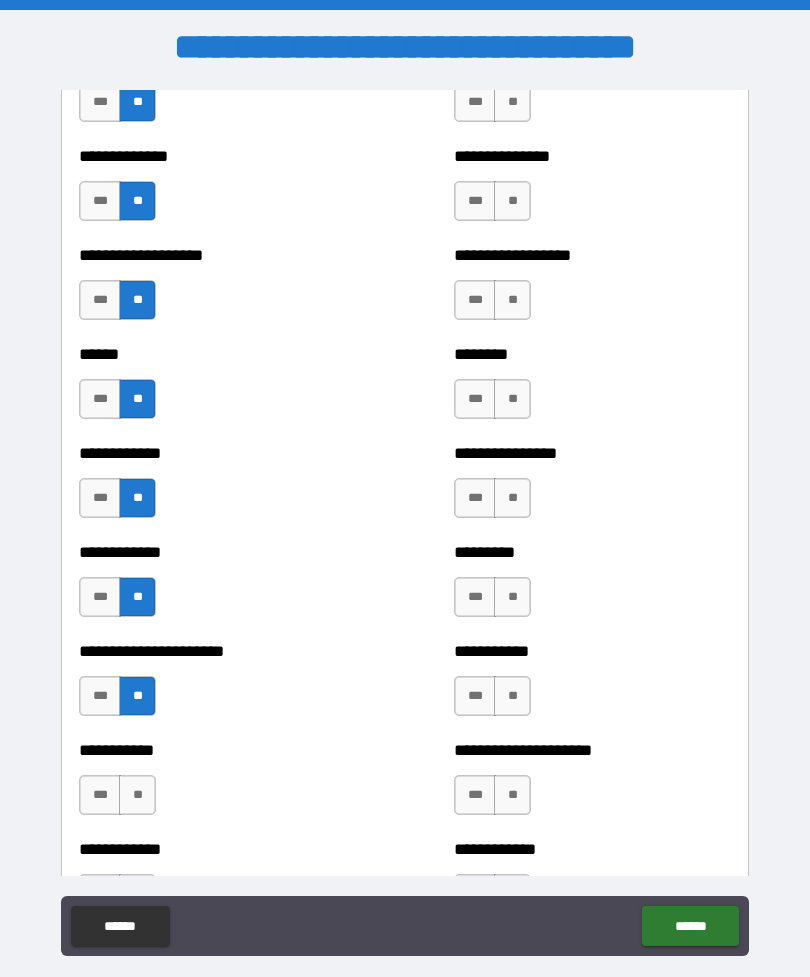 click on "**" at bounding box center (137, 795) 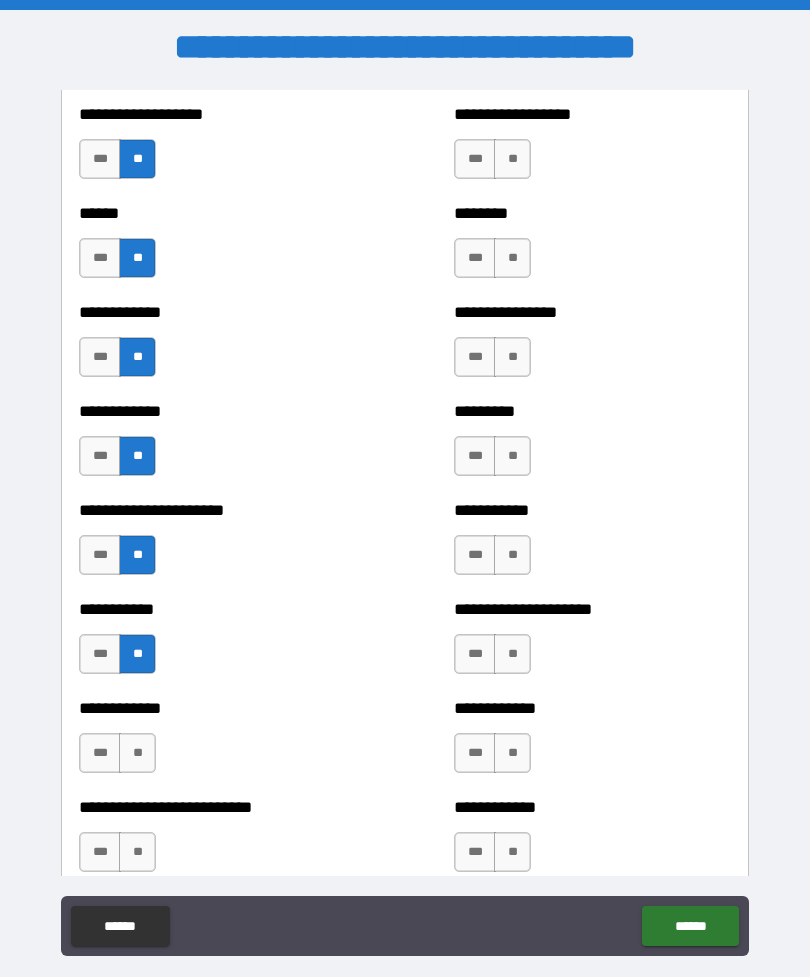 scroll, scrollTop: 4929, scrollLeft: 0, axis: vertical 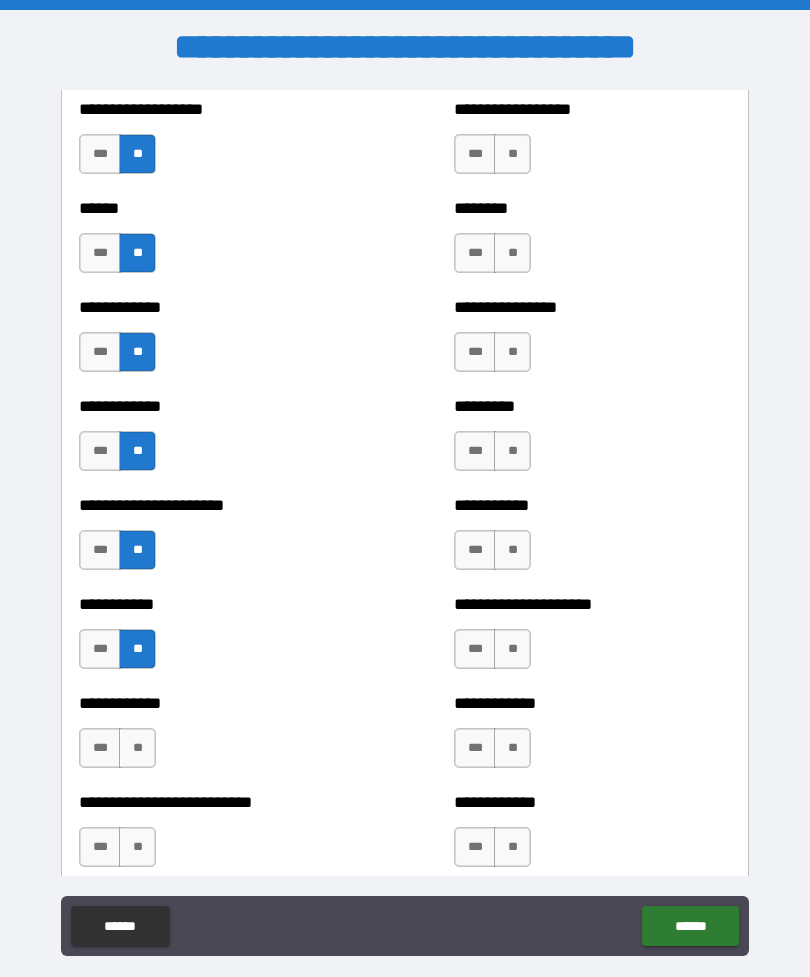 click on "**" at bounding box center (137, 748) 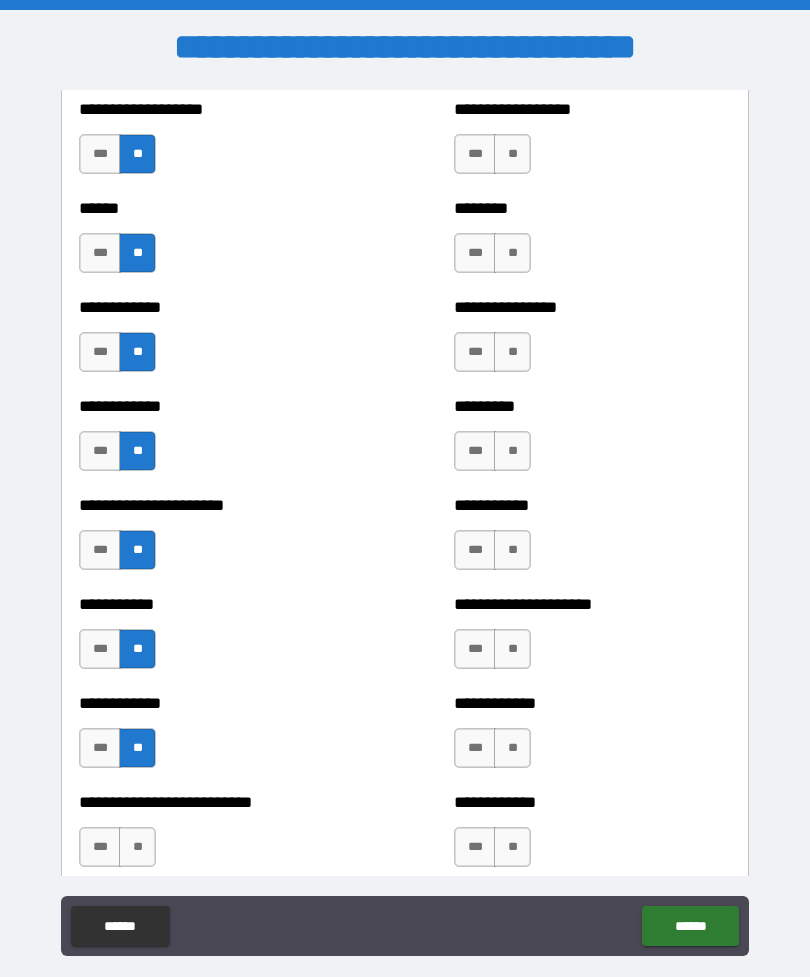 click on "**" at bounding box center (137, 847) 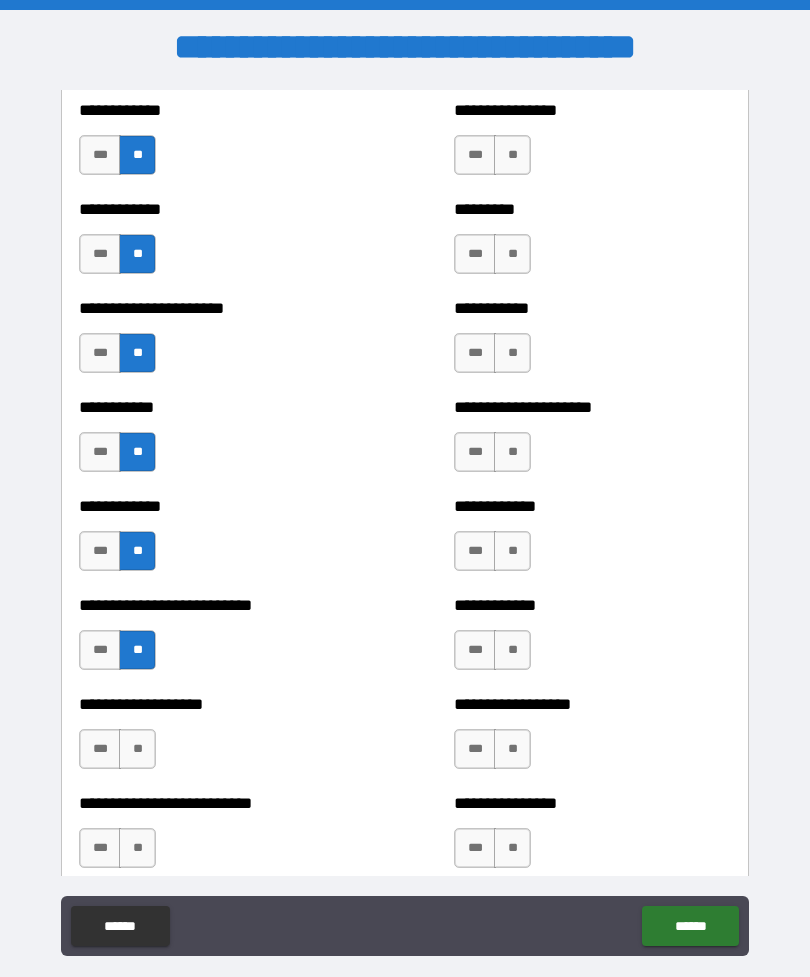 scroll, scrollTop: 5127, scrollLeft: 0, axis: vertical 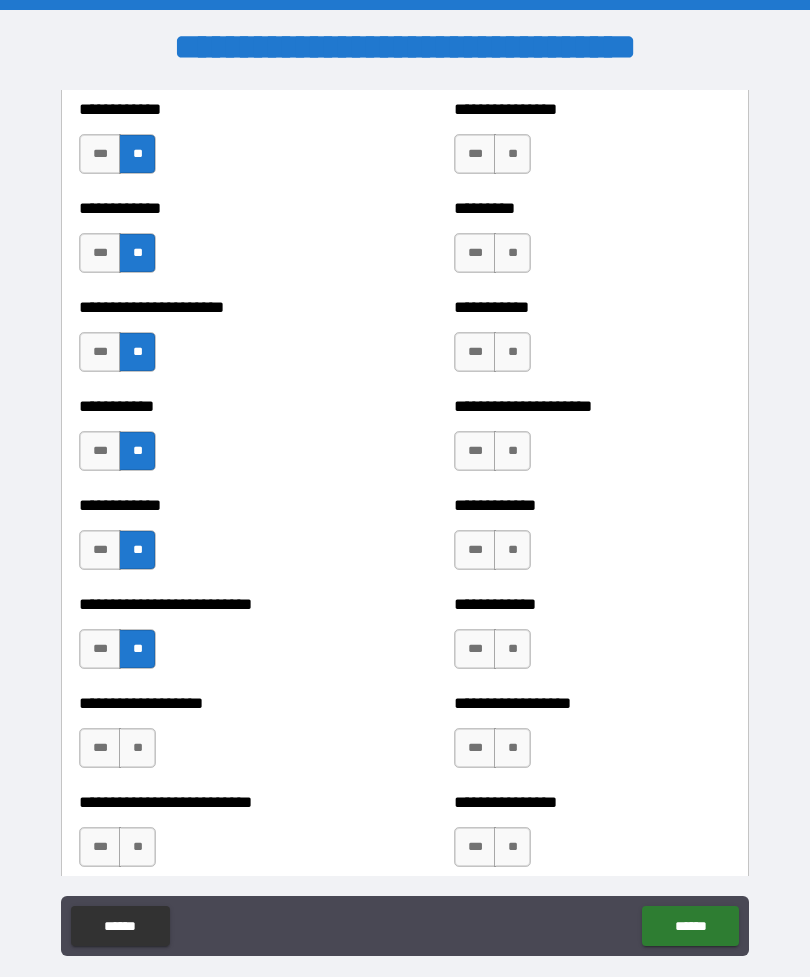 click on "**" at bounding box center [137, 748] 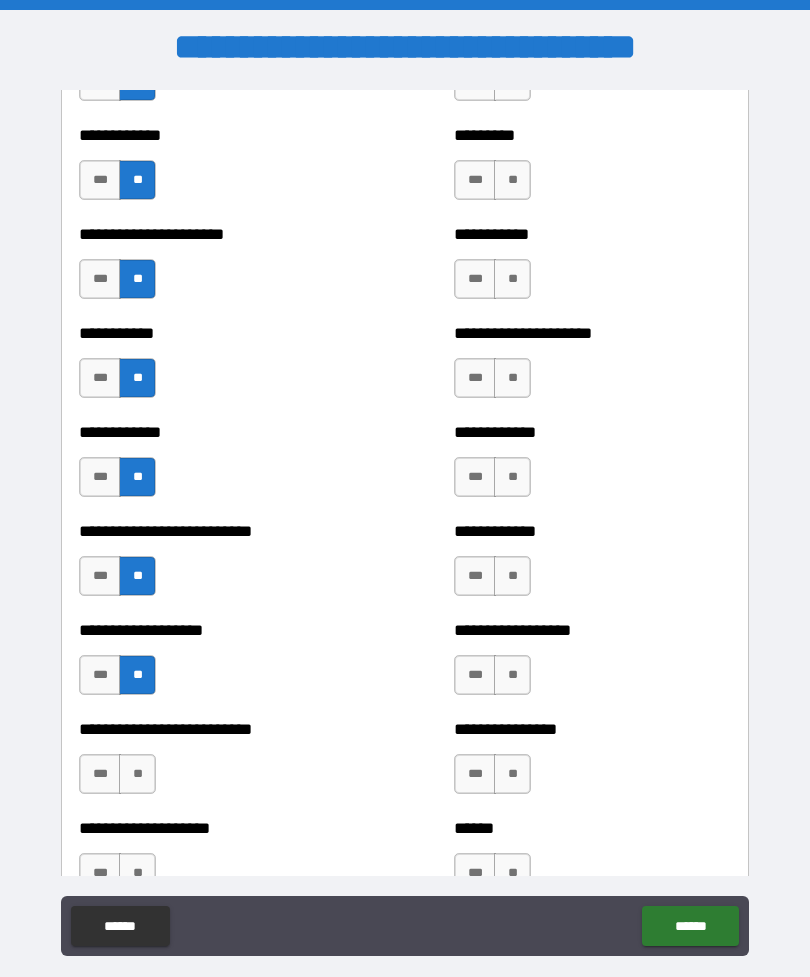 scroll, scrollTop: 5227, scrollLeft: 0, axis: vertical 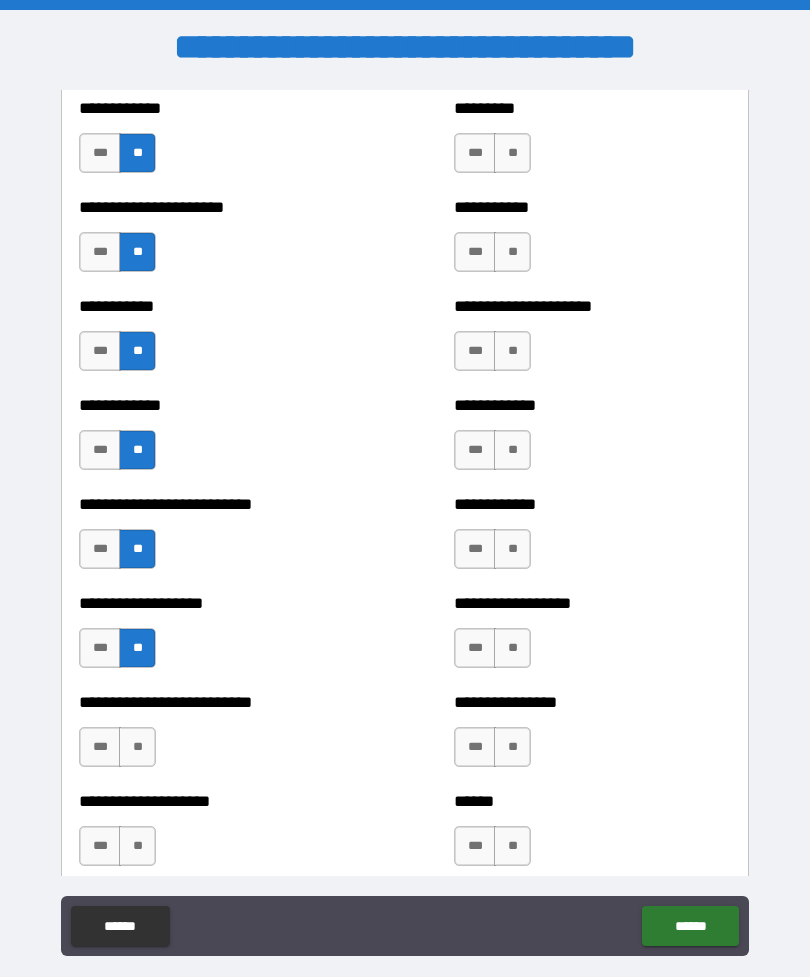 click on "**" at bounding box center (137, 747) 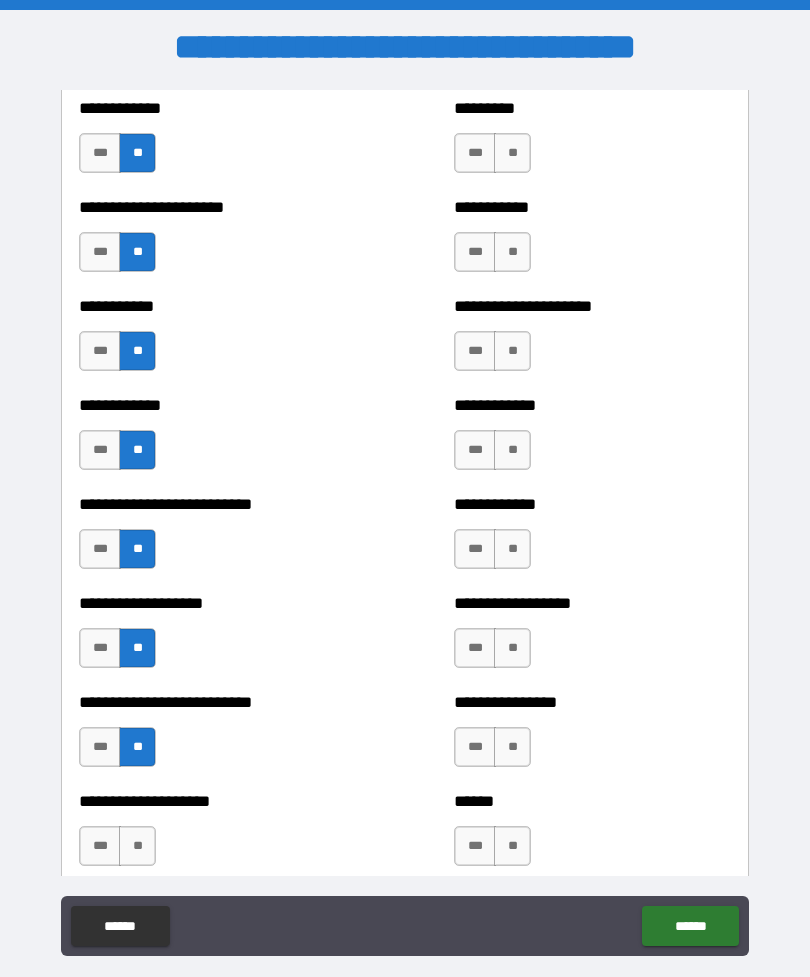 click on "**" at bounding box center [137, 846] 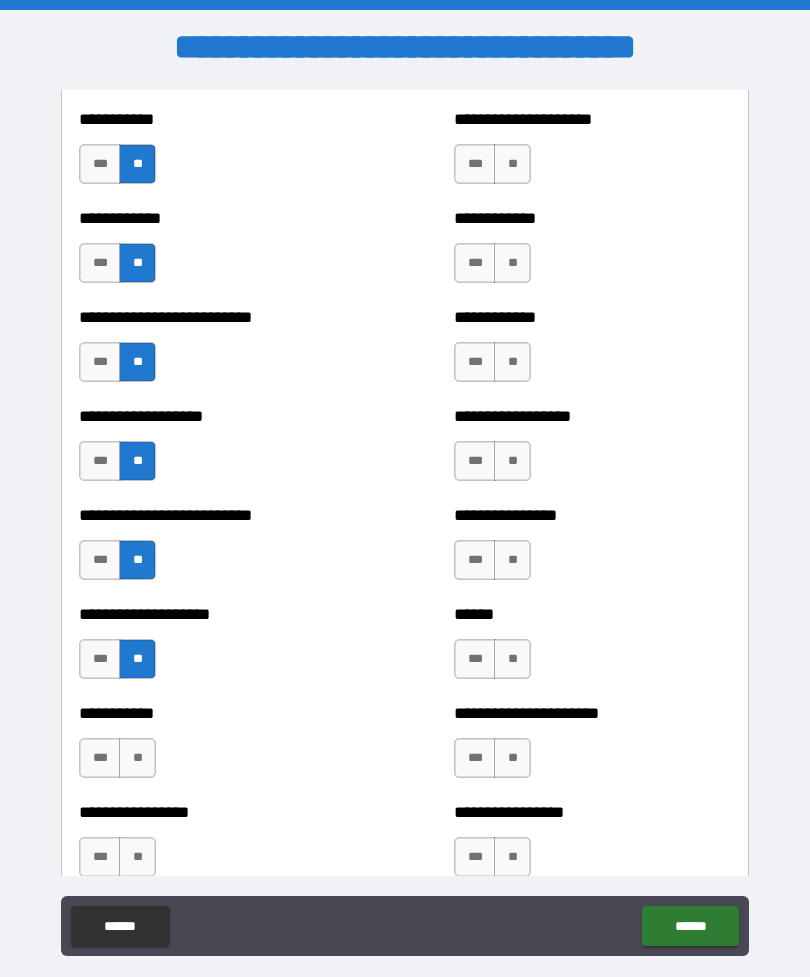 scroll, scrollTop: 5415, scrollLeft: 0, axis: vertical 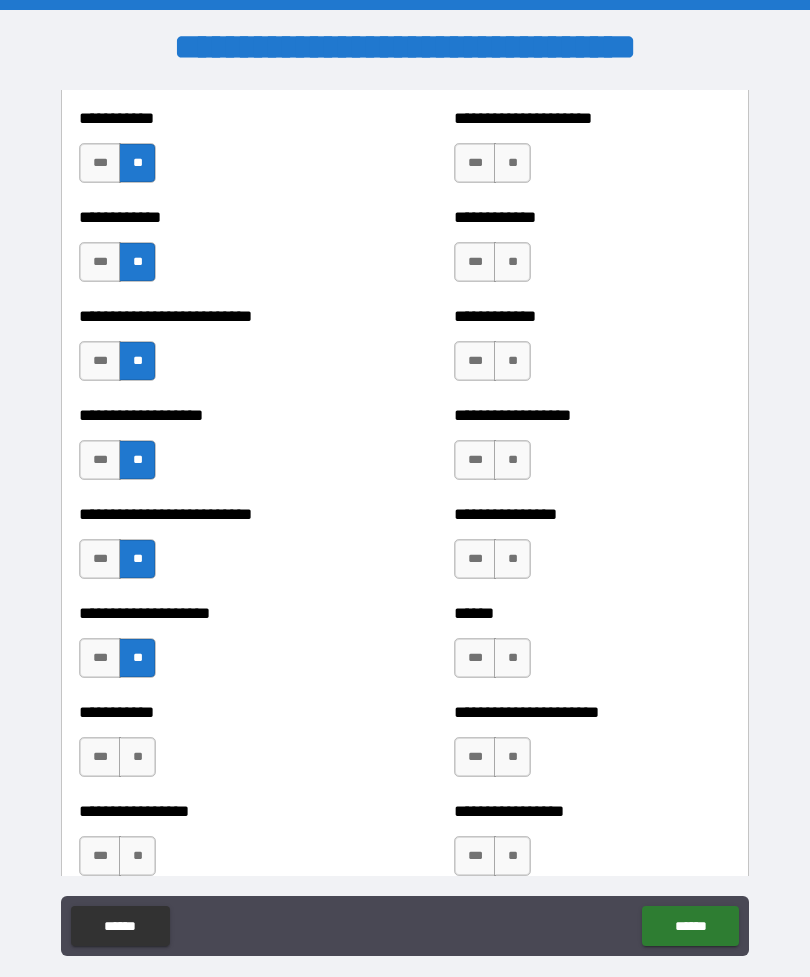 click on "**" at bounding box center [137, 757] 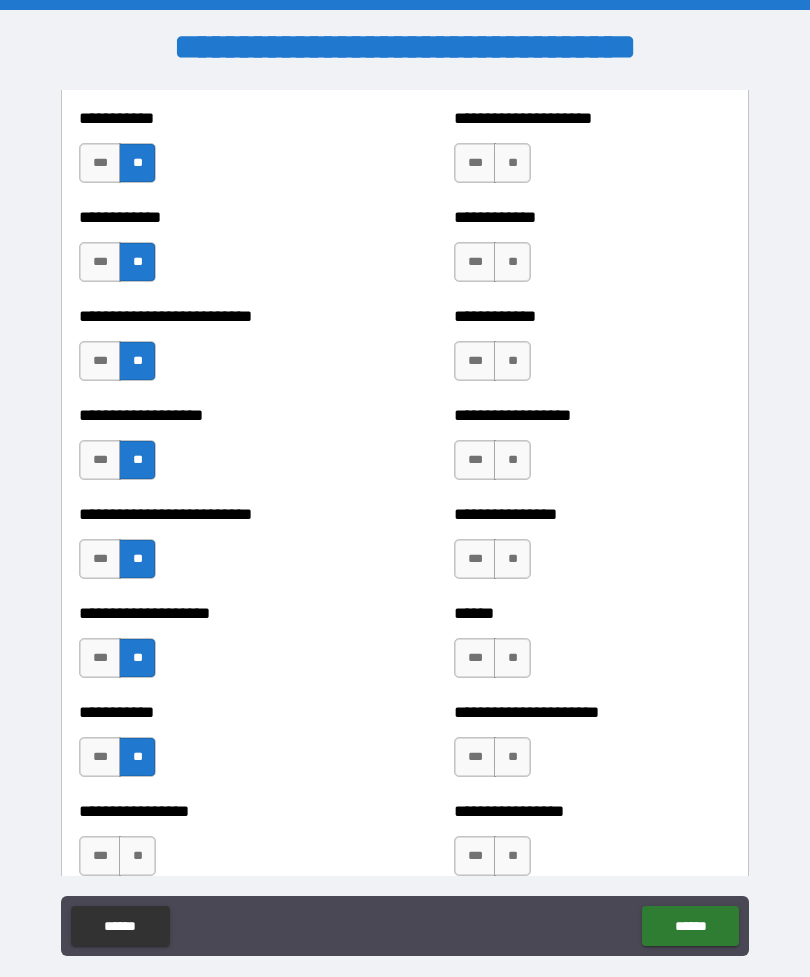 click on "**" at bounding box center (137, 856) 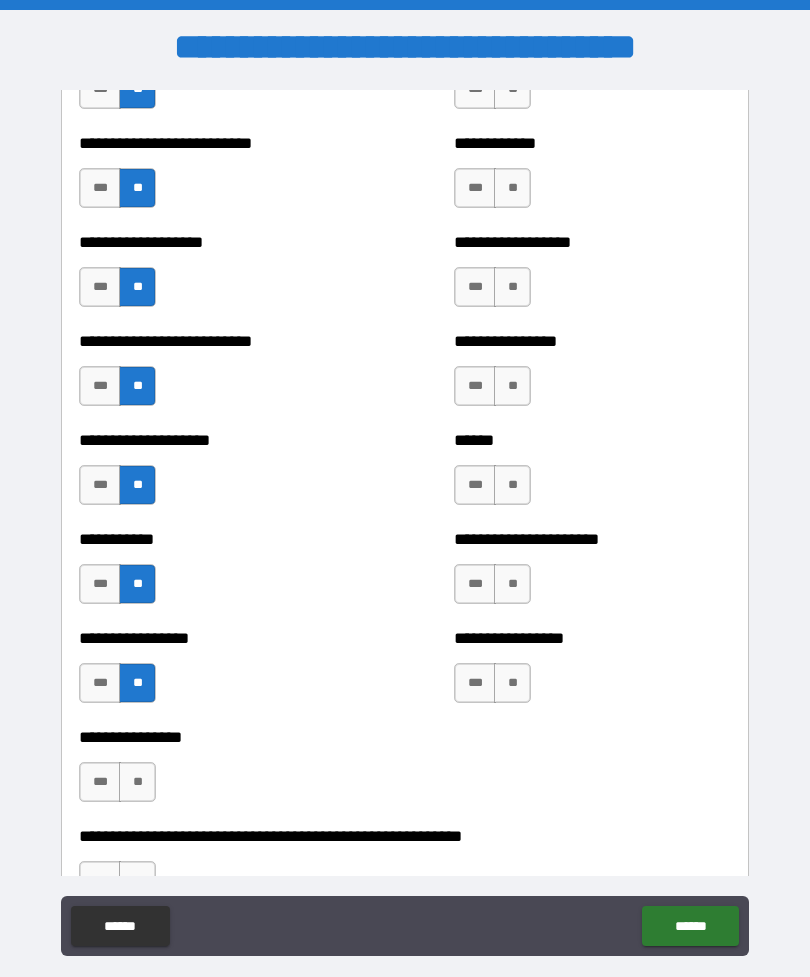 scroll, scrollTop: 5602, scrollLeft: 0, axis: vertical 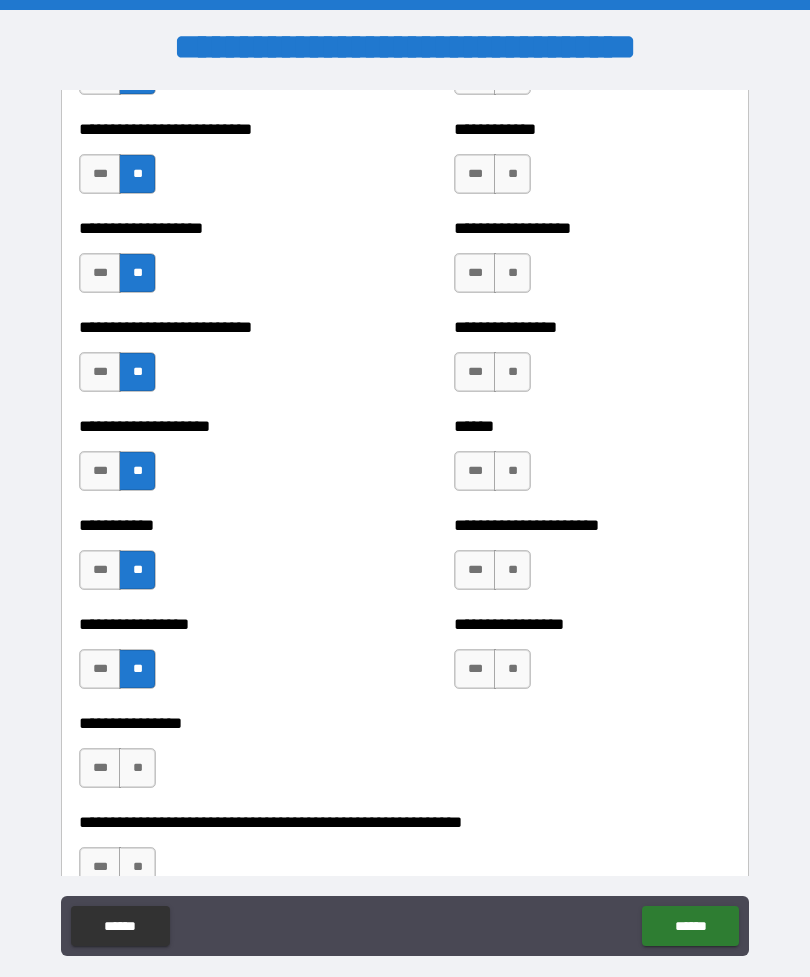 click on "**" at bounding box center [137, 768] 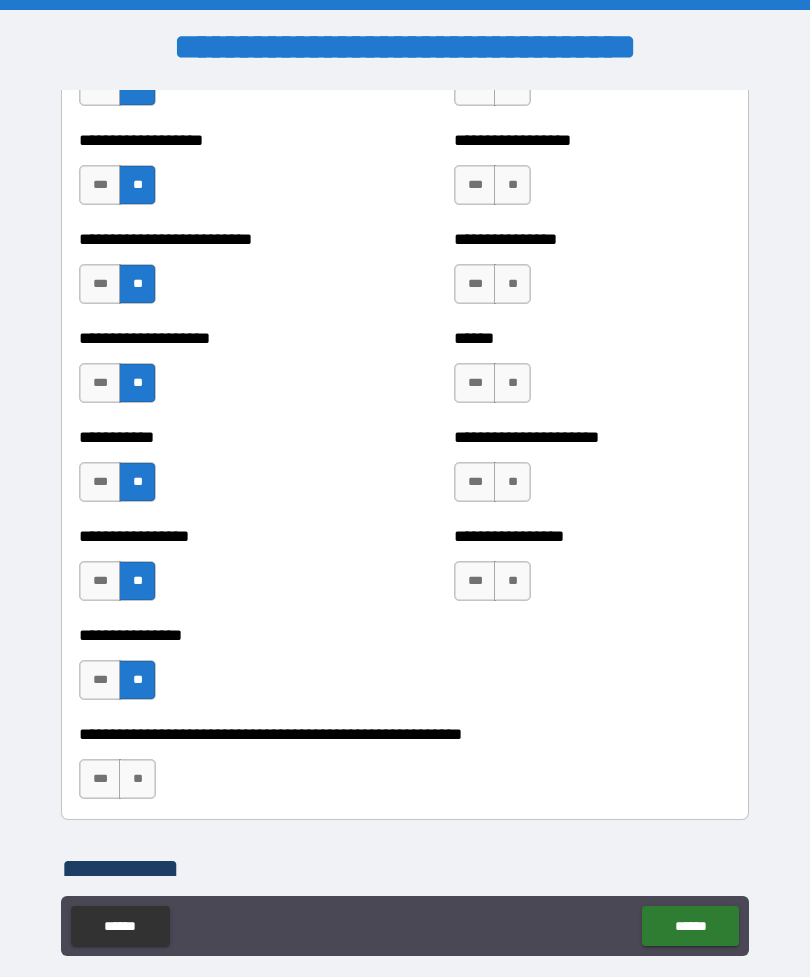 scroll, scrollTop: 5688, scrollLeft: 0, axis: vertical 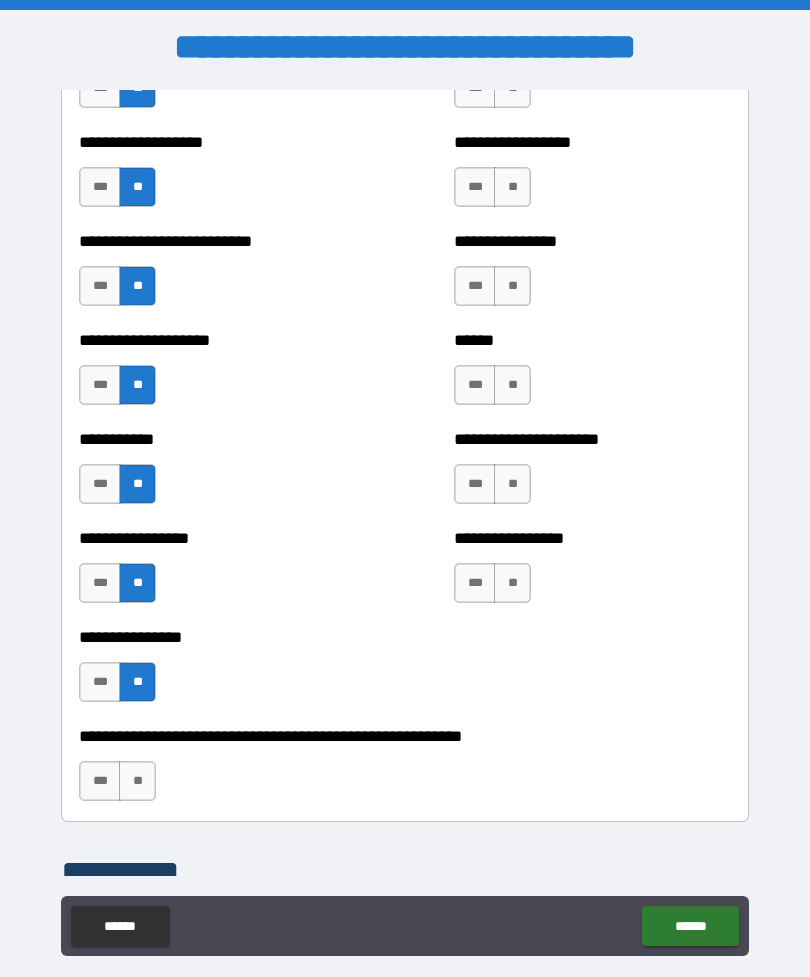 click on "**" at bounding box center [137, 781] 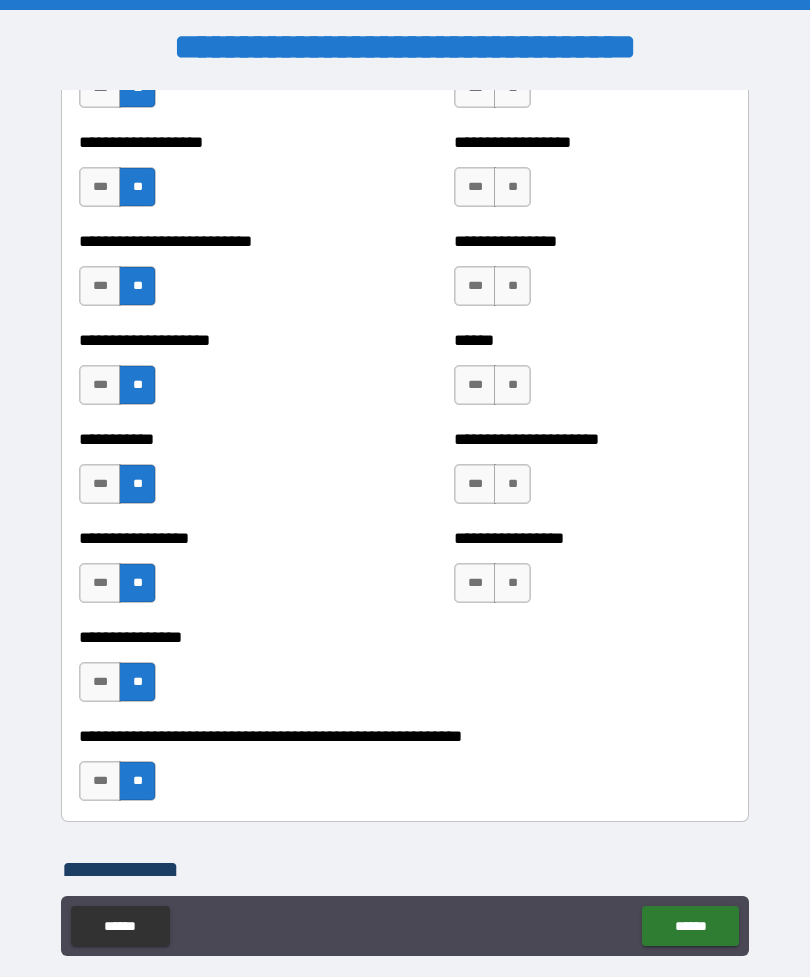 click on "**" at bounding box center (512, 583) 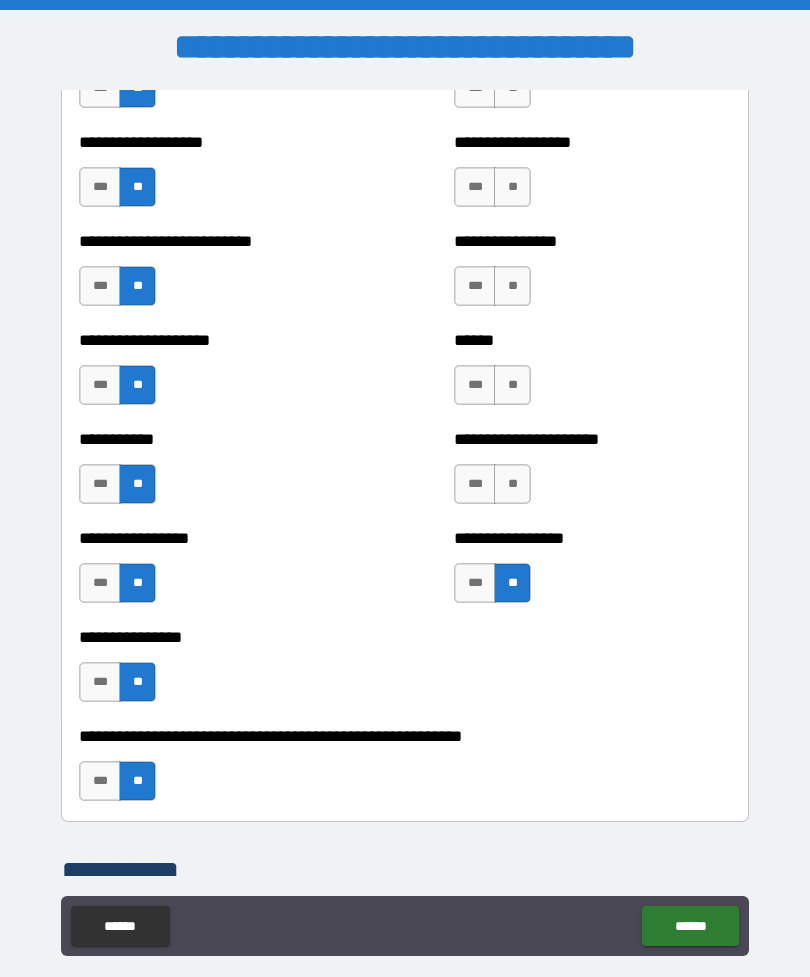 click on "**" at bounding box center (512, 484) 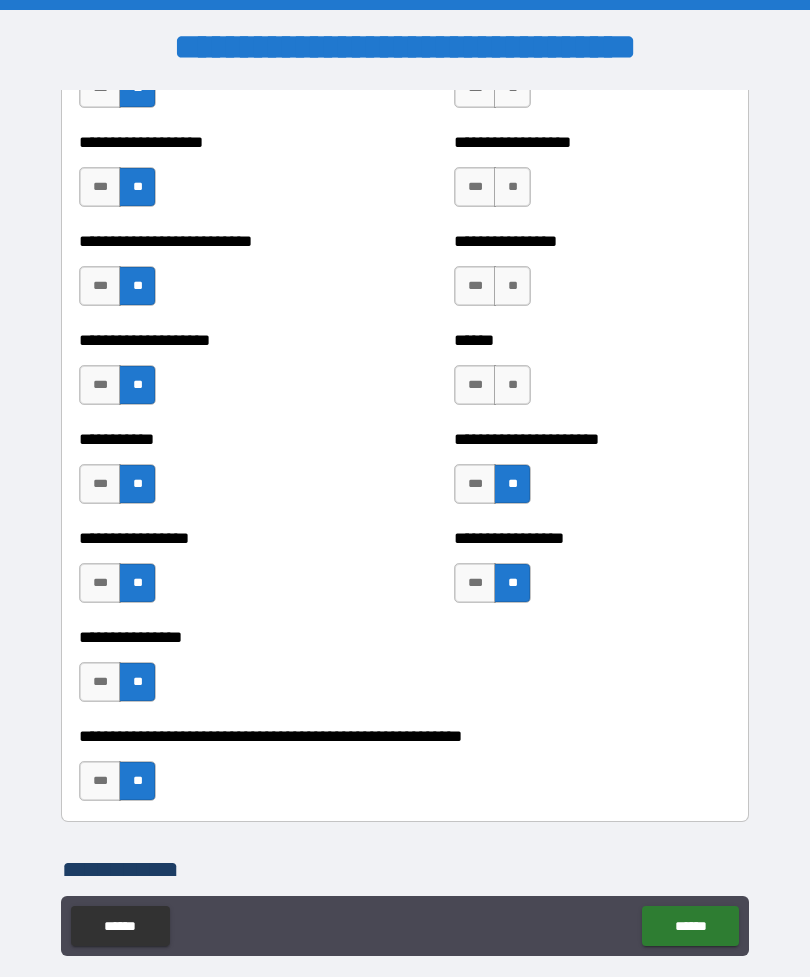 click on "**" at bounding box center [512, 385] 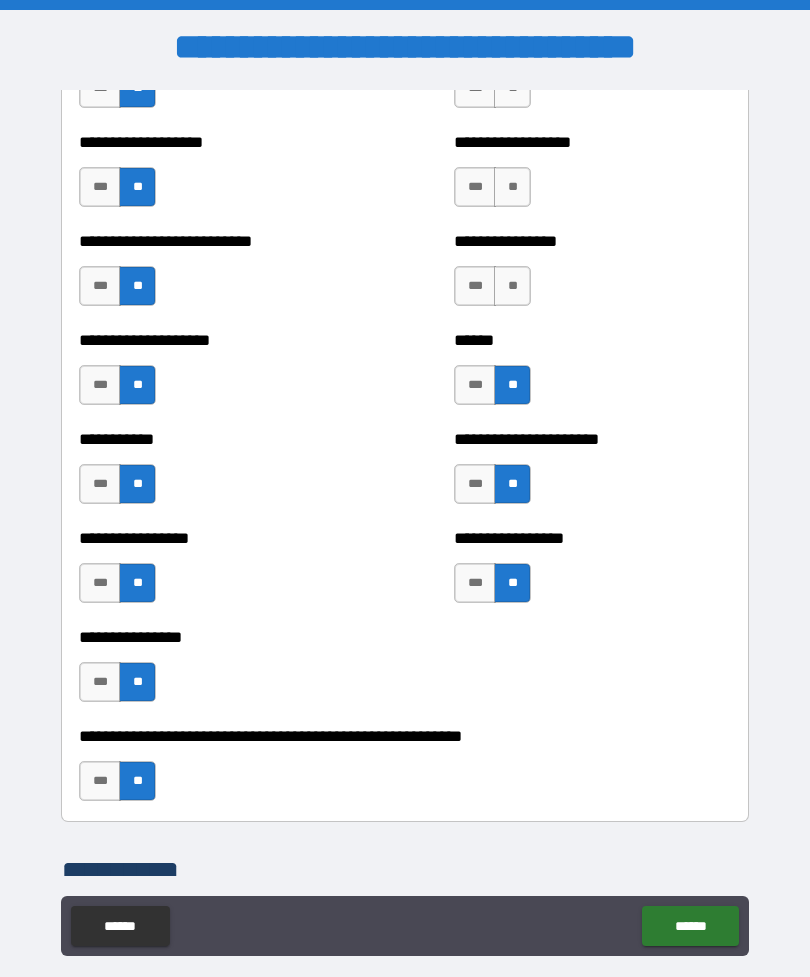 click on "**********" at bounding box center [592, 276] 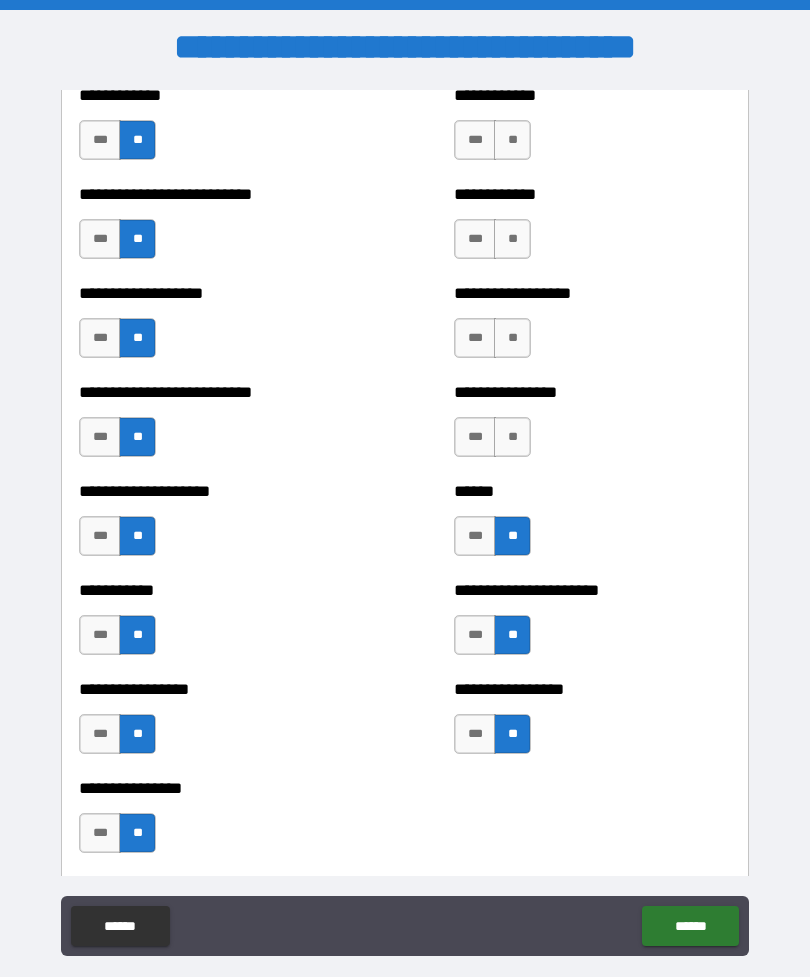 scroll, scrollTop: 5524, scrollLeft: 0, axis: vertical 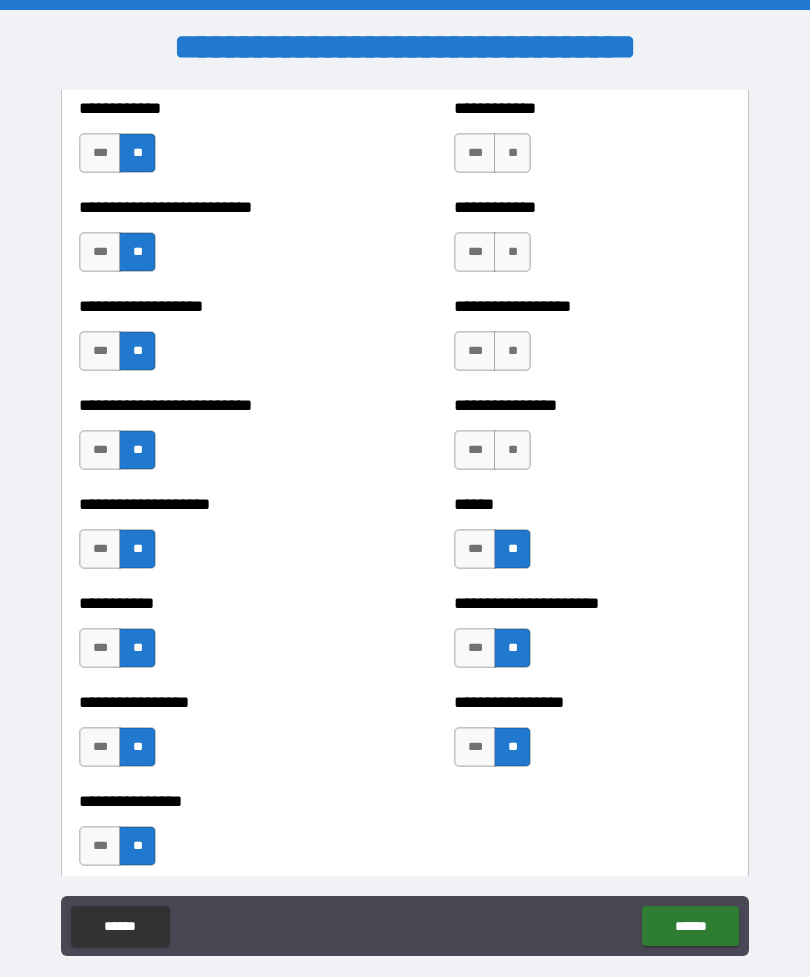 click on "**" at bounding box center [512, 450] 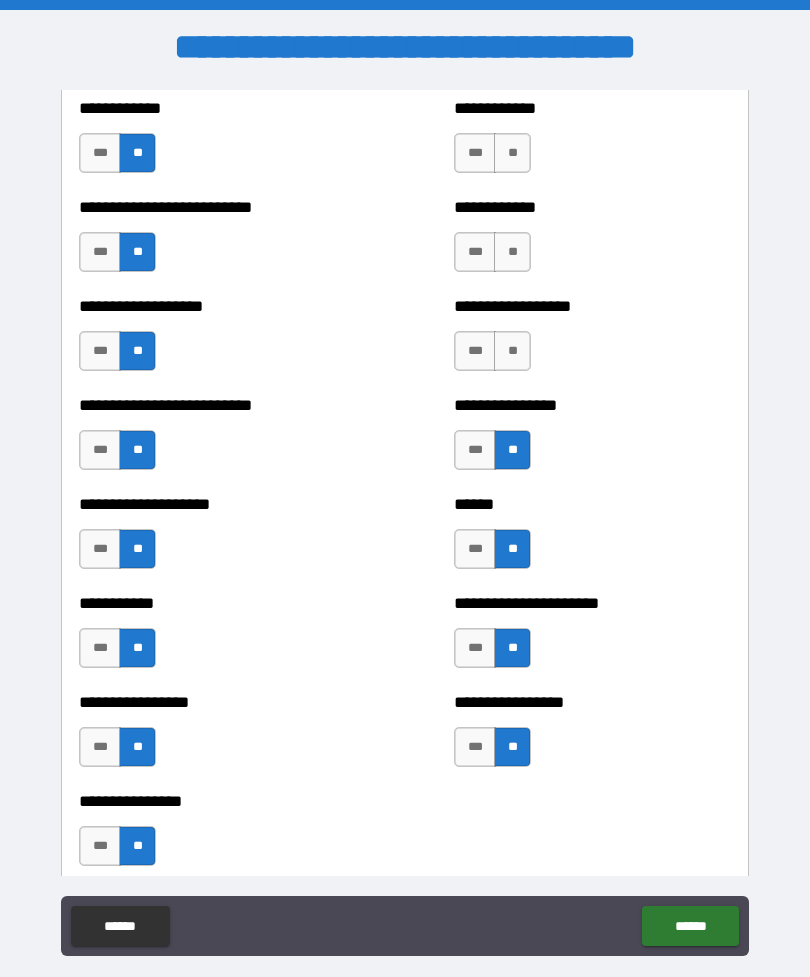 click on "**" at bounding box center (512, 351) 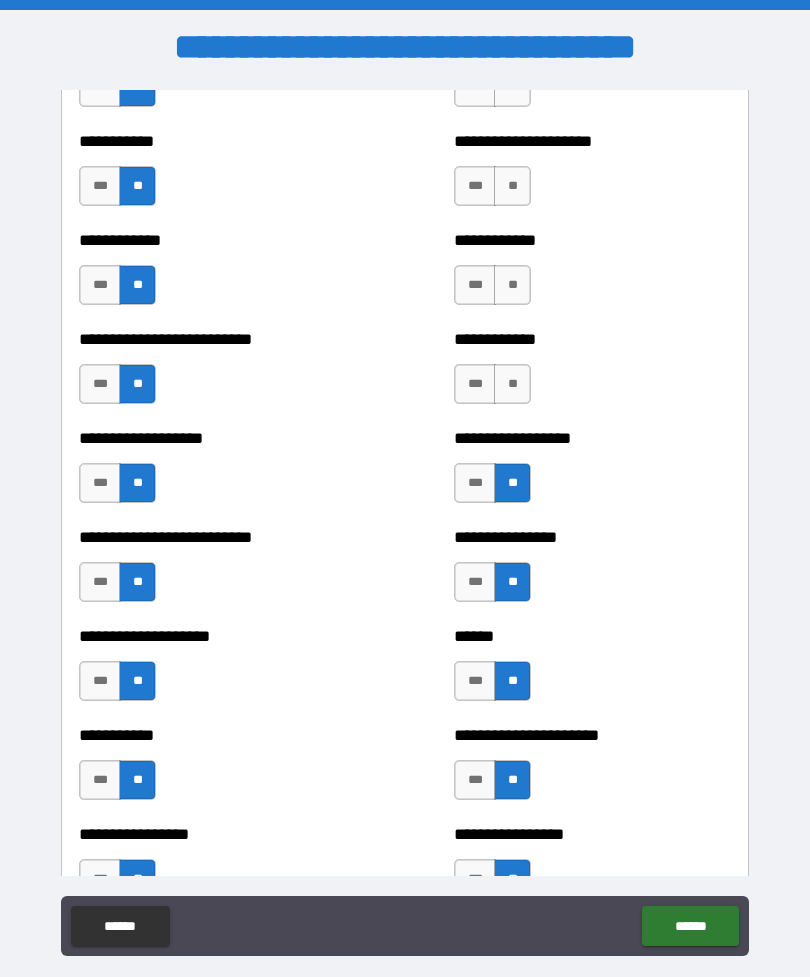 scroll, scrollTop: 5362, scrollLeft: 0, axis: vertical 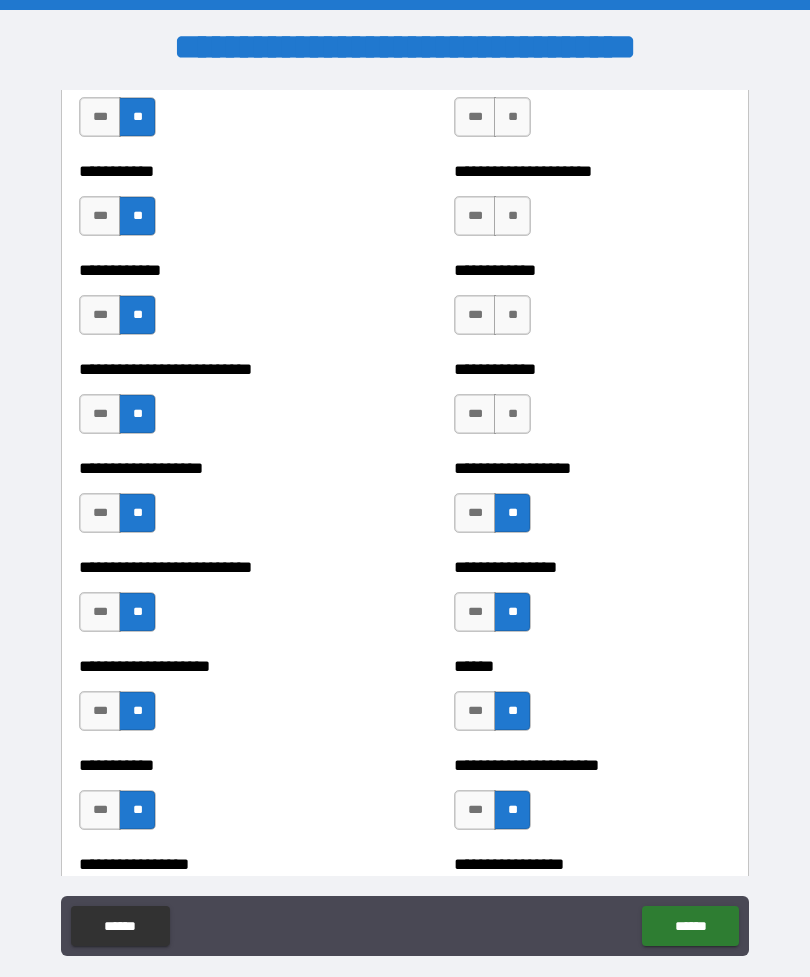 click on "**" at bounding box center [512, 414] 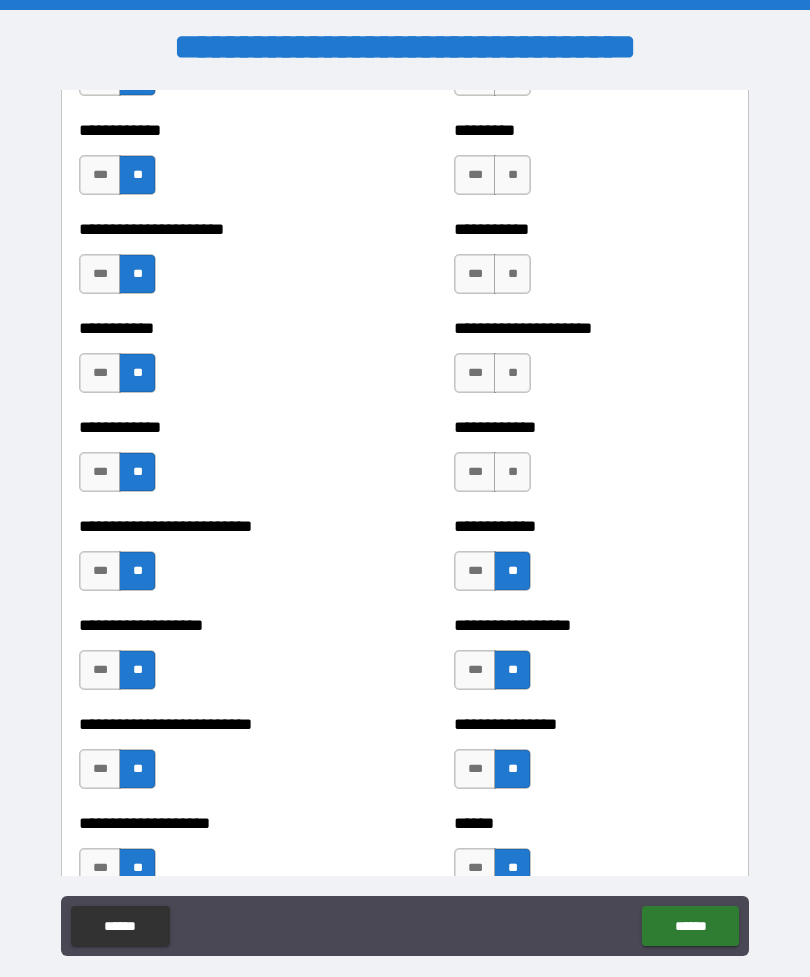 scroll, scrollTop: 5202, scrollLeft: 0, axis: vertical 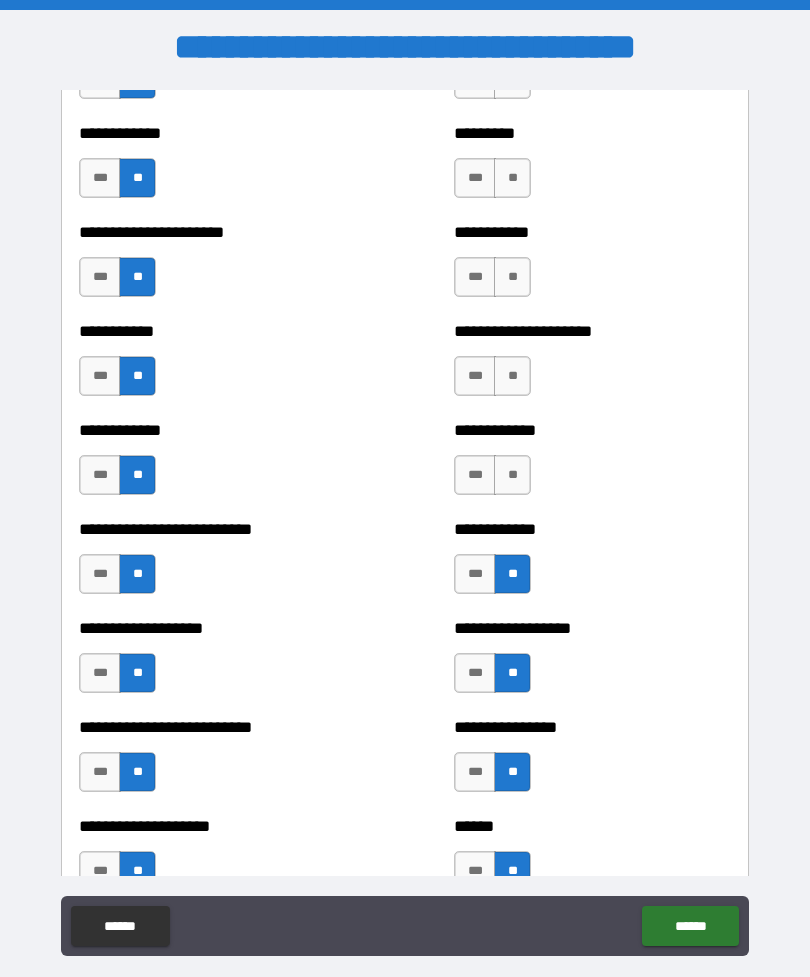 click on "**" at bounding box center (512, 475) 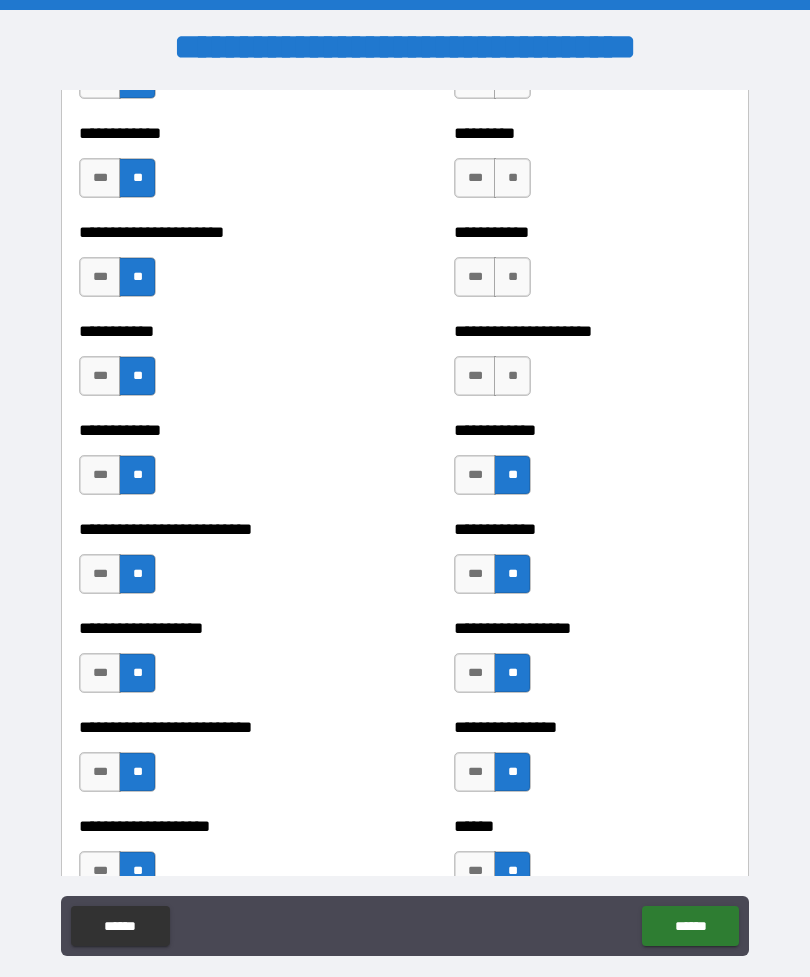 click on "**" at bounding box center [512, 376] 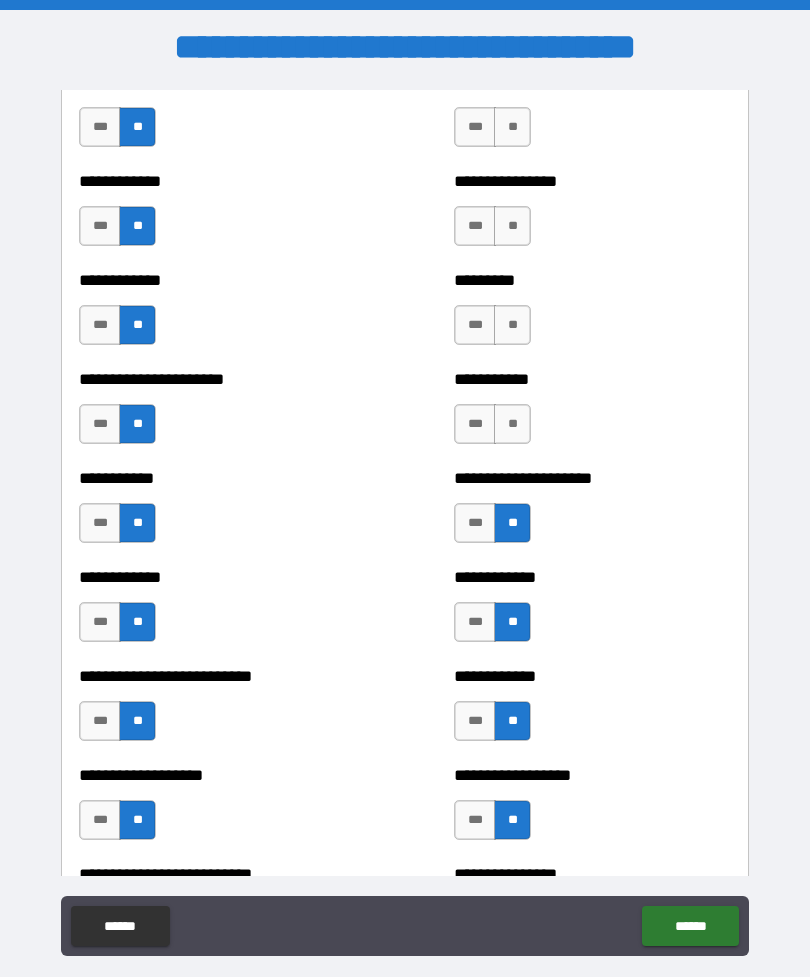 click on "**" at bounding box center [512, 424] 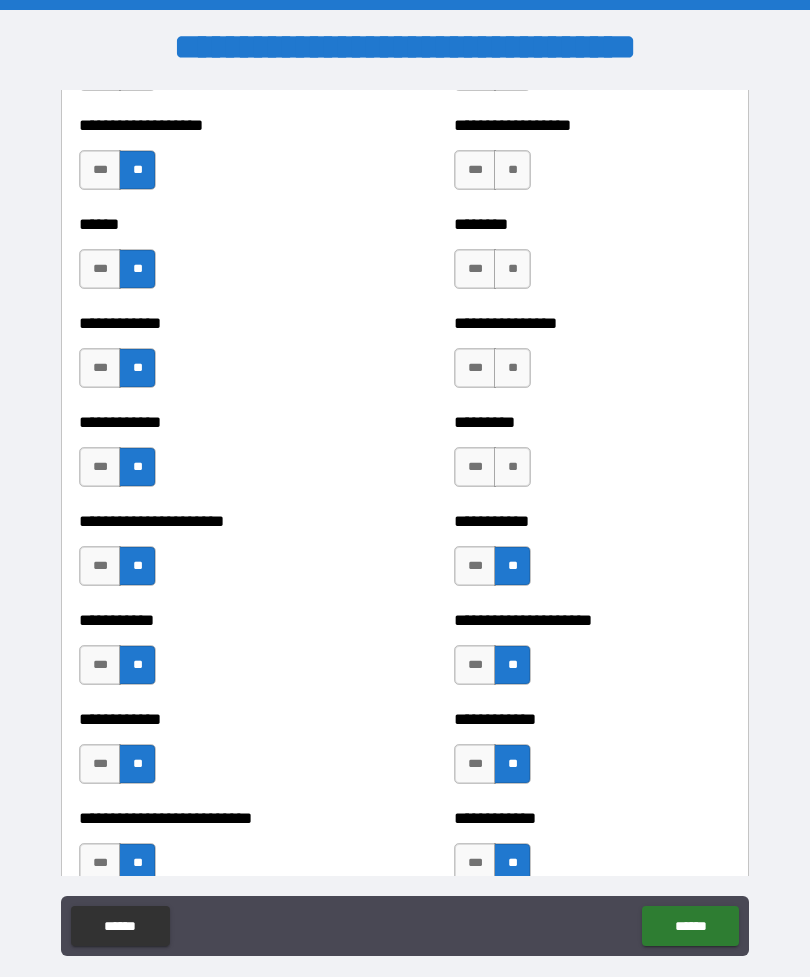 click on "**" at bounding box center (512, 467) 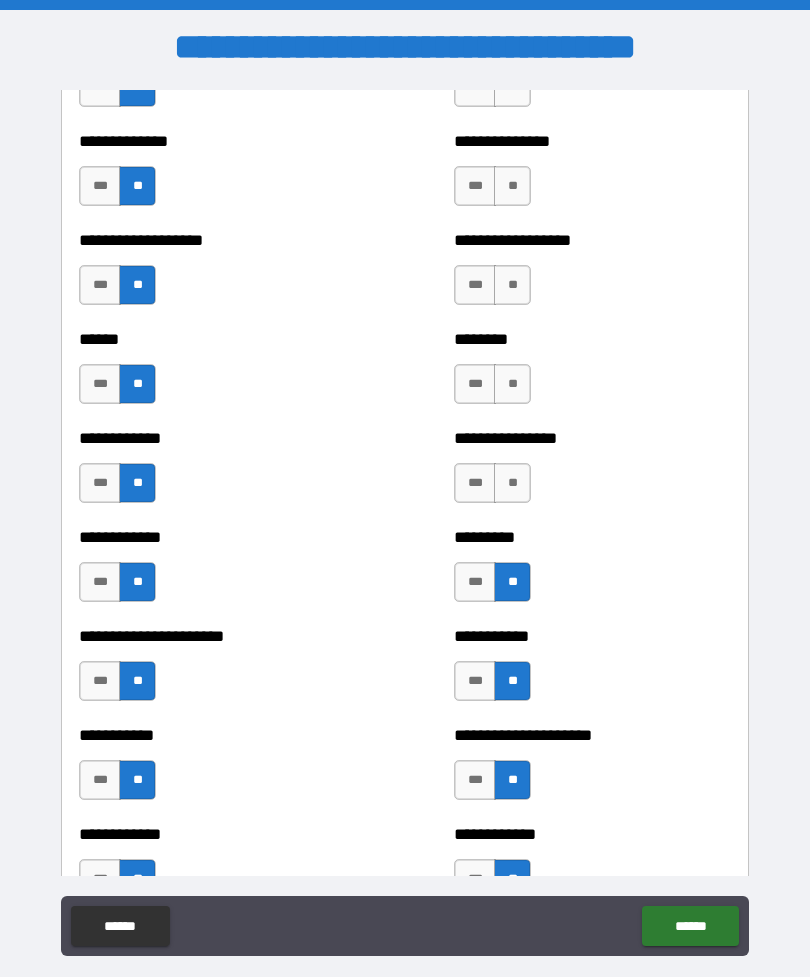 click on "**" at bounding box center (512, 483) 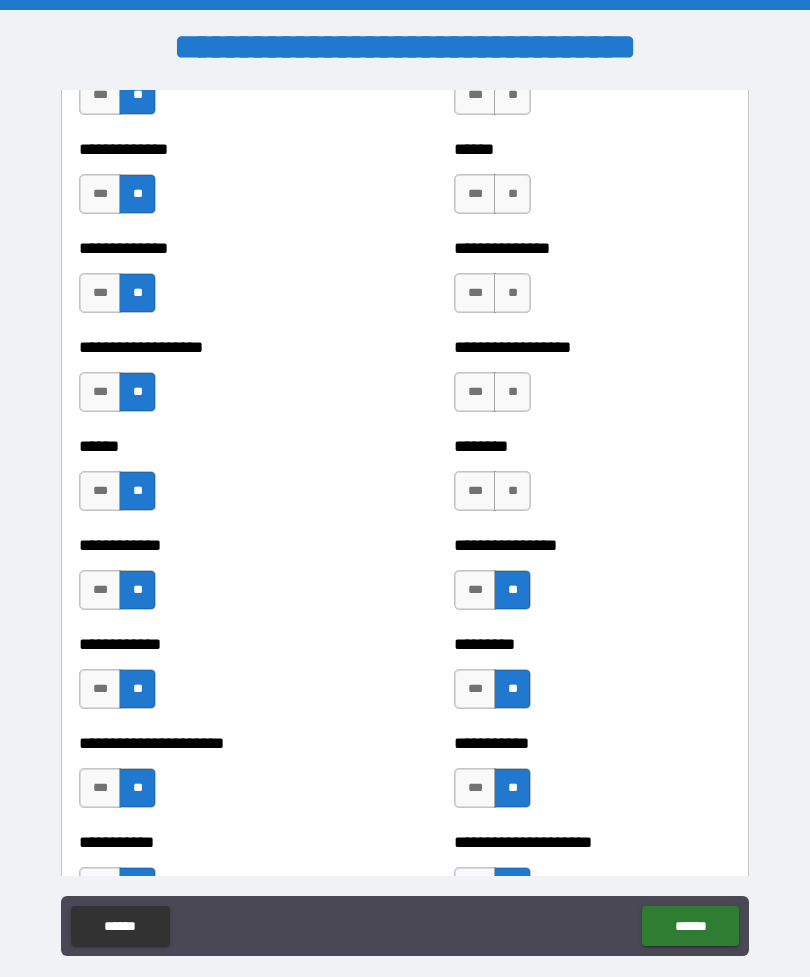 scroll, scrollTop: 4695, scrollLeft: 0, axis: vertical 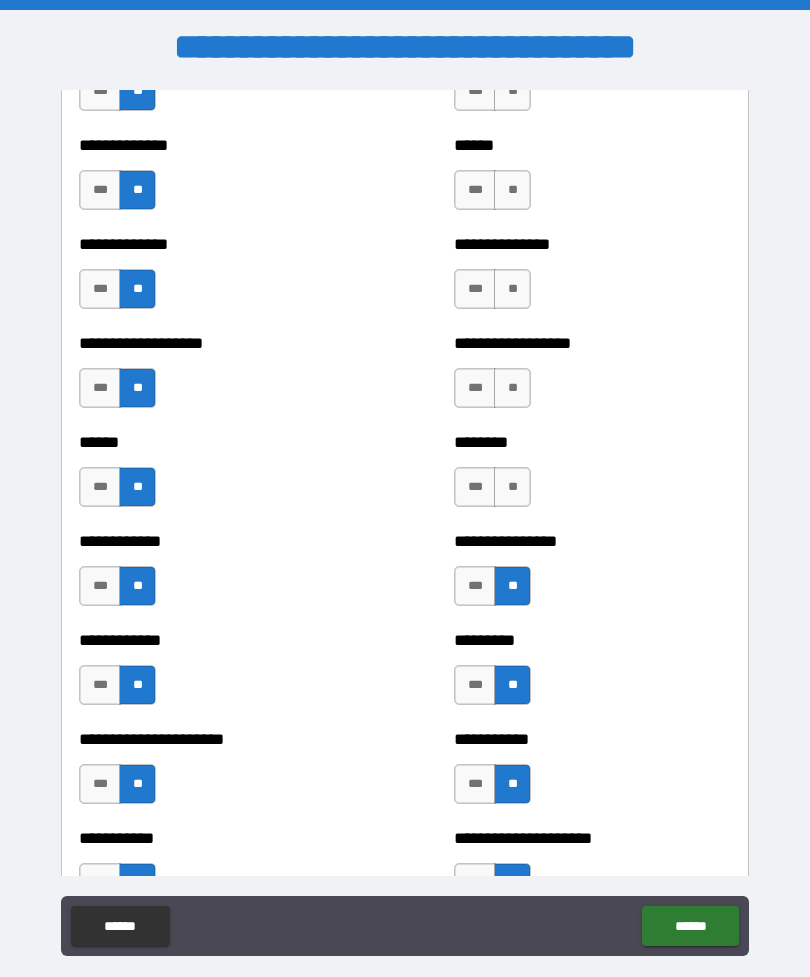 click on "**" at bounding box center [512, 487] 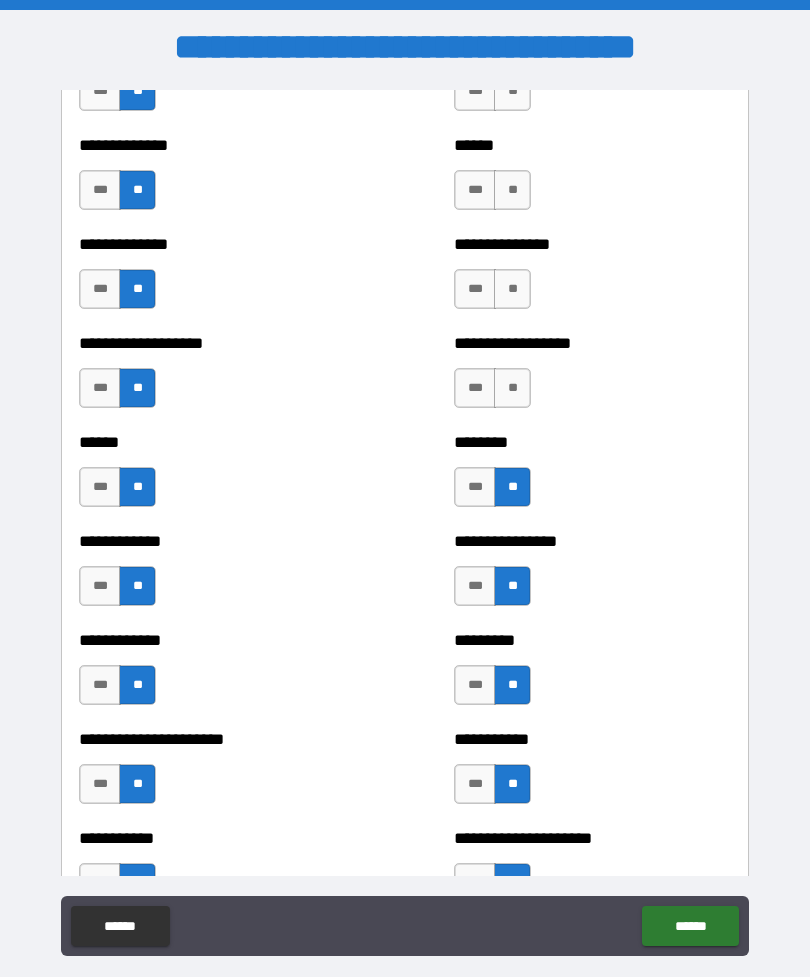 click on "**" at bounding box center [512, 388] 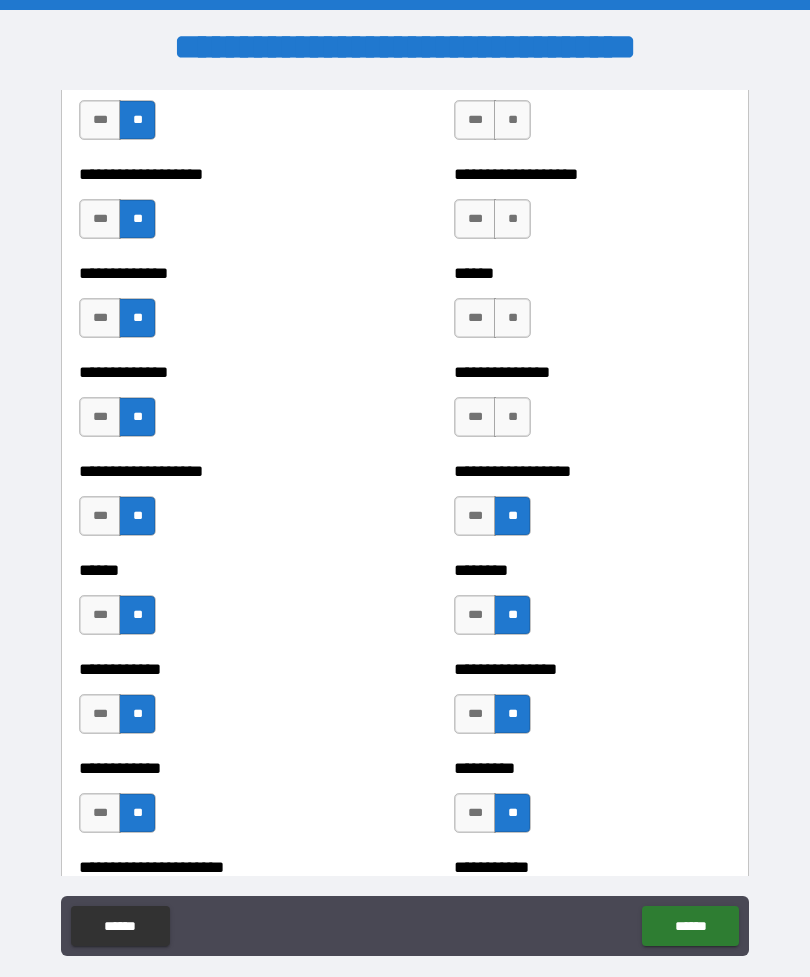 scroll, scrollTop: 4563, scrollLeft: 0, axis: vertical 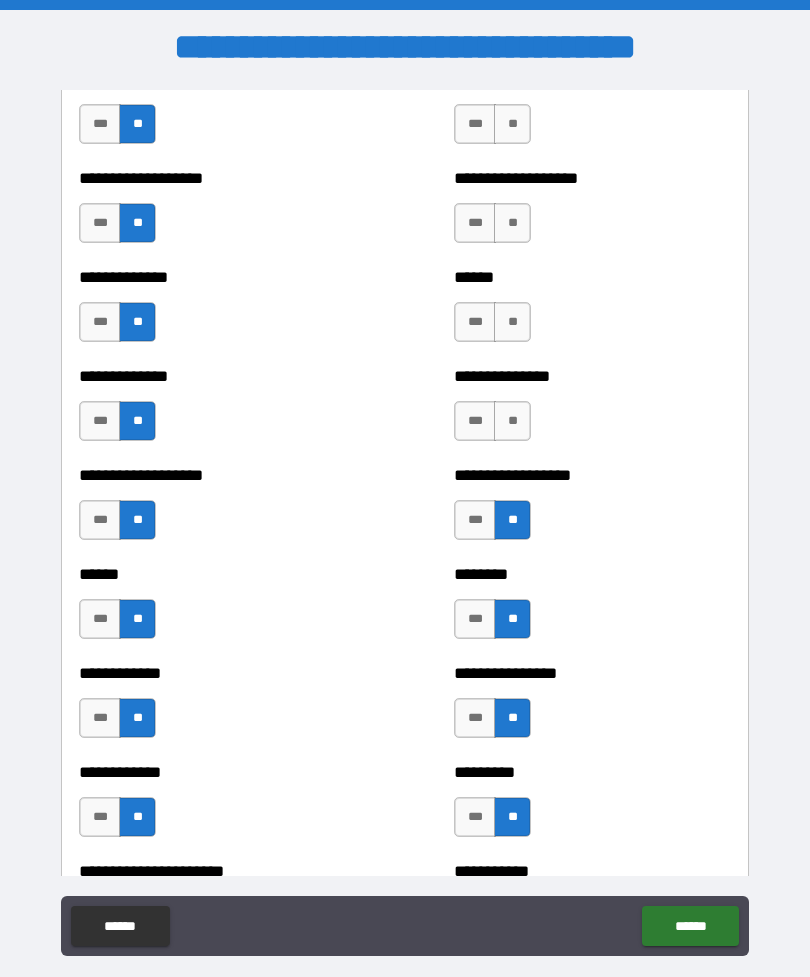 click on "**" at bounding box center [512, 421] 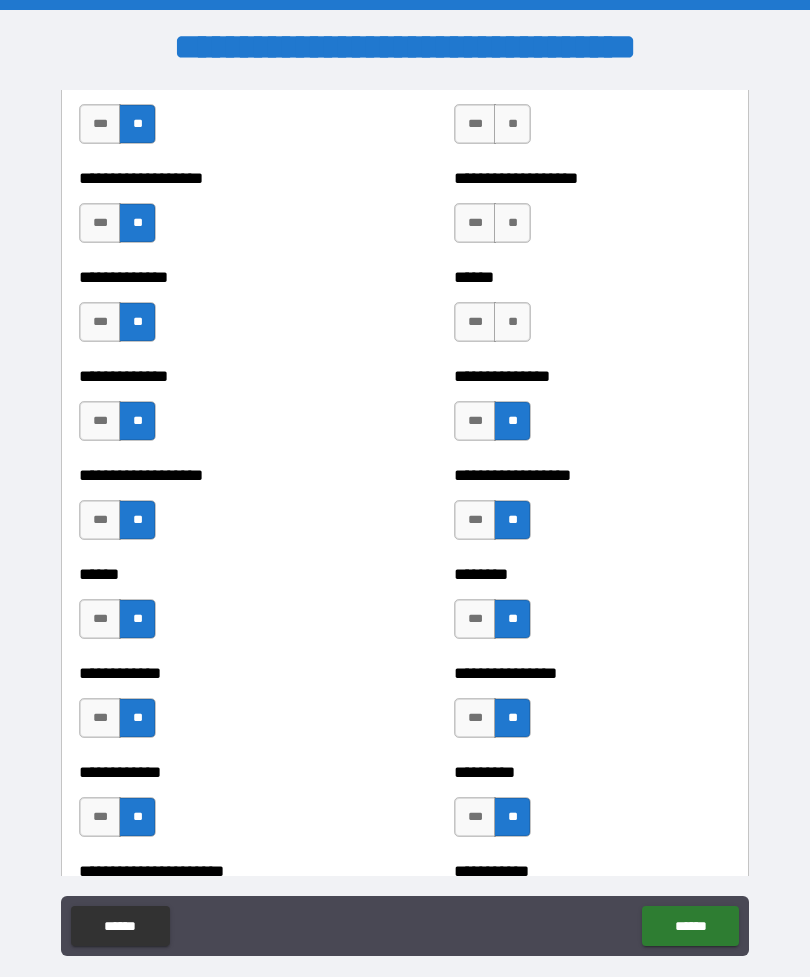 click on "**" at bounding box center [512, 322] 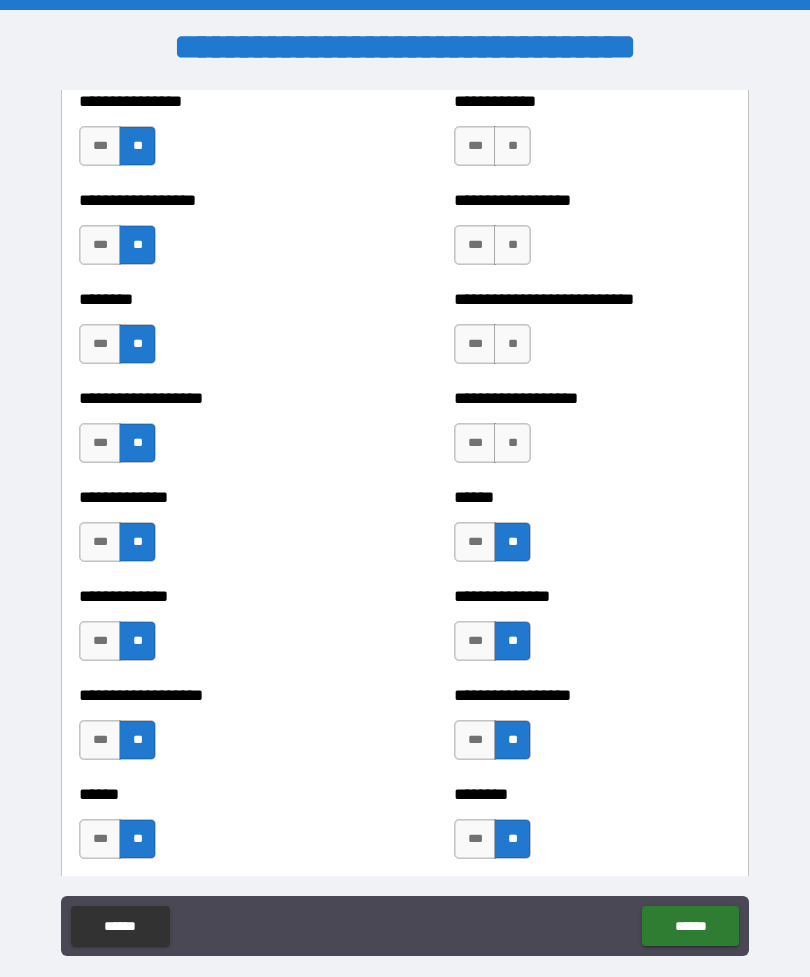 scroll, scrollTop: 4347, scrollLeft: 0, axis: vertical 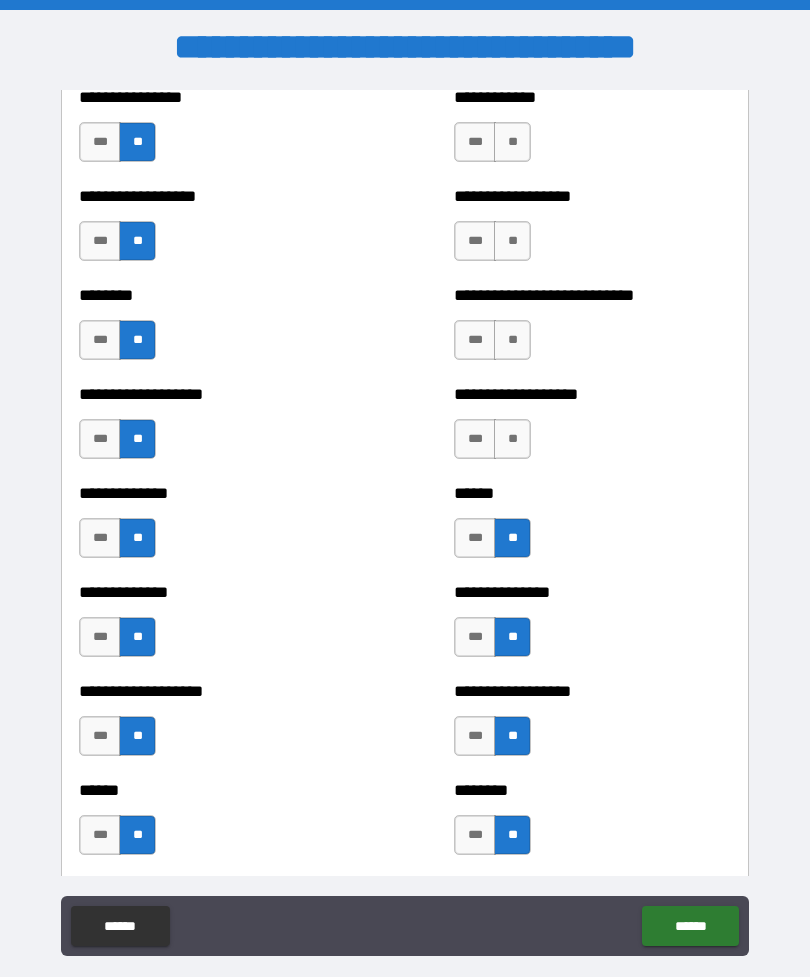 click on "**" at bounding box center [512, 439] 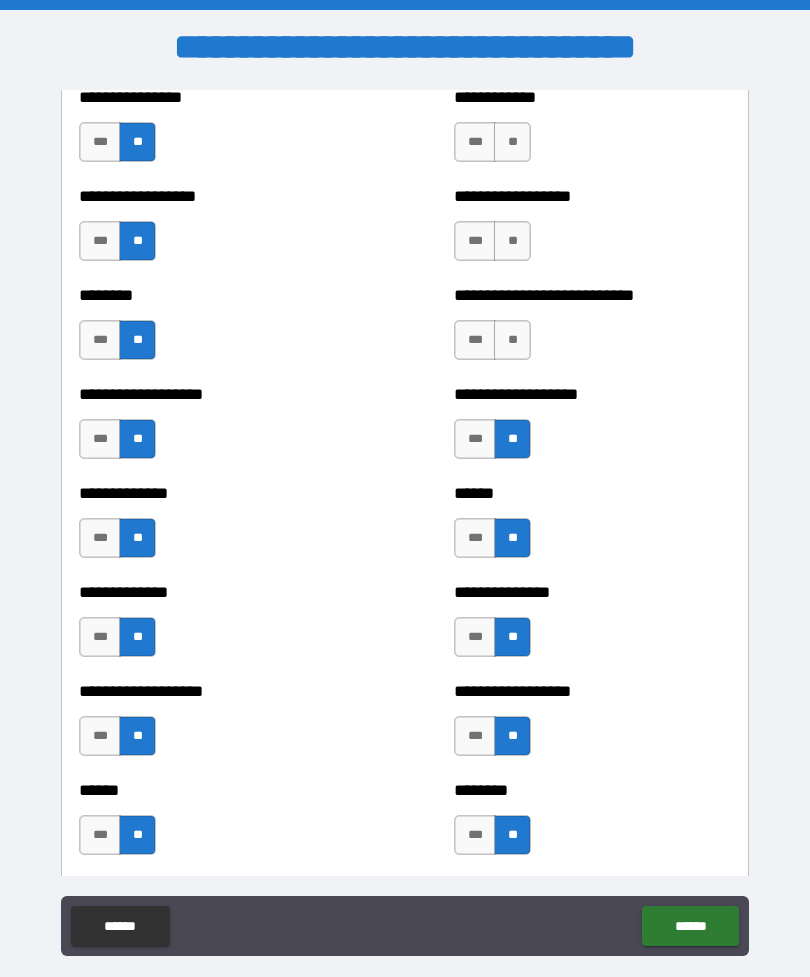 click on "**" at bounding box center [512, 340] 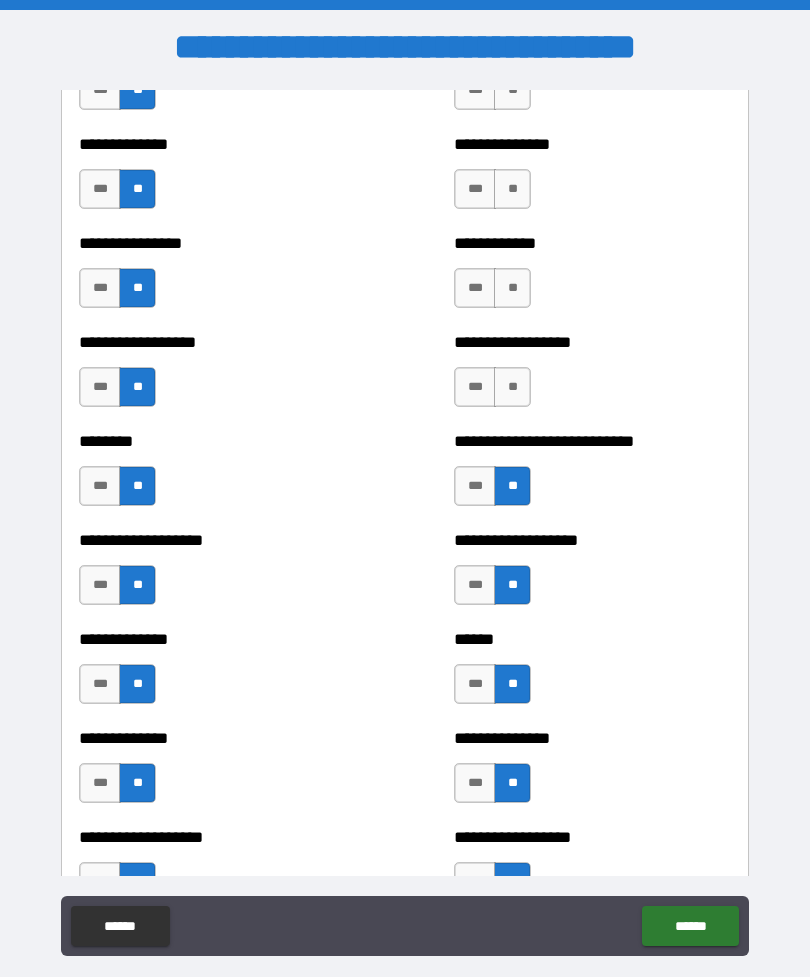scroll, scrollTop: 4201, scrollLeft: 0, axis: vertical 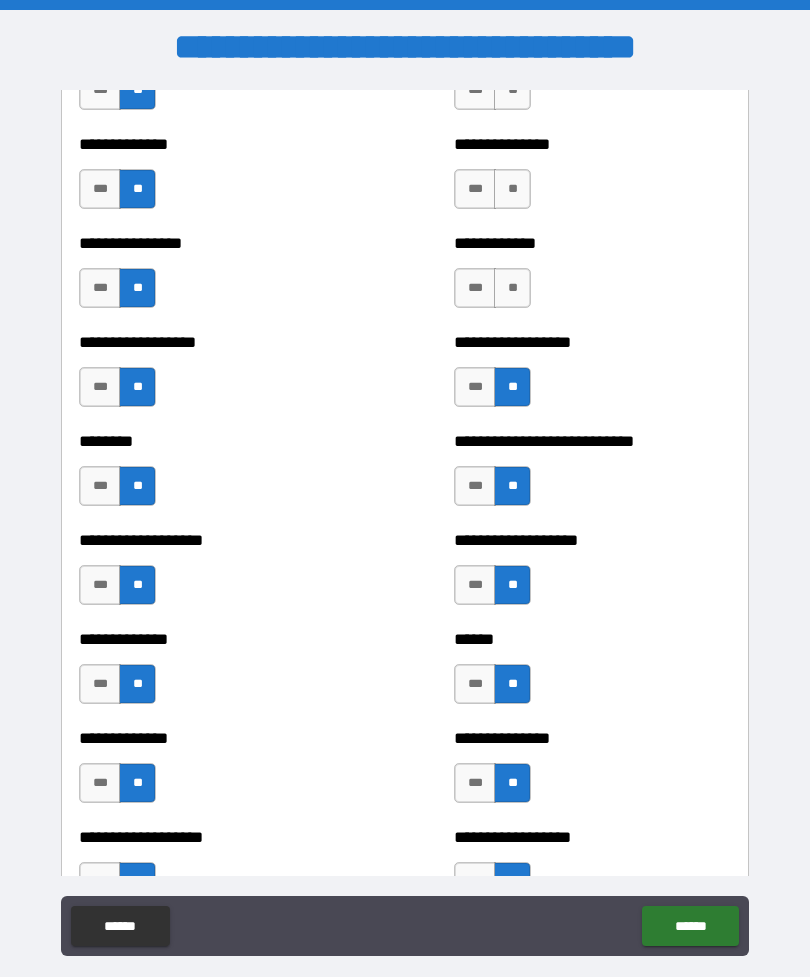 click on "**" at bounding box center (512, 288) 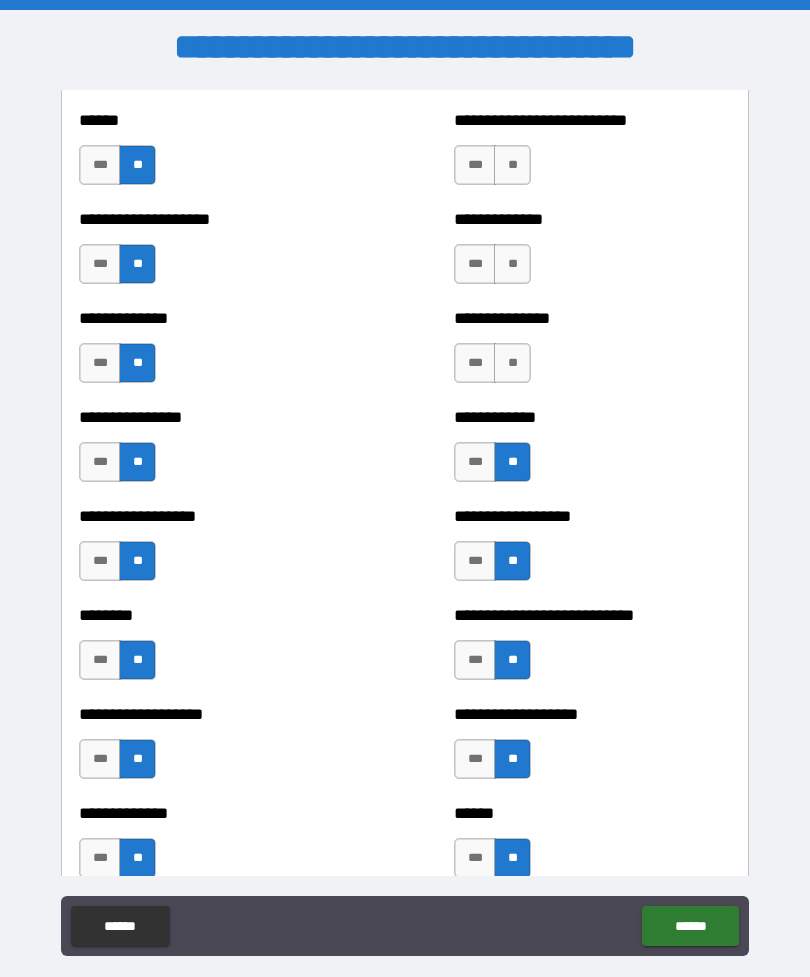 scroll, scrollTop: 4034, scrollLeft: 0, axis: vertical 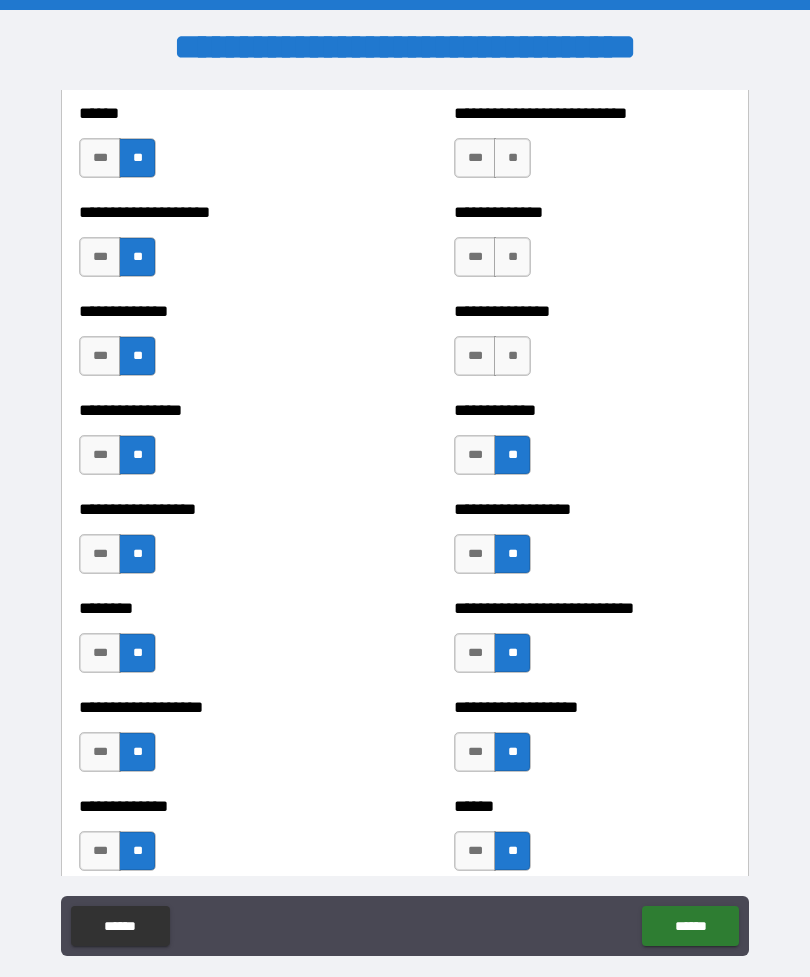 click on "**" at bounding box center [512, 257] 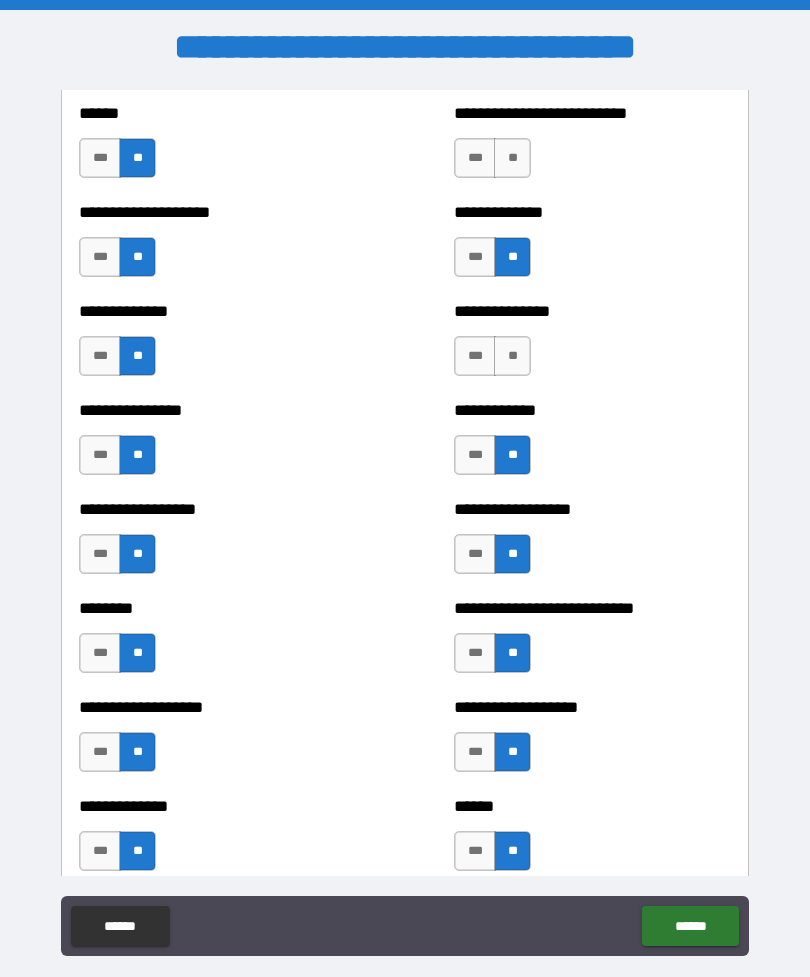 click on "**" at bounding box center [512, 356] 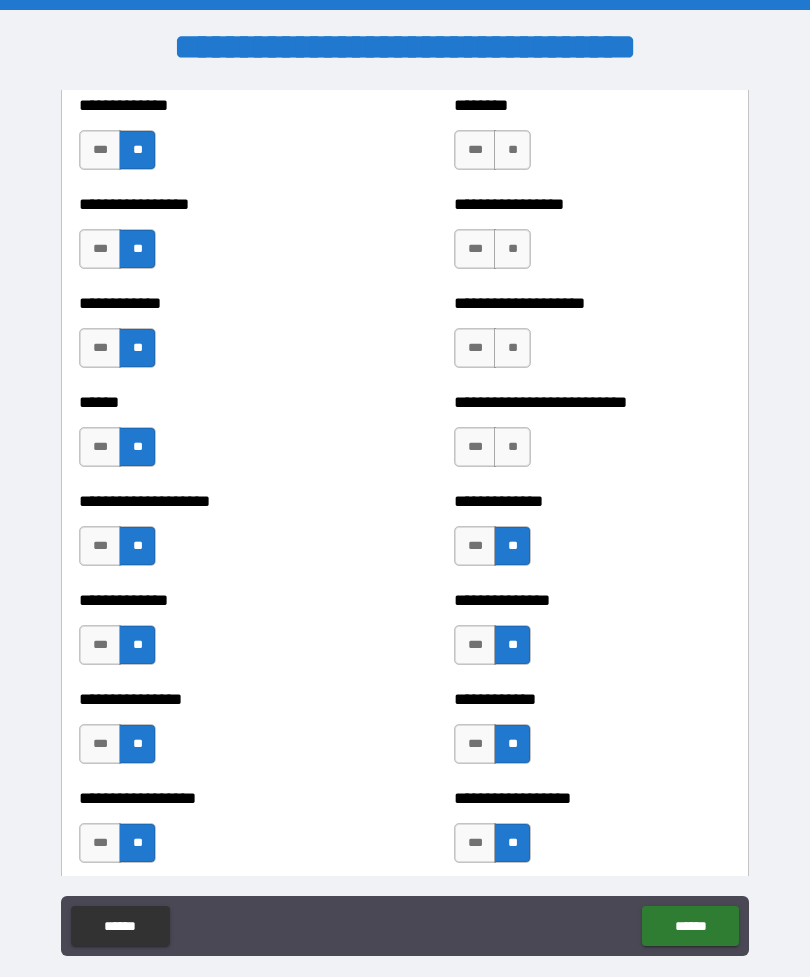 scroll, scrollTop: 3749, scrollLeft: 0, axis: vertical 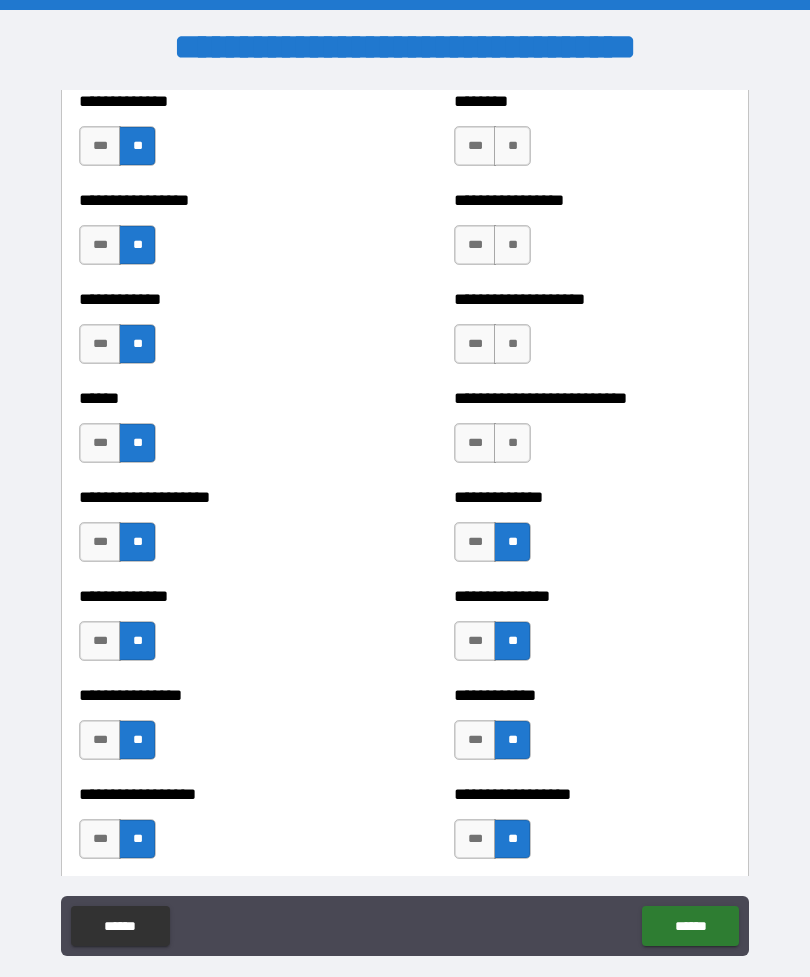 click on "**" at bounding box center (512, 443) 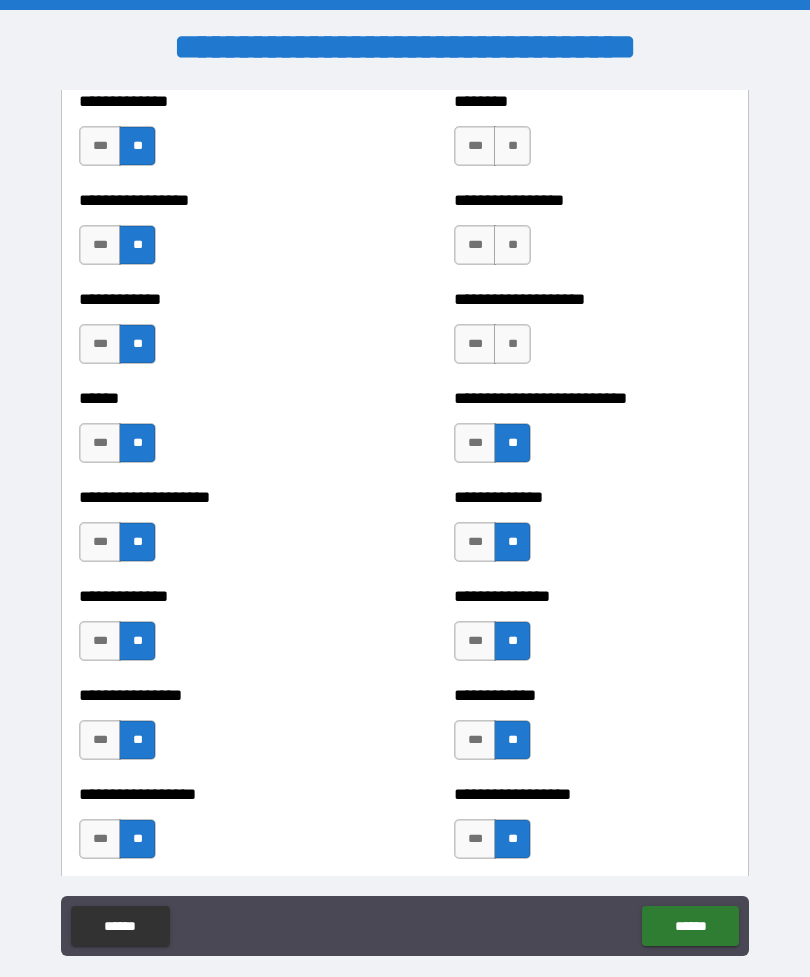 click on "**" at bounding box center [512, 344] 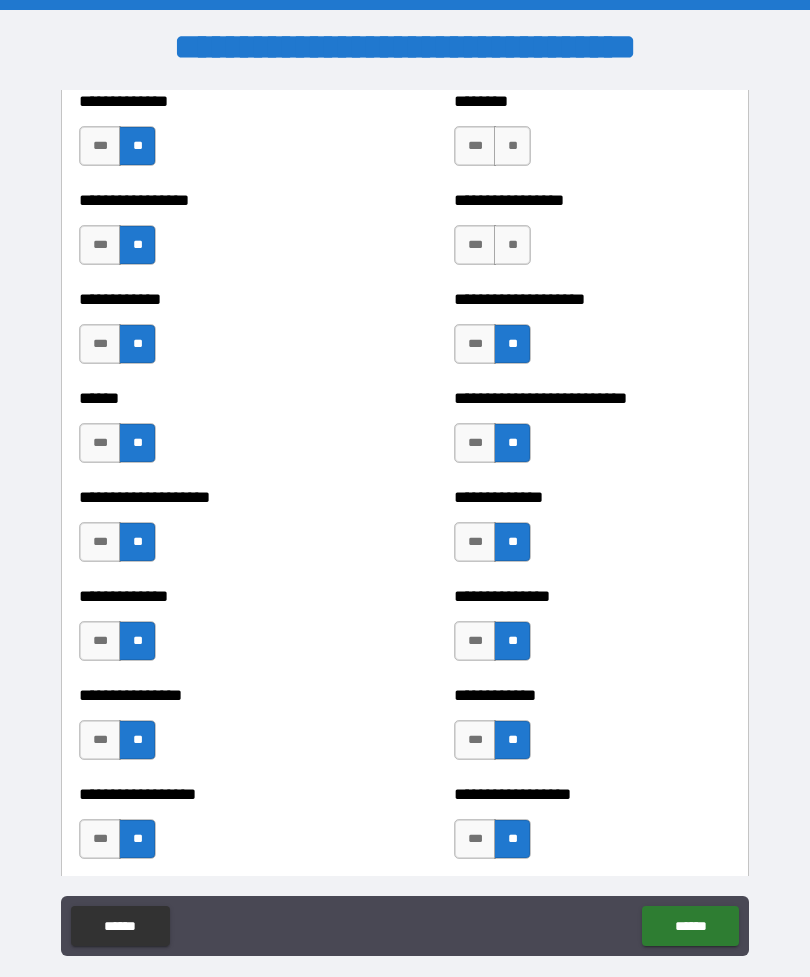 click on "**" at bounding box center [512, 245] 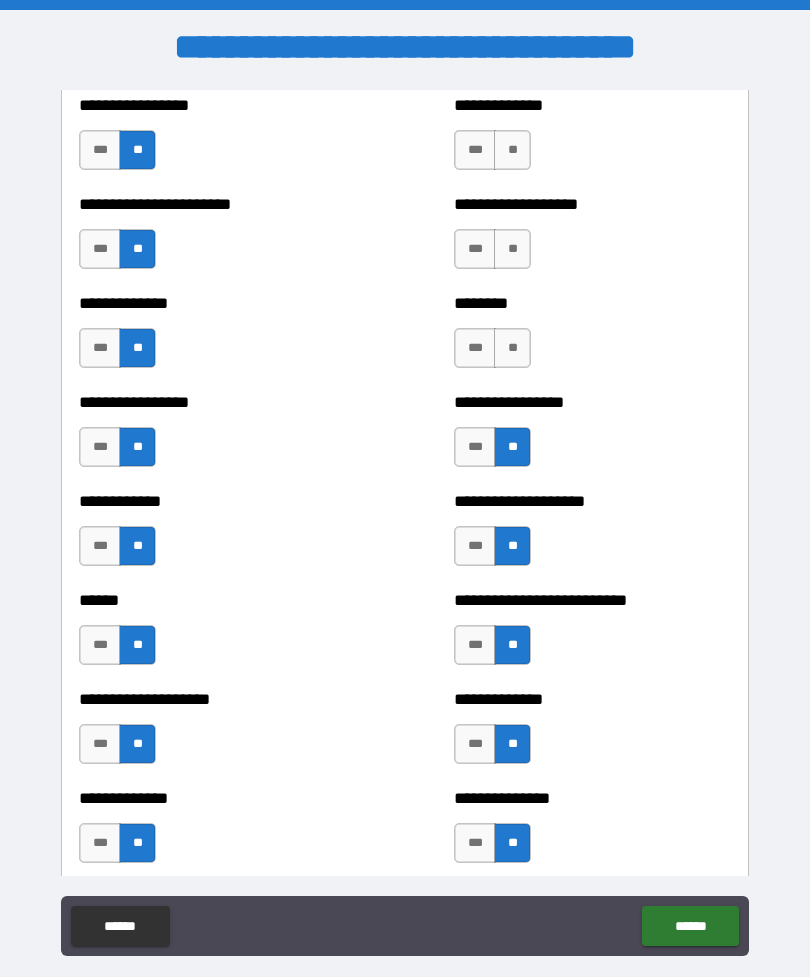 scroll, scrollTop: 3545, scrollLeft: 0, axis: vertical 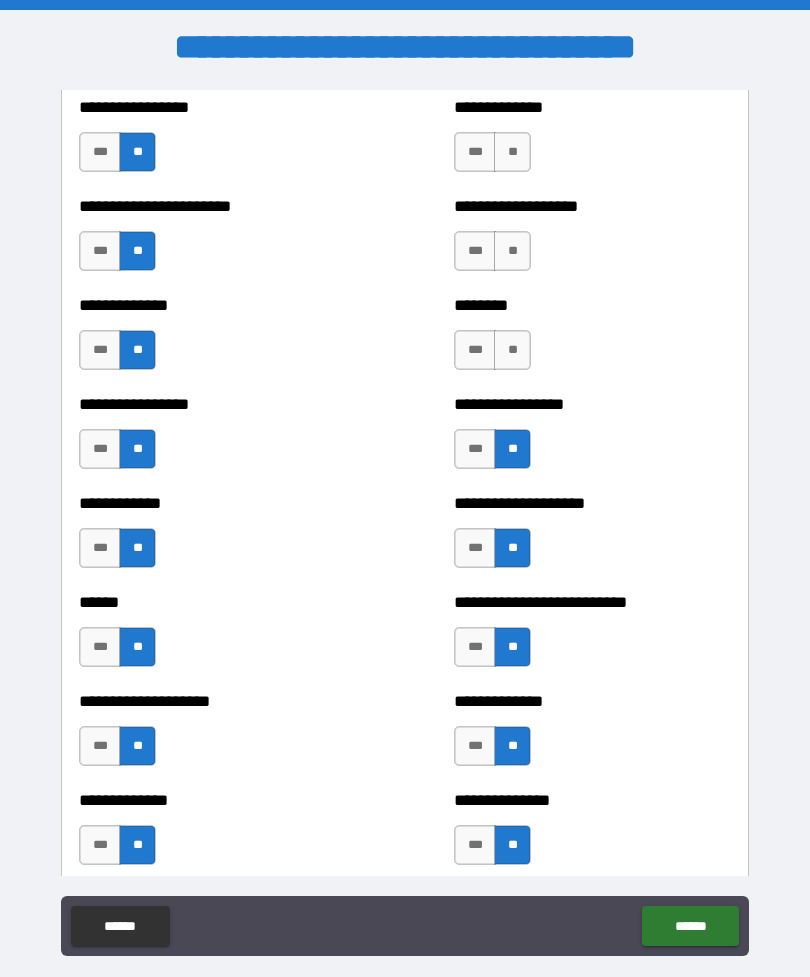 click on "**" at bounding box center [512, 350] 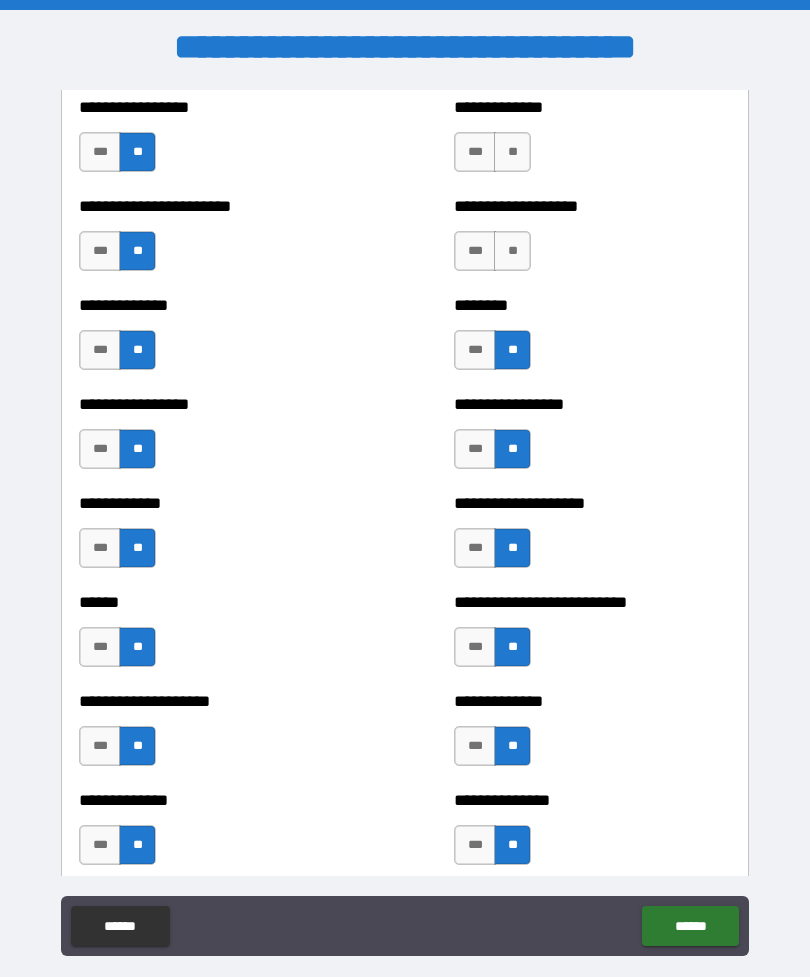 click on "**" at bounding box center (512, 251) 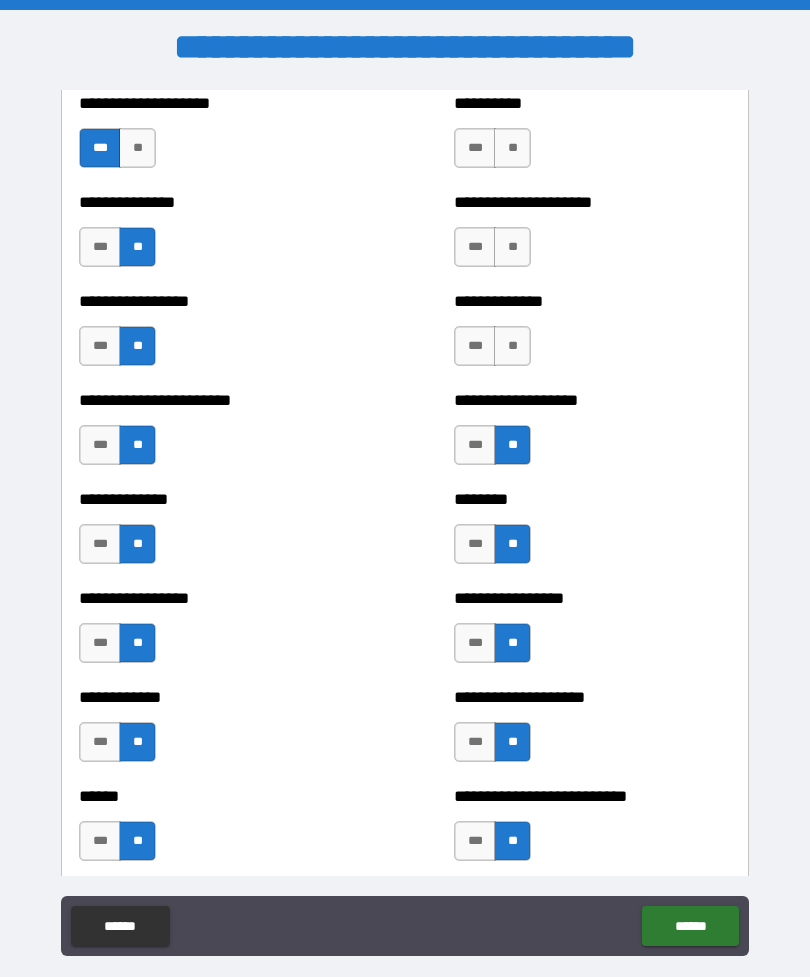 scroll, scrollTop: 3349, scrollLeft: 0, axis: vertical 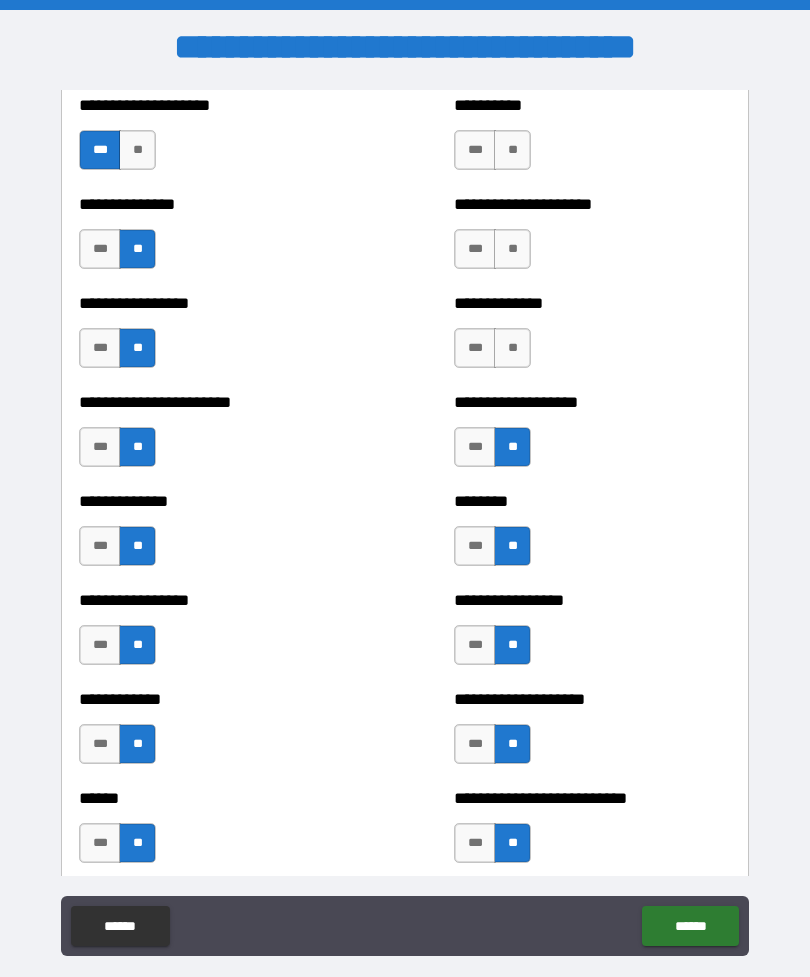 click on "**" at bounding box center [512, 348] 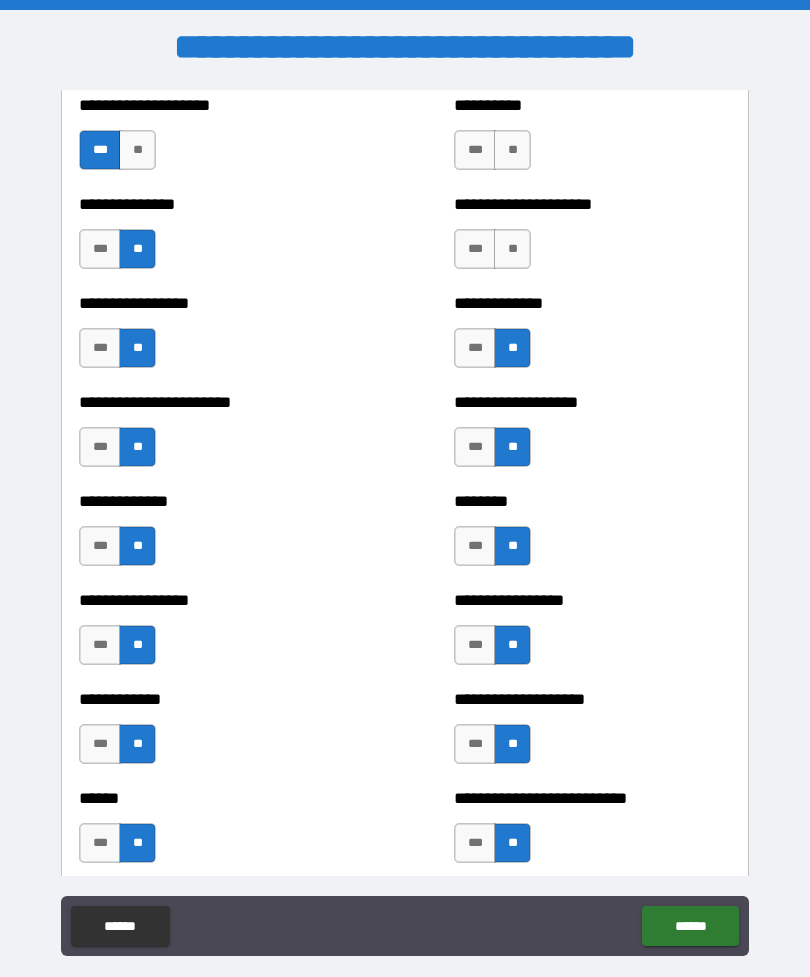 click on "**" at bounding box center (512, 249) 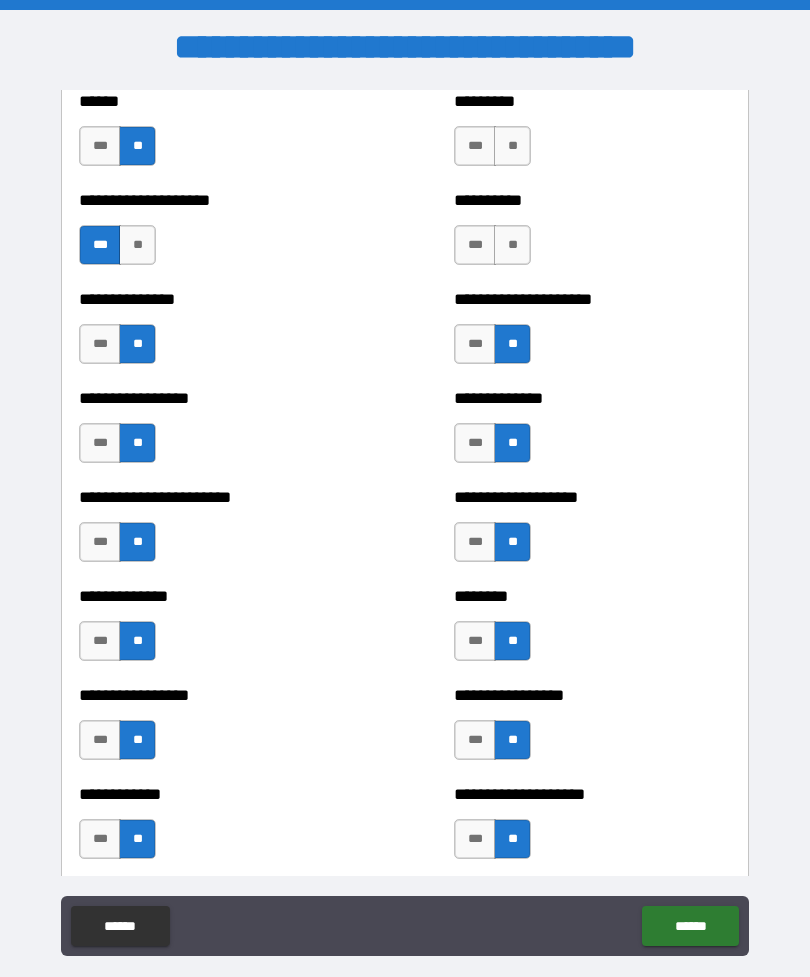 scroll, scrollTop: 3130, scrollLeft: 0, axis: vertical 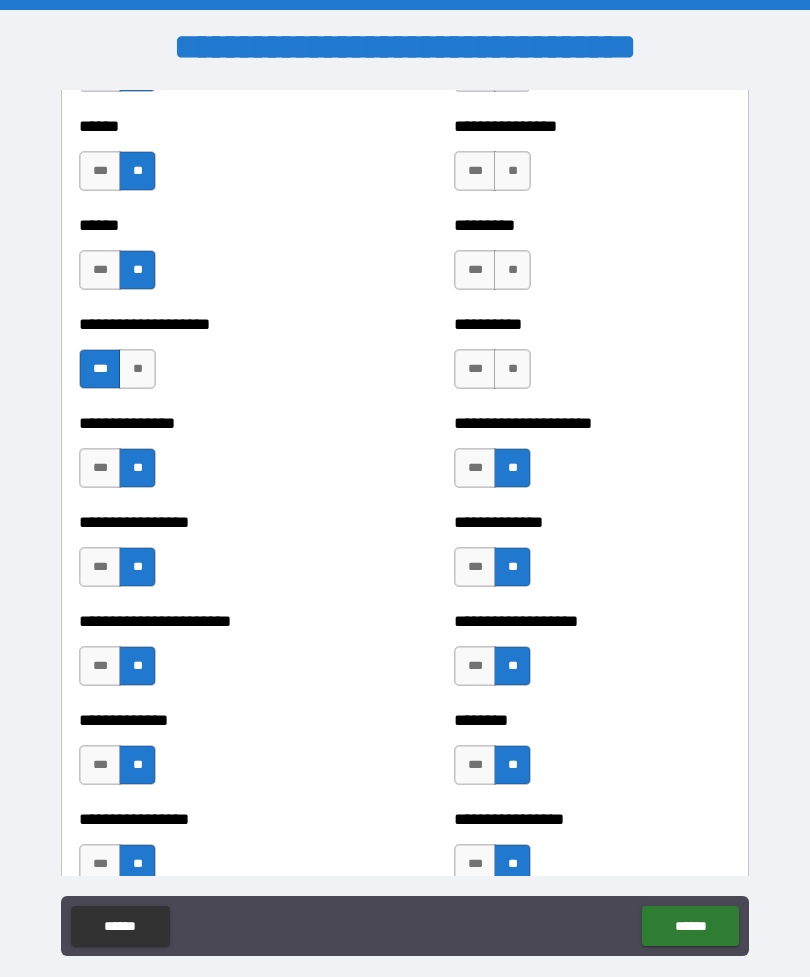 click on "**" at bounding box center (512, 369) 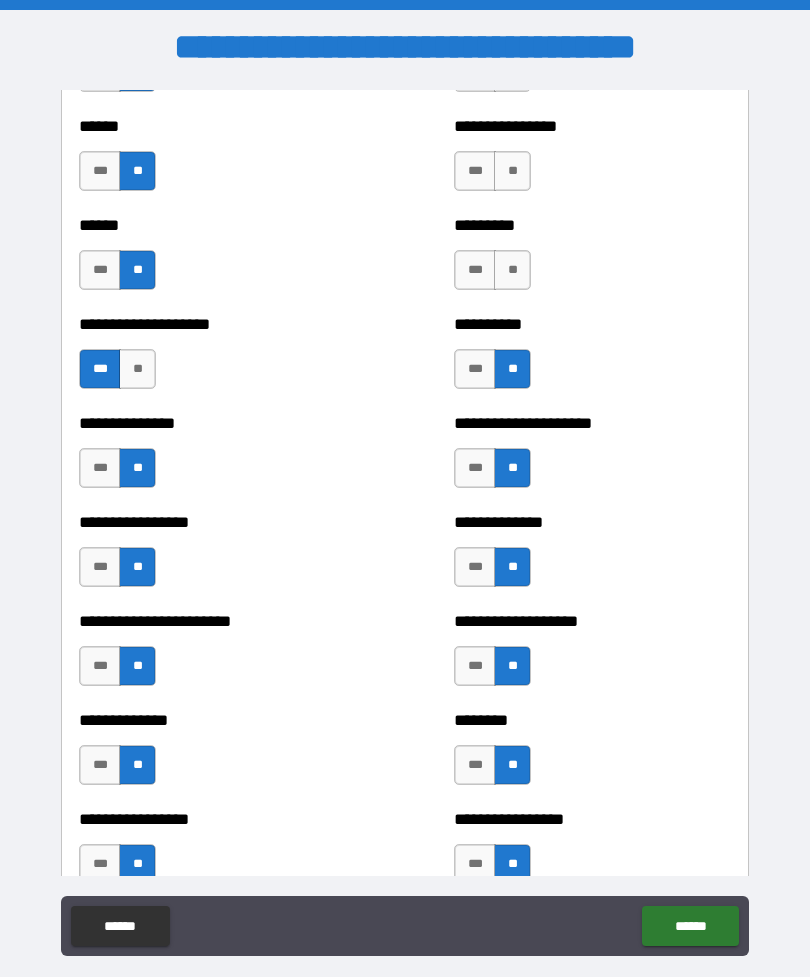 click on "**" at bounding box center (512, 270) 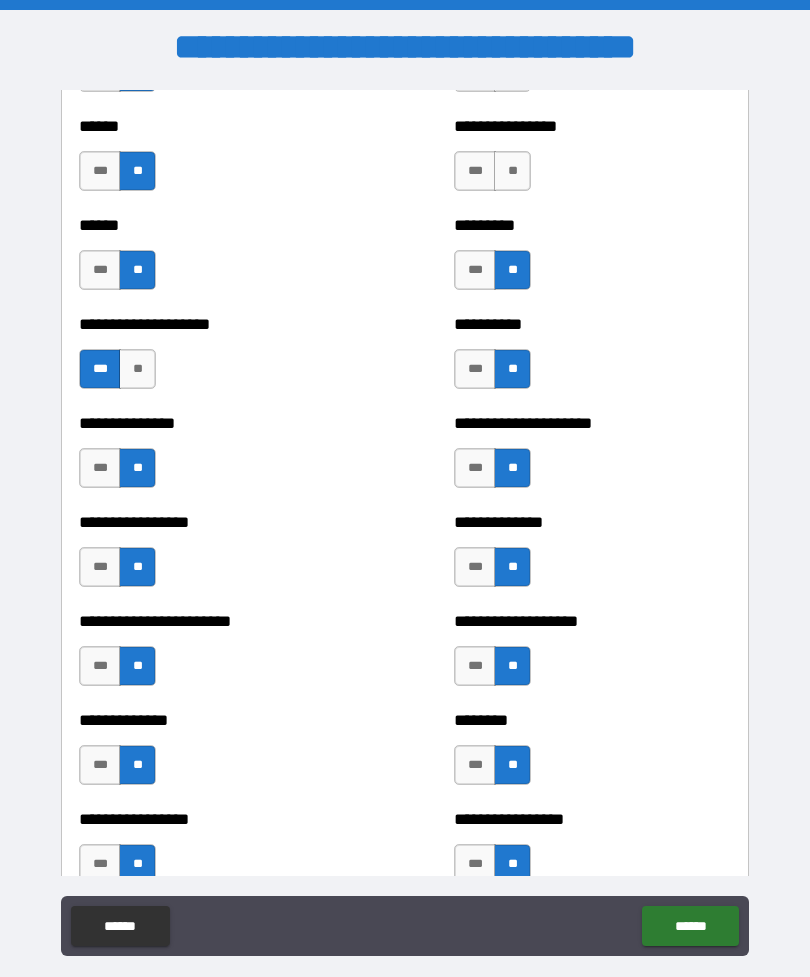 click on "**********" at bounding box center [592, 161] 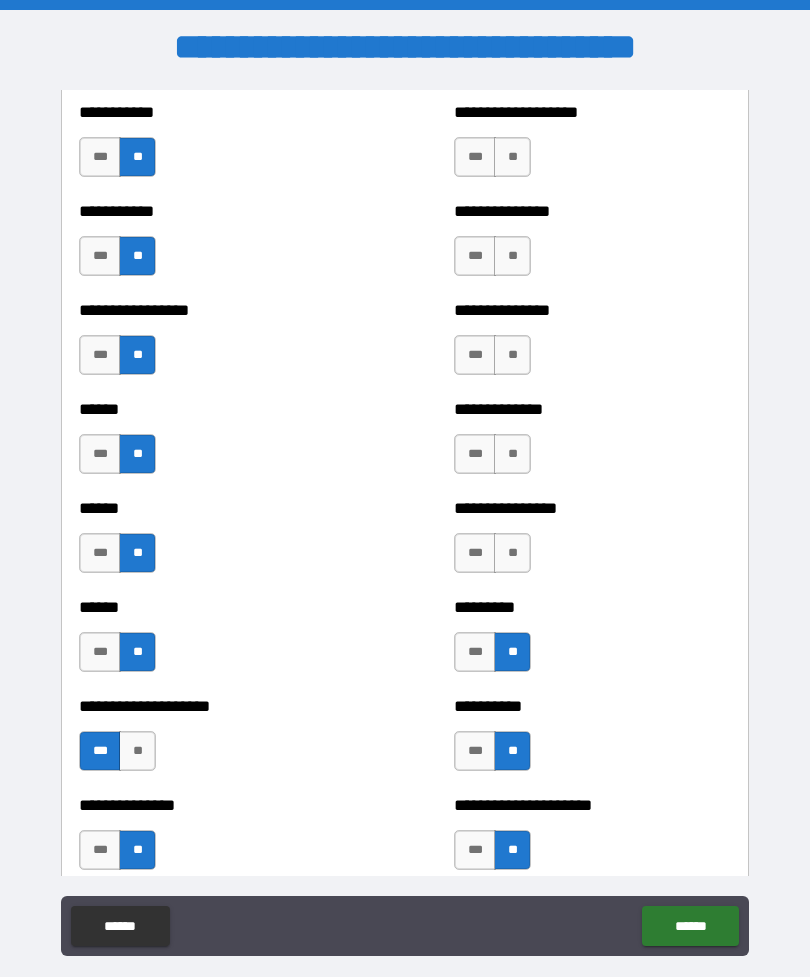scroll, scrollTop: 2691, scrollLeft: 0, axis: vertical 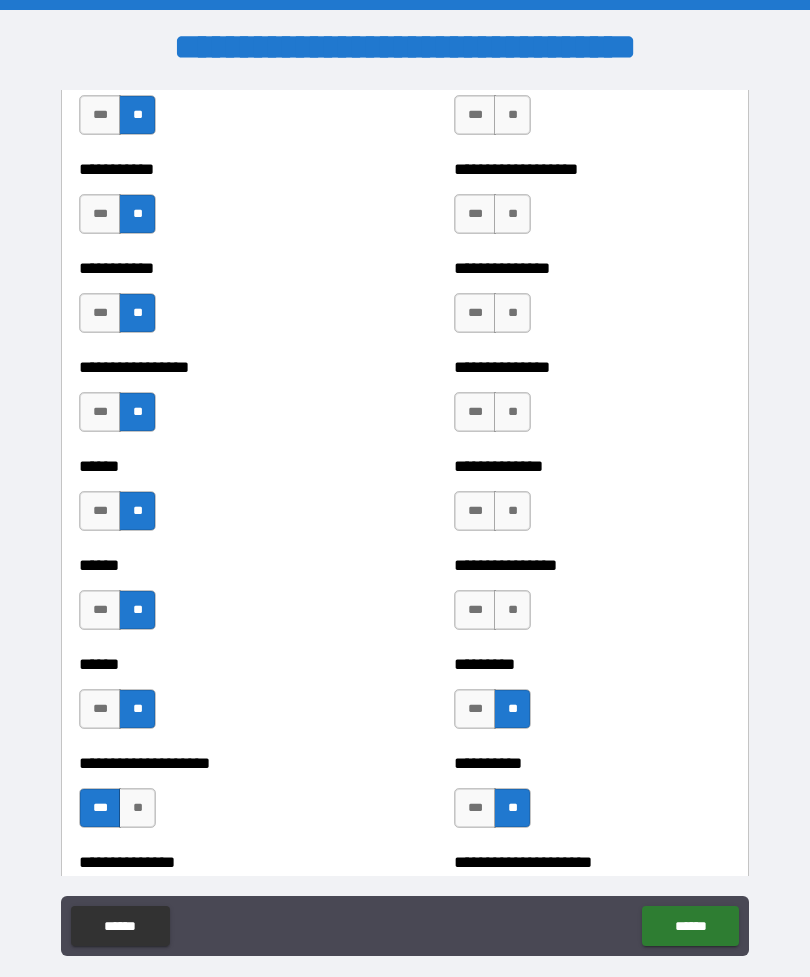 click on "**" at bounding box center (512, 610) 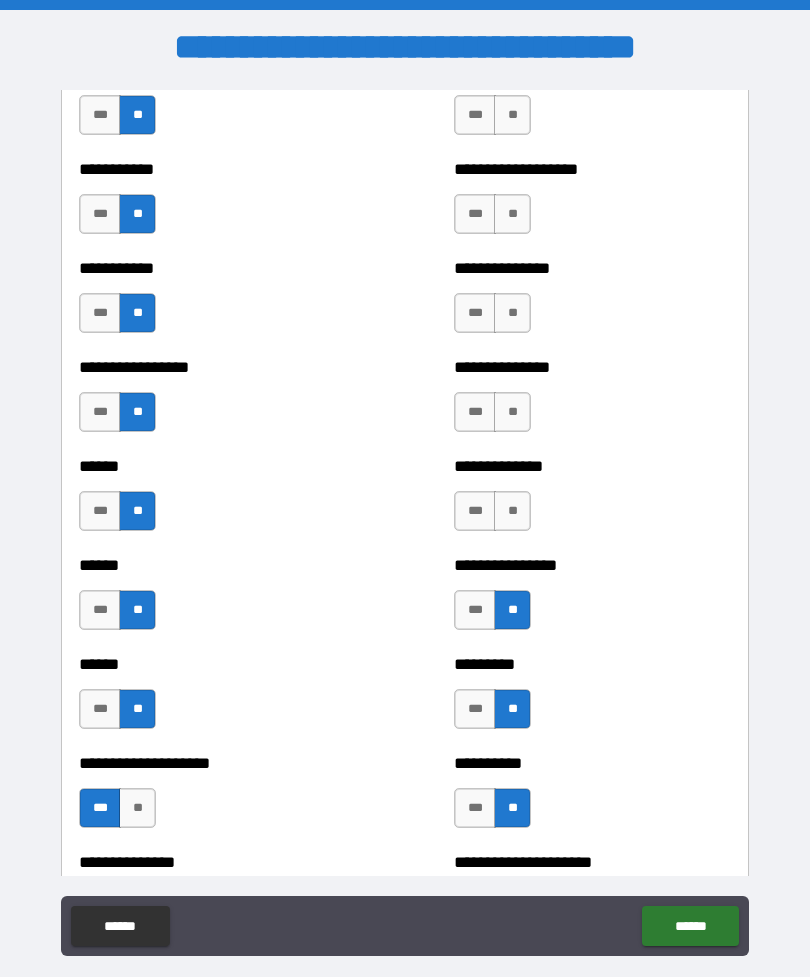click on "**" at bounding box center [512, 511] 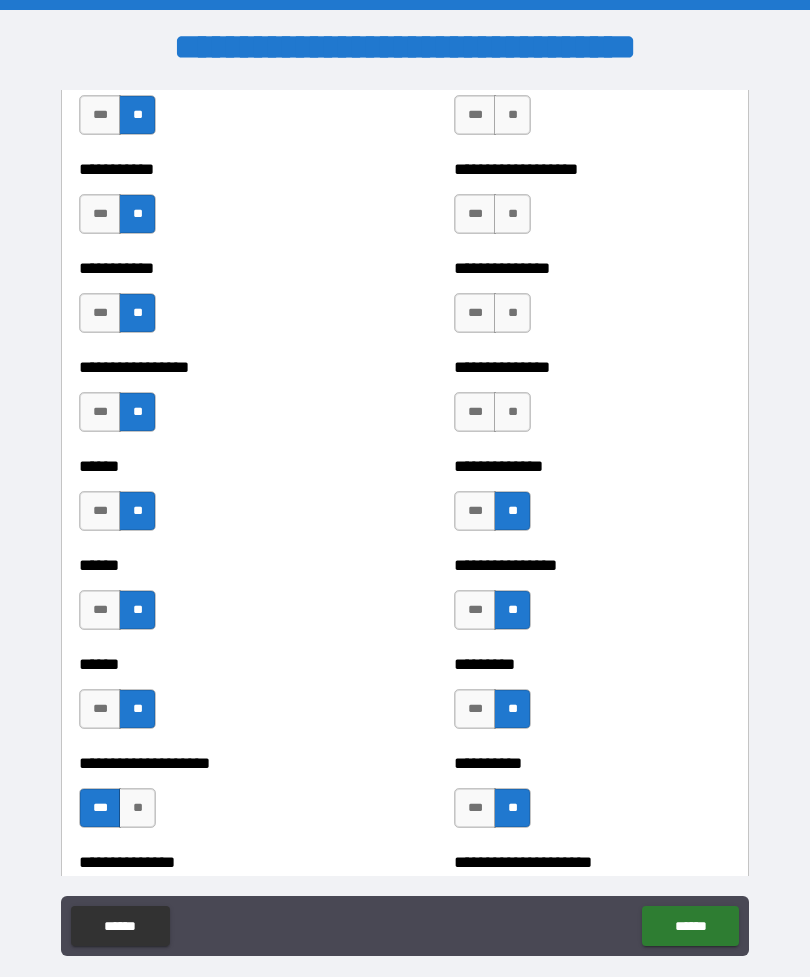 click on "**" at bounding box center [512, 412] 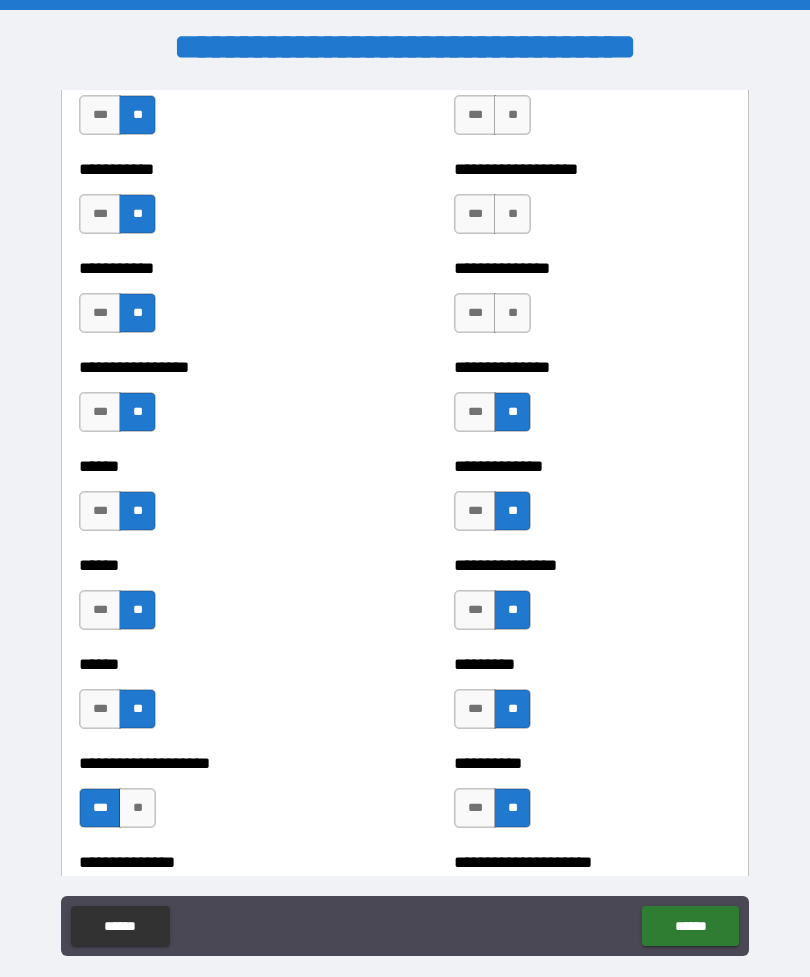 click on "**" at bounding box center [512, 313] 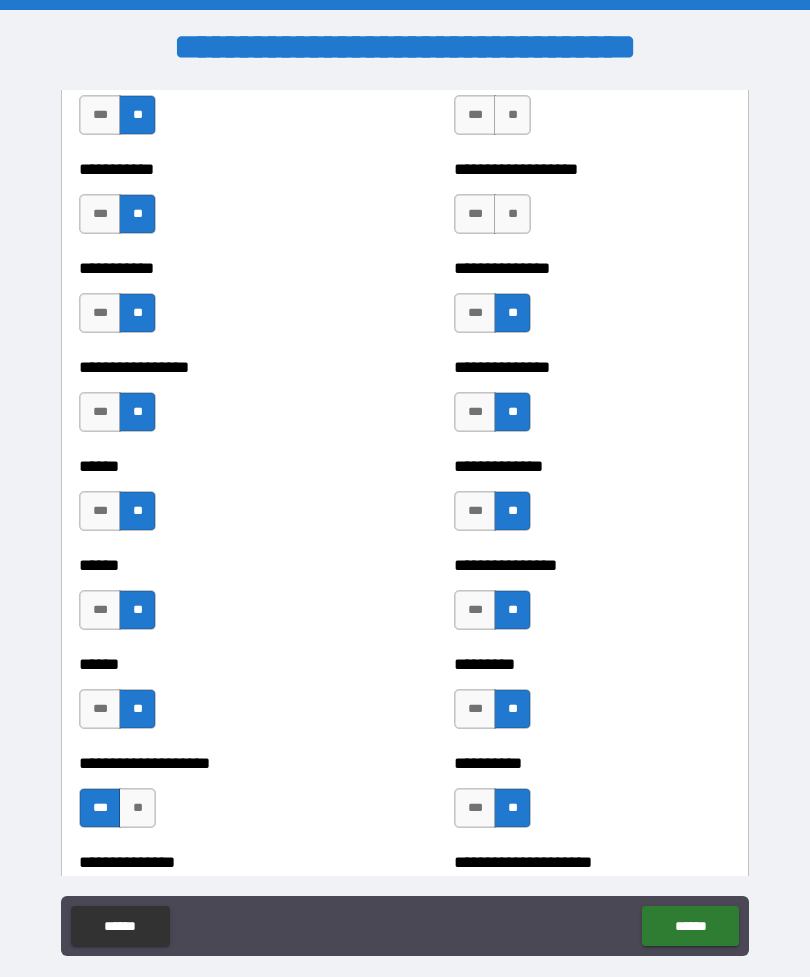 click on "**" at bounding box center [512, 214] 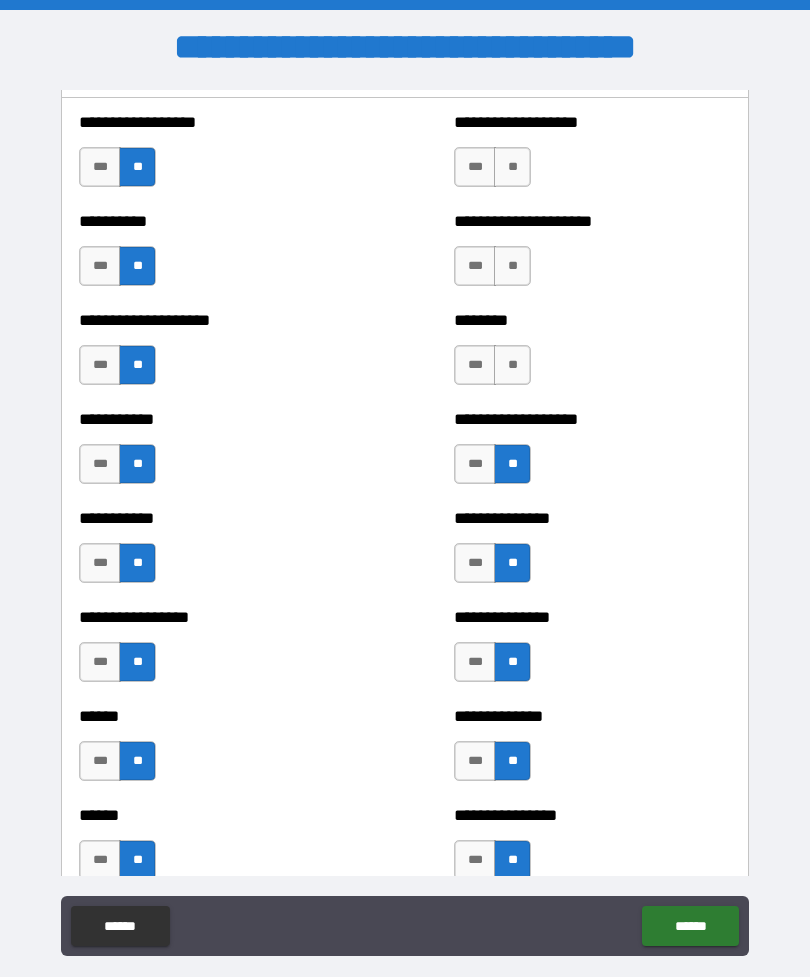 scroll, scrollTop: 2444, scrollLeft: 0, axis: vertical 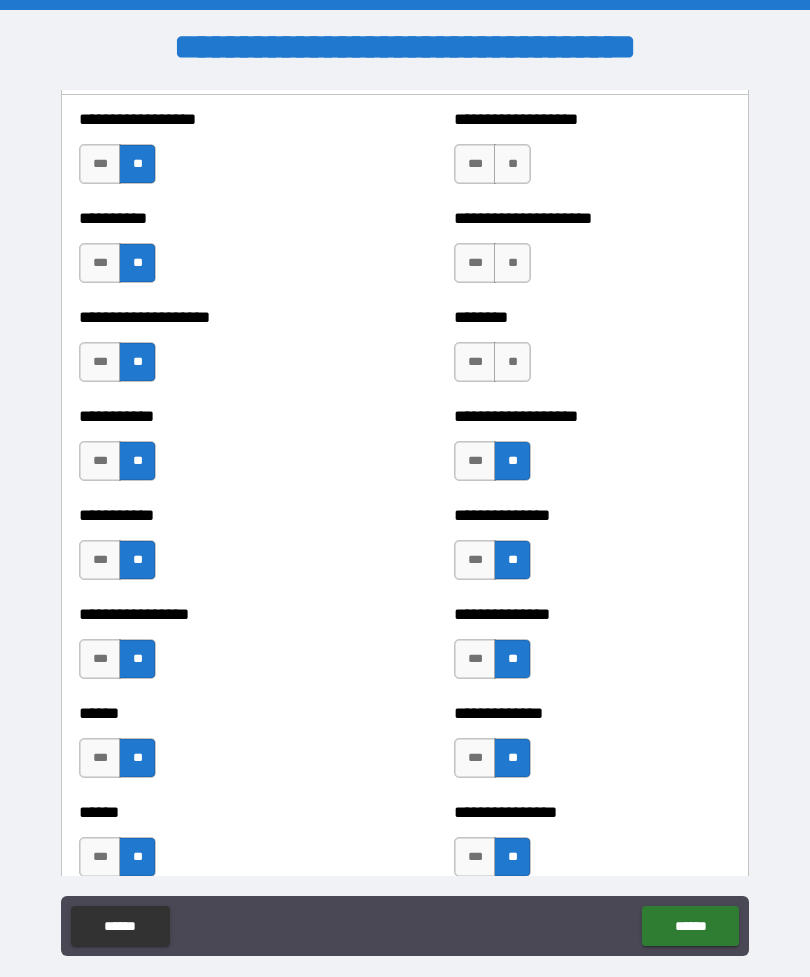 click on "**" at bounding box center [512, 362] 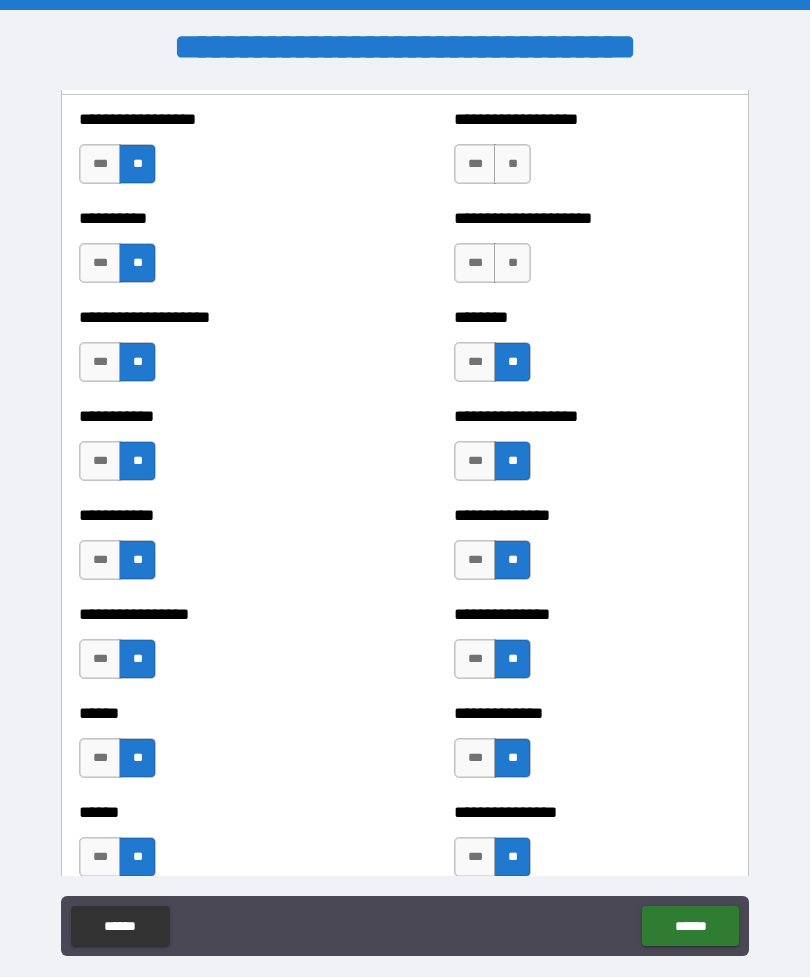 click on "**" at bounding box center (512, 263) 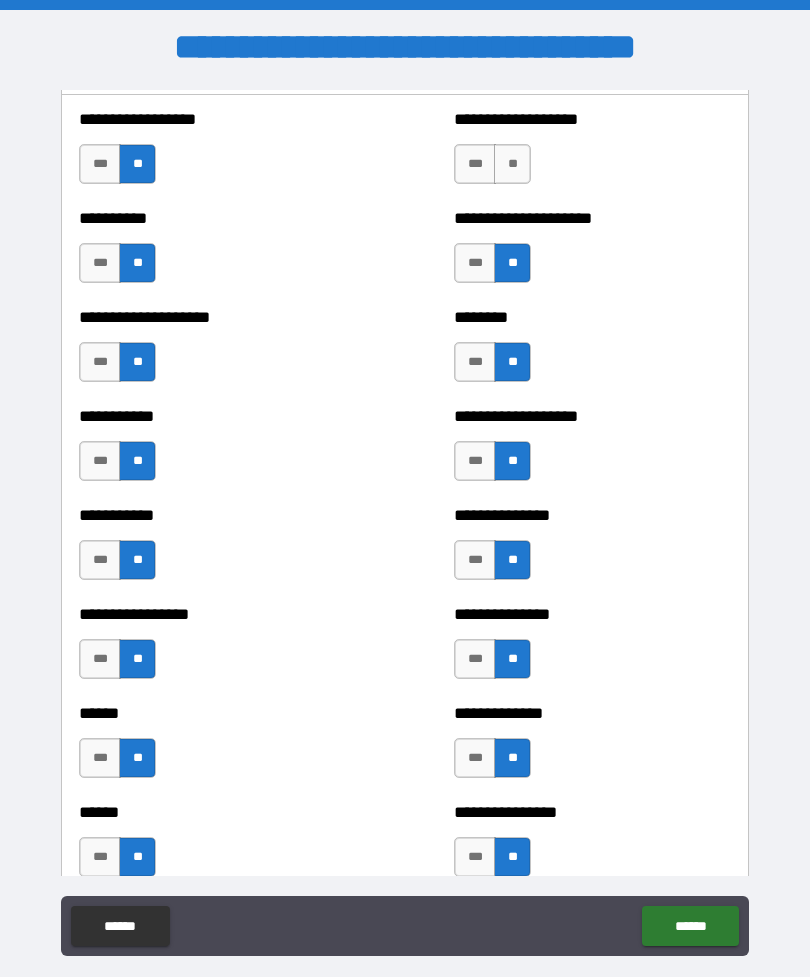 click on "**" at bounding box center [512, 164] 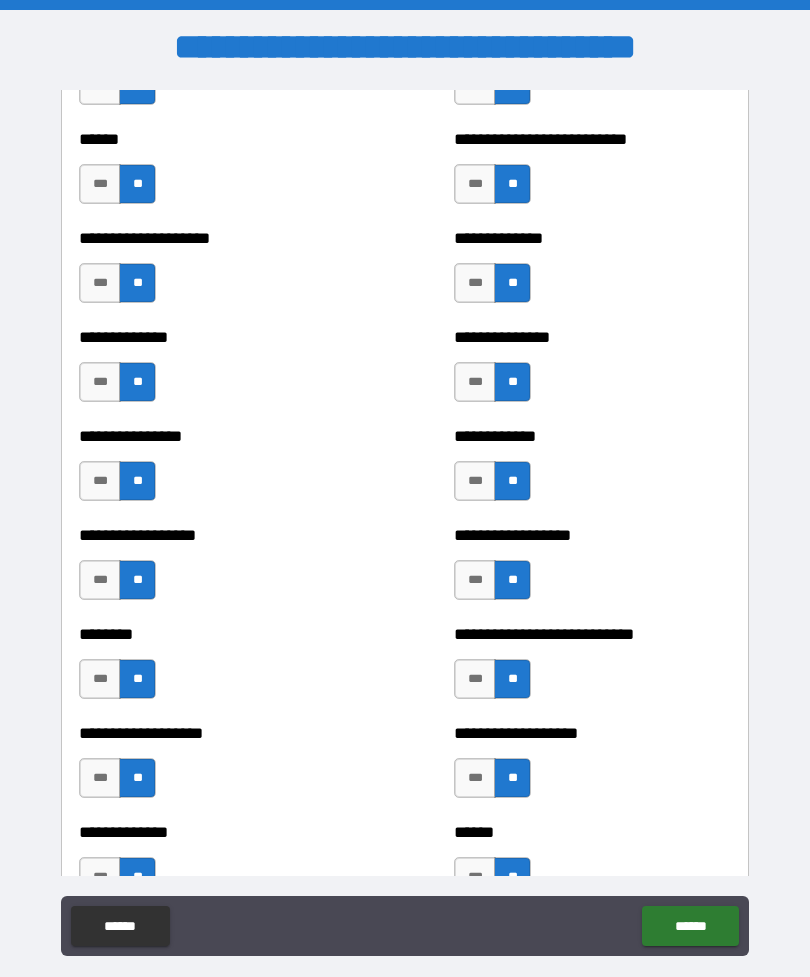 click on "******" at bounding box center (690, 926) 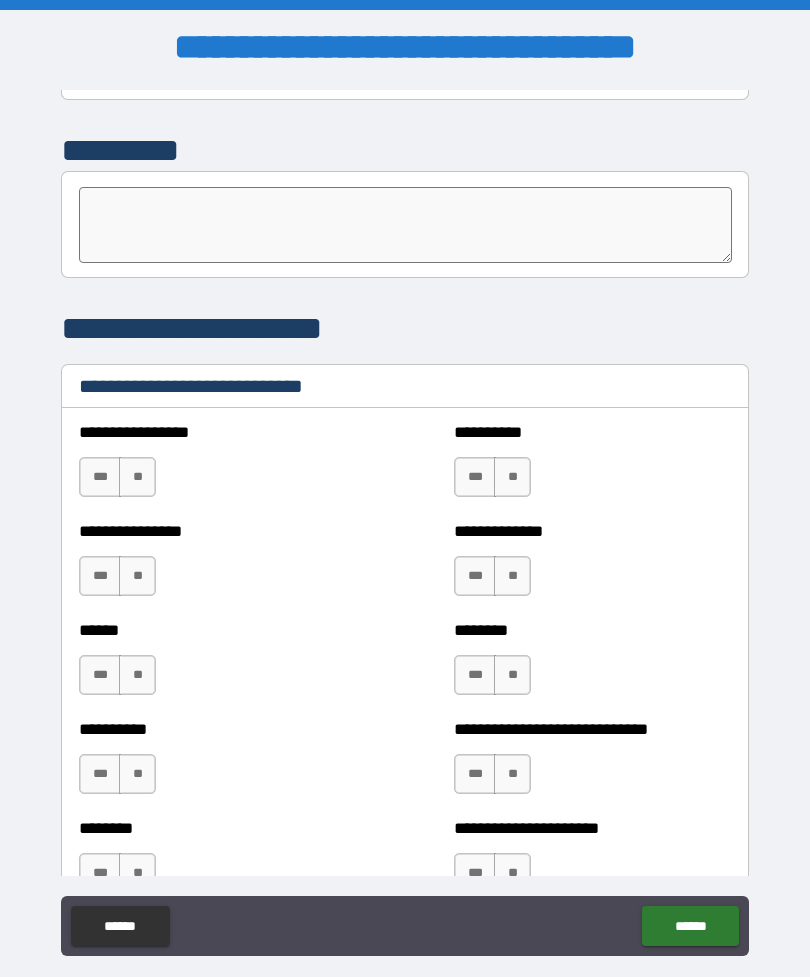 scroll, scrollTop: 6437, scrollLeft: 0, axis: vertical 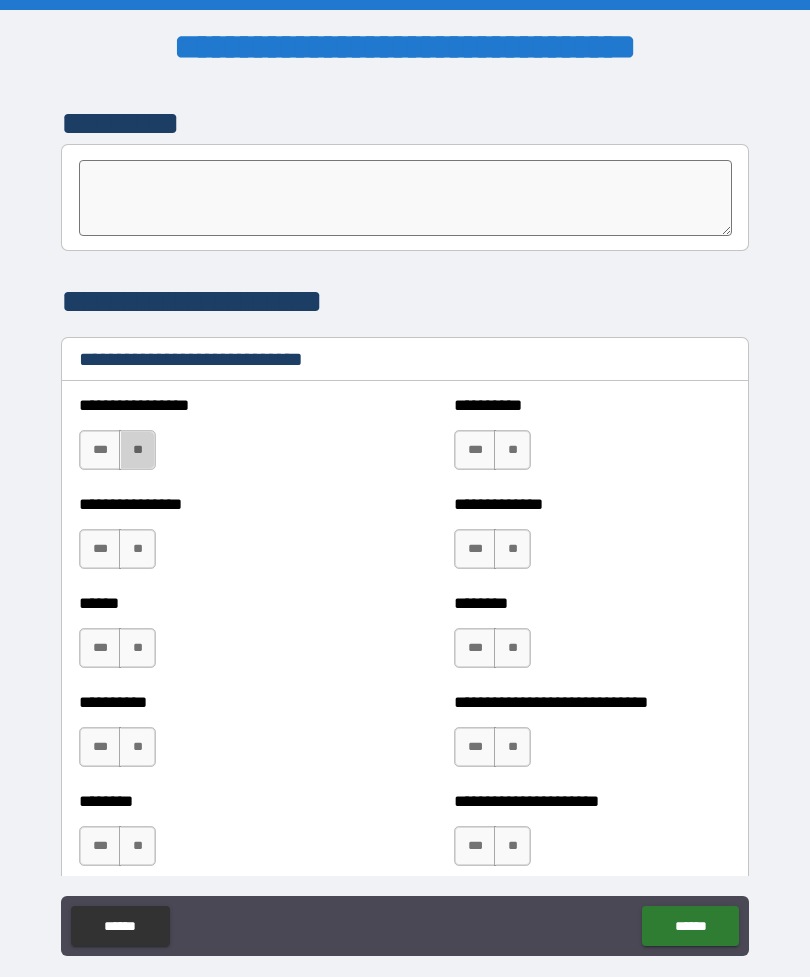 click on "**" at bounding box center (137, 450) 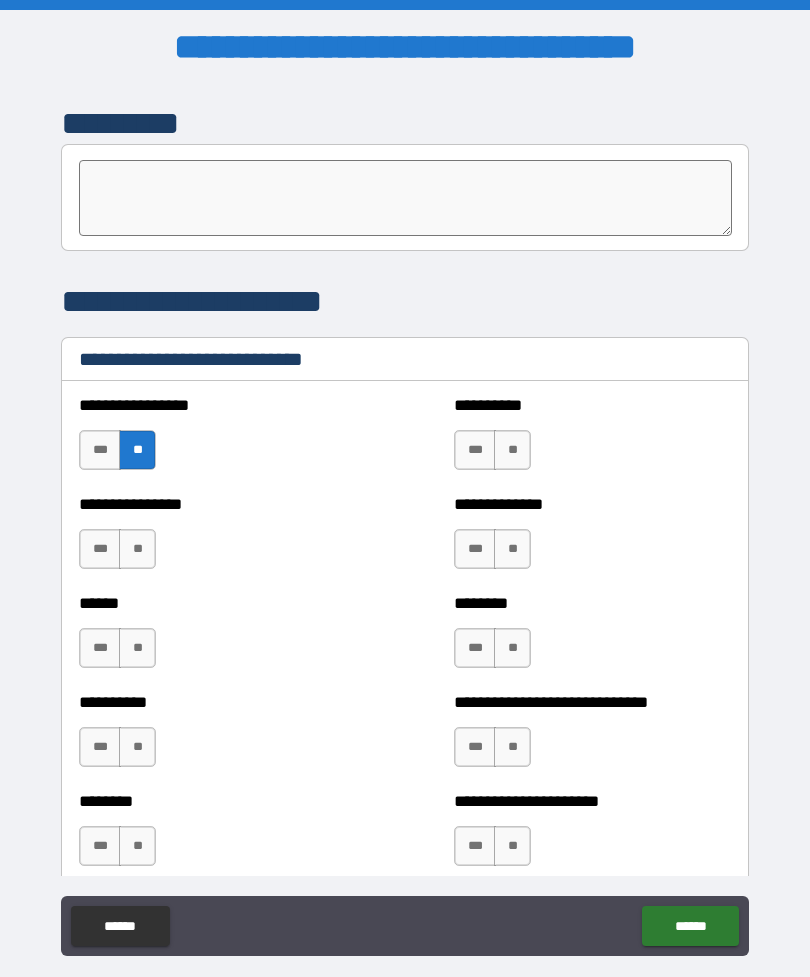 click on "**" at bounding box center [137, 549] 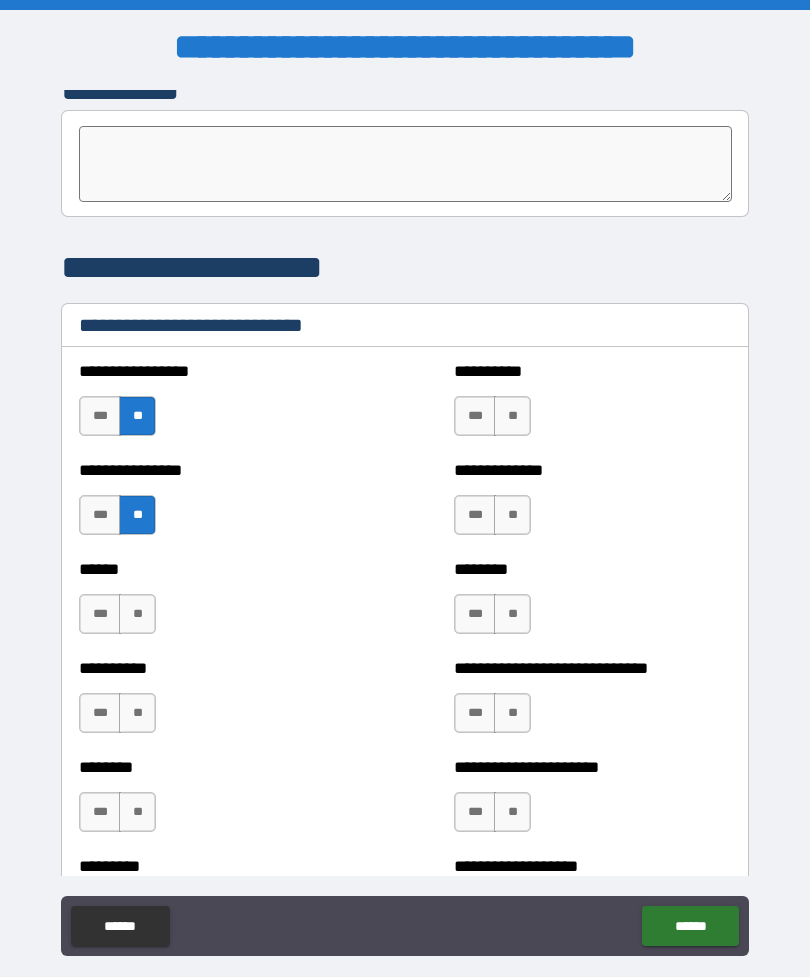 scroll, scrollTop: 6497, scrollLeft: 0, axis: vertical 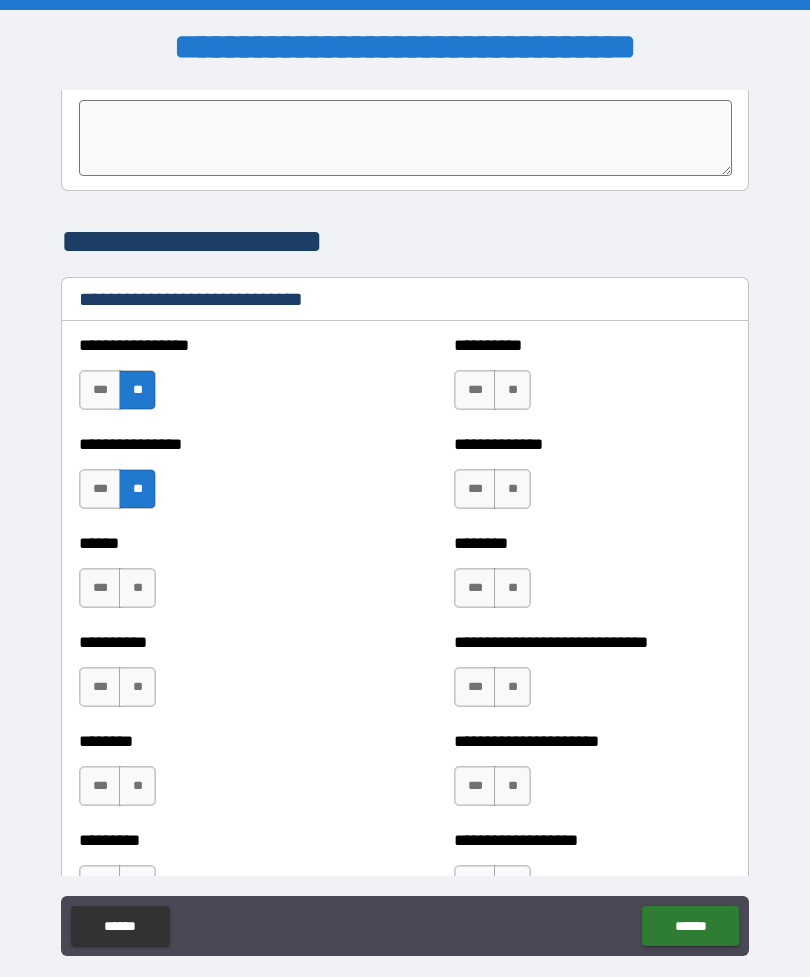 click on "***" at bounding box center [100, 588] 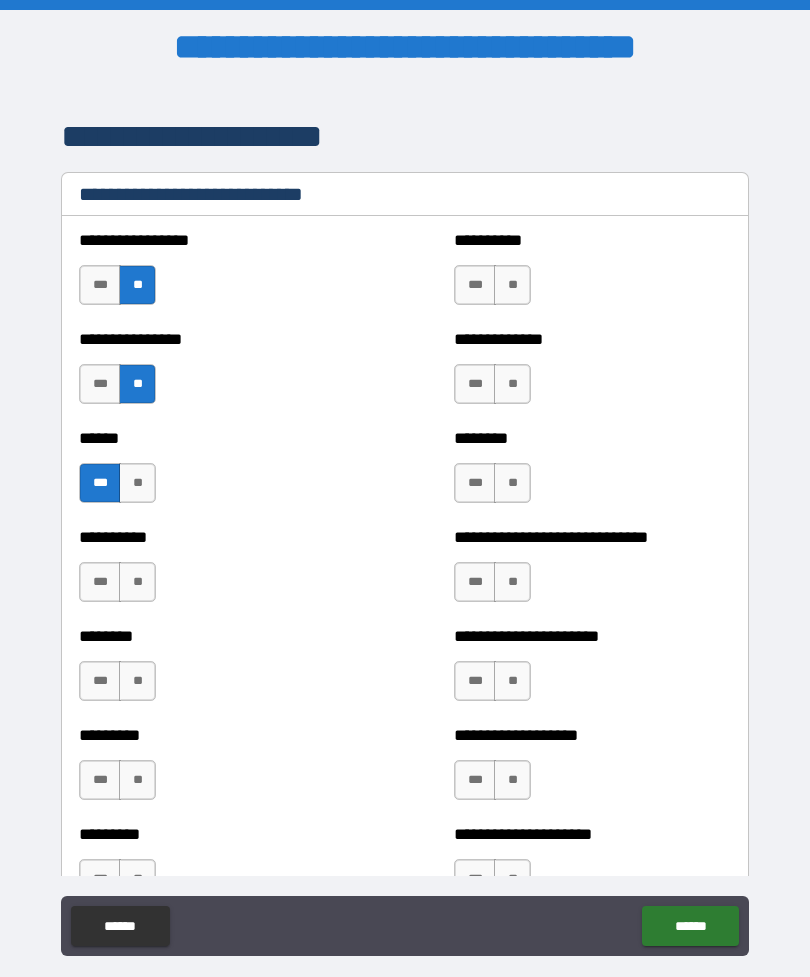 scroll, scrollTop: 6607, scrollLeft: 0, axis: vertical 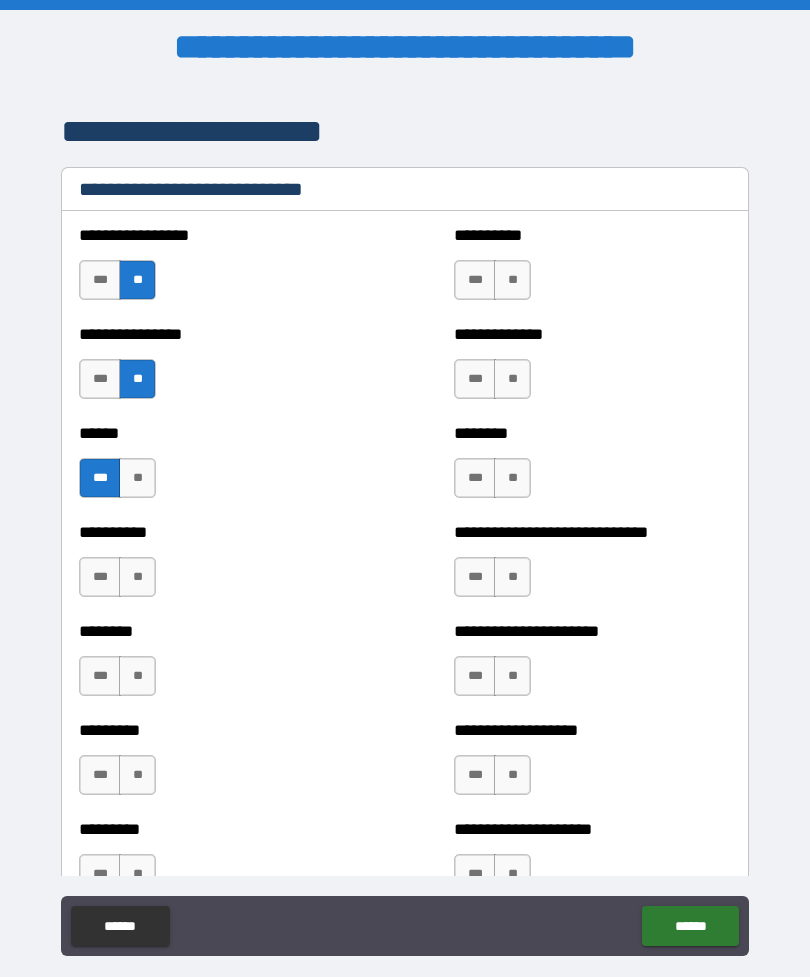 click on "**" at bounding box center [137, 676] 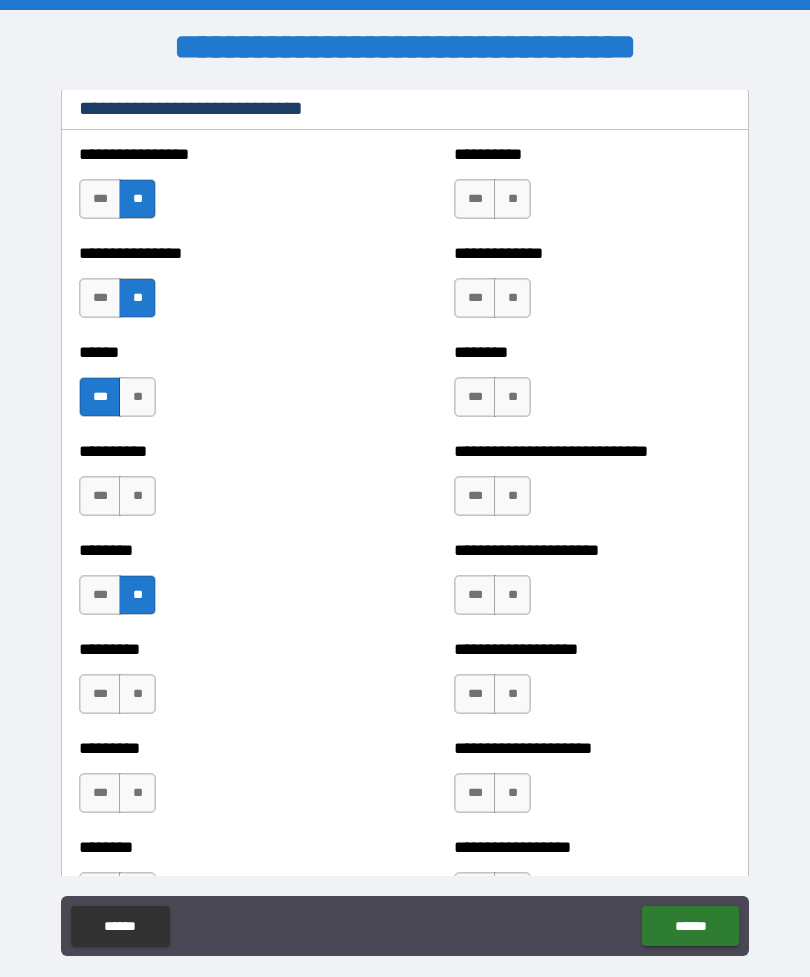 scroll, scrollTop: 6697, scrollLeft: 0, axis: vertical 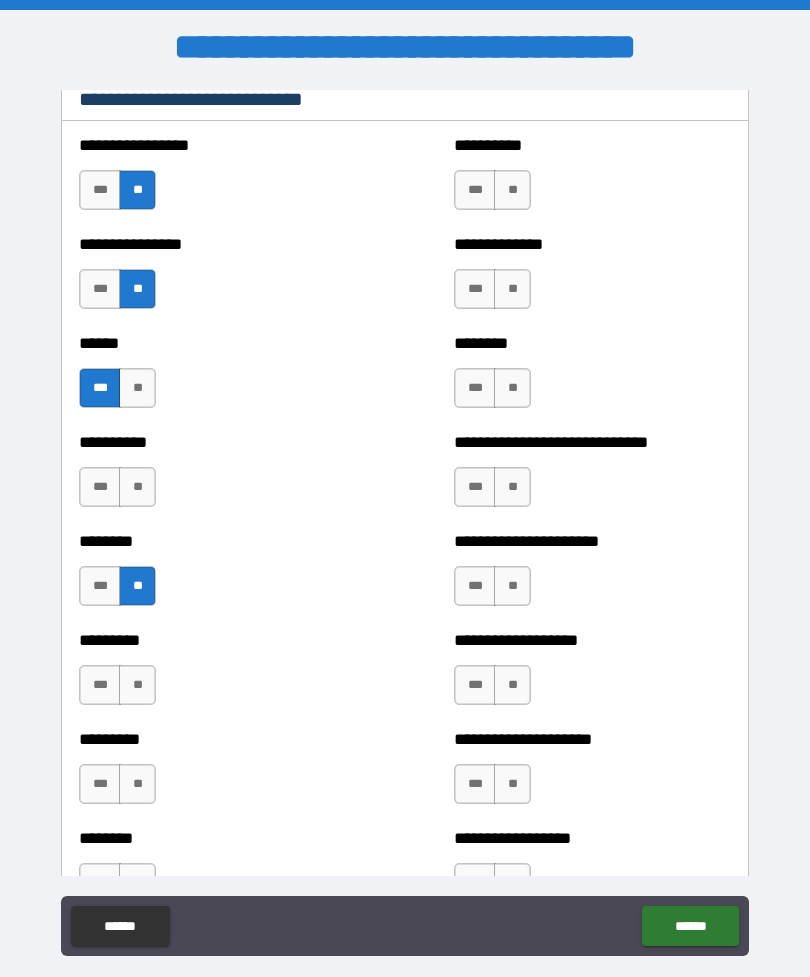 click on "**" at bounding box center (137, 685) 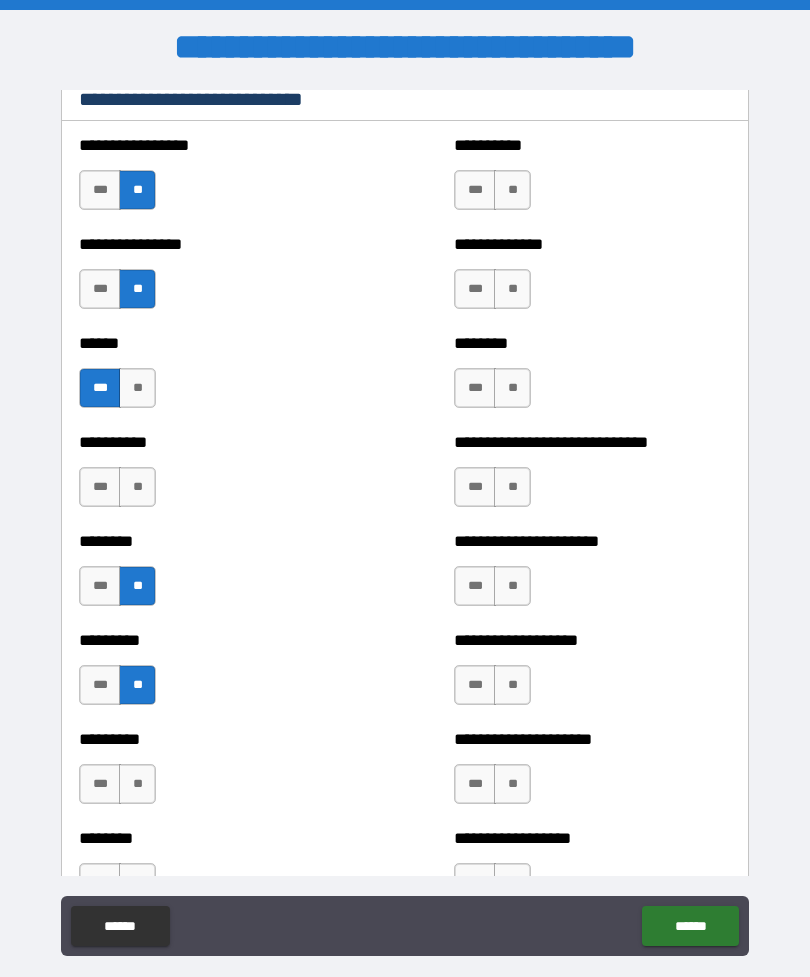 scroll, scrollTop: 6764, scrollLeft: 0, axis: vertical 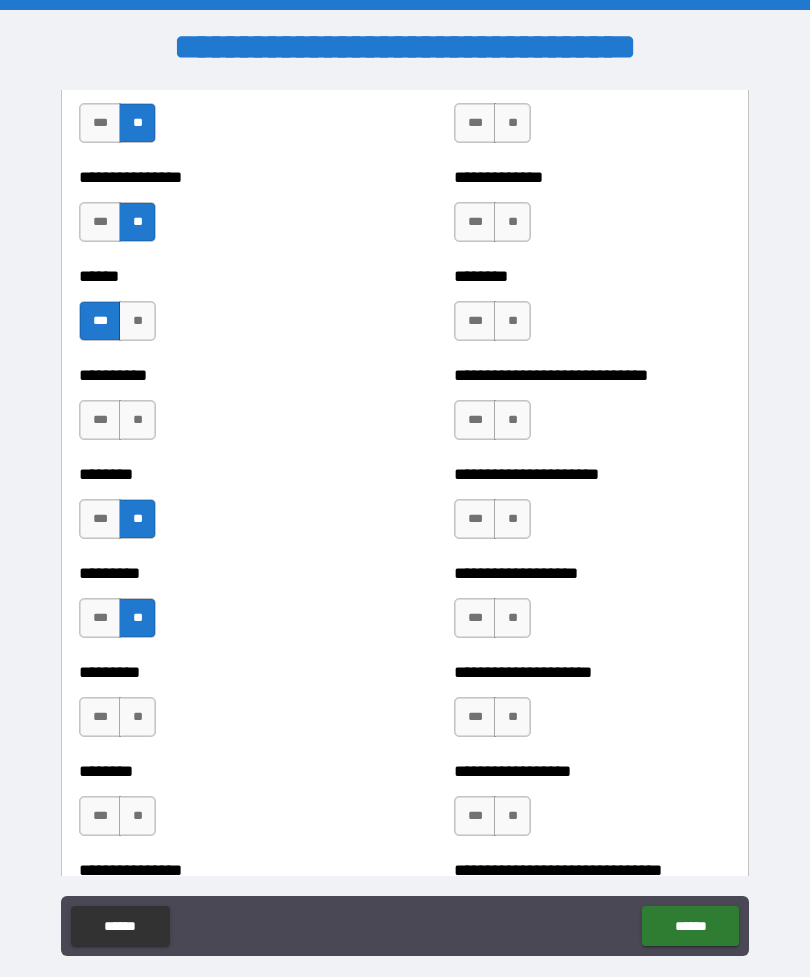 click on "***" at bounding box center (100, 717) 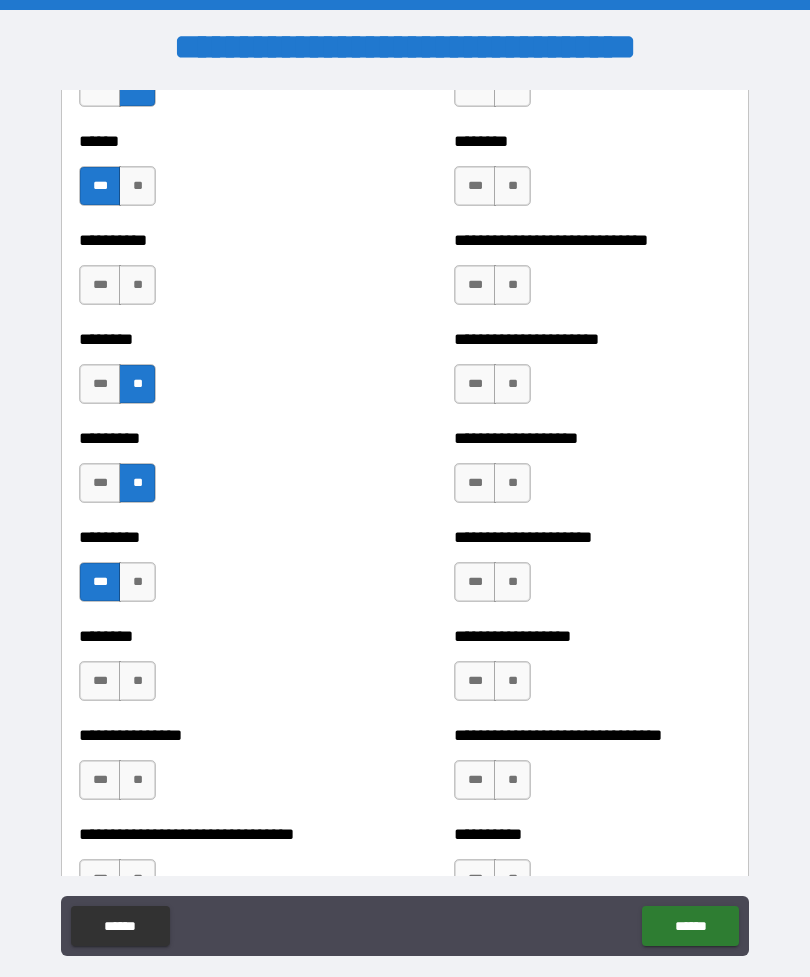 scroll, scrollTop: 6912, scrollLeft: 0, axis: vertical 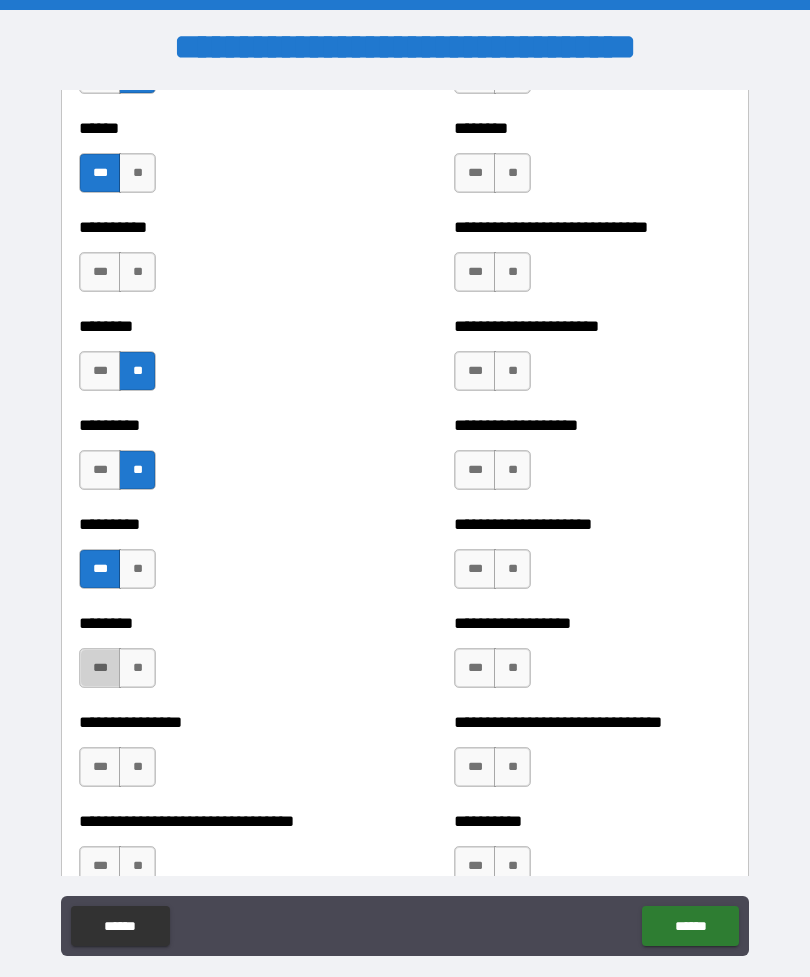 click on "***" at bounding box center (100, 668) 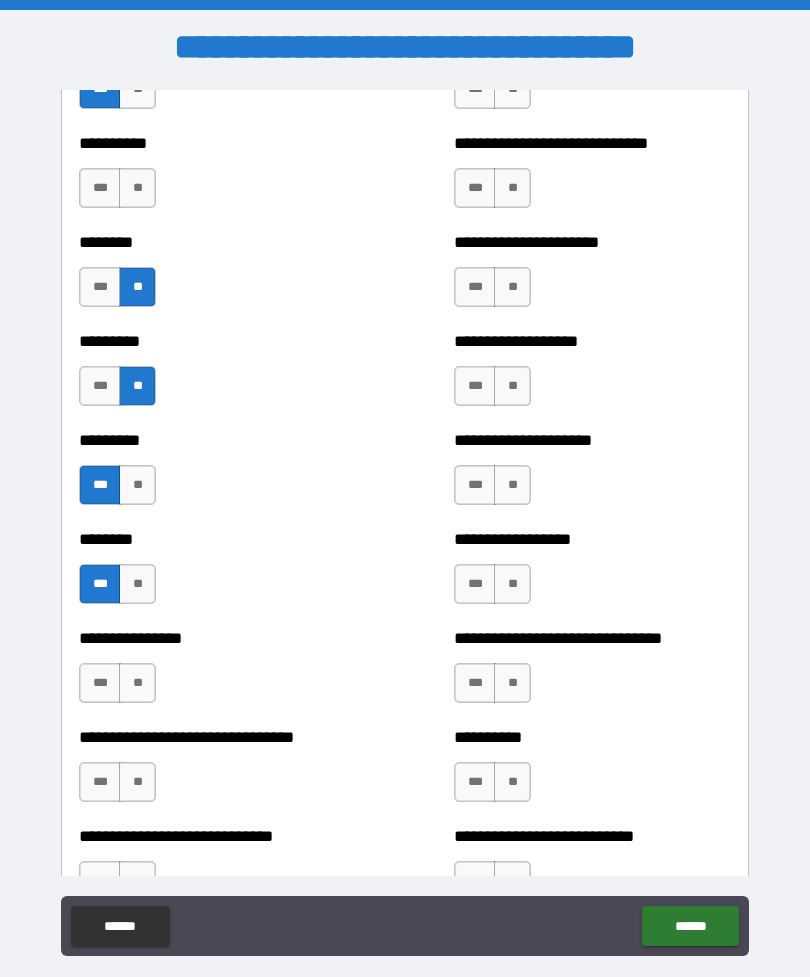 scroll, scrollTop: 6999, scrollLeft: 0, axis: vertical 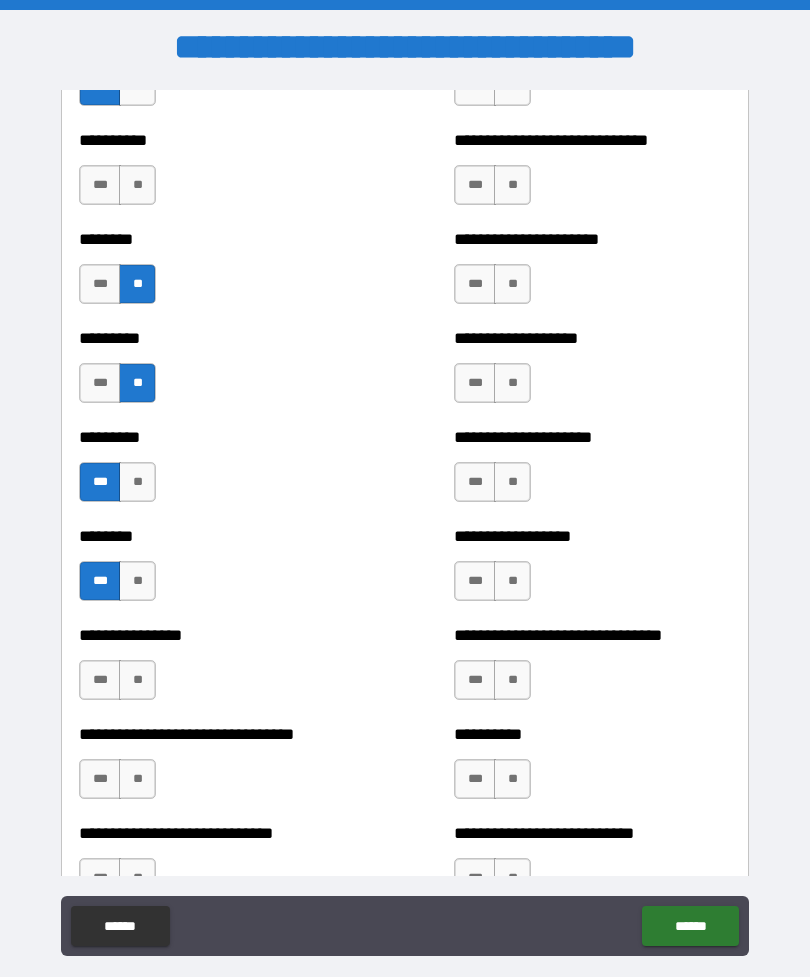 click on "***" at bounding box center [100, 680] 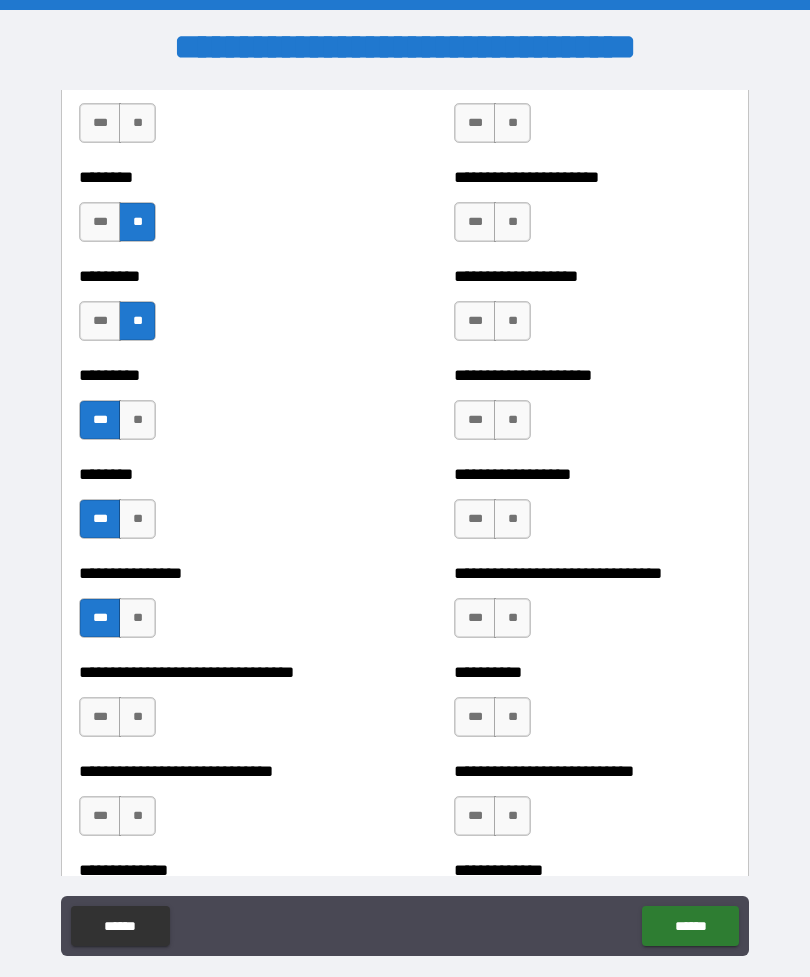 scroll, scrollTop: 7072, scrollLeft: 0, axis: vertical 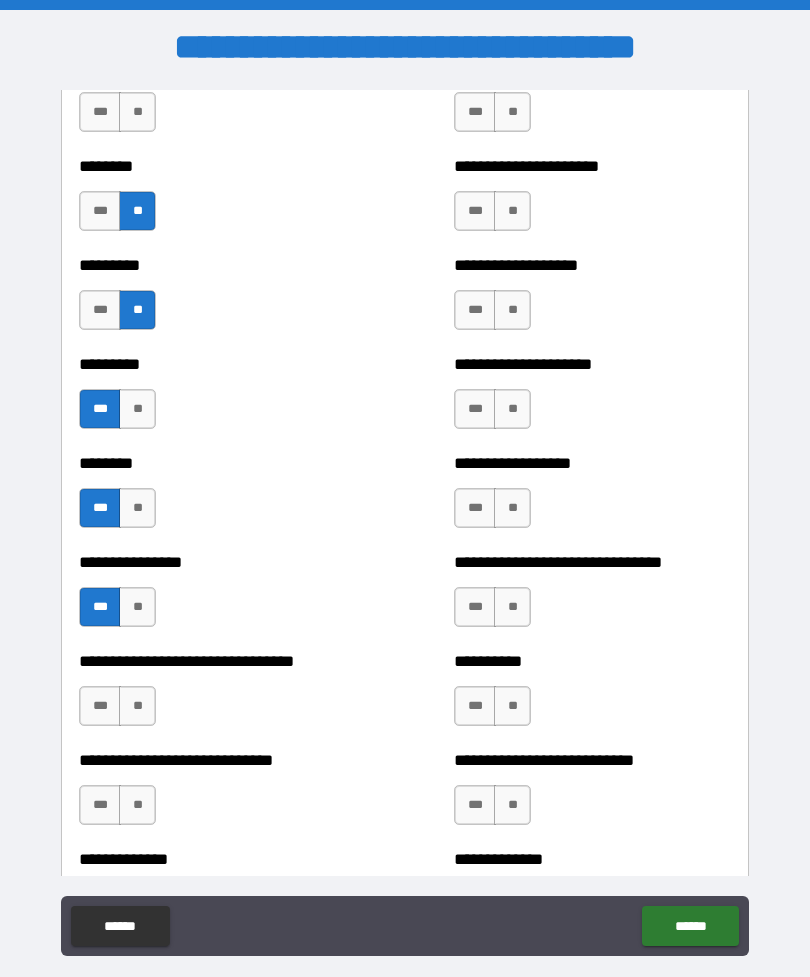 click on "***" at bounding box center (100, 706) 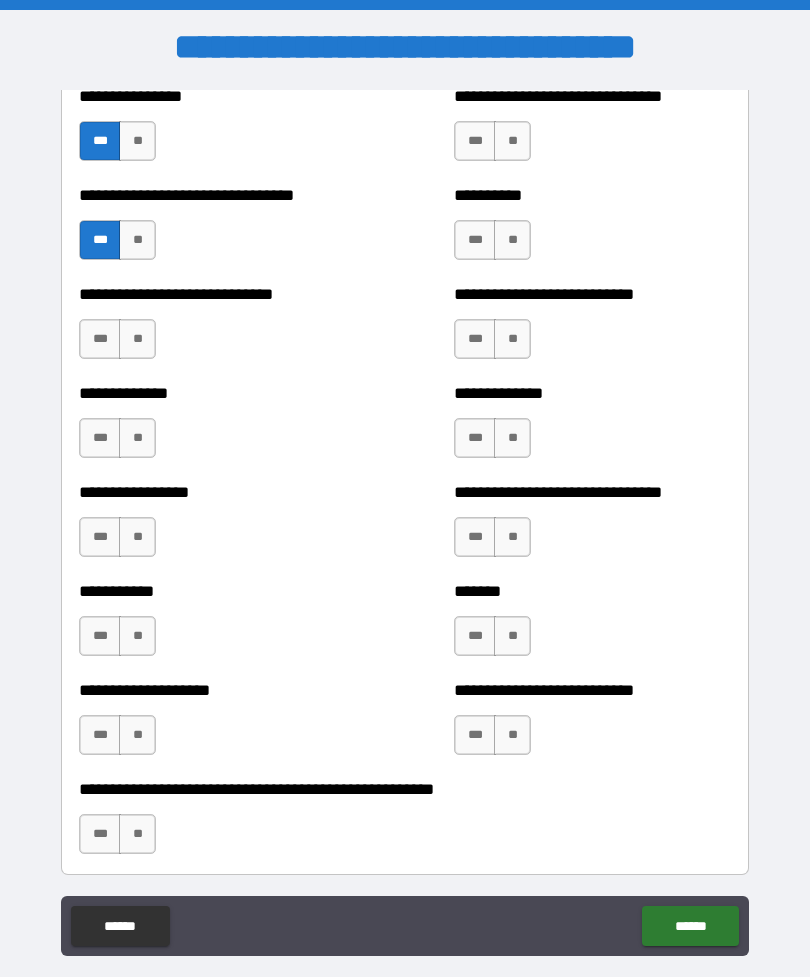 scroll, scrollTop: 7540, scrollLeft: 0, axis: vertical 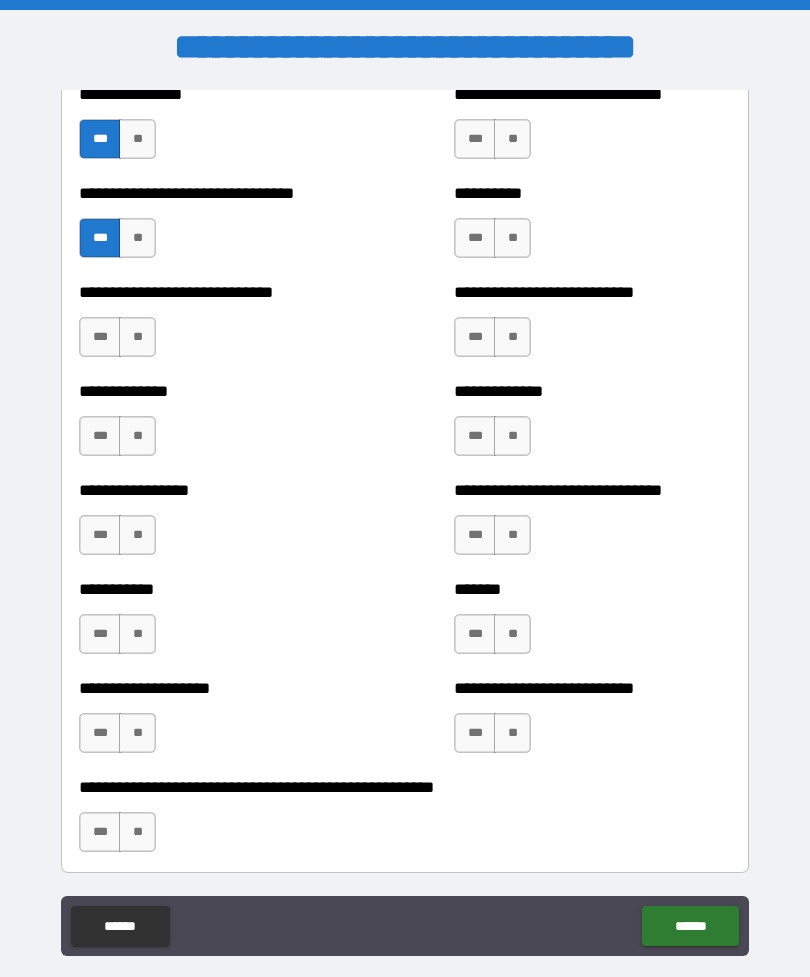 click on "**" at bounding box center [137, 436] 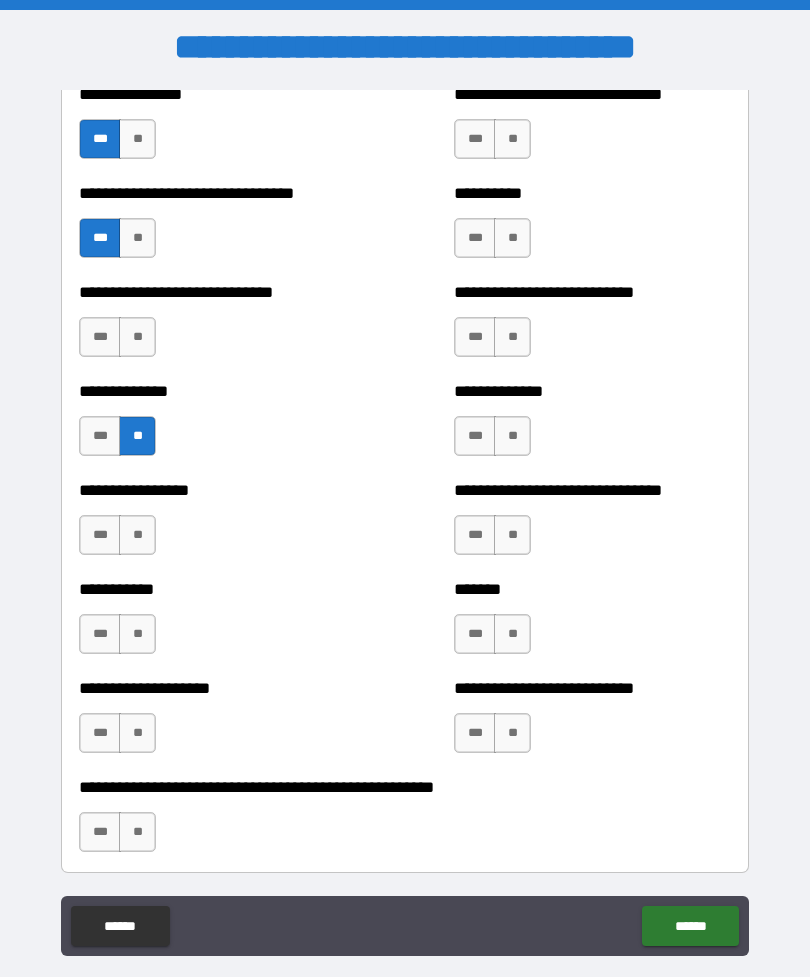 click on "**" at bounding box center [137, 337] 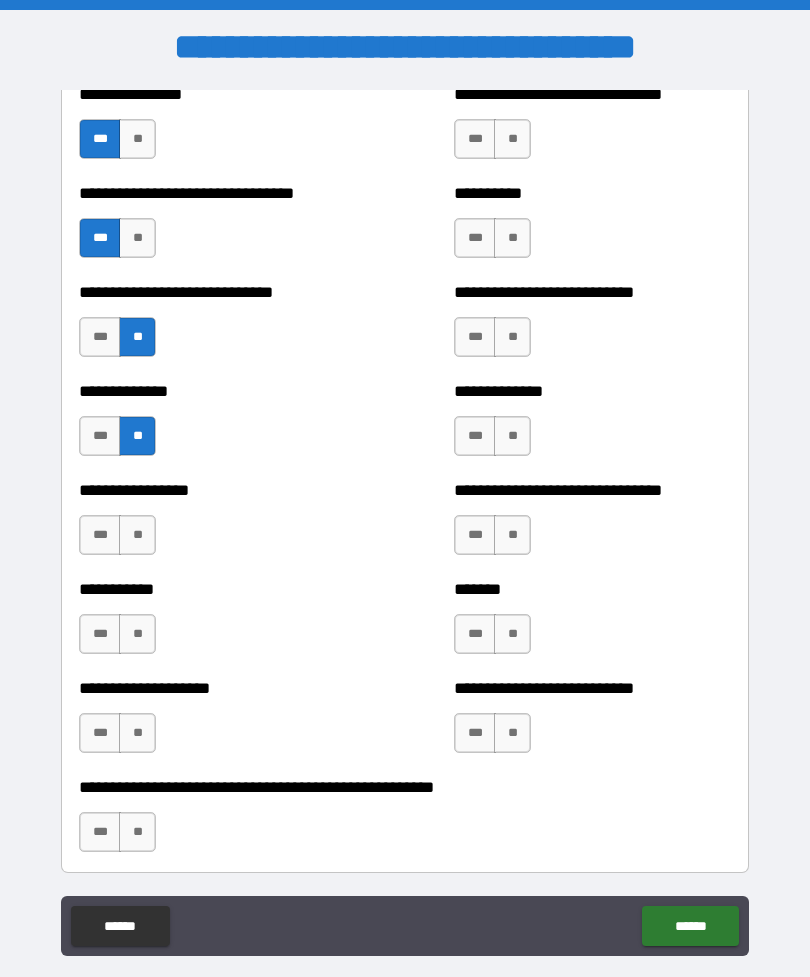 click on "**" at bounding box center (137, 535) 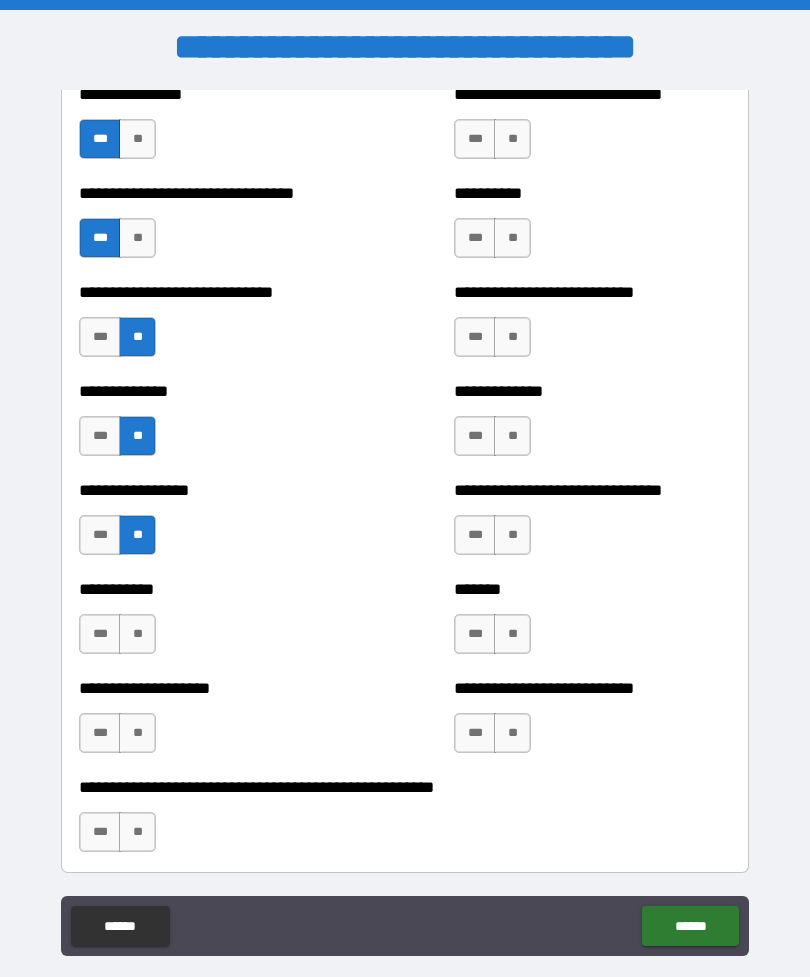 click on "**" at bounding box center (137, 634) 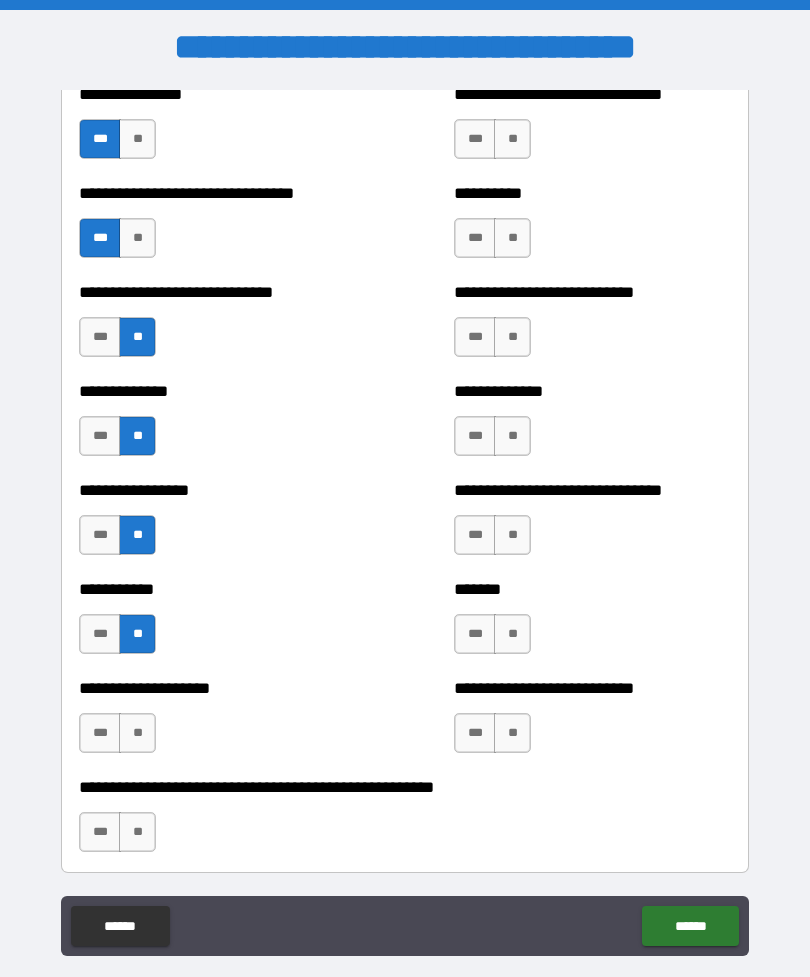 click on "**" at bounding box center (137, 733) 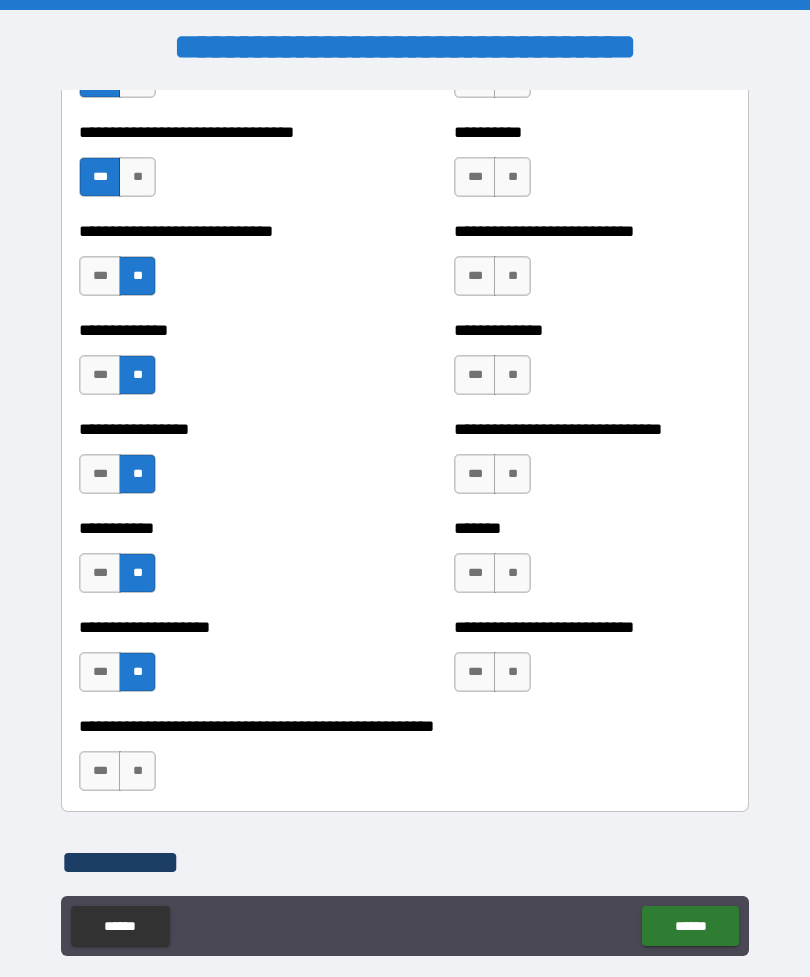 scroll, scrollTop: 7613, scrollLeft: 0, axis: vertical 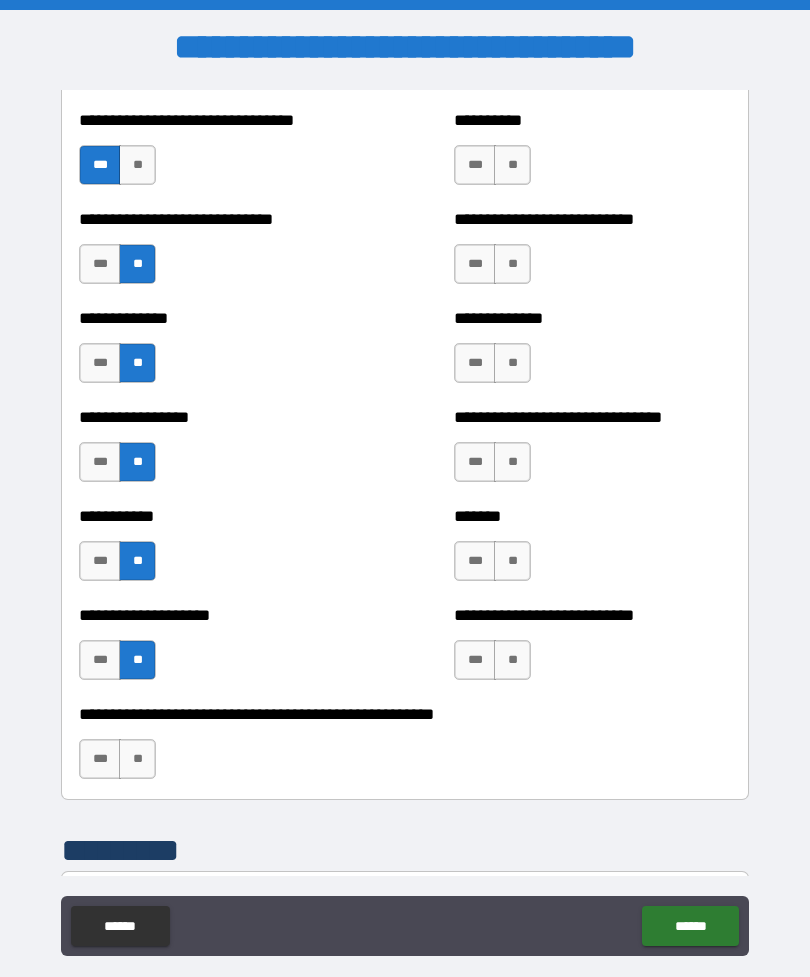click on "**" at bounding box center (137, 759) 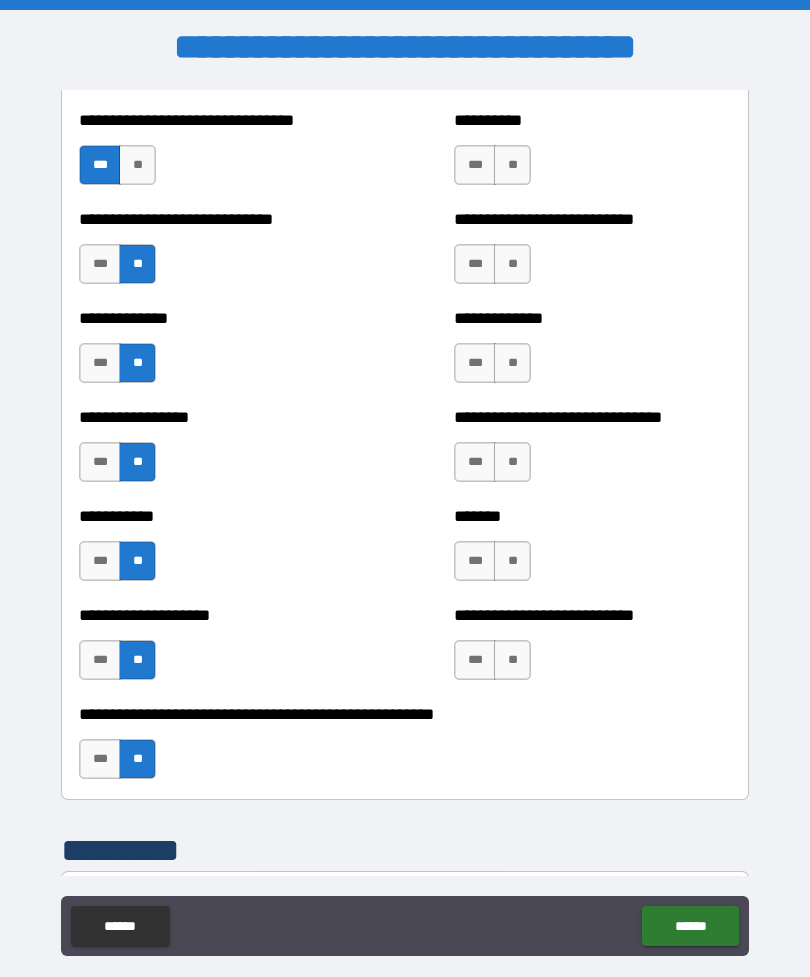 click on "**" at bounding box center (512, 660) 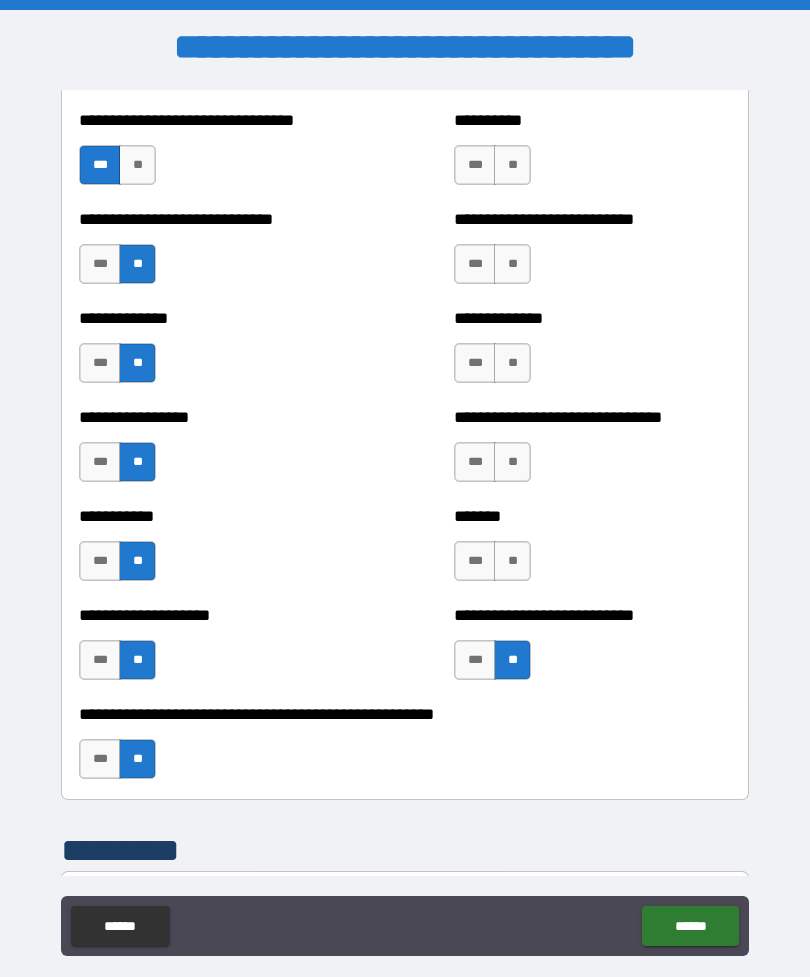 click on "**" at bounding box center (512, 561) 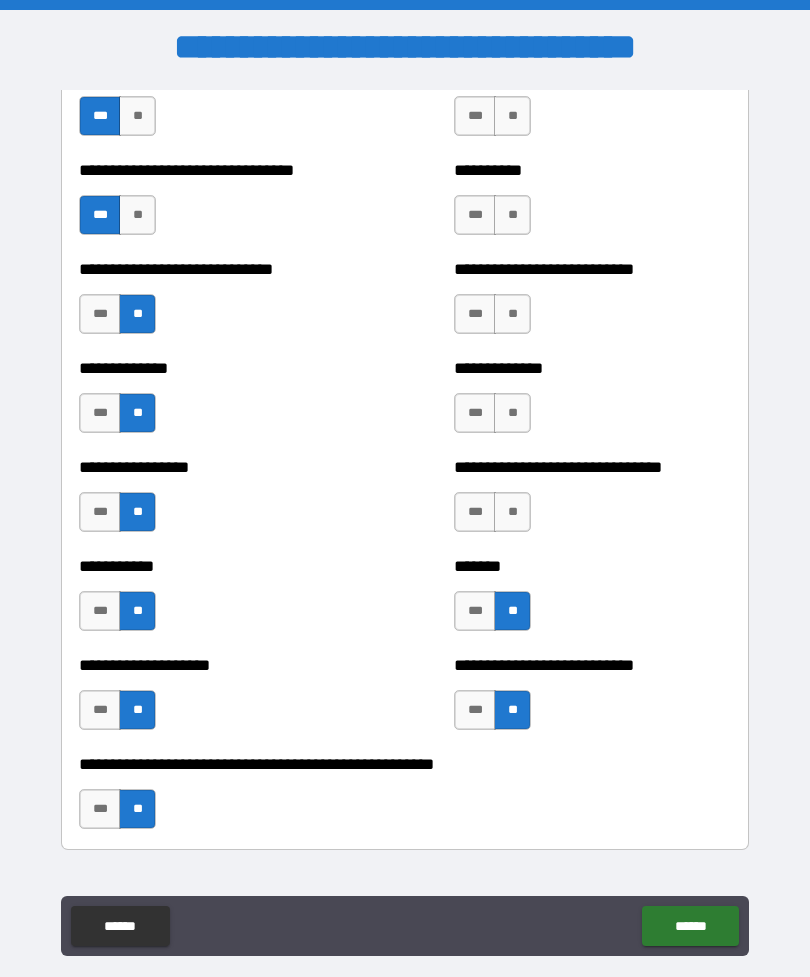 scroll, scrollTop: 7562, scrollLeft: 0, axis: vertical 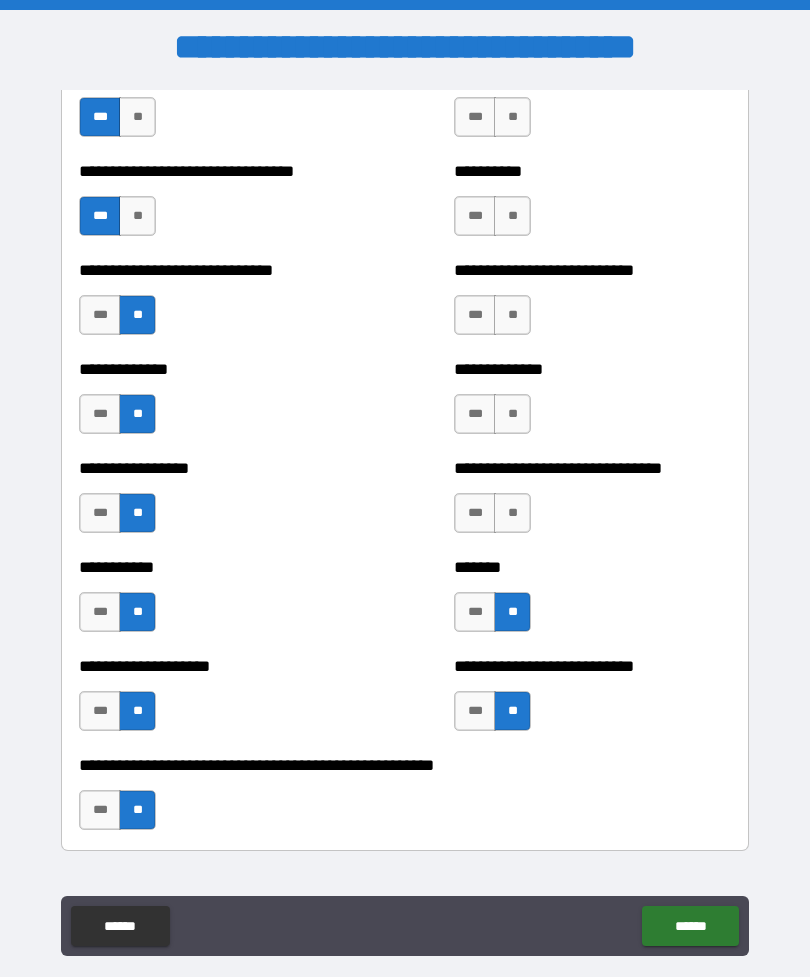 click on "**" at bounding box center (512, 513) 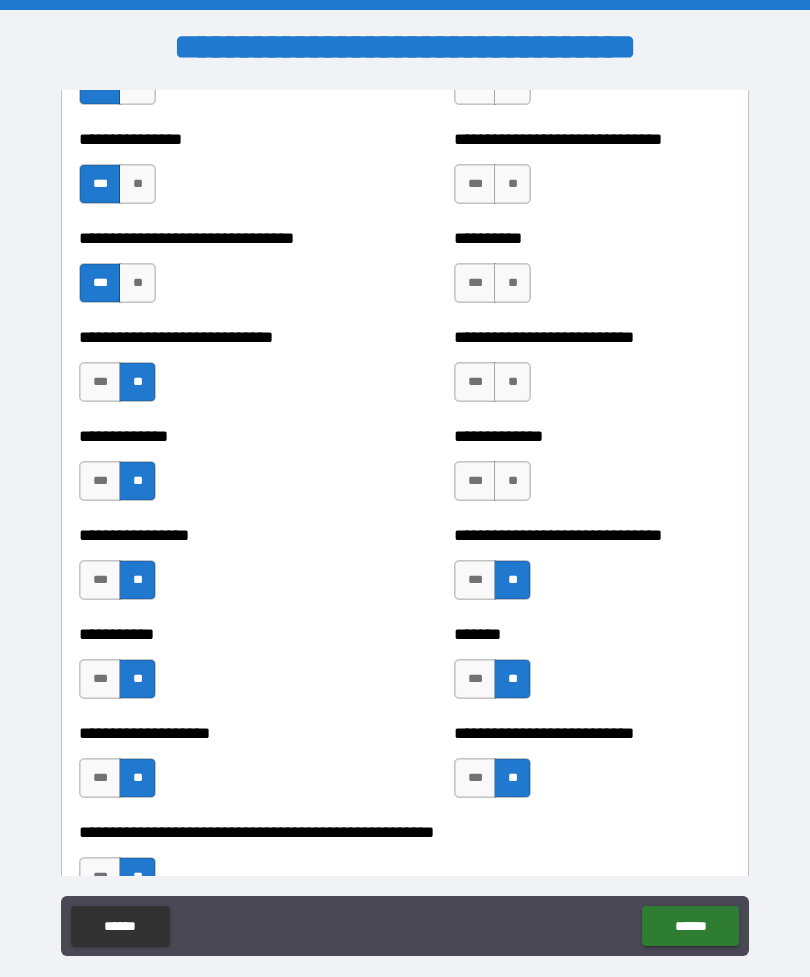scroll, scrollTop: 7493, scrollLeft: 0, axis: vertical 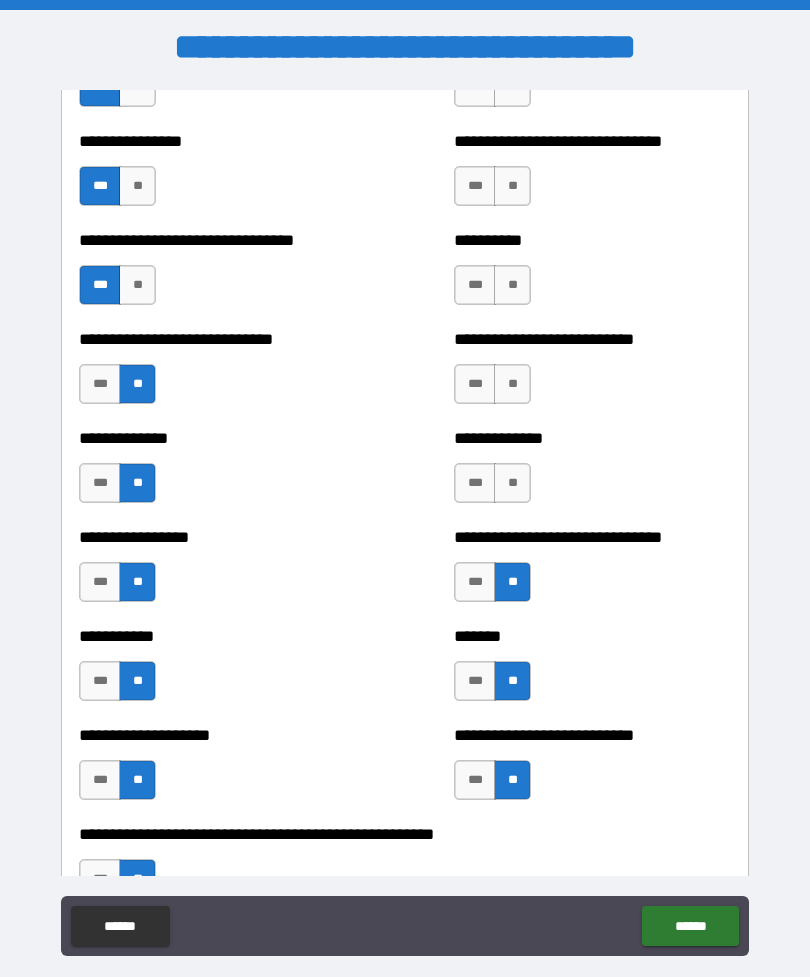 click on "***" at bounding box center [475, 483] 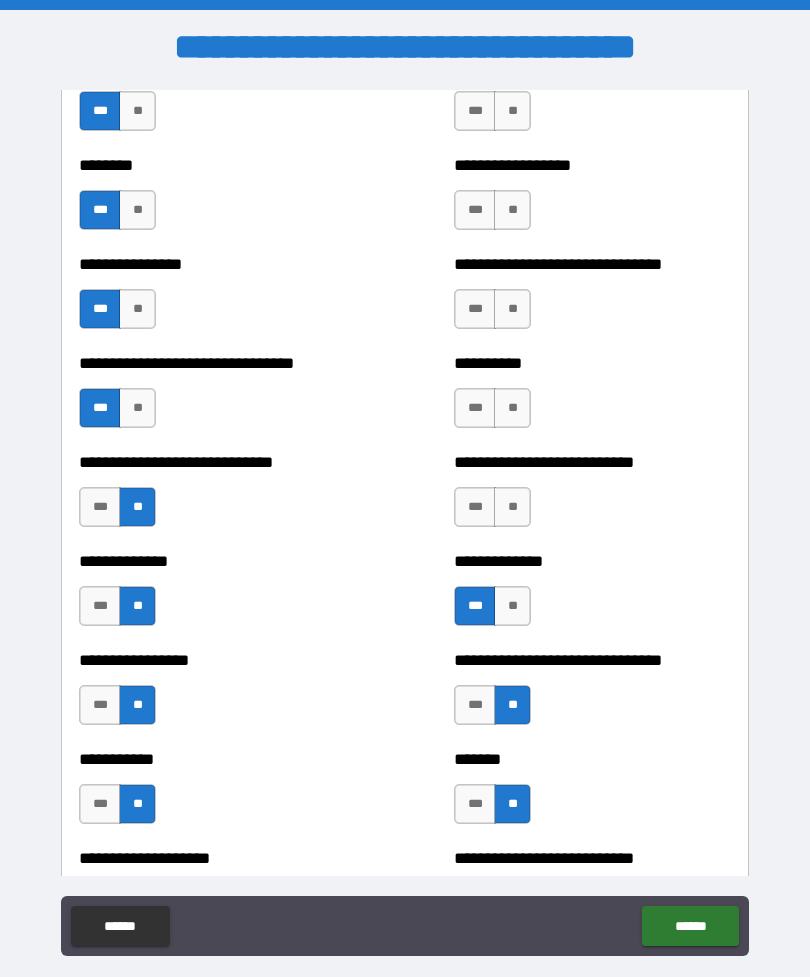 scroll, scrollTop: 7359, scrollLeft: 0, axis: vertical 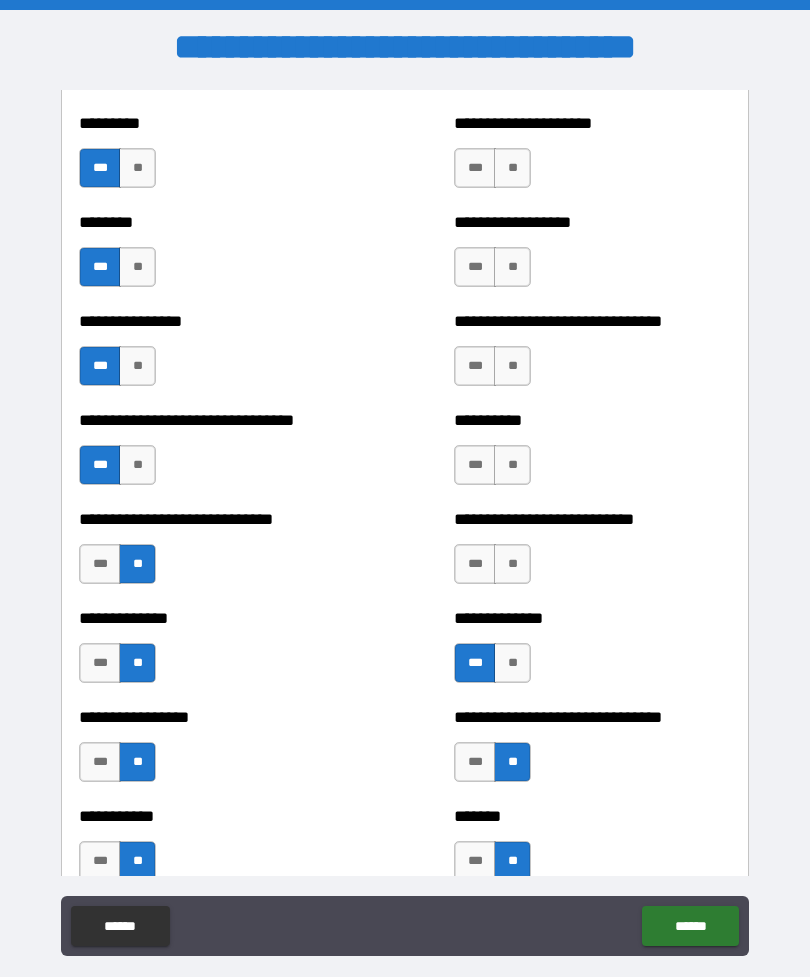 click on "**" at bounding box center [512, 564] 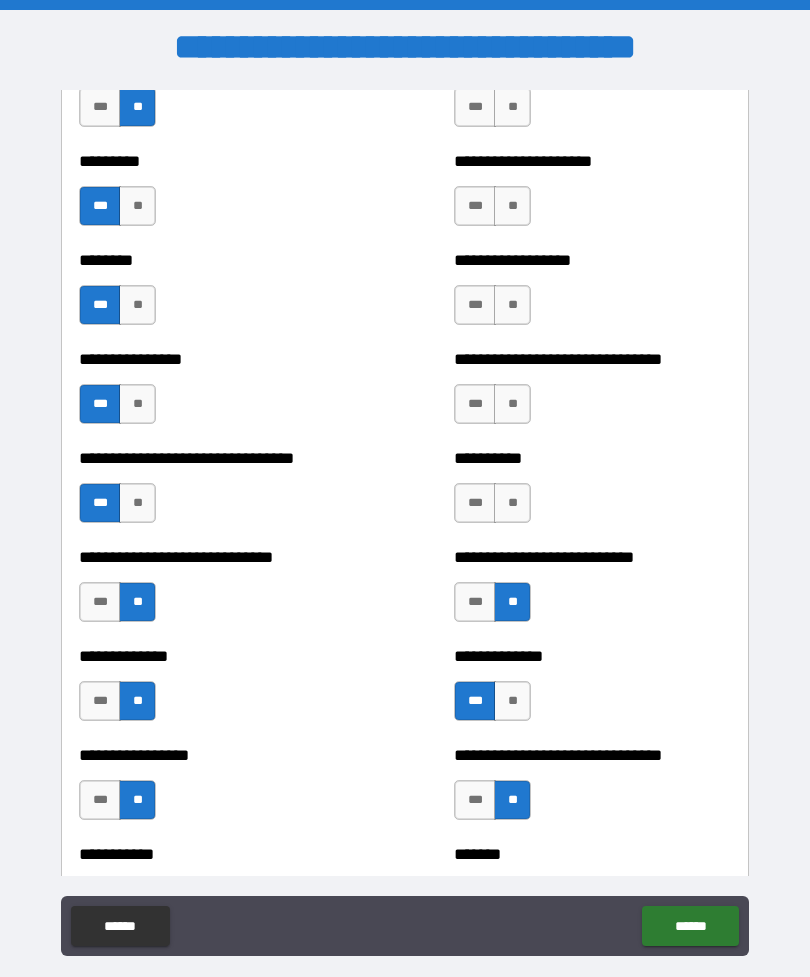 scroll, scrollTop: 7262, scrollLeft: 0, axis: vertical 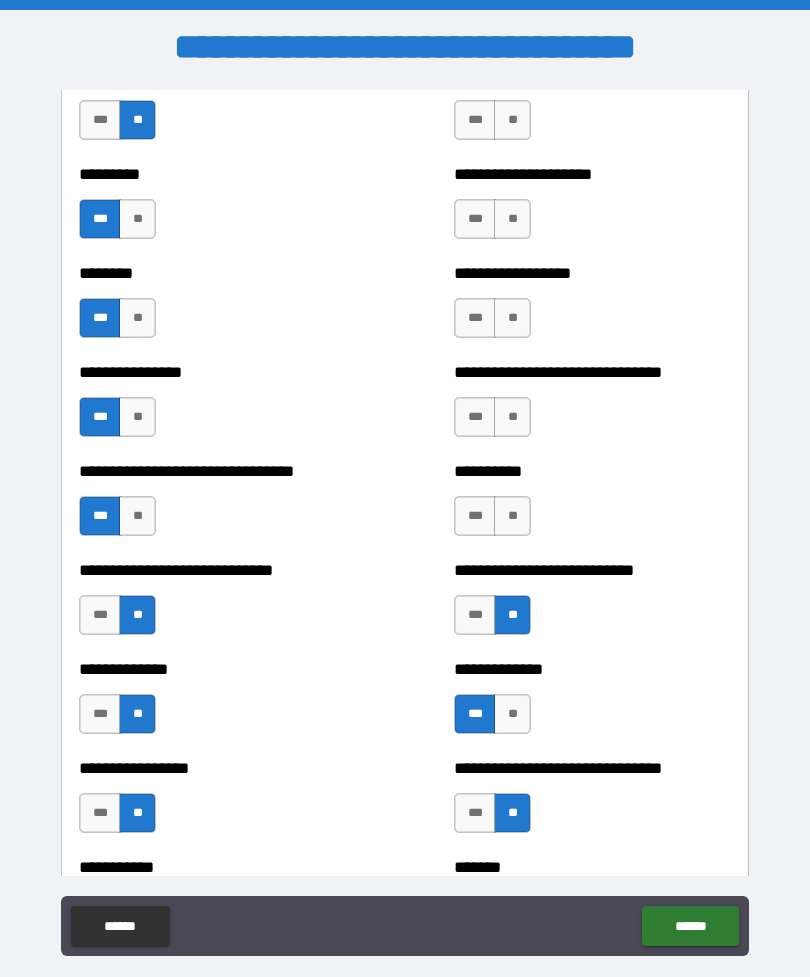 click on "***" at bounding box center [475, 516] 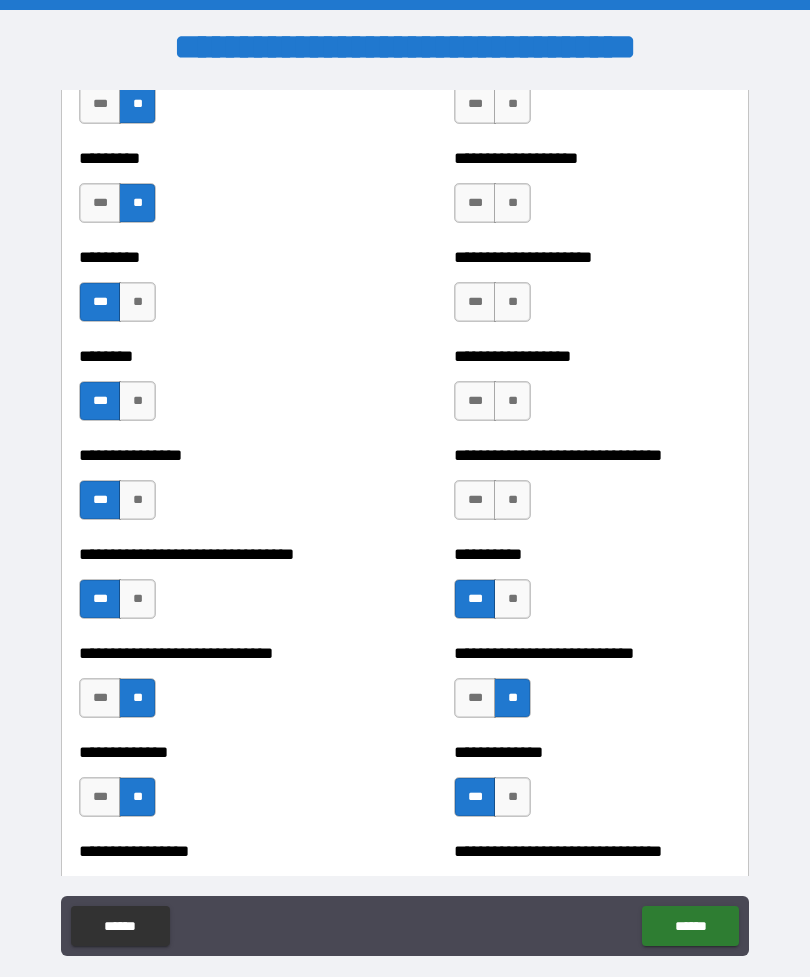 scroll, scrollTop: 7165, scrollLeft: 0, axis: vertical 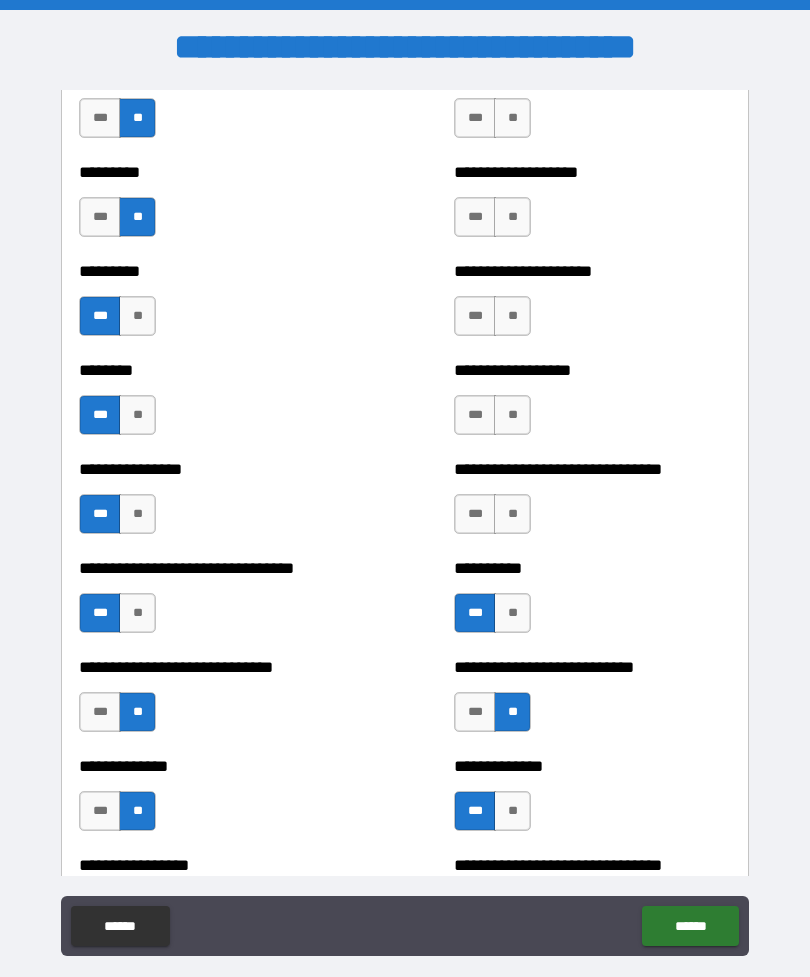 click on "**" at bounding box center [137, 514] 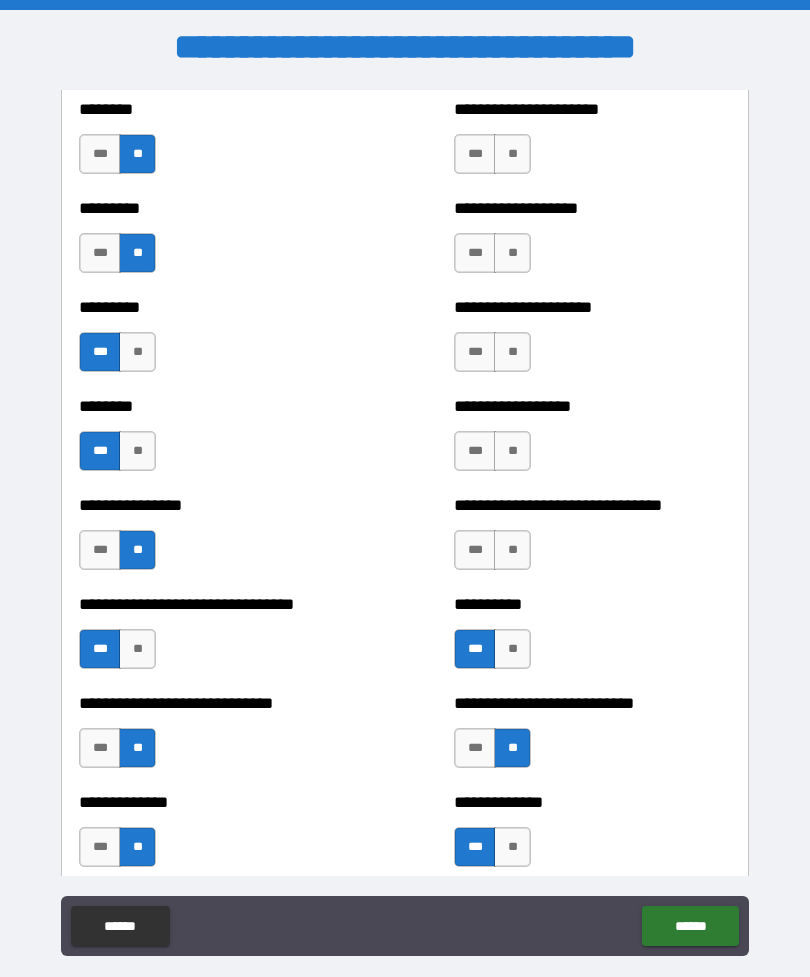 scroll, scrollTop: 7127, scrollLeft: 0, axis: vertical 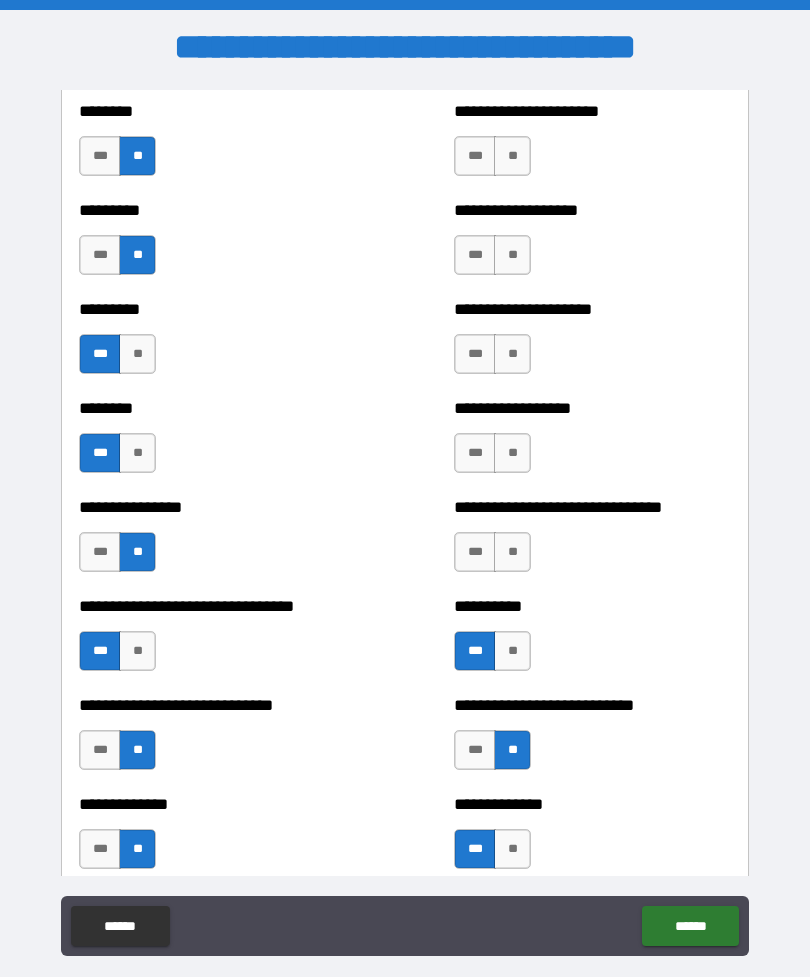 click on "**" at bounding box center [512, 552] 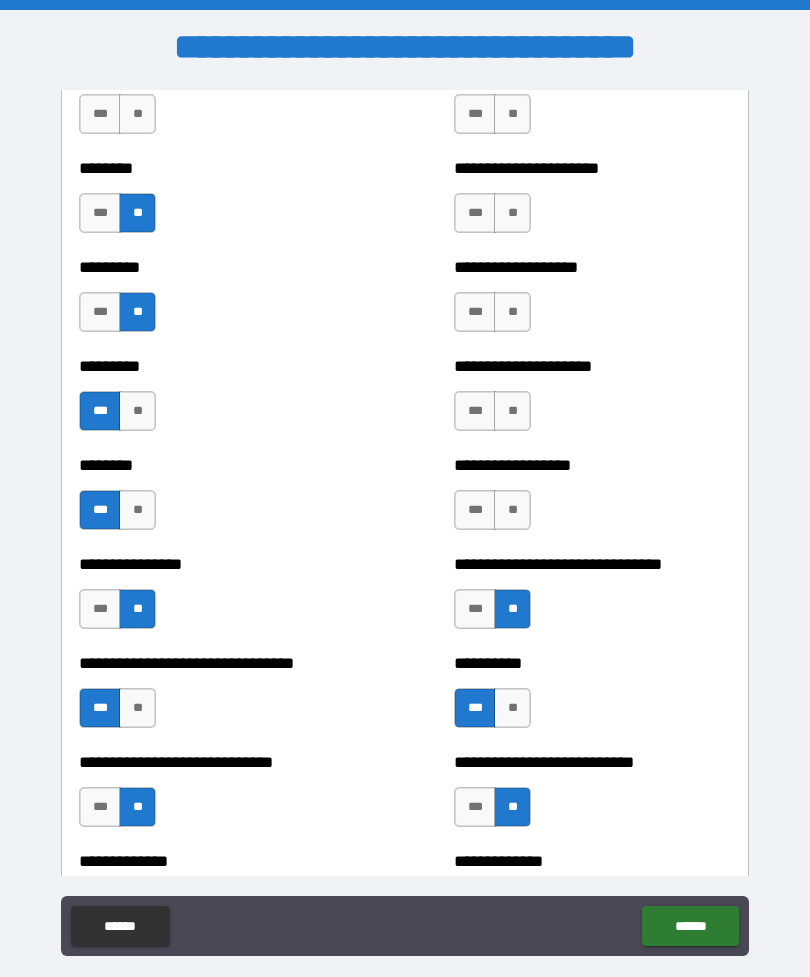 scroll, scrollTop: 7066, scrollLeft: 0, axis: vertical 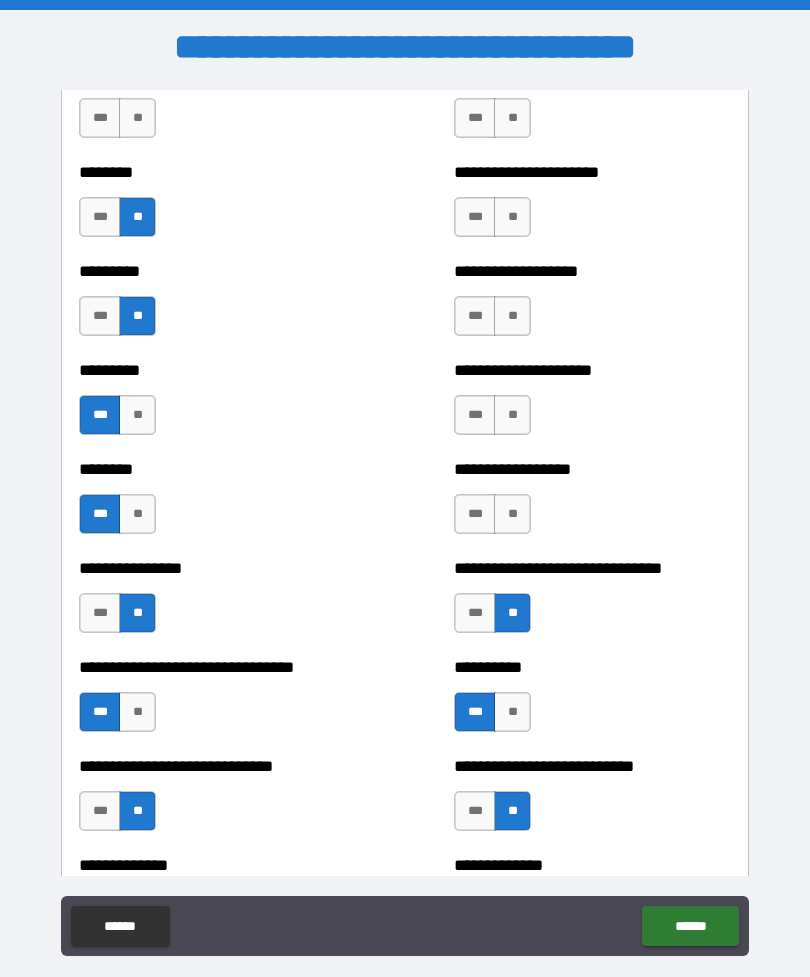 click on "**" at bounding box center (512, 514) 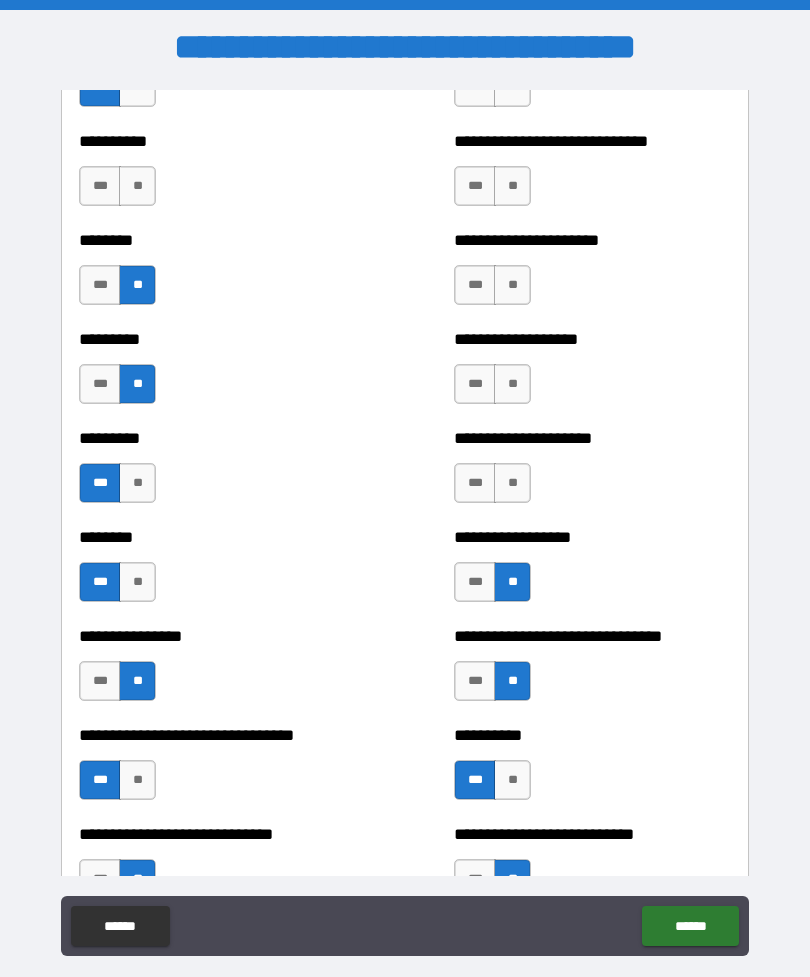 scroll, scrollTop: 6990, scrollLeft: 0, axis: vertical 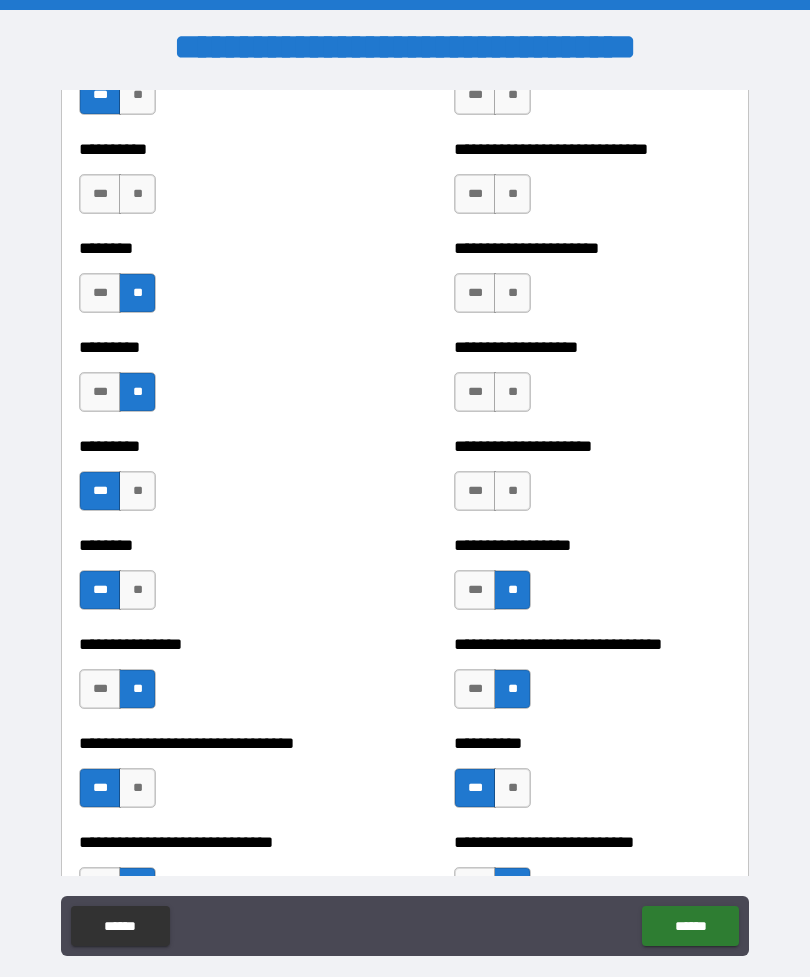 click on "**" at bounding box center [512, 491] 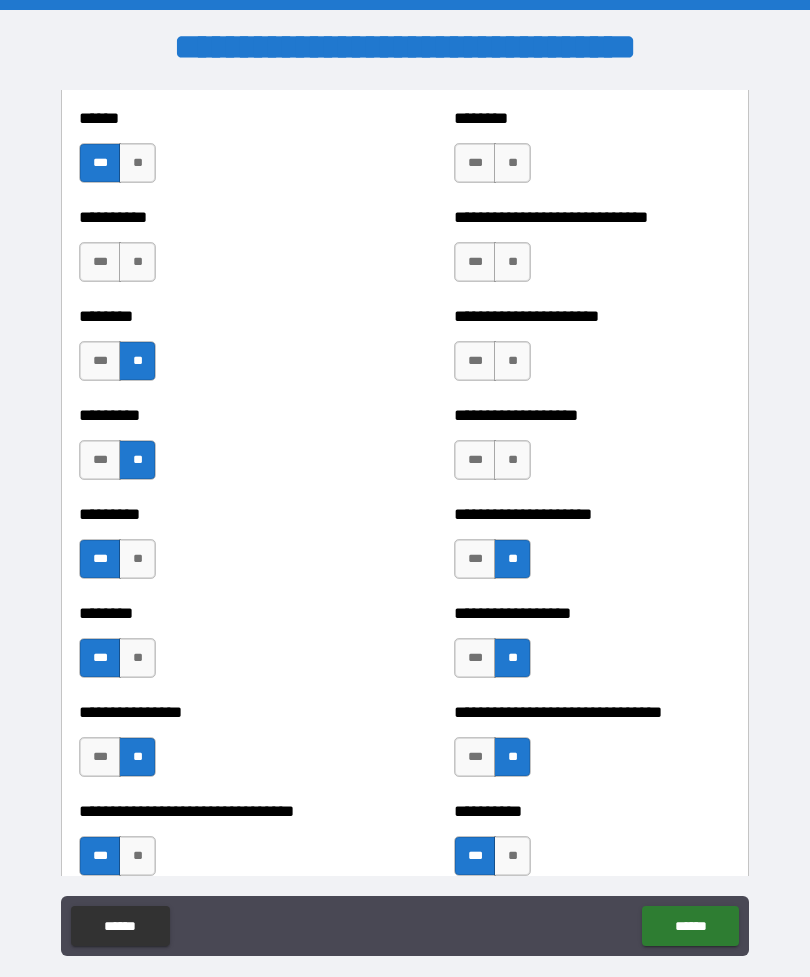 scroll, scrollTop: 6902, scrollLeft: 0, axis: vertical 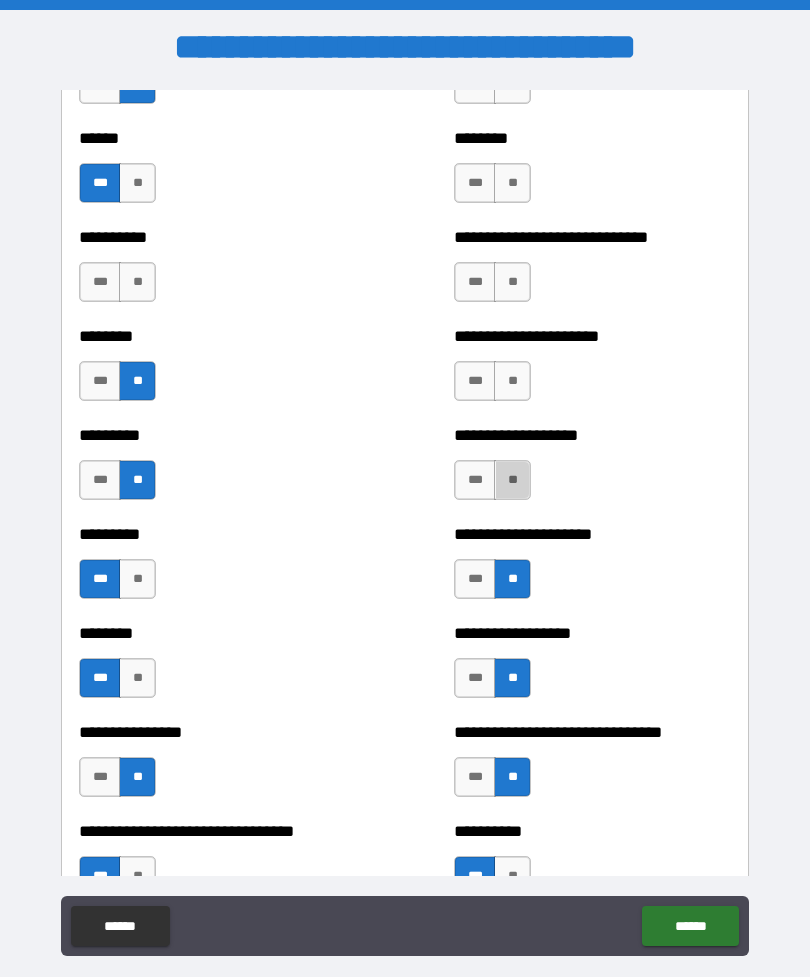 click on "**" at bounding box center [512, 480] 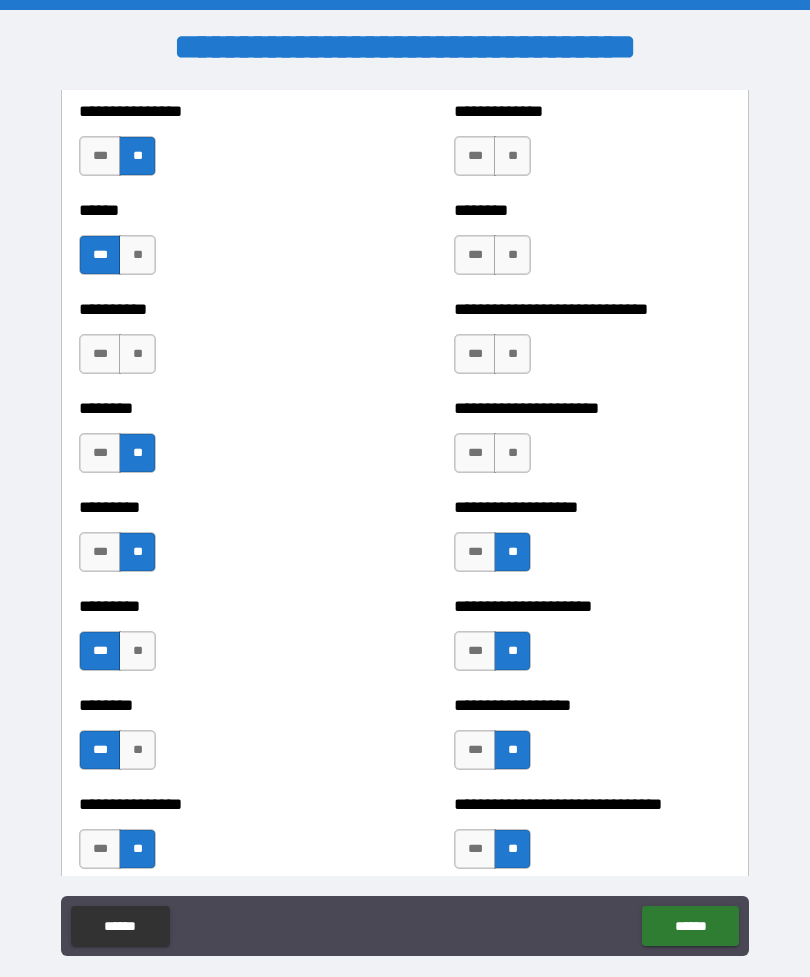 scroll, scrollTop: 6823, scrollLeft: 0, axis: vertical 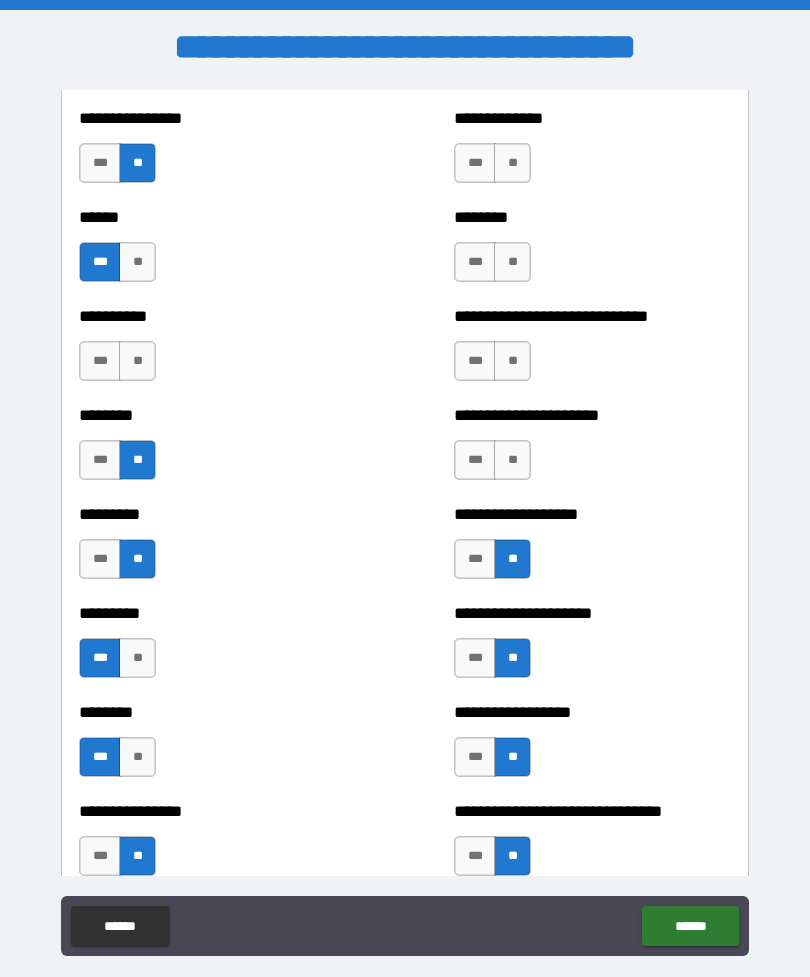 click on "**" at bounding box center (512, 460) 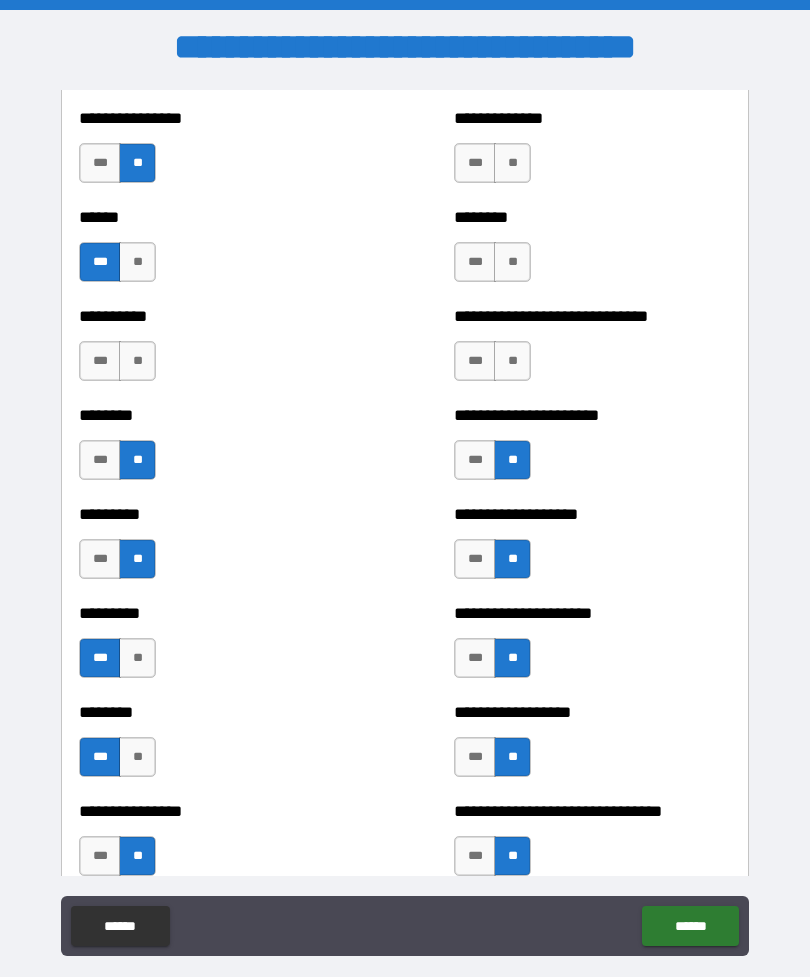 click on "***" at bounding box center (475, 460) 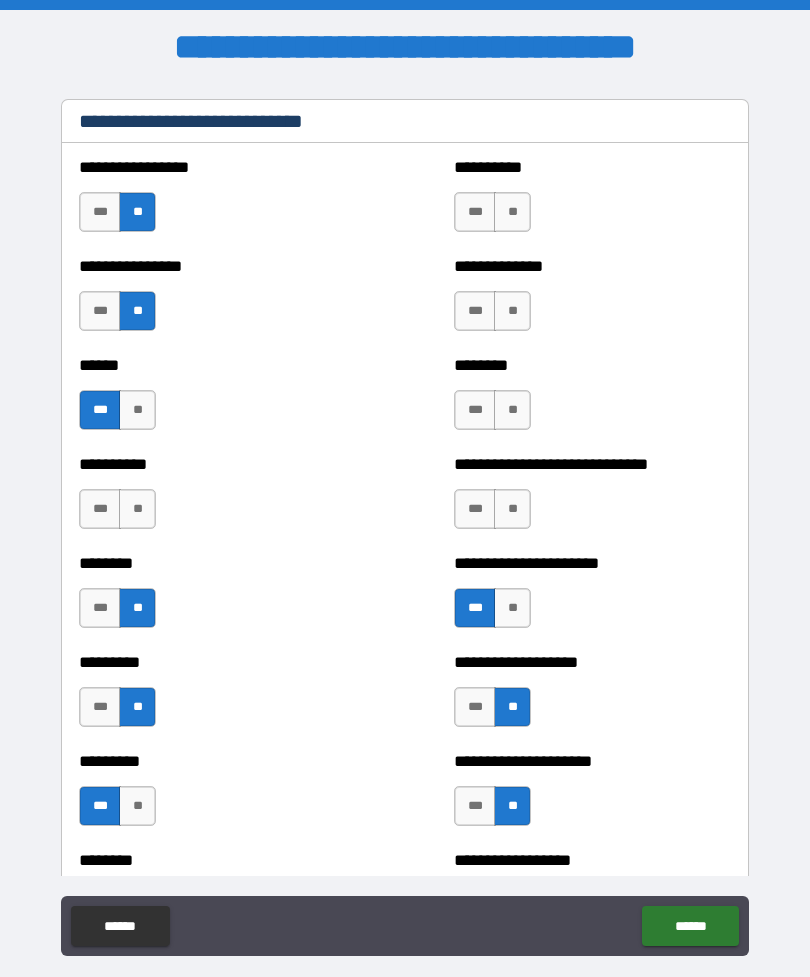 scroll, scrollTop: 6674, scrollLeft: 0, axis: vertical 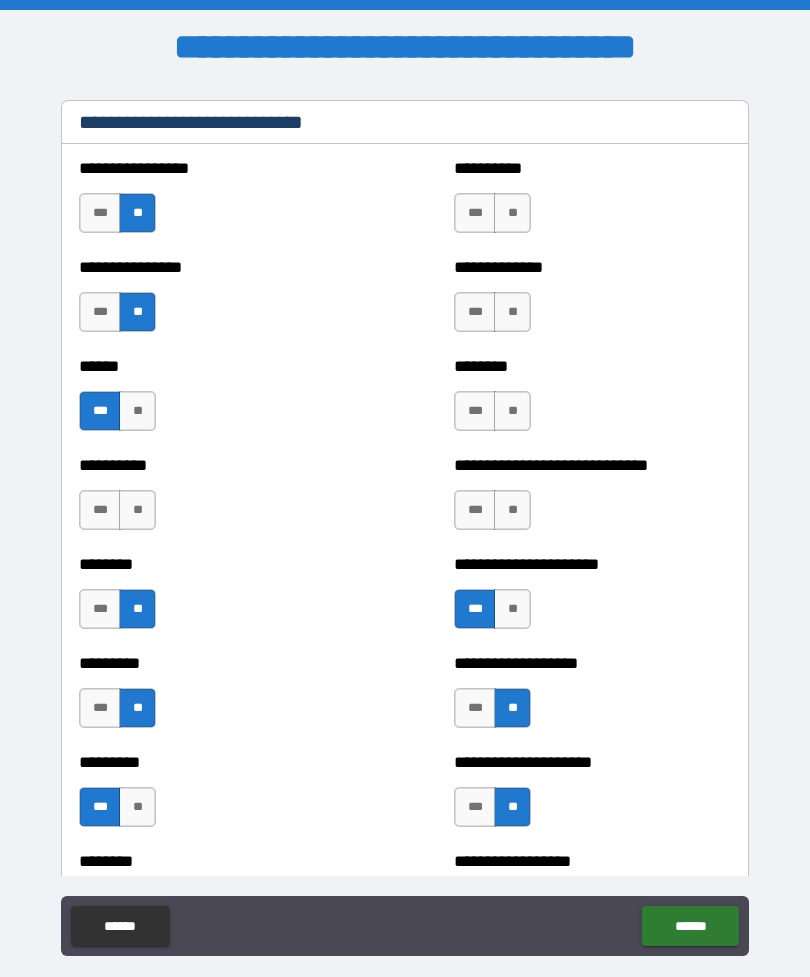 click on "***" at bounding box center [475, 510] 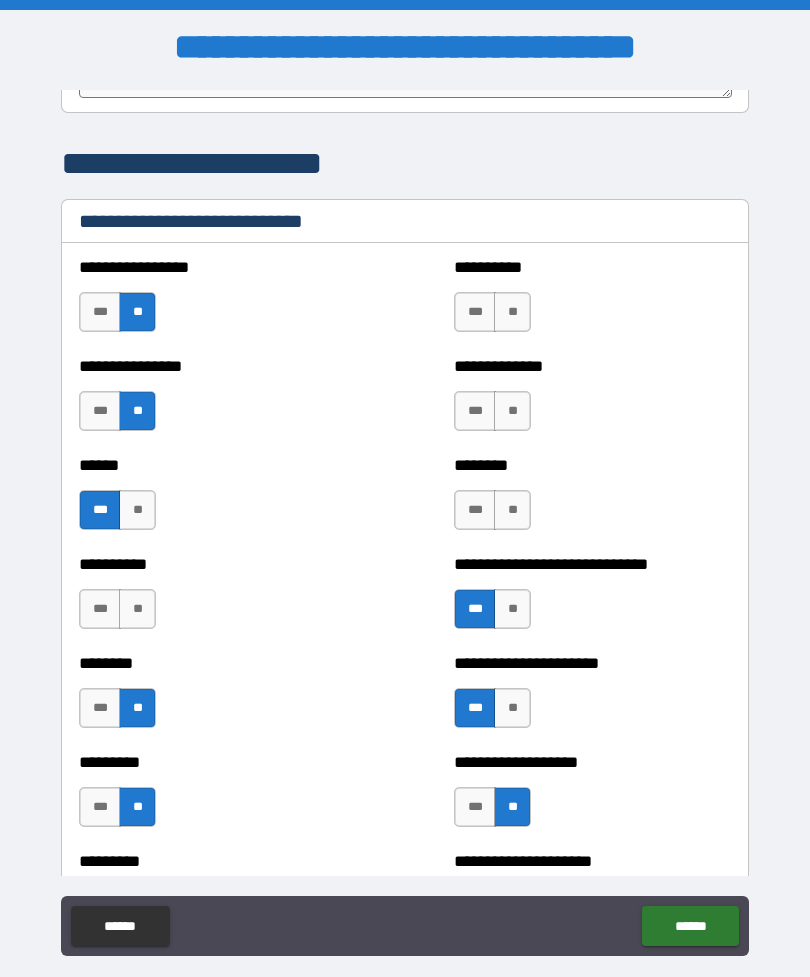 scroll, scrollTop: 6574, scrollLeft: 0, axis: vertical 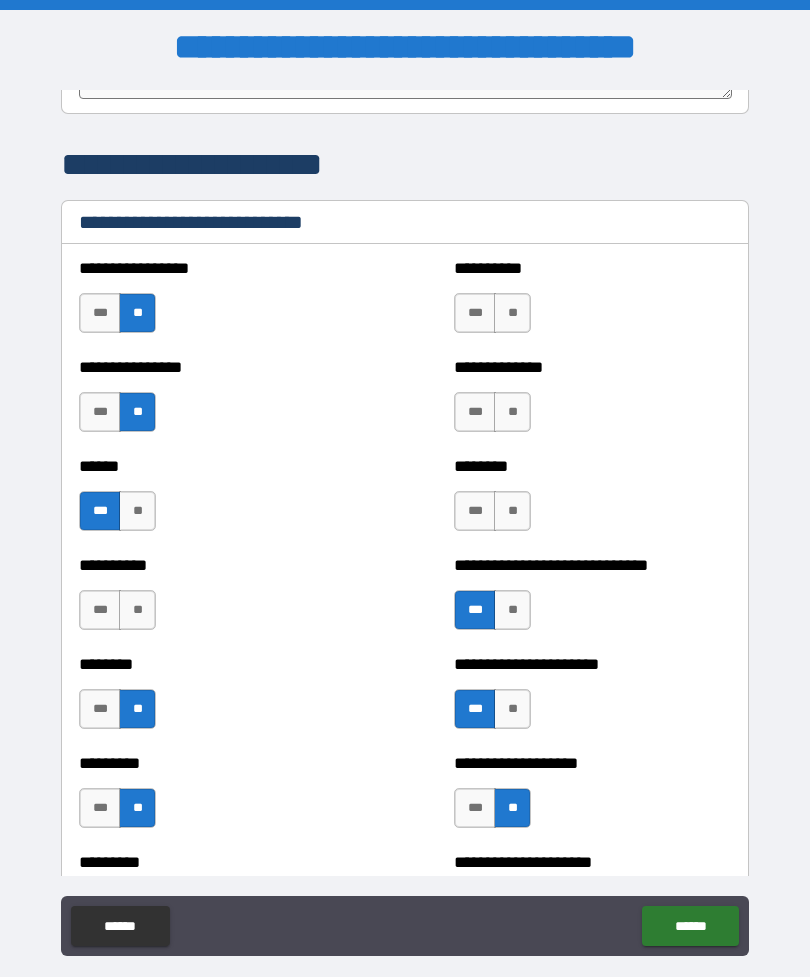 click on "**" at bounding box center [512, 511] 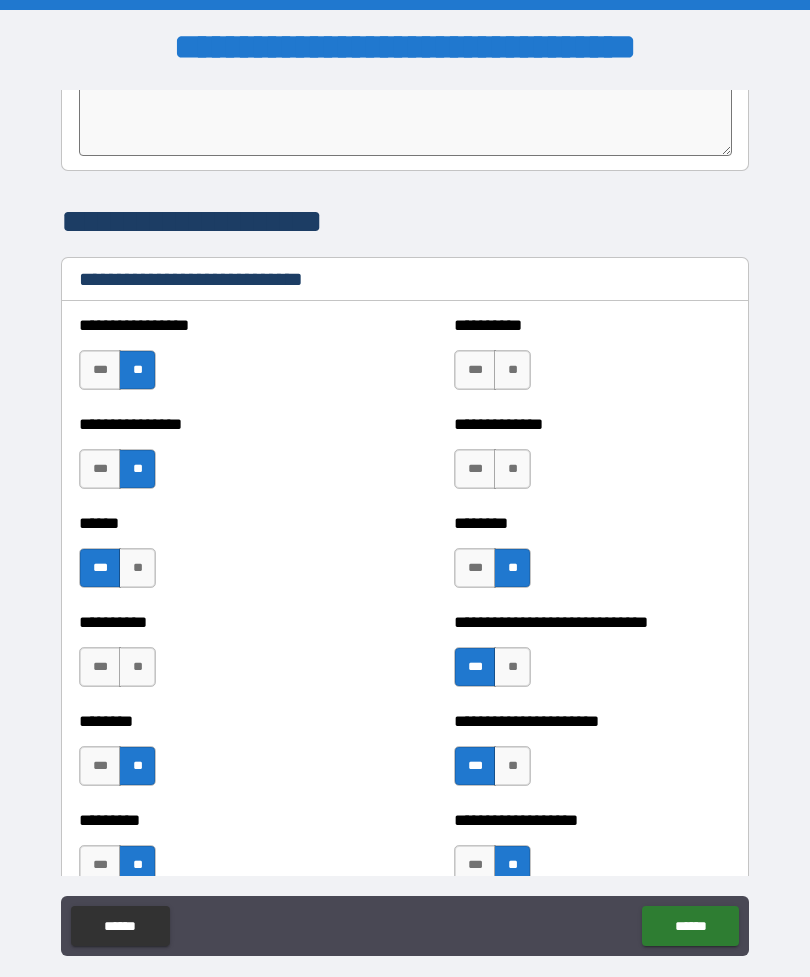 scroll, scrollTop: 6493, scrollLeft: 0, axis: vertical 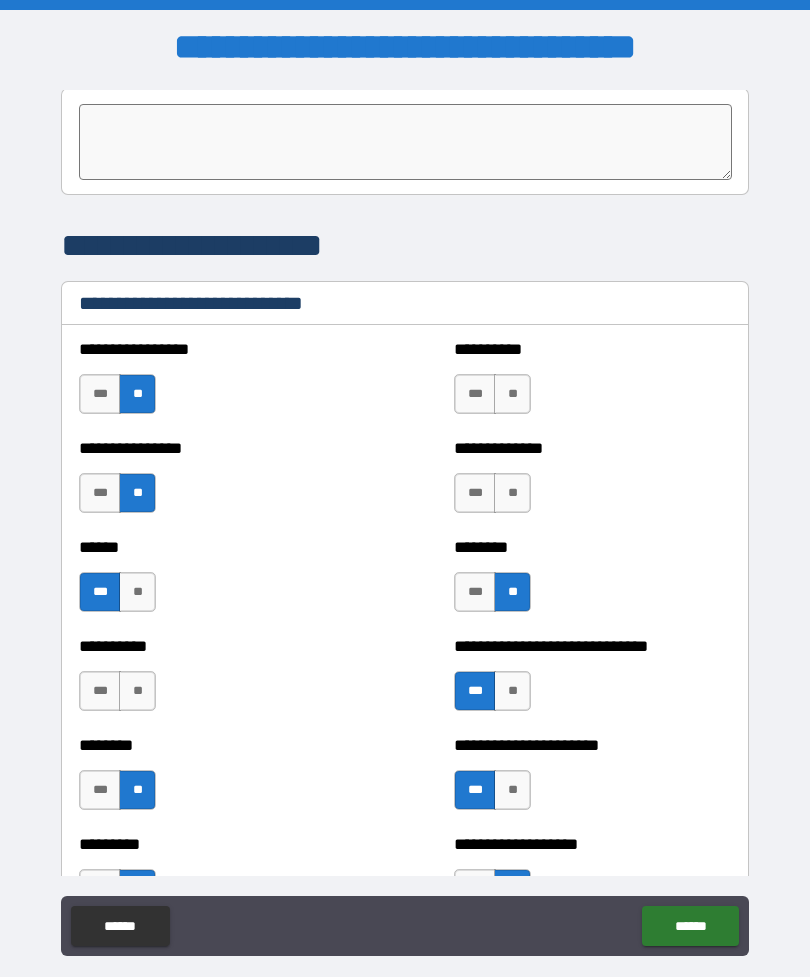 click on "**" at bounding box center (512, 493) 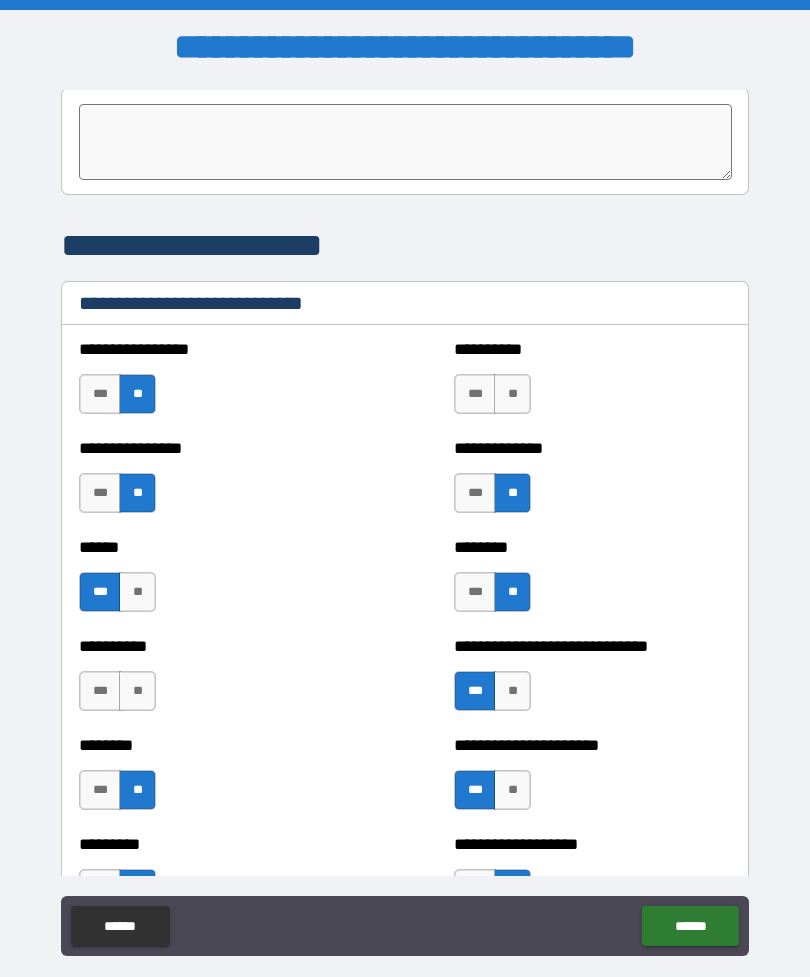 click on "**" at bounding box center (512, 394) 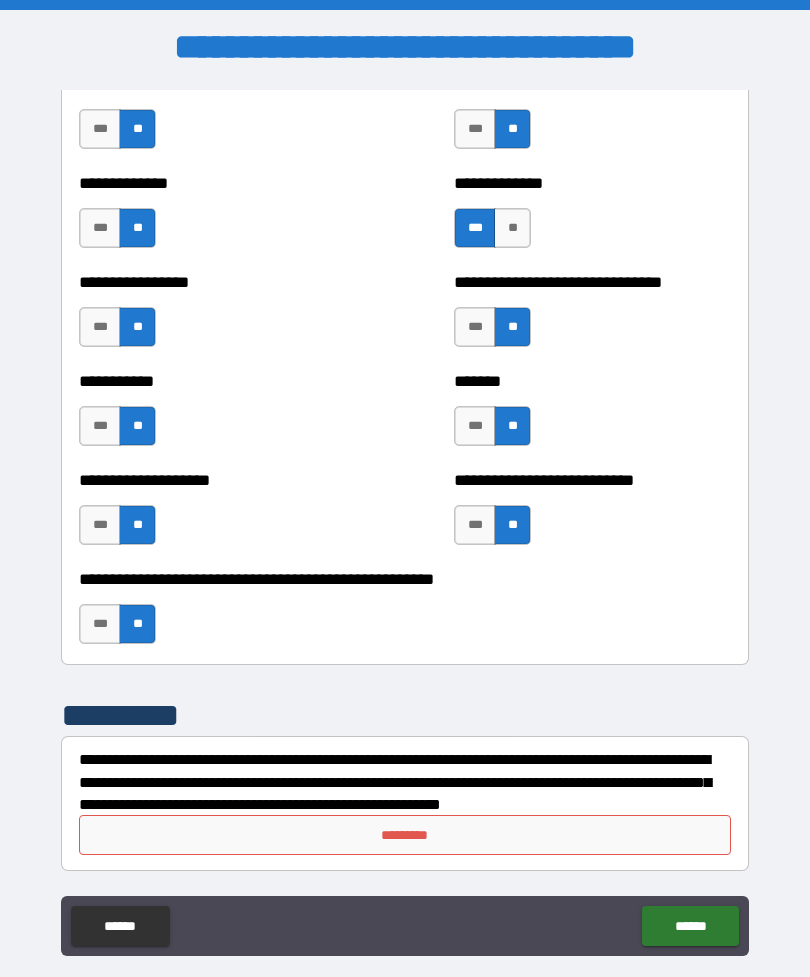 scroll, scrollTop: 7748, scrollLeft: 0, axis: vertical 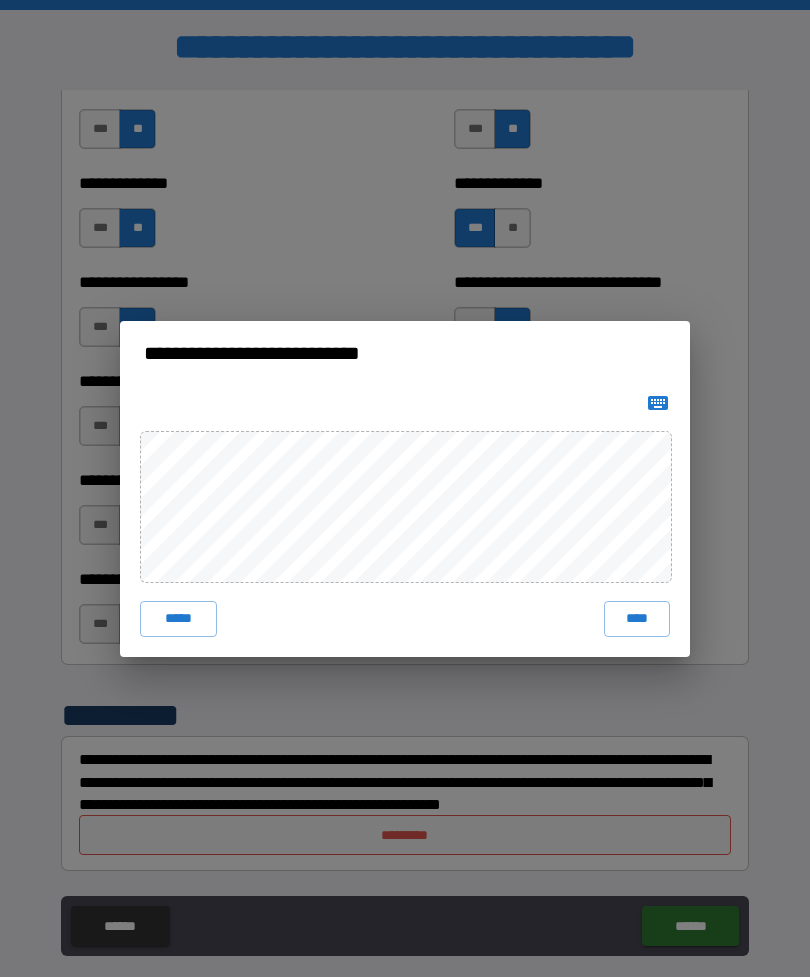 click on "****" at bounding box center [637, 619] 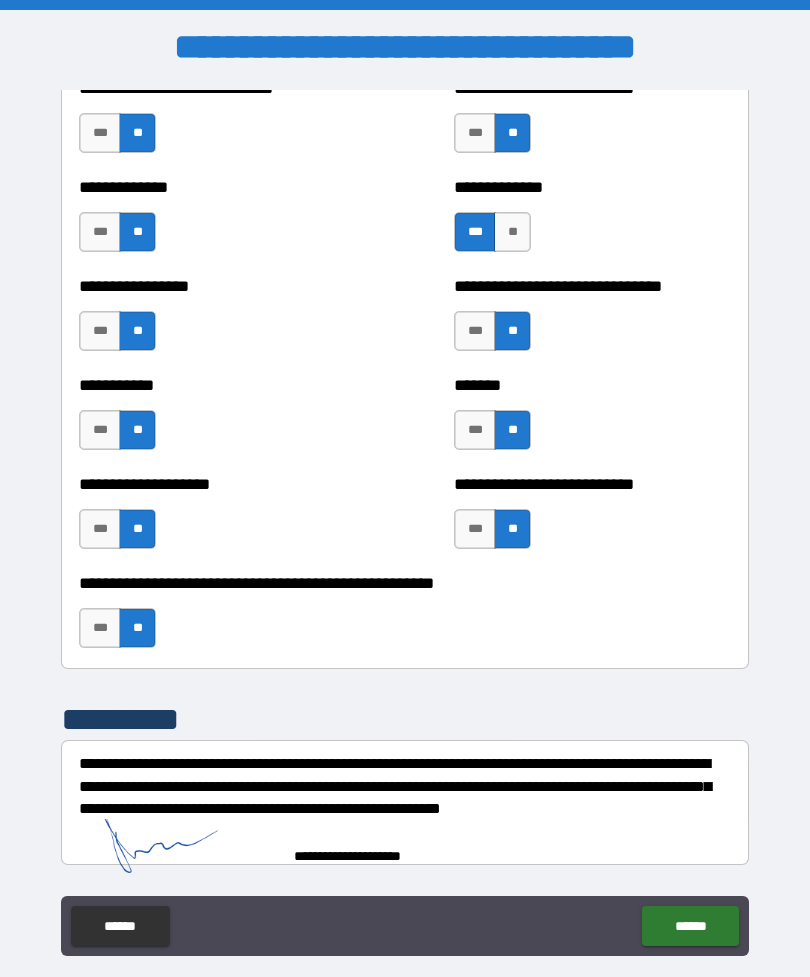 scroll, scrollTop: 7738, scrollLeft: 0, axis: vertical 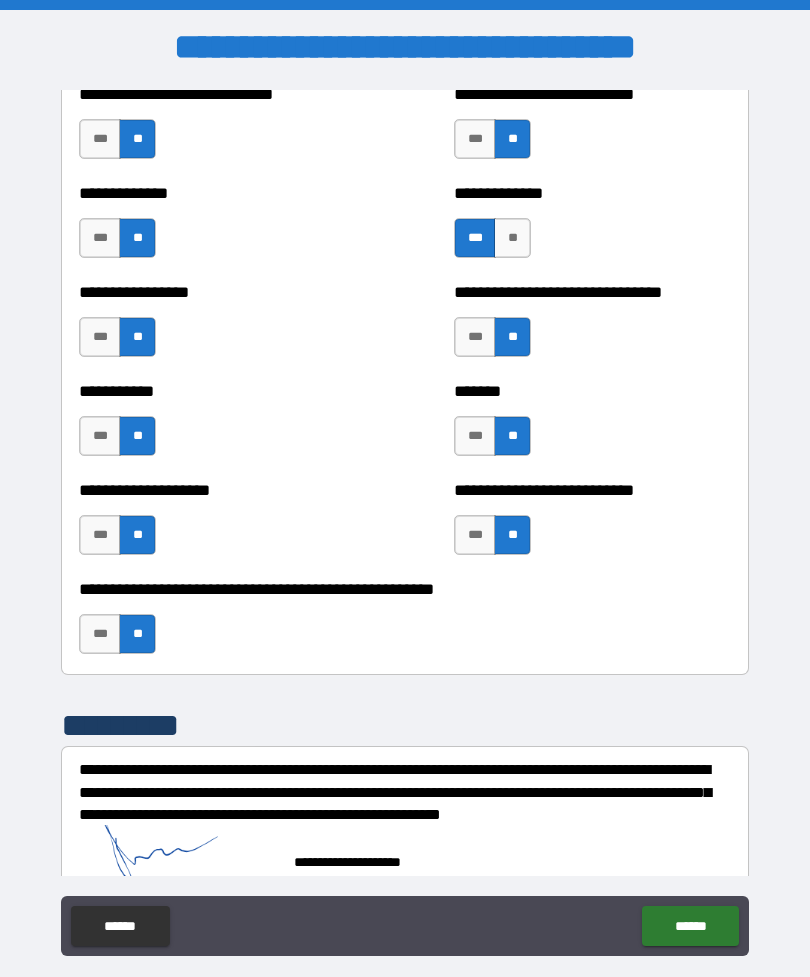 click on "******" at bounding box center (690, 926) 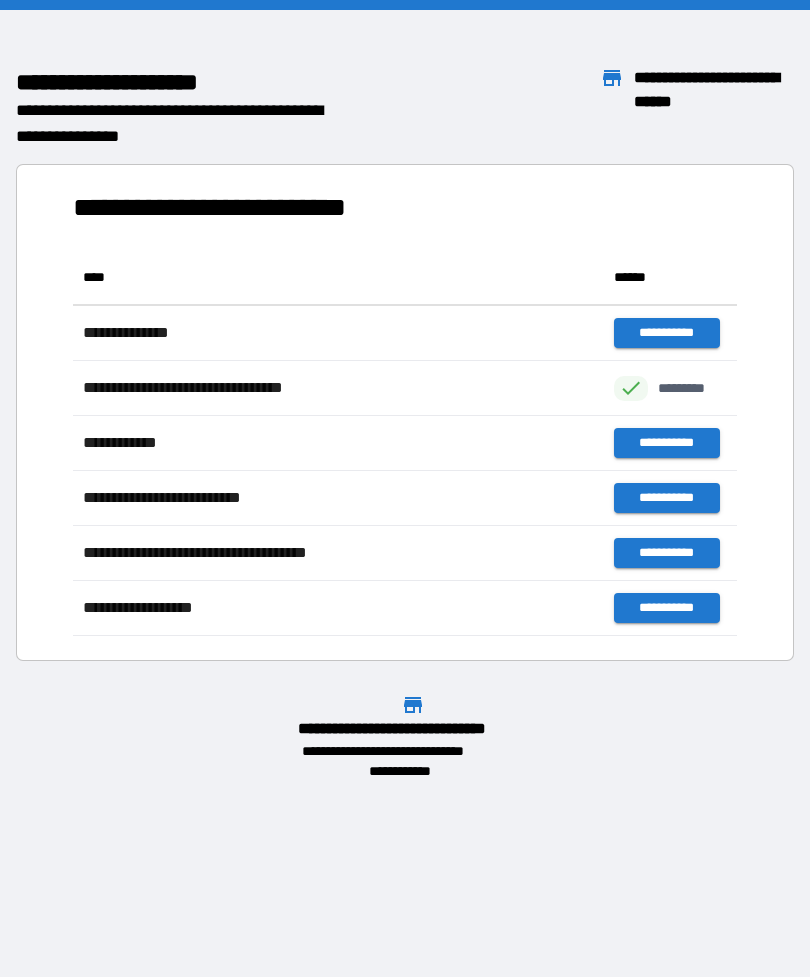 scroll, scrollTop: 1, scrollLeft: 1, axis: both 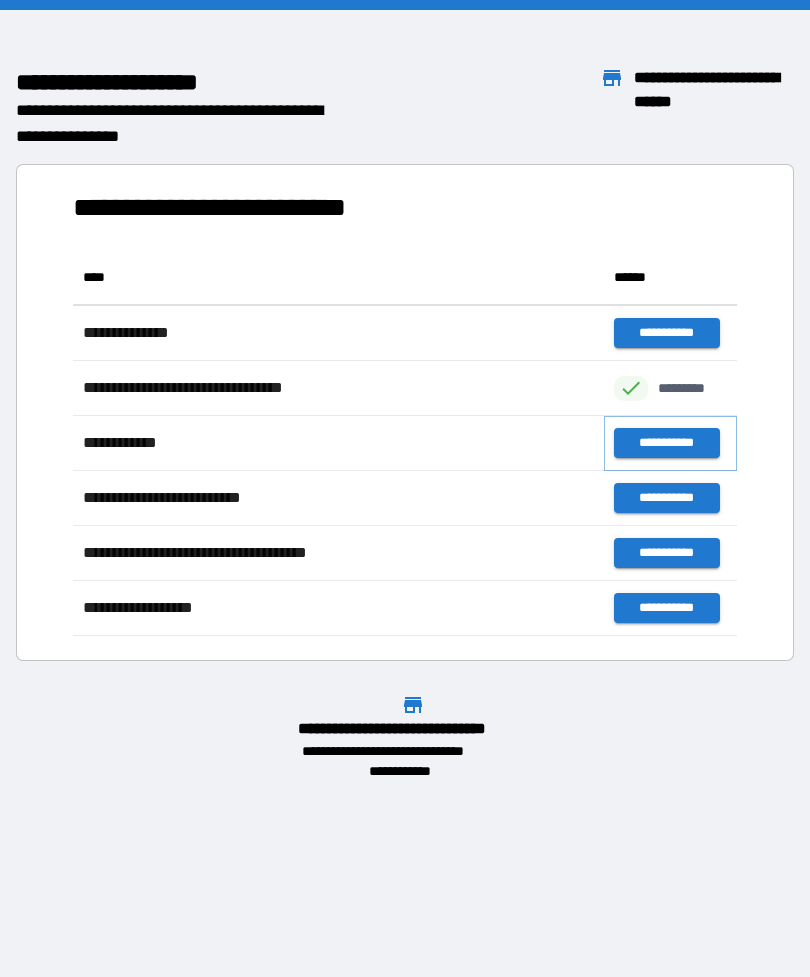 click on "**********" at bounding box center [666, 443] 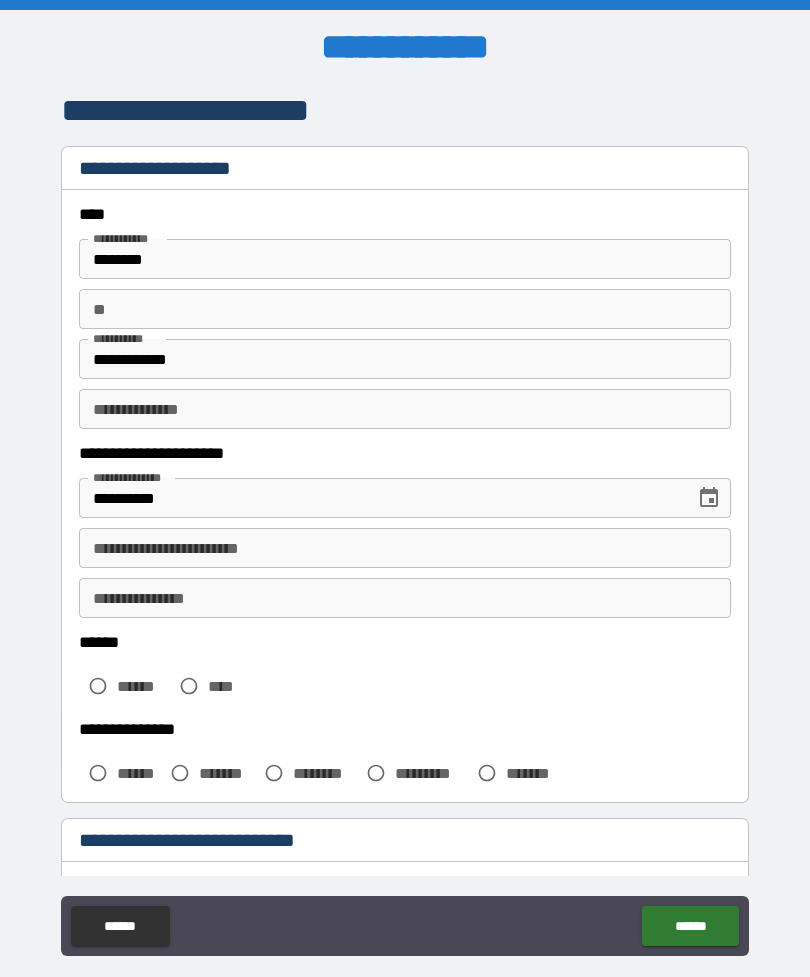 click on "**********" at bounding box center (405, 548) 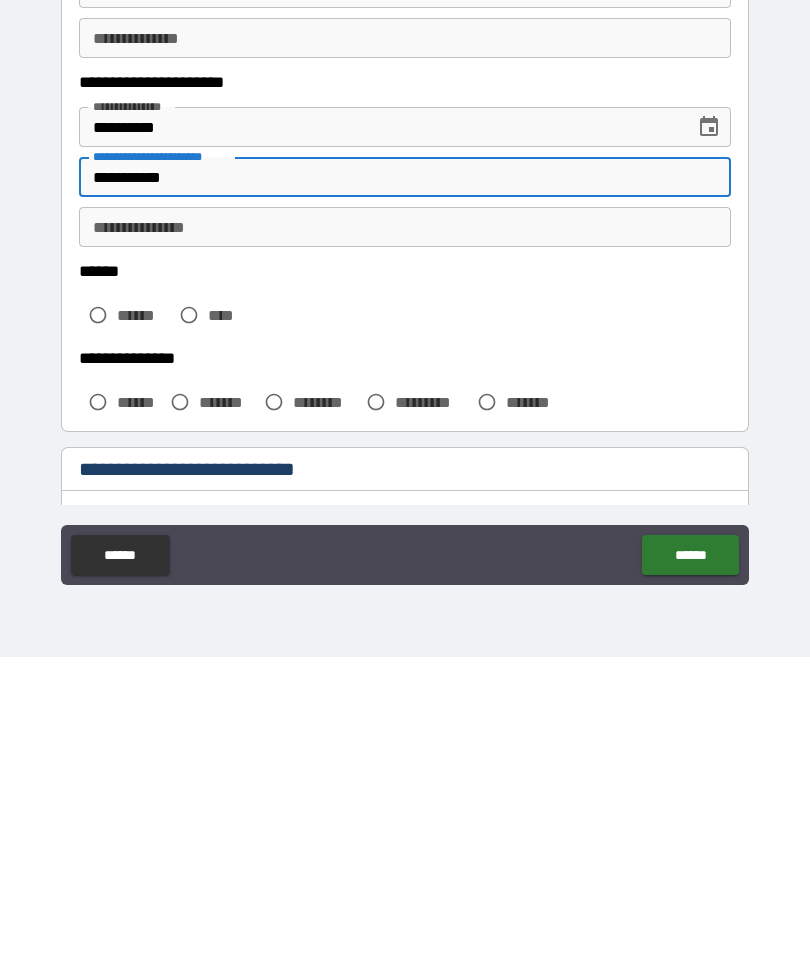 type on "**********" 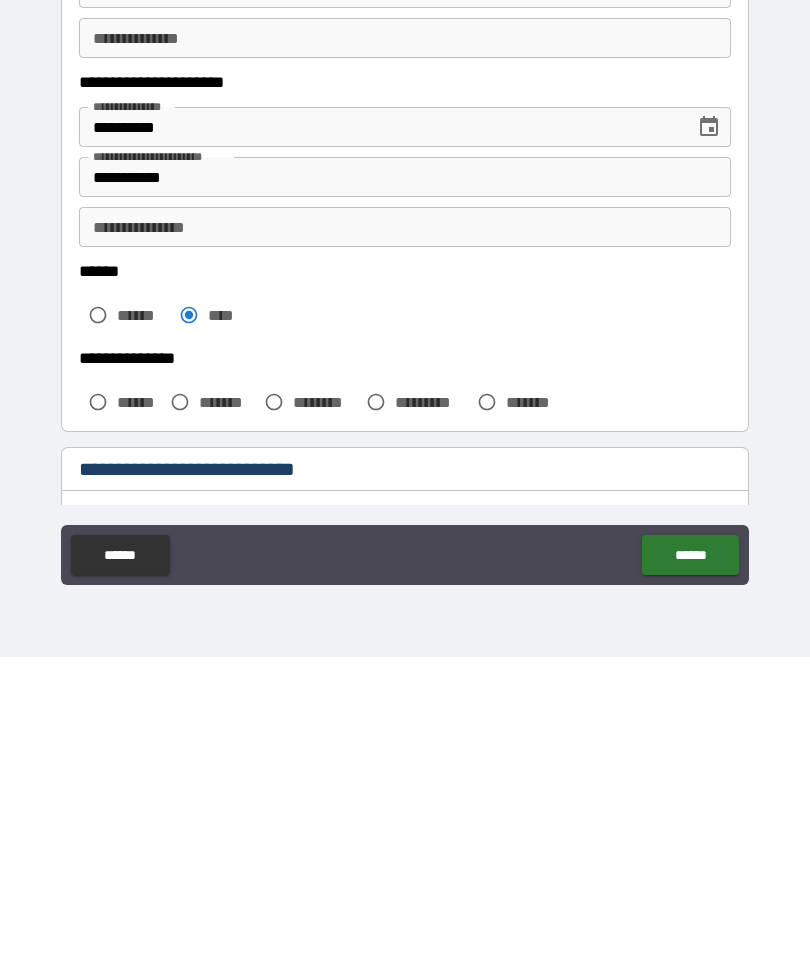 scroll, scrollTop: 64, scrollLeft: 0, axis: vertical 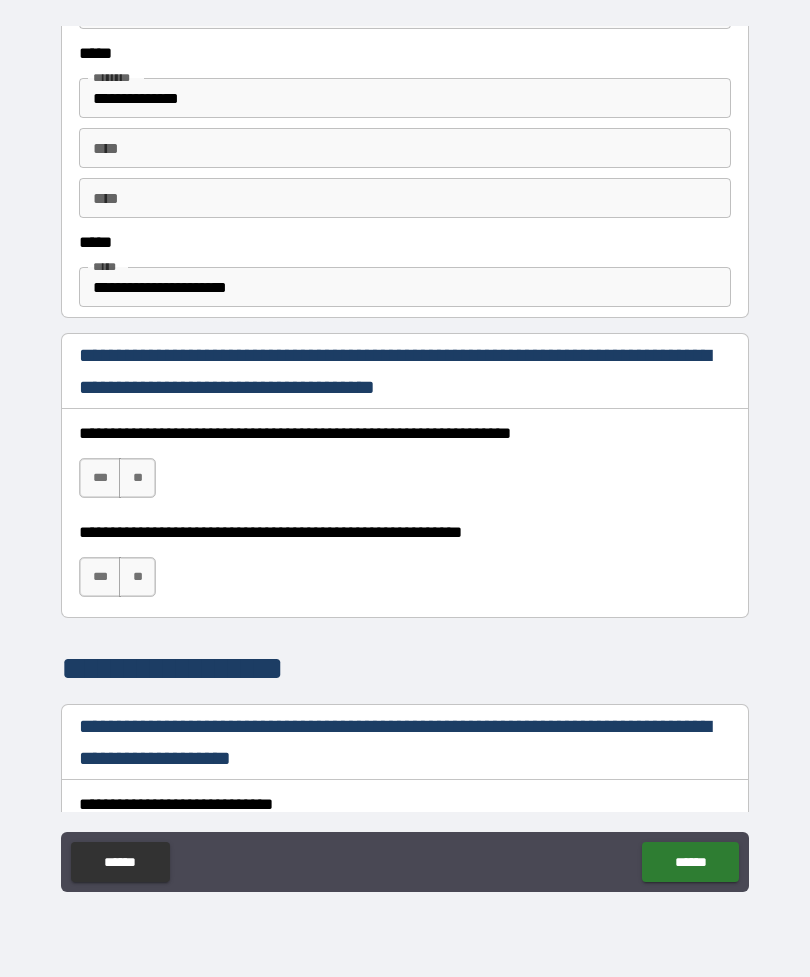 click on "***" at bounding box center [100, 478] 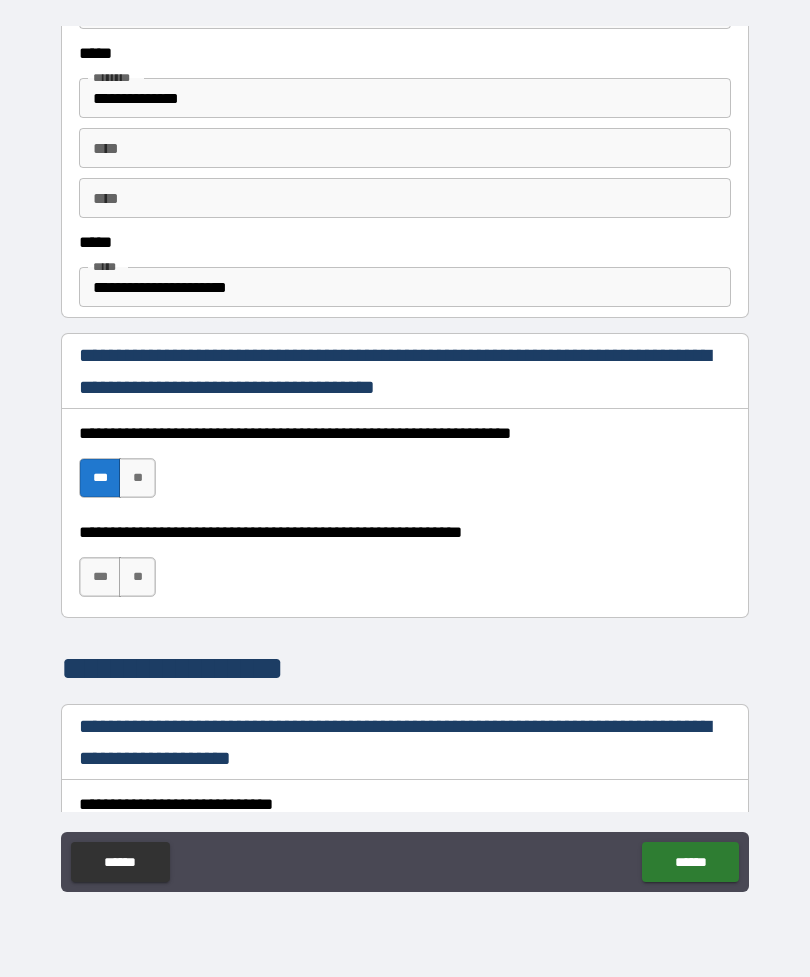 click on "***" at bounding box center (100, 577) 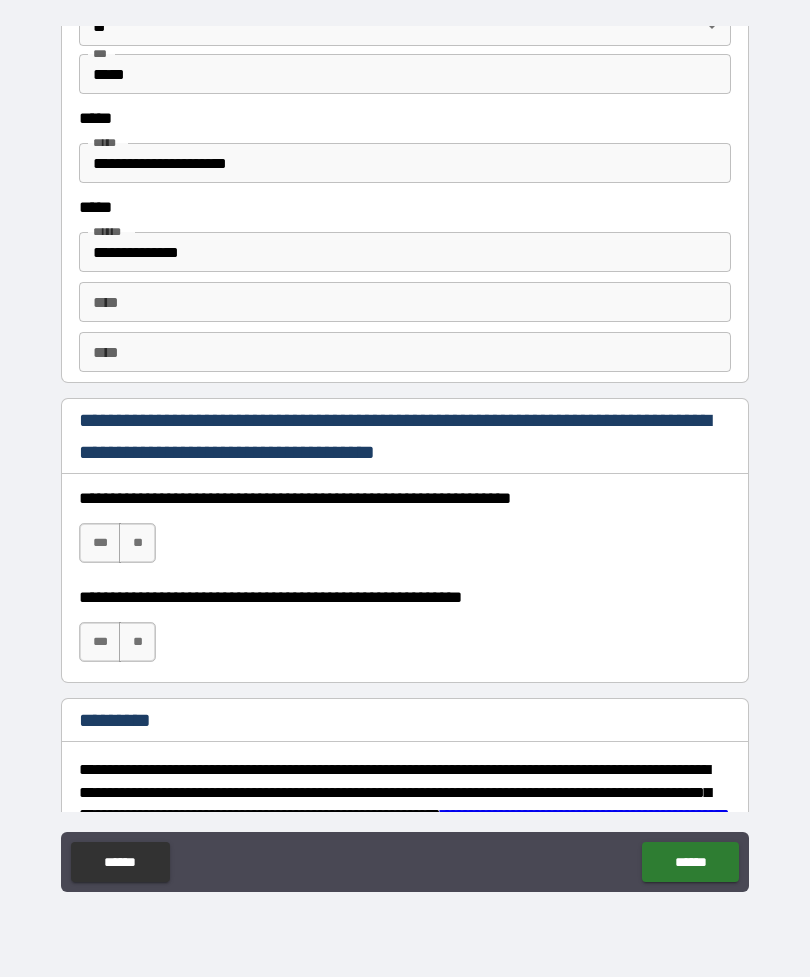 scroll, scrollTop: 2632, scrollLeft: 0, axis: vertical 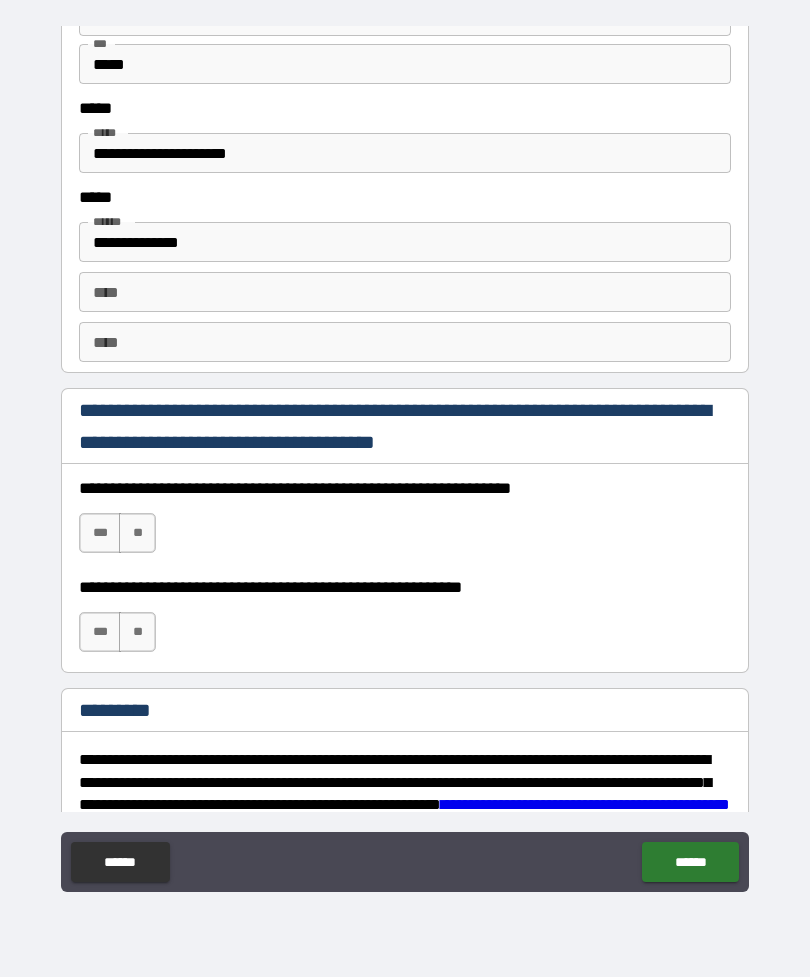 click on "**********" at bounding box center (405, 153) 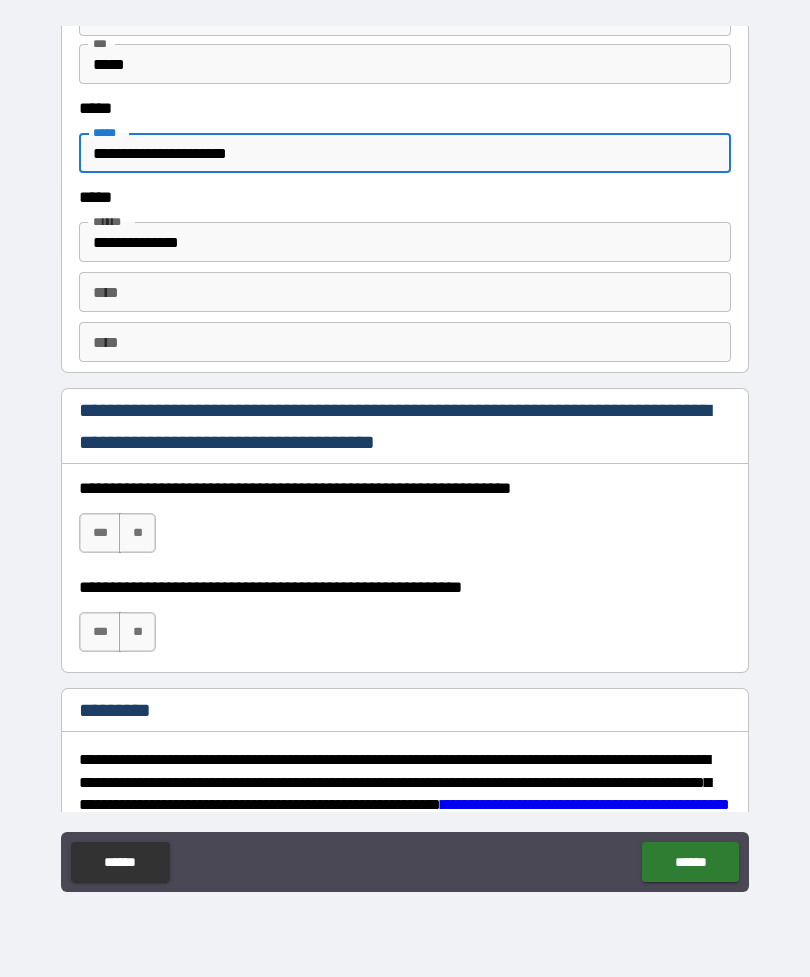 click on "**********" at bounding box center (405, 153) 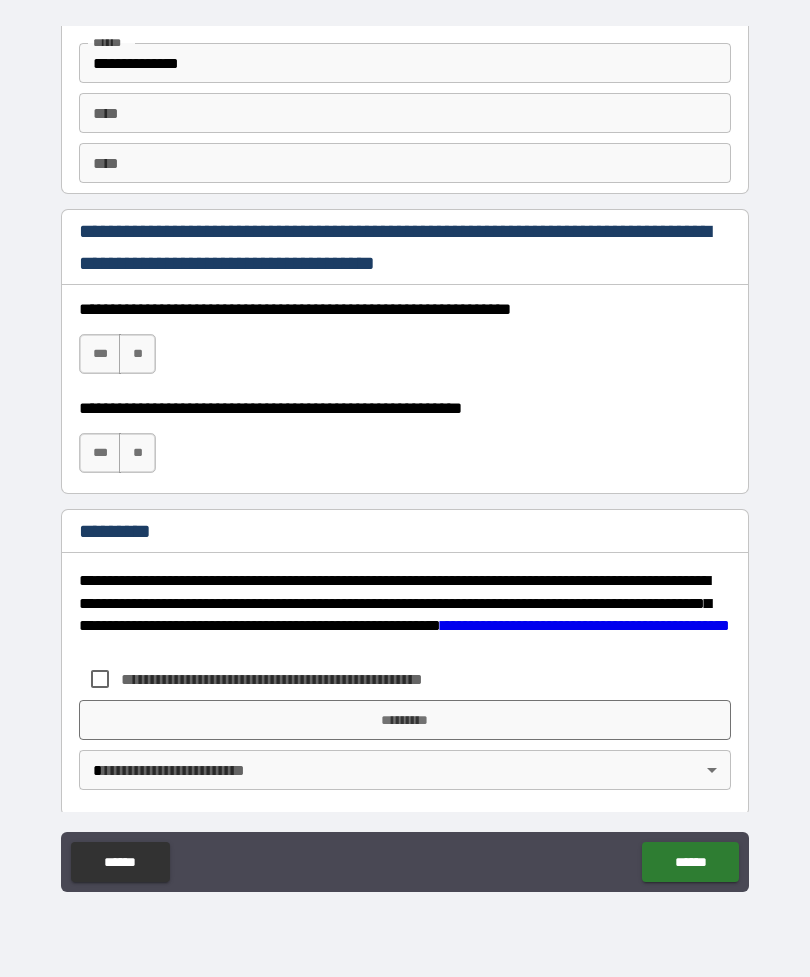 scroll, scrollTop: 2815, scrollLeft: 0, axis: vertical 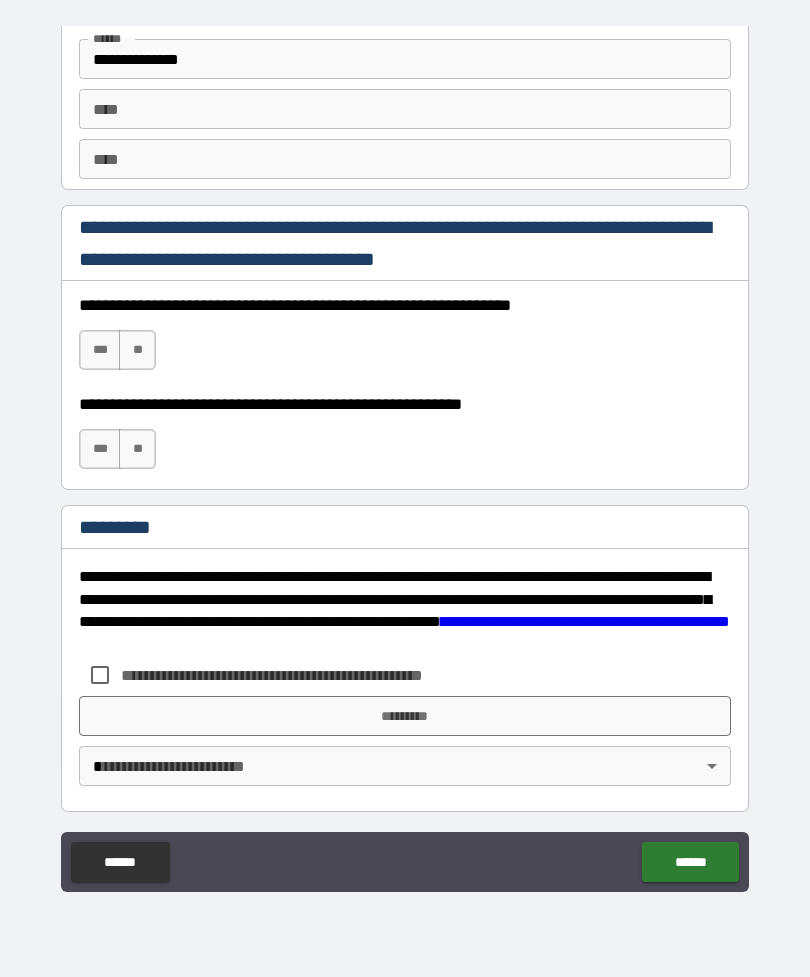 type on "**********" 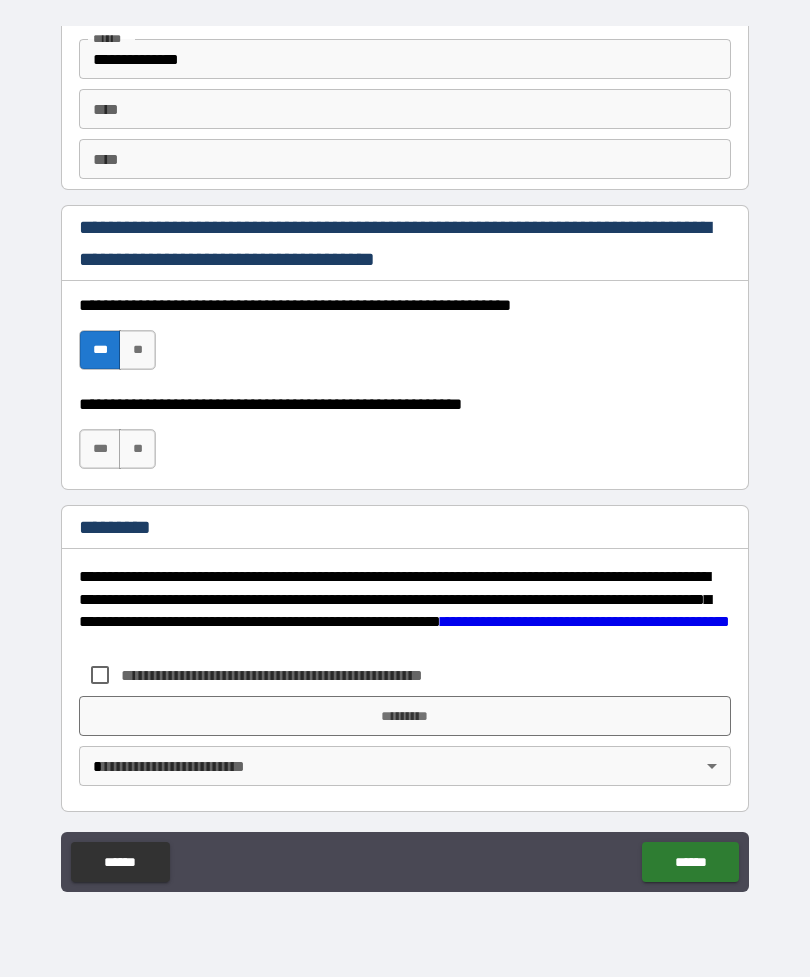 click on "***" at bounding box center [100, 449] 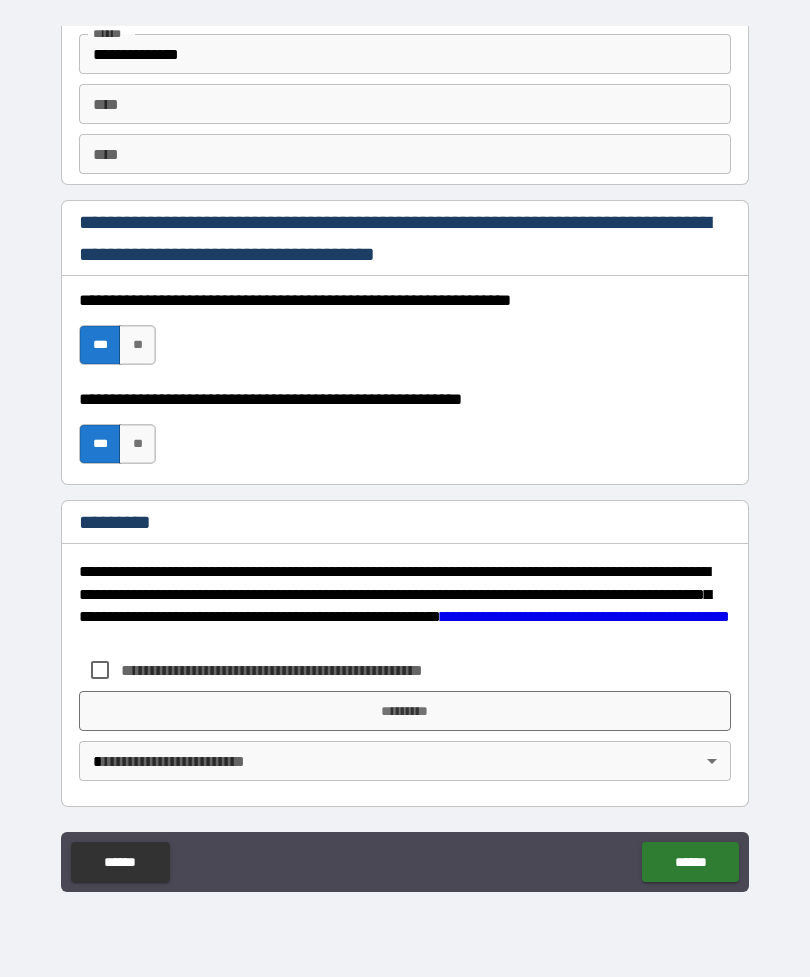 scroll, scrollTop: 2820, scrollLeft: 0, axis: vertical 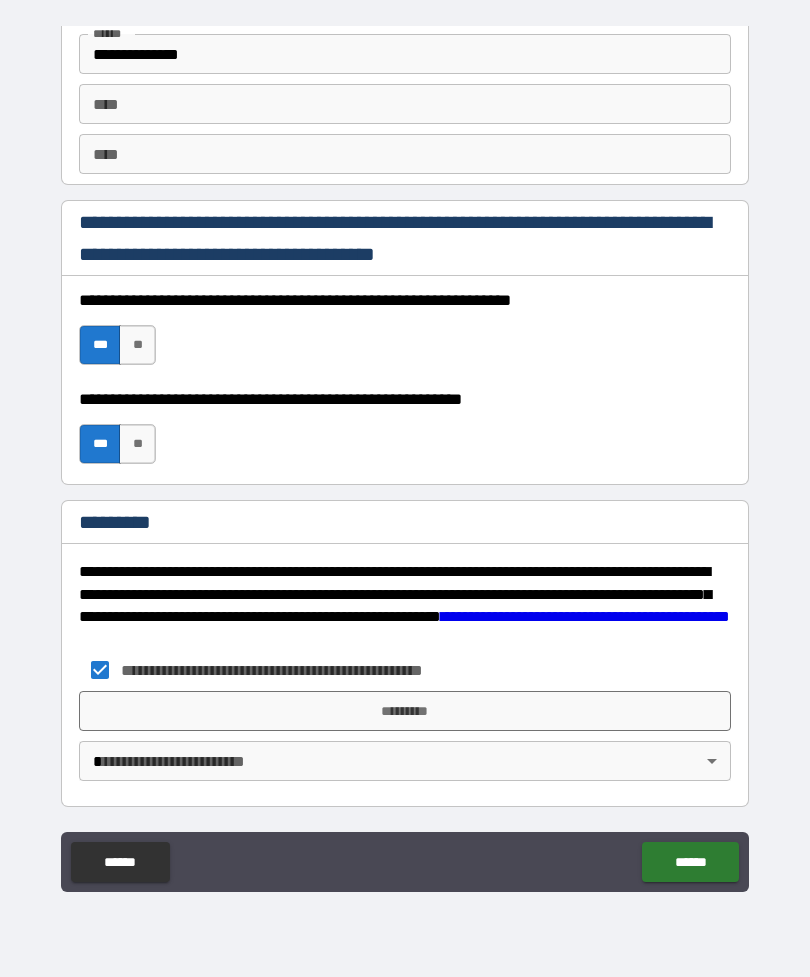 click on "*********" at bounding box center (405, 711) 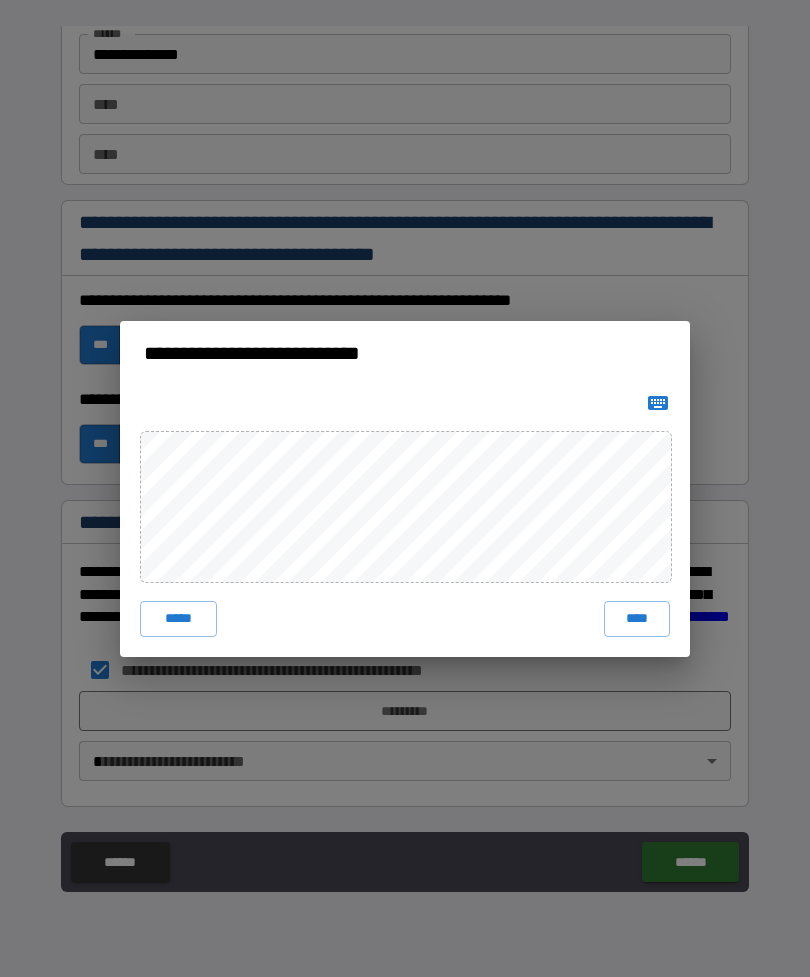 click on "****" at bounding box center [637, 619] 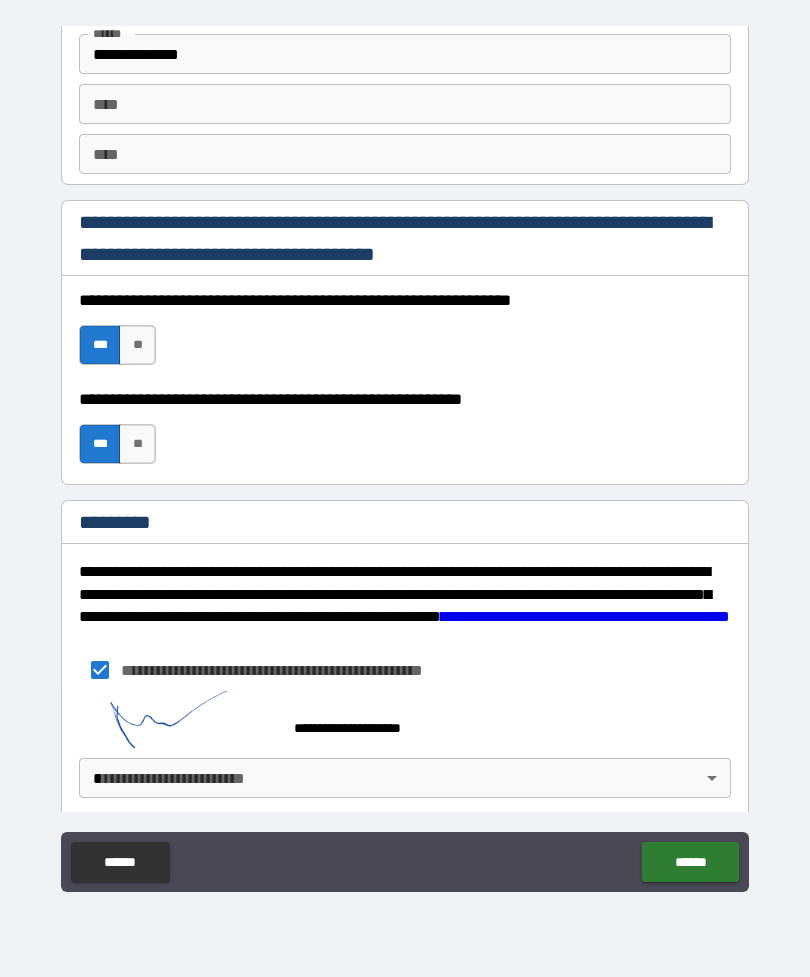 click on "**********" at bounding box center [405, 456] 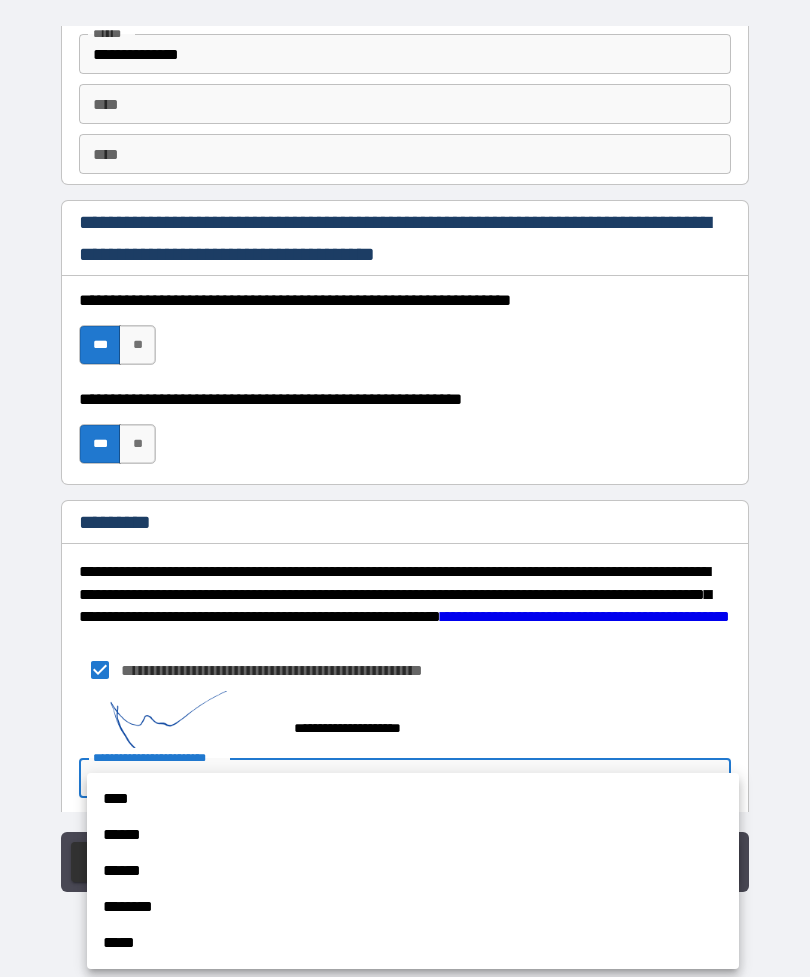 click on "****" at bounding box center (413, 799) 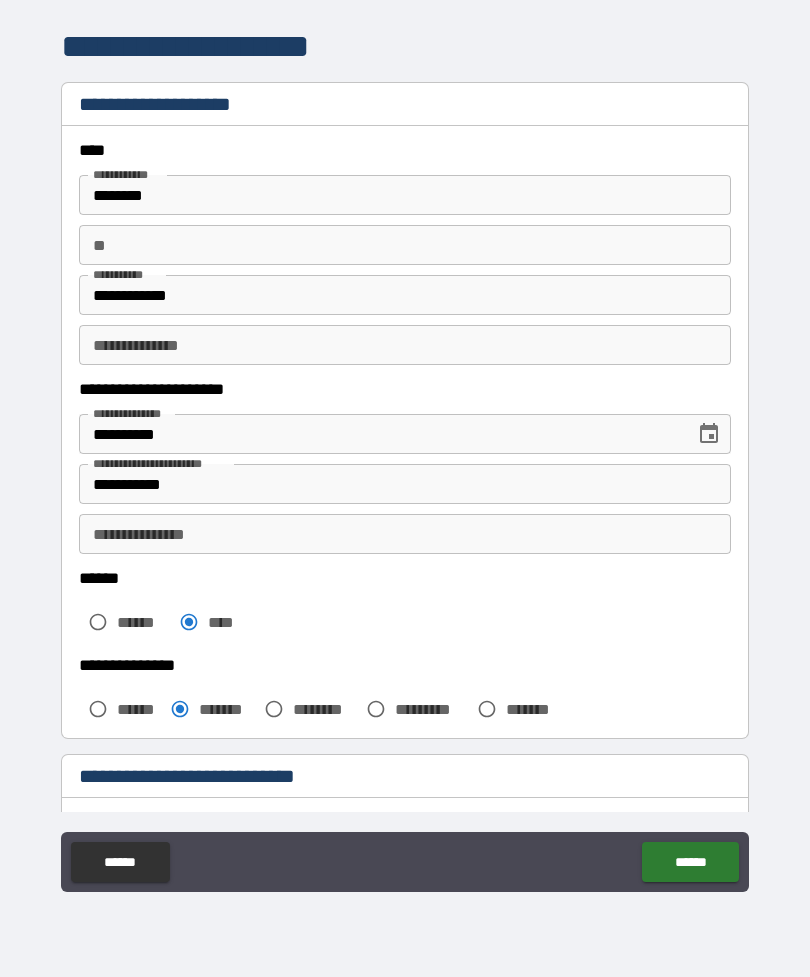 scroll, scrollTop: 0, scrollLeft: 0, axis: both 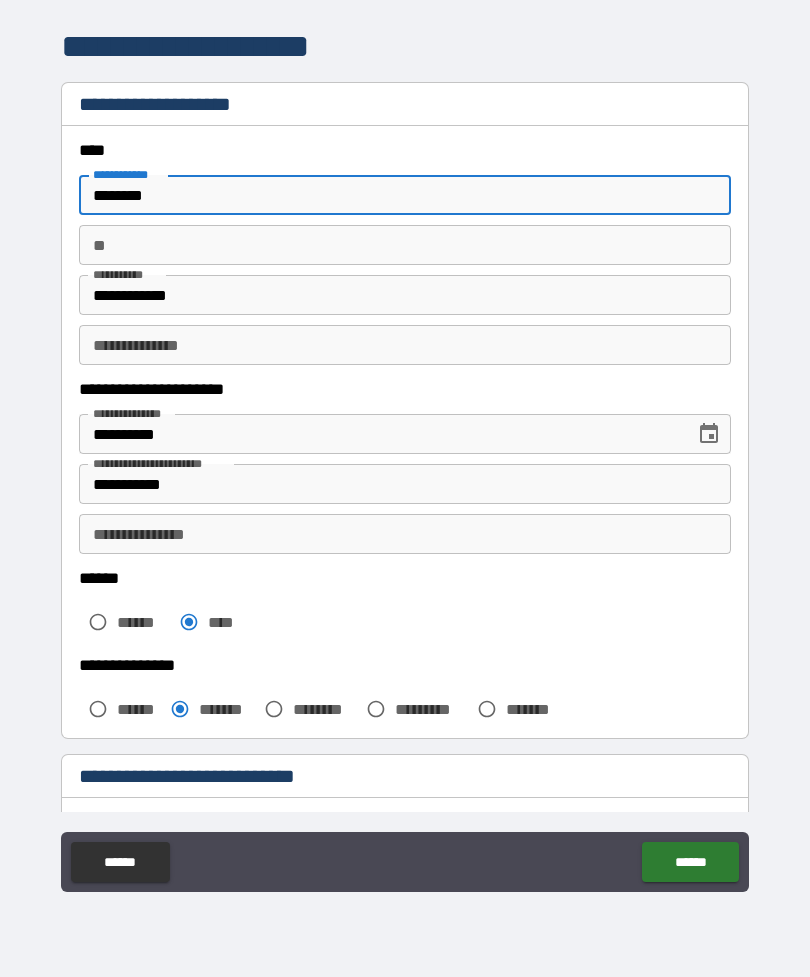 click on "********" at bounding box center [405, 195] 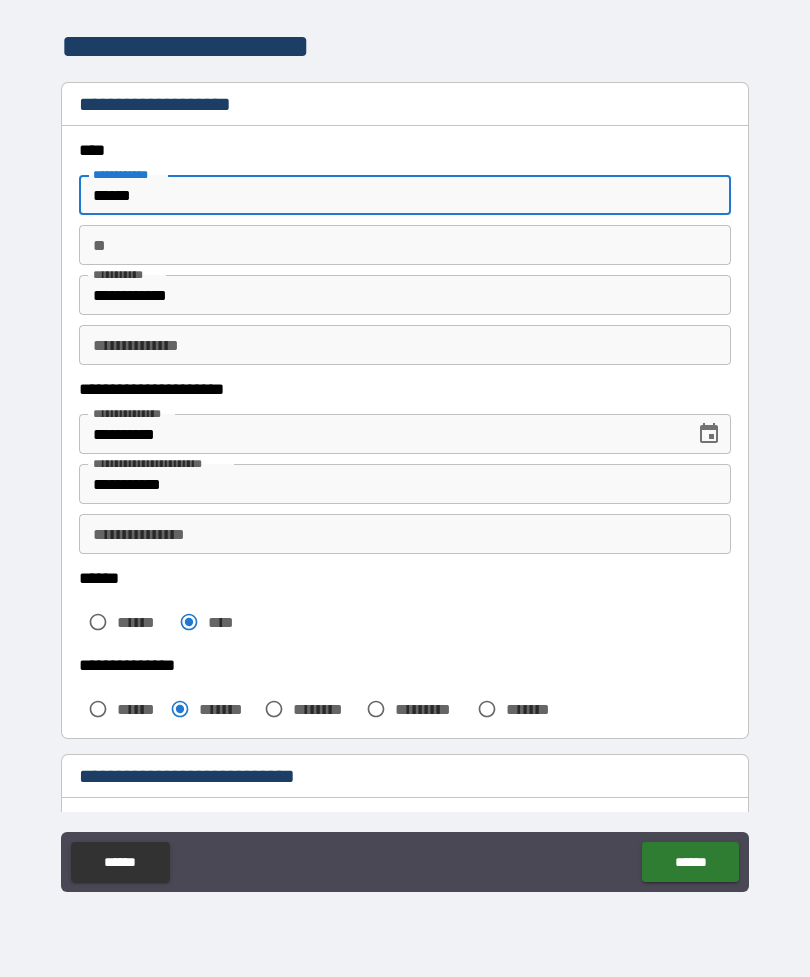type on "*******" 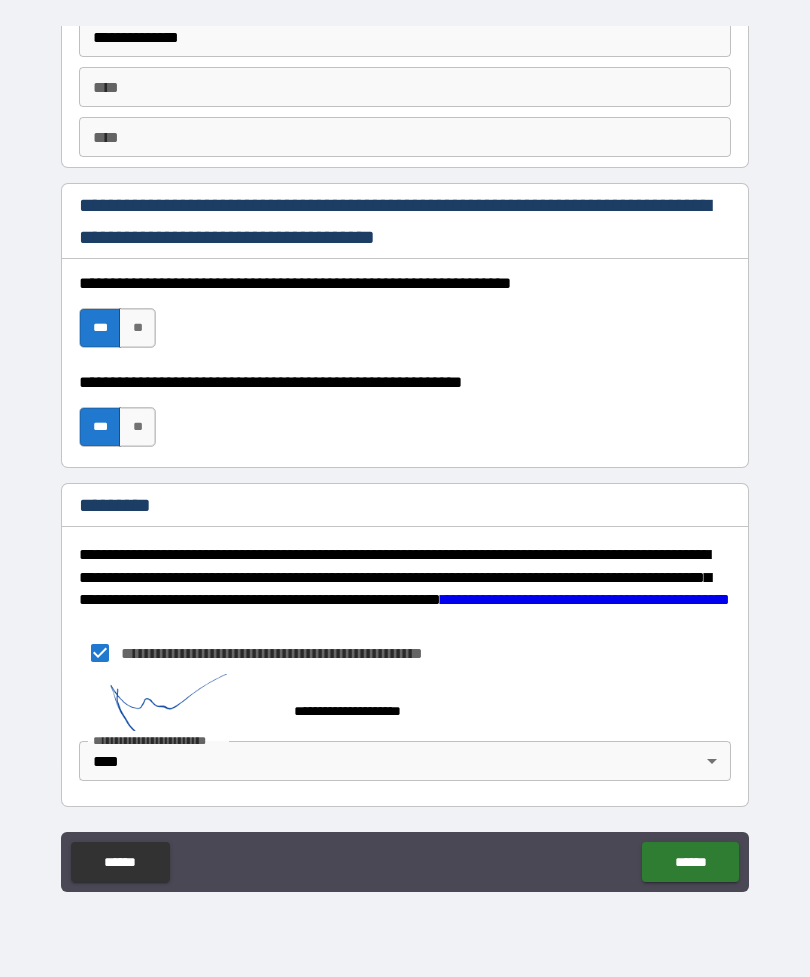 scroll, scrollTop: 2837, scrollLeft: 0, axis: vertical 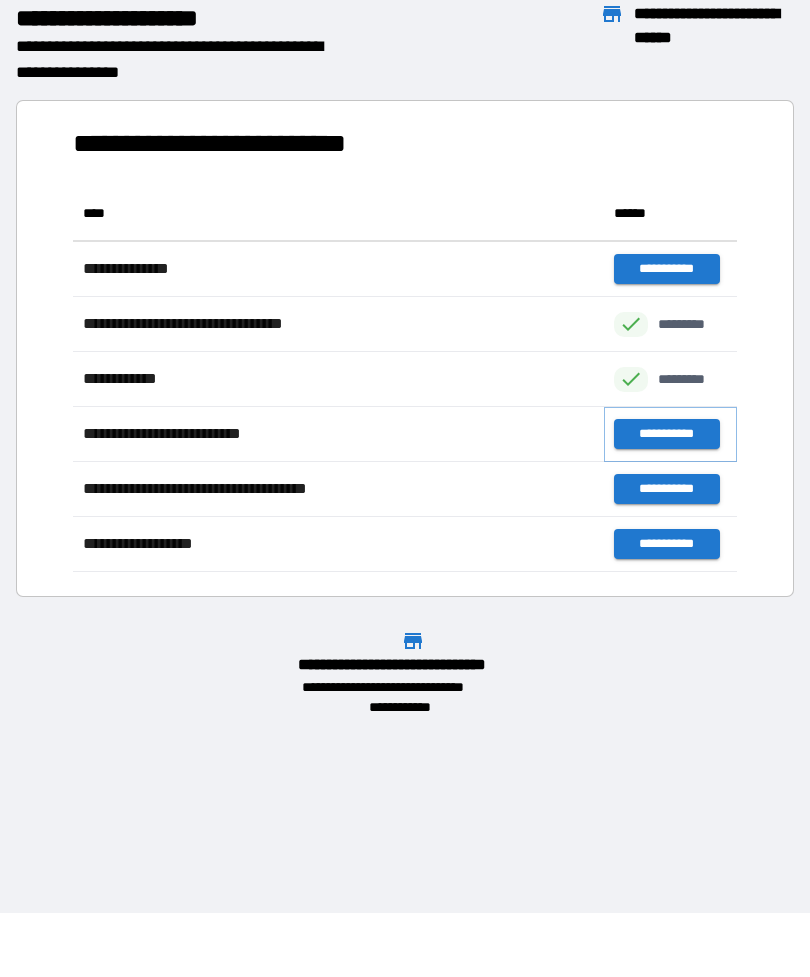 click on "**********" at bounding box center (666, 434) 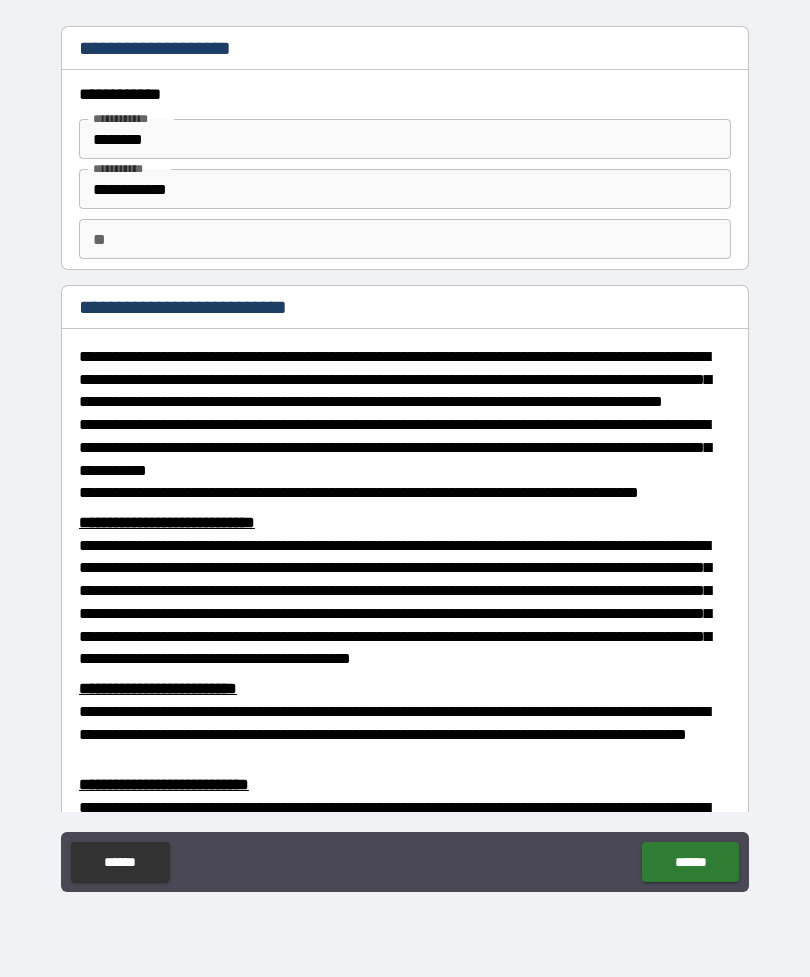 click on "********" at bounding box center [405, 139] 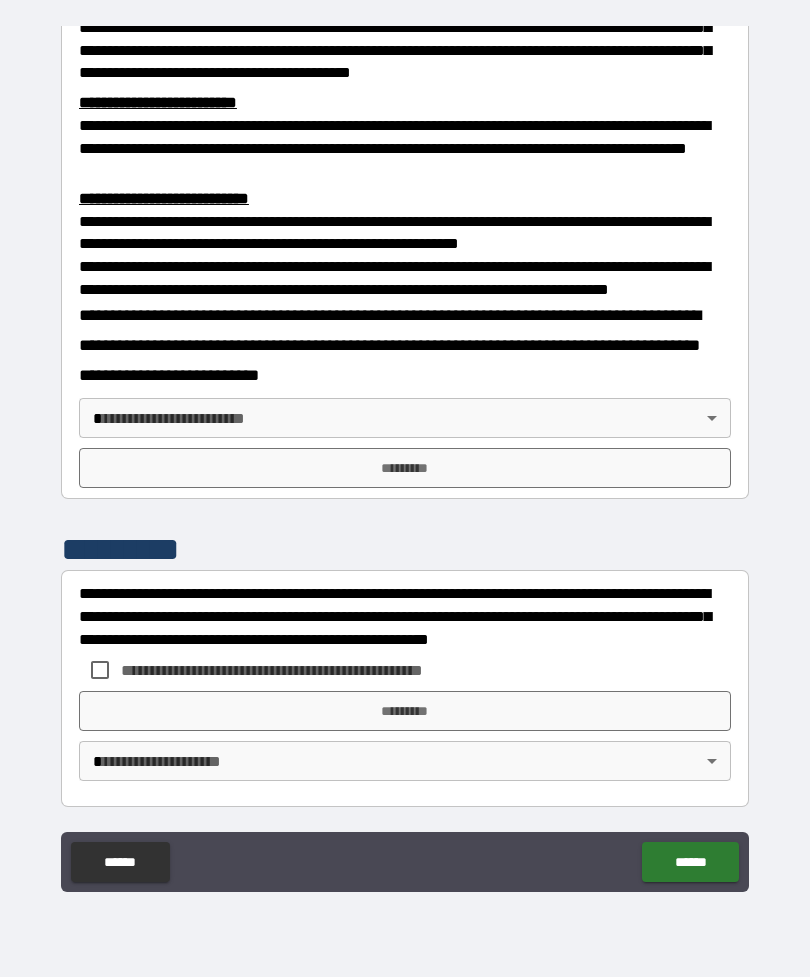 scroll, scrollTop: 660, scrollLeft: 0, axis: vertical 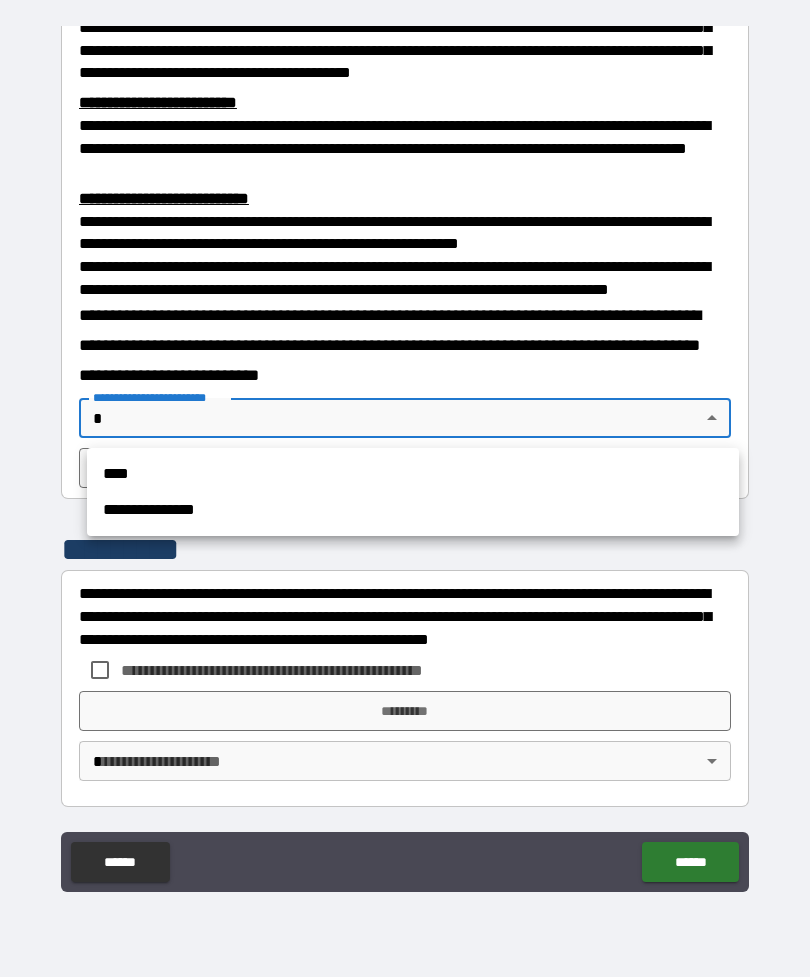 click on "****" at bounding box center (413, 474) 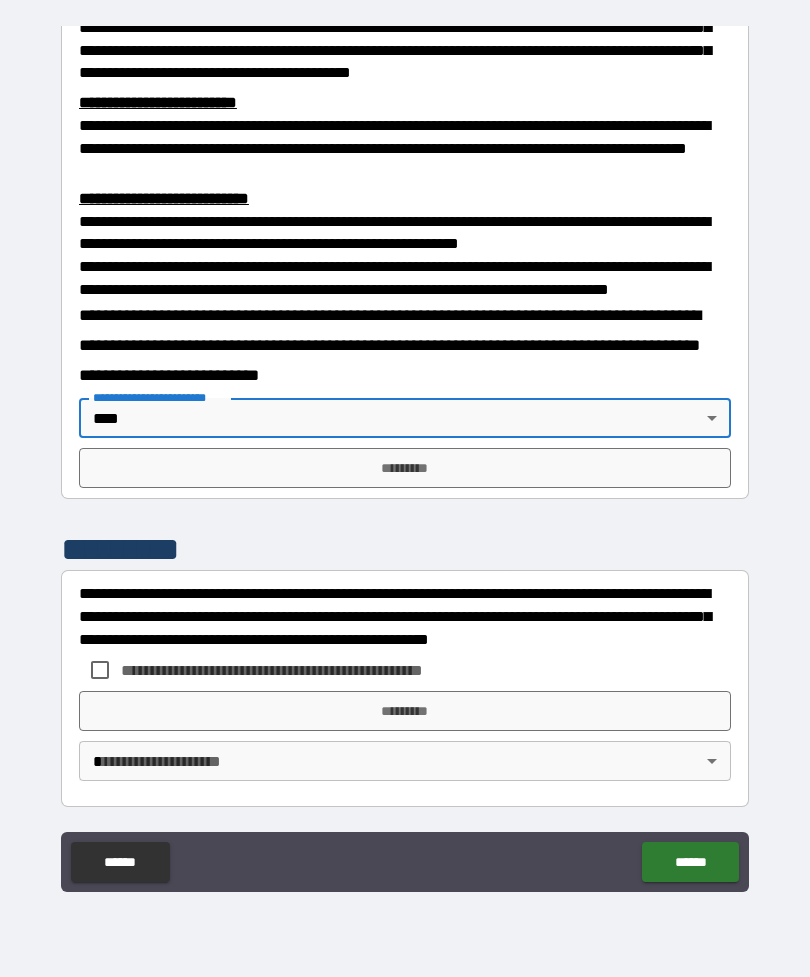 click on "*********" at bounding box center (405, 468) 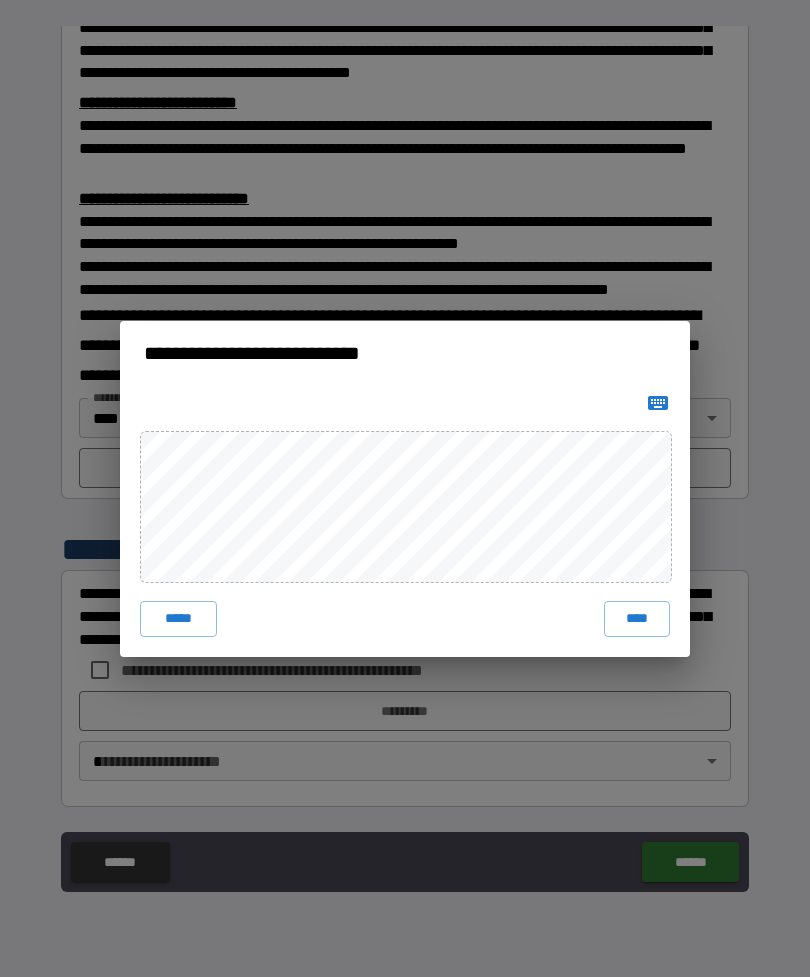 click on "****" at bounding box center (637, 619) 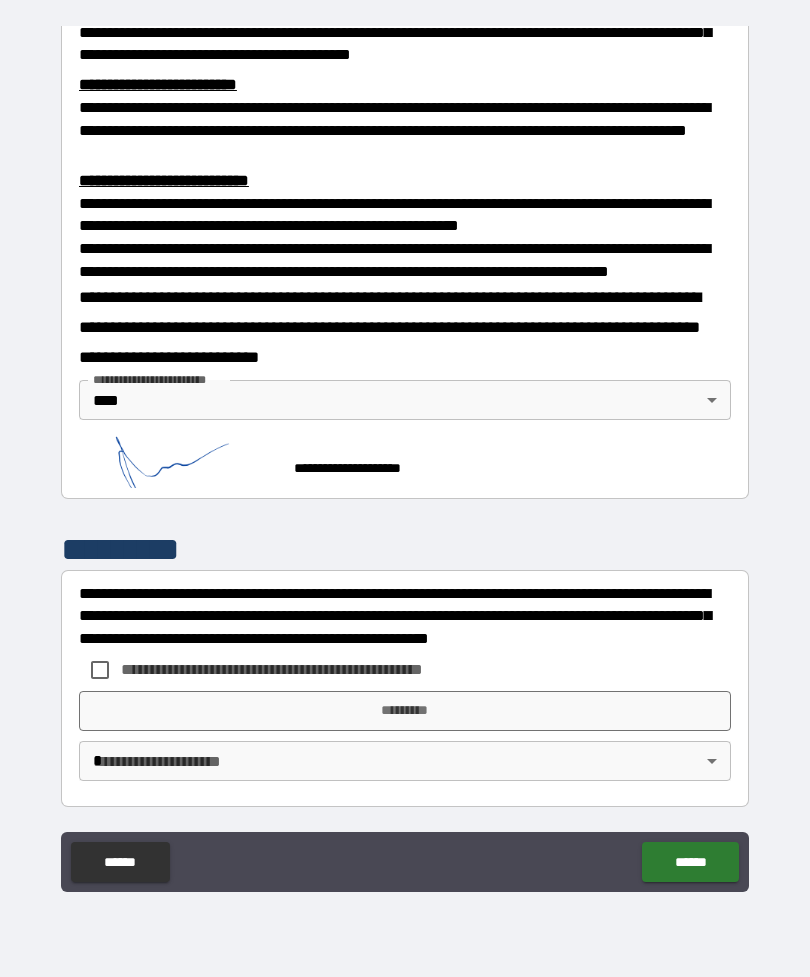 scroll, scrollTop: 677, scrollLeft: 0, axis: vertical 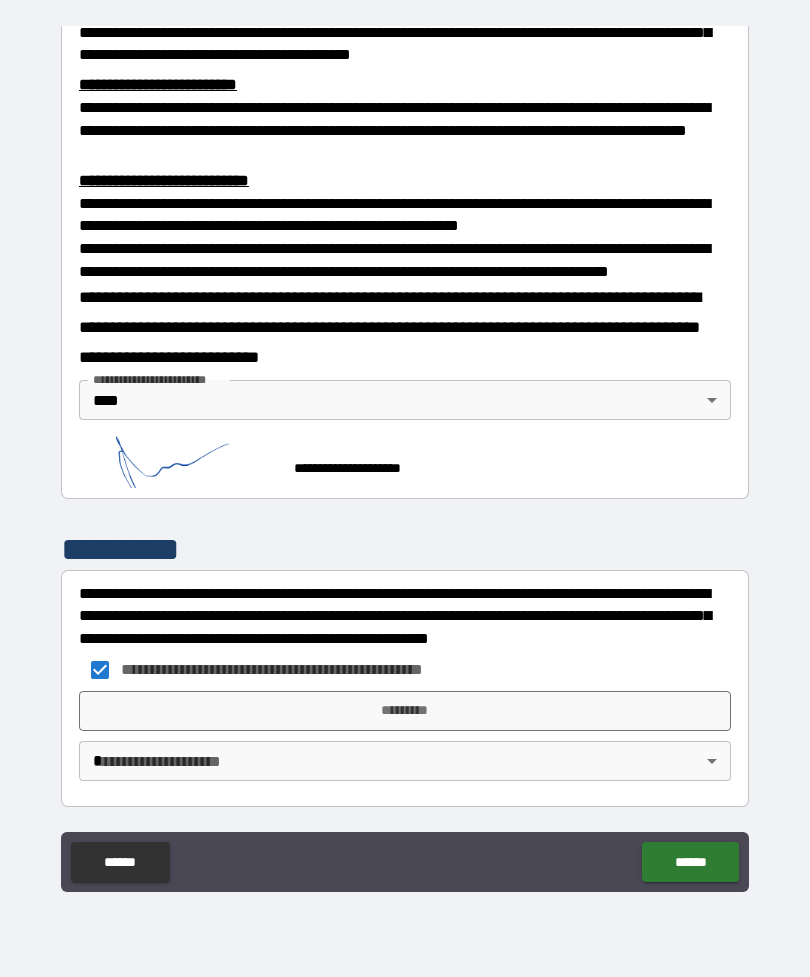 click on "**********" at bounding box center [405, 456] 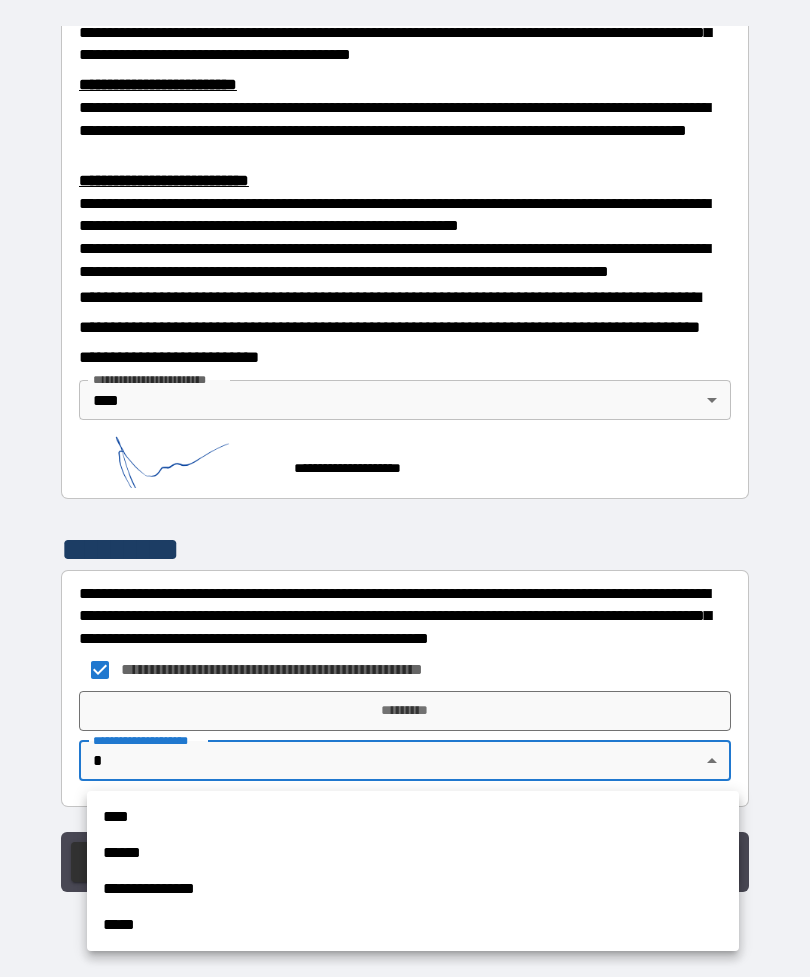 click on "****" at bounding box center (413, 817) 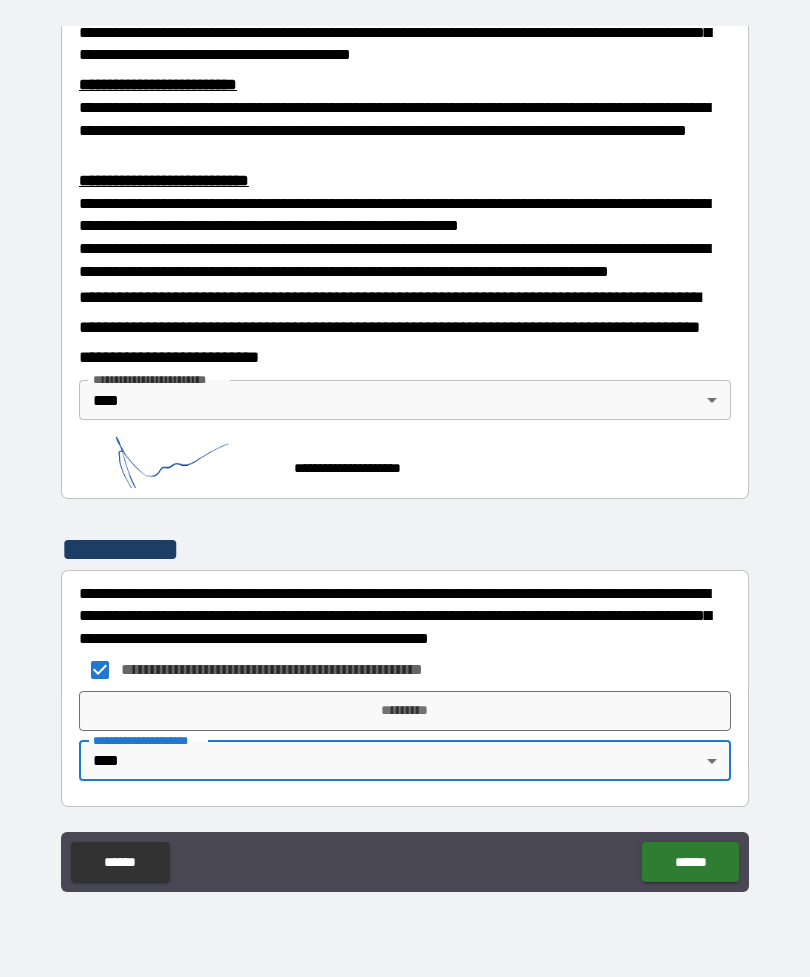 click on "*********" at bounding box center (405, 711) 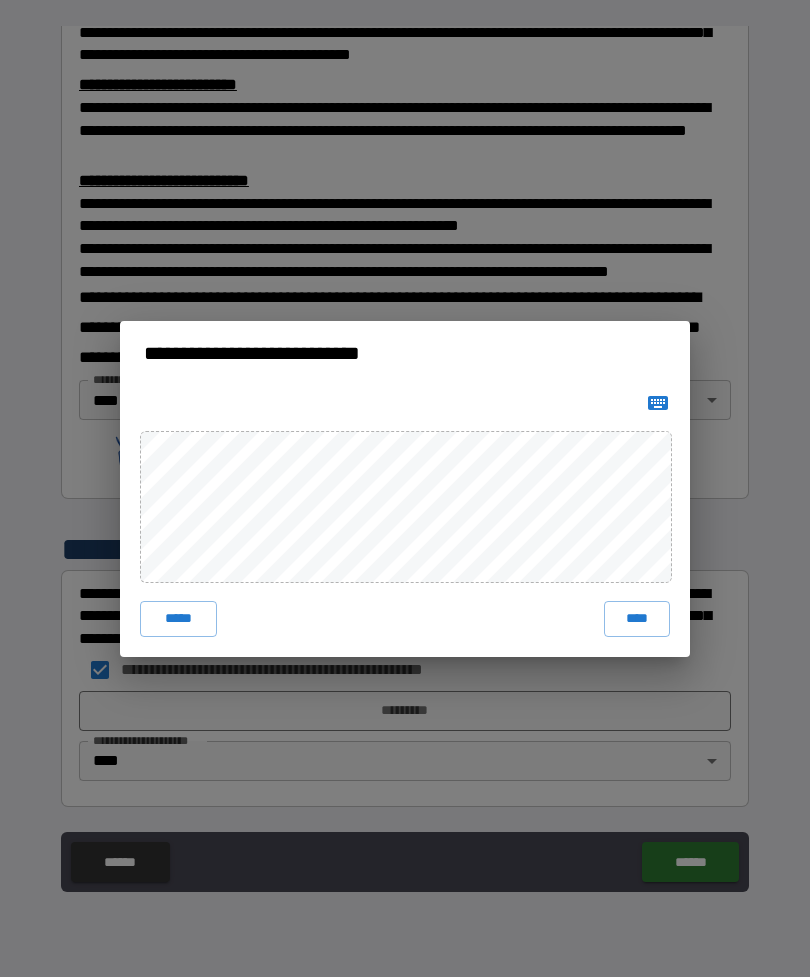 click on "****" at bounding box center [637, 619] 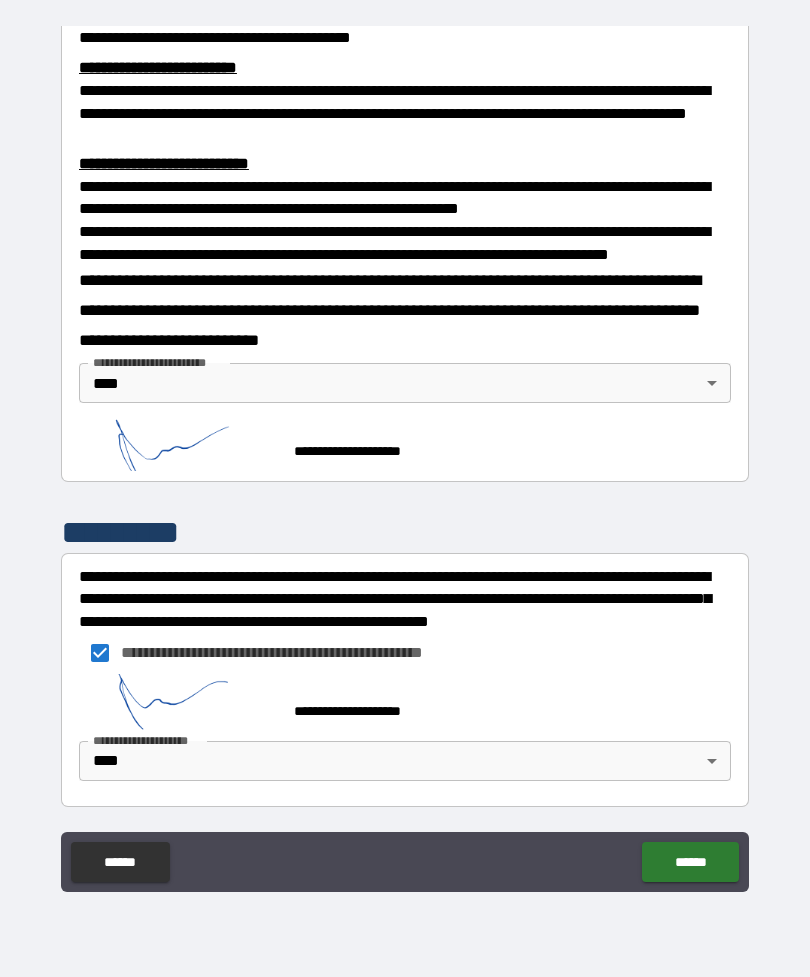 click on "******" at bounding box center [690, 862] 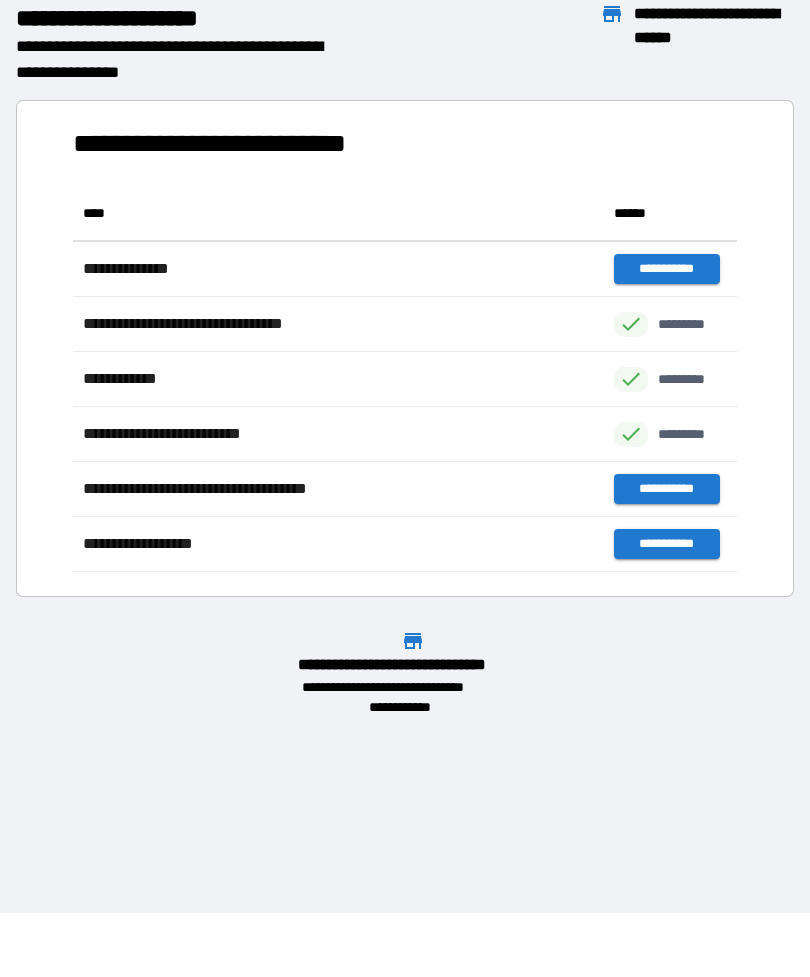 scroll, scrollTop: 1, scrollLeft: 1, axis: both 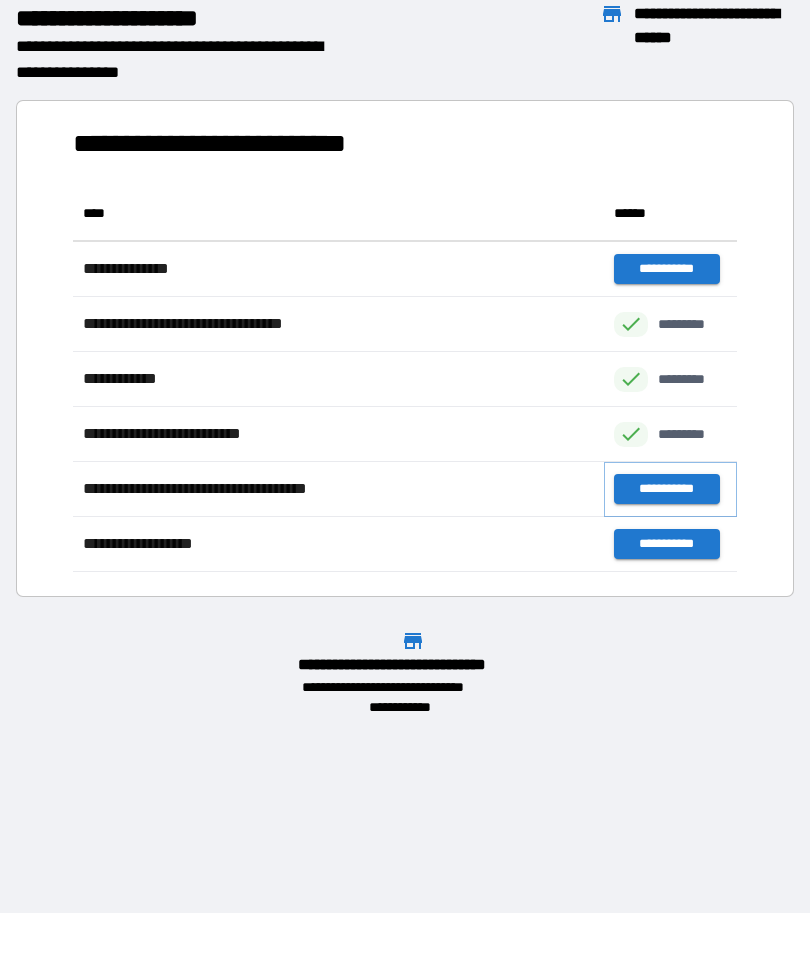click on "**********" at bounding box center [666, 489] 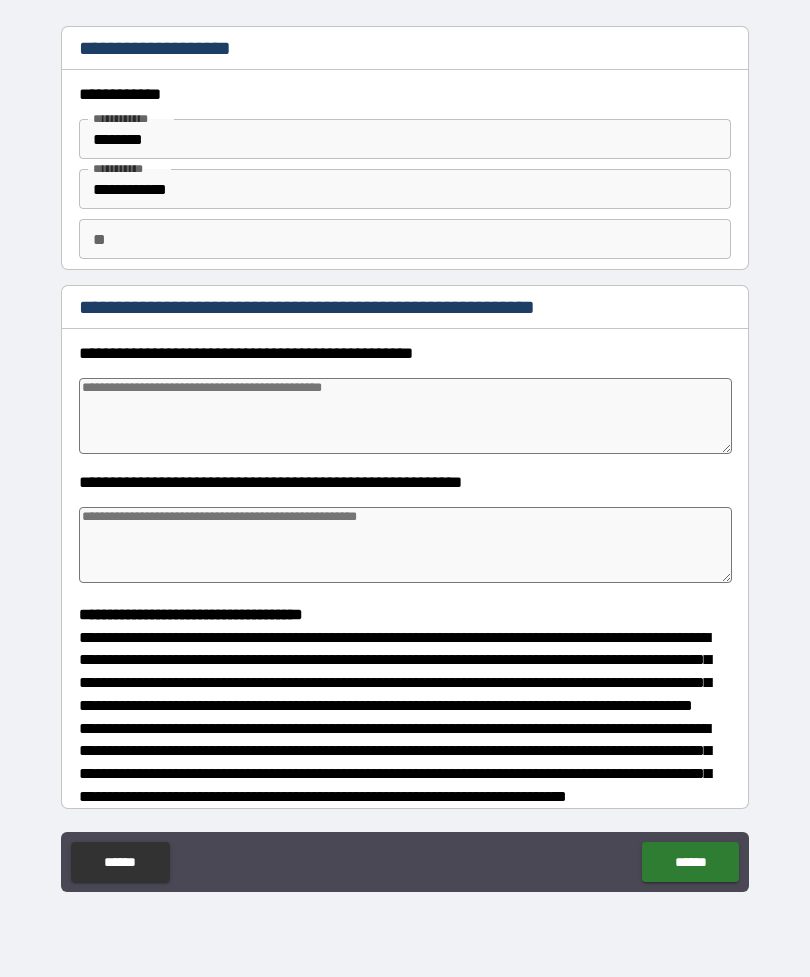 type on "*" 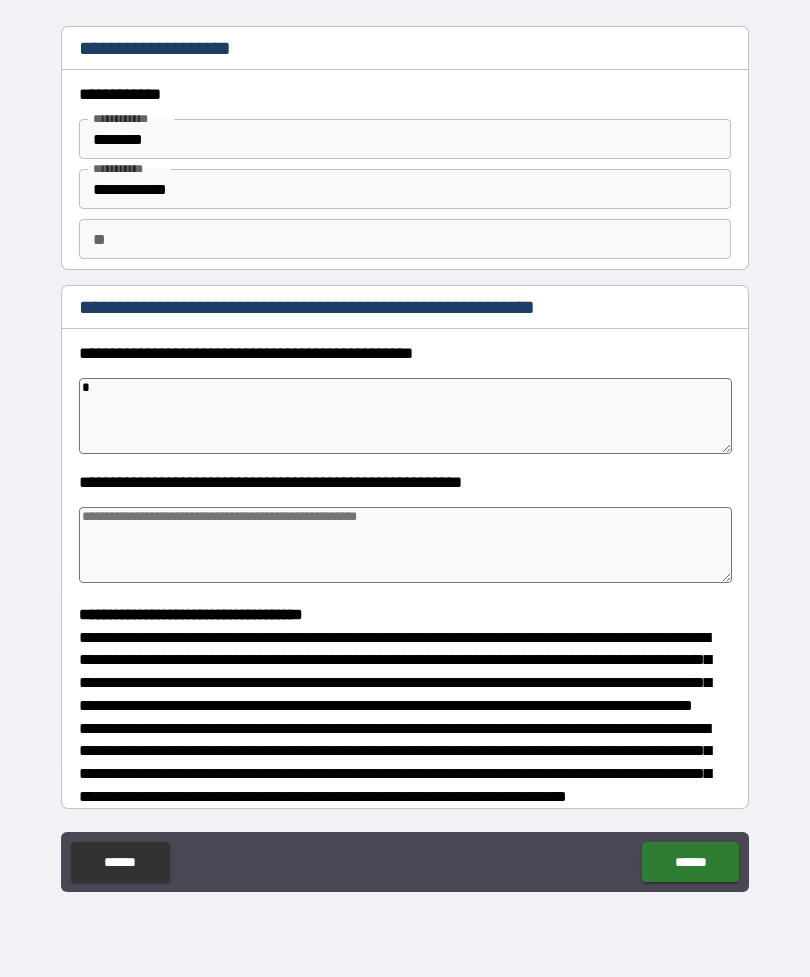 type on "*" 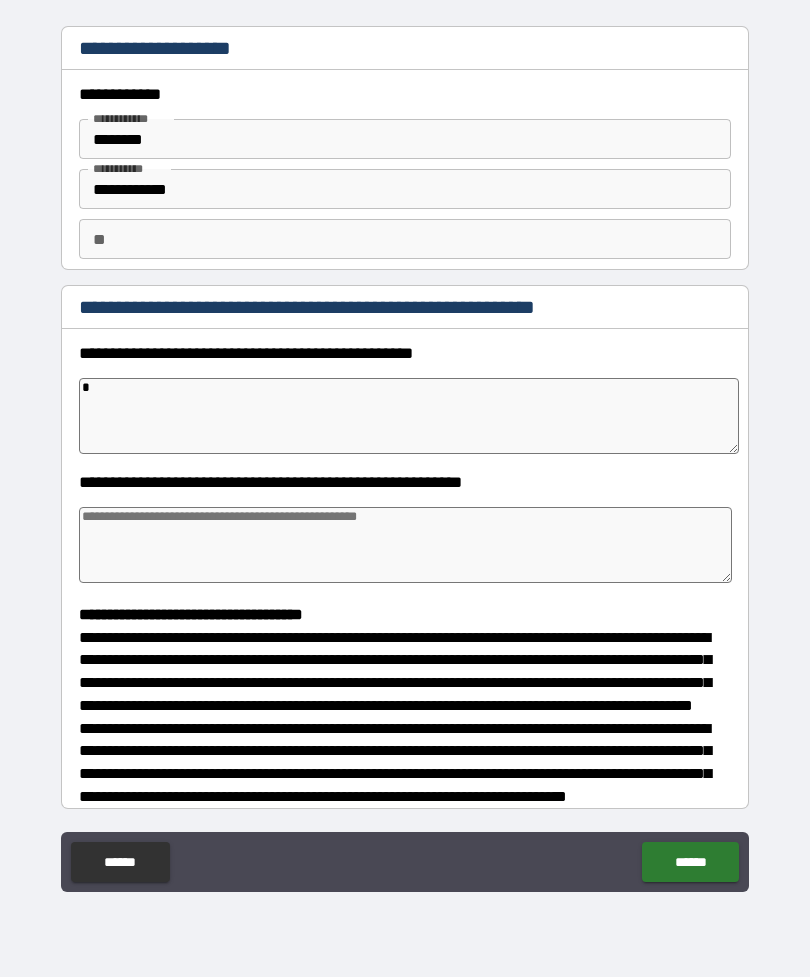 type on "**" 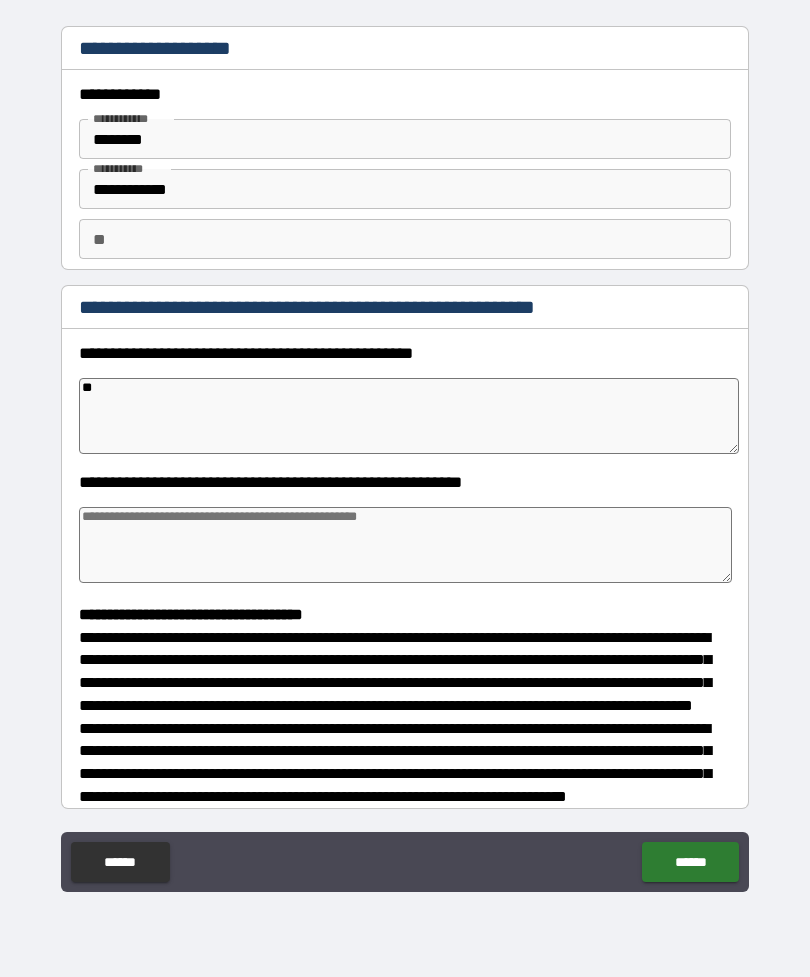 type on "*" 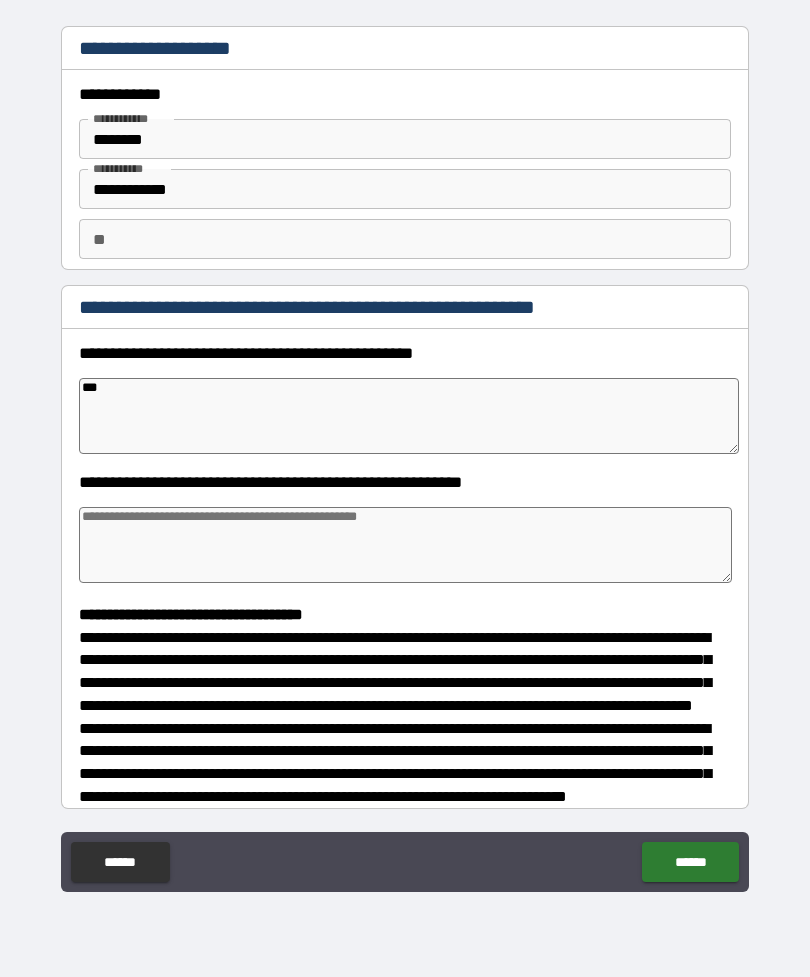 type on "*" 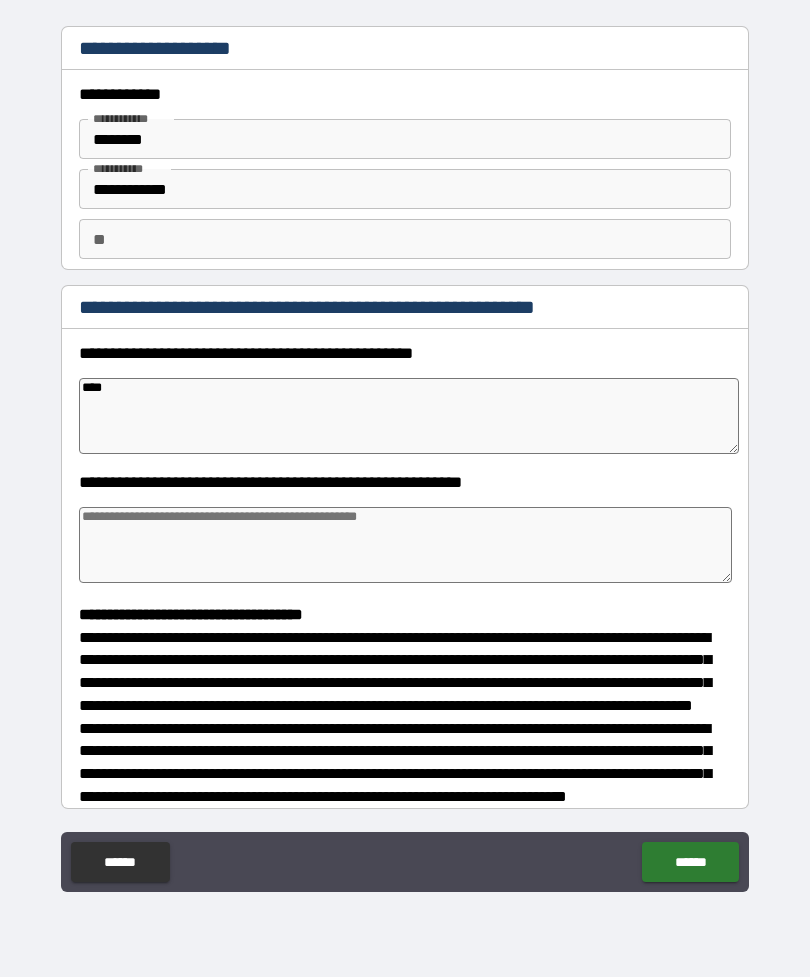 type on "*" 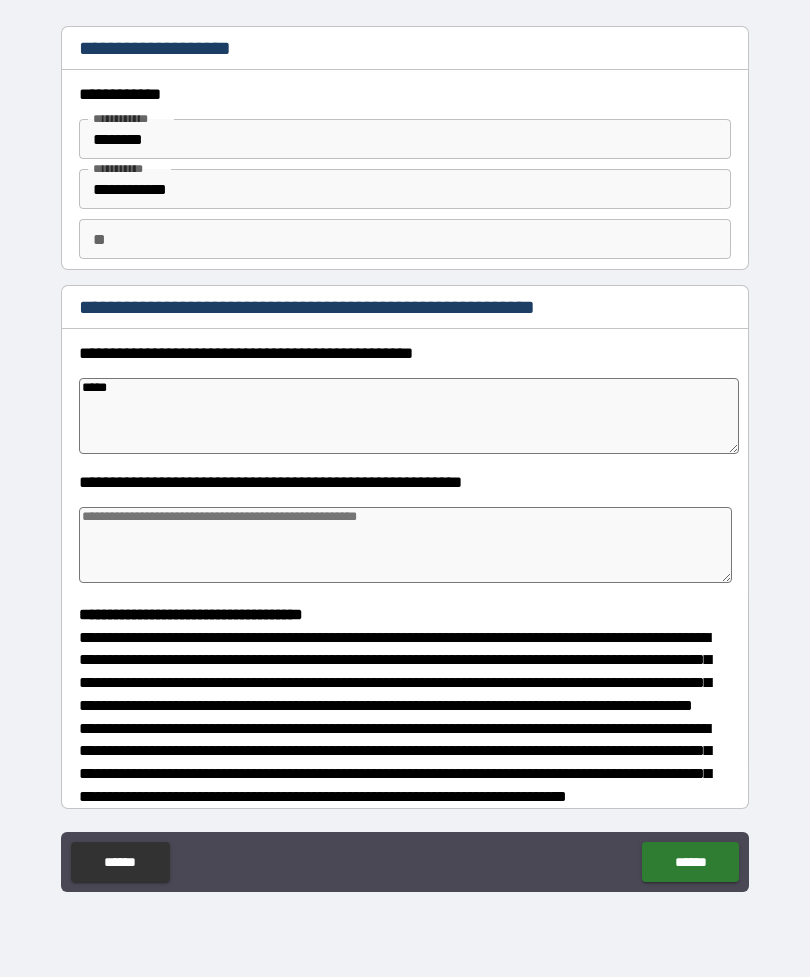 type on "*" 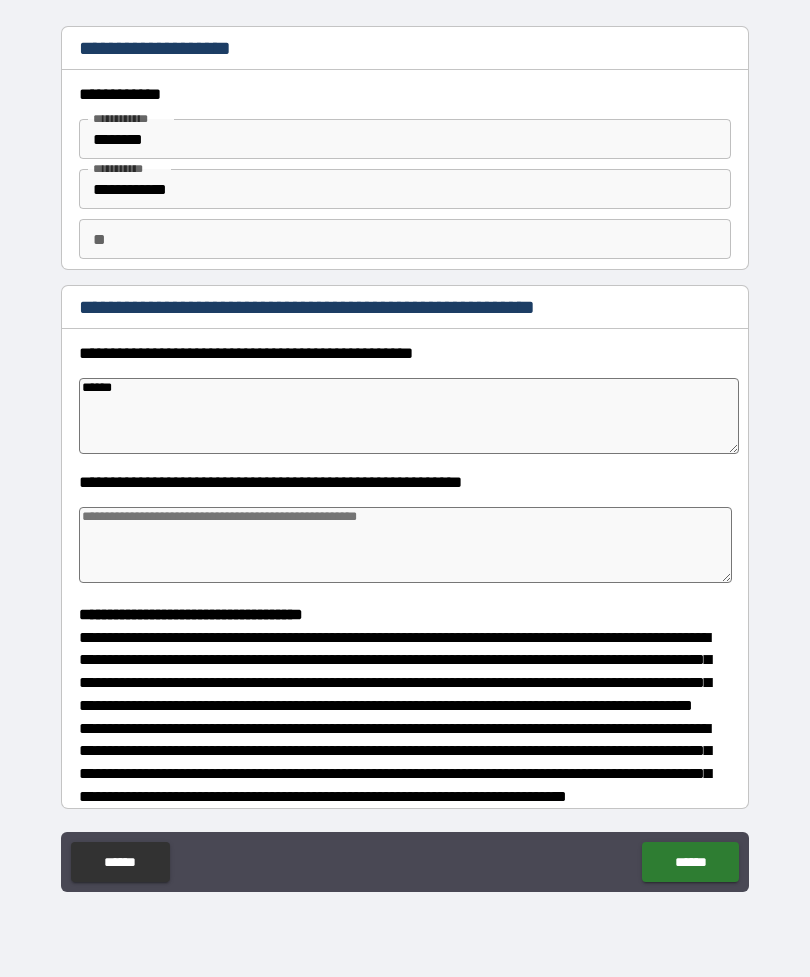 type on "*" 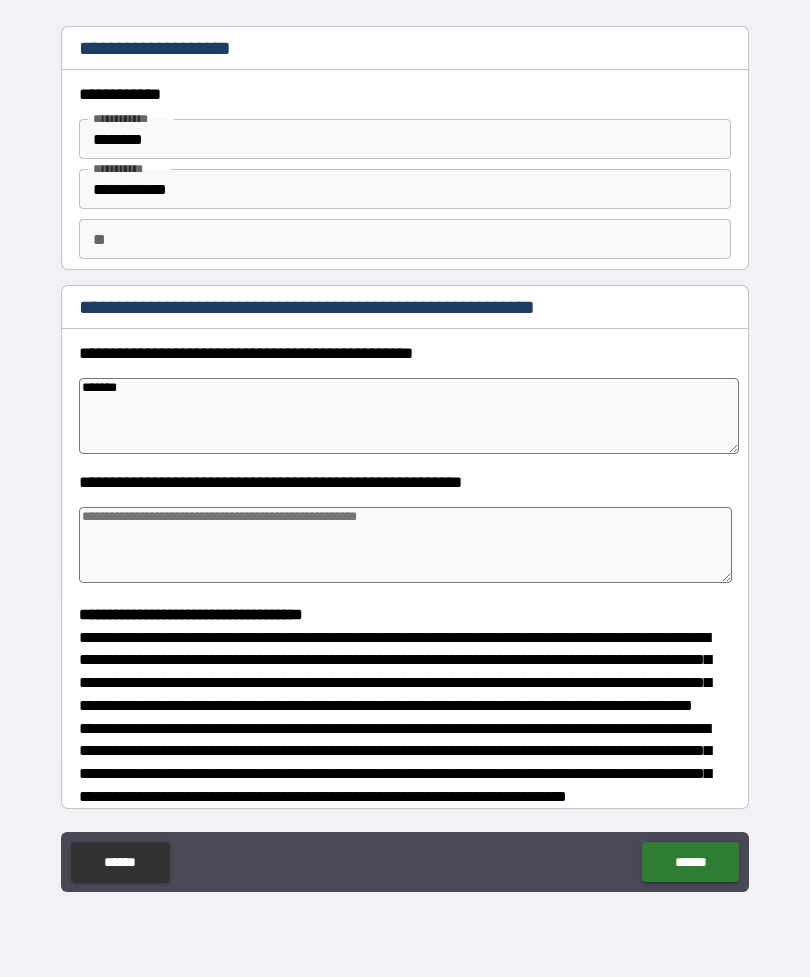 type on "*" 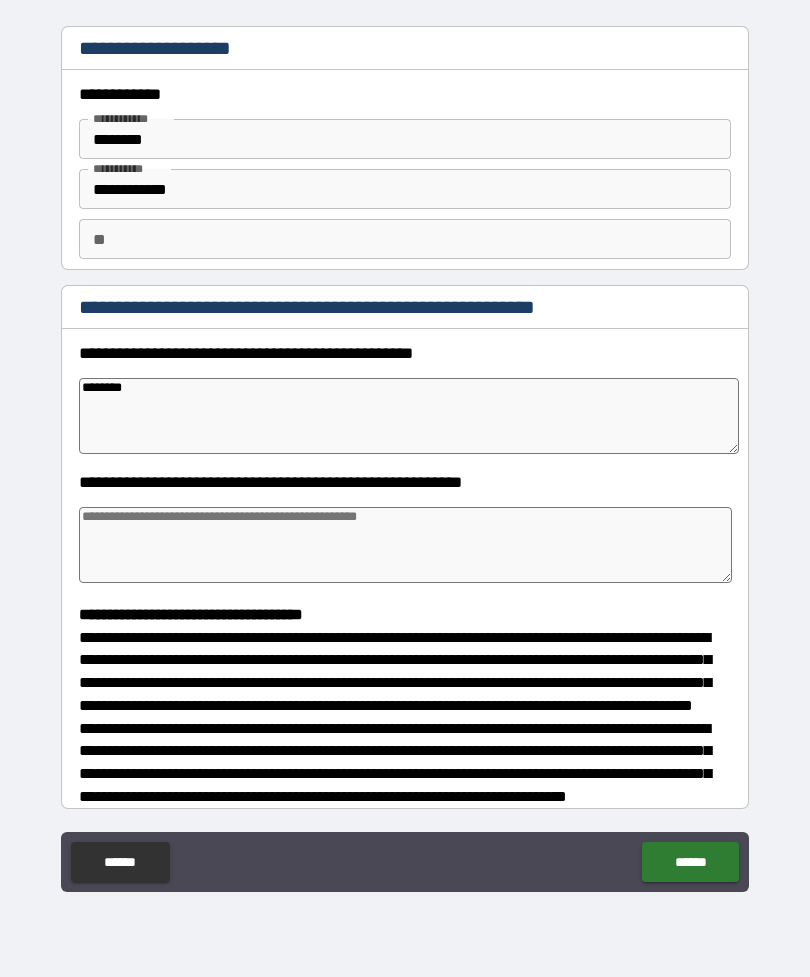 type on "*" 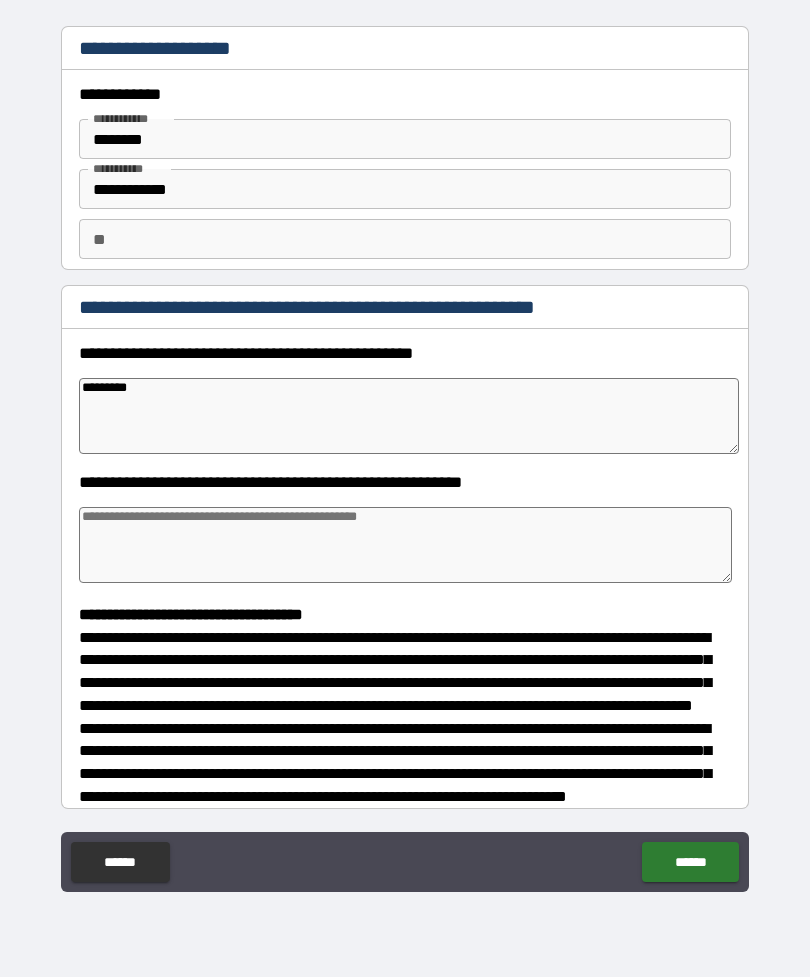 type on "*" 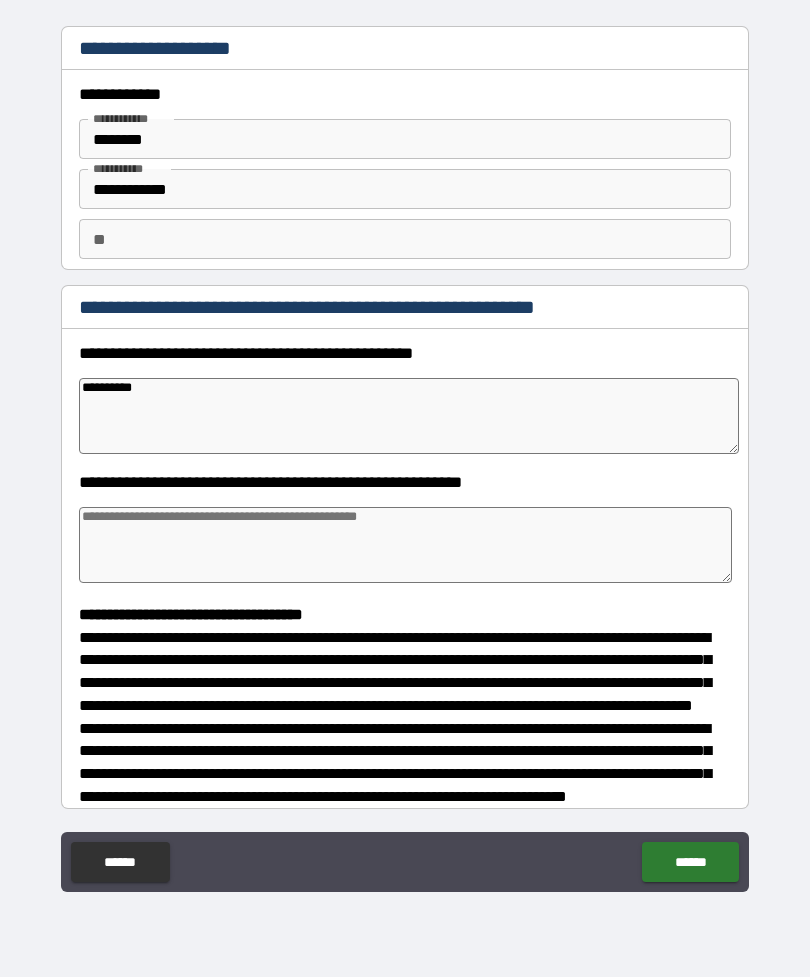 type on "*" 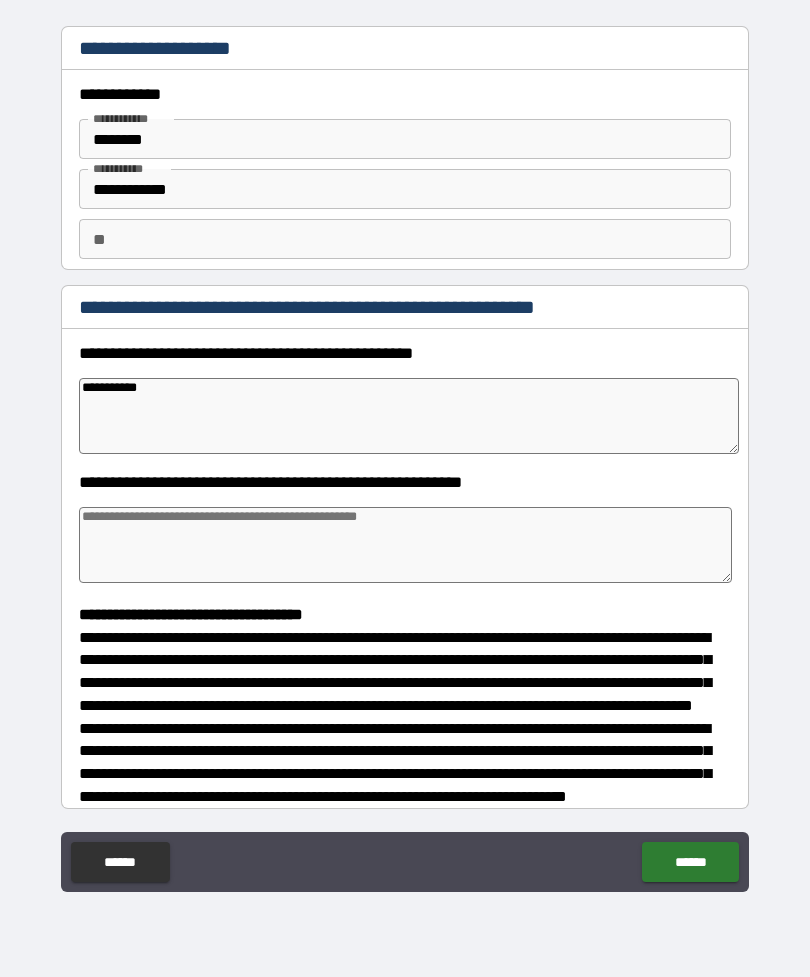 type on "*" 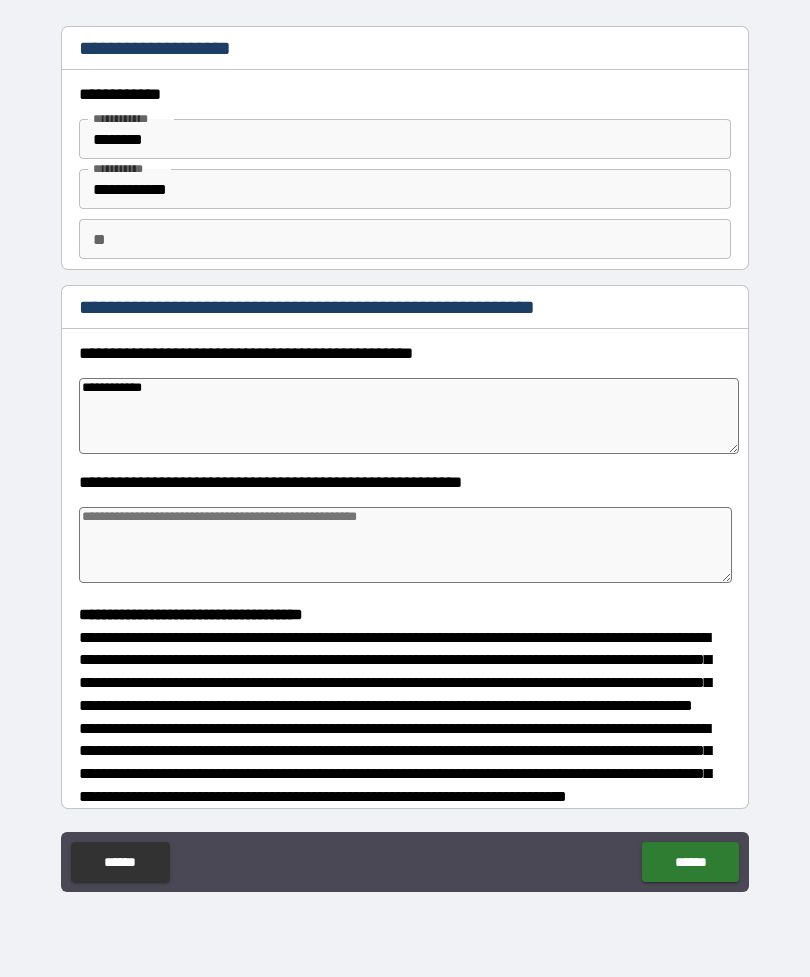 type on "*" 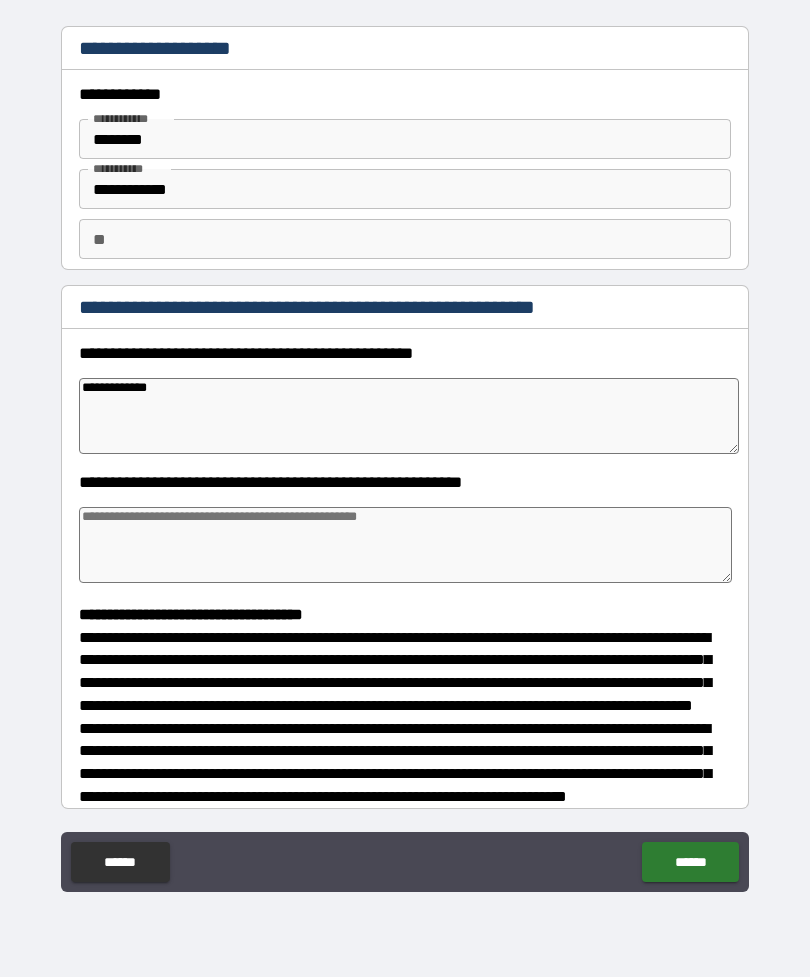 type on "*" 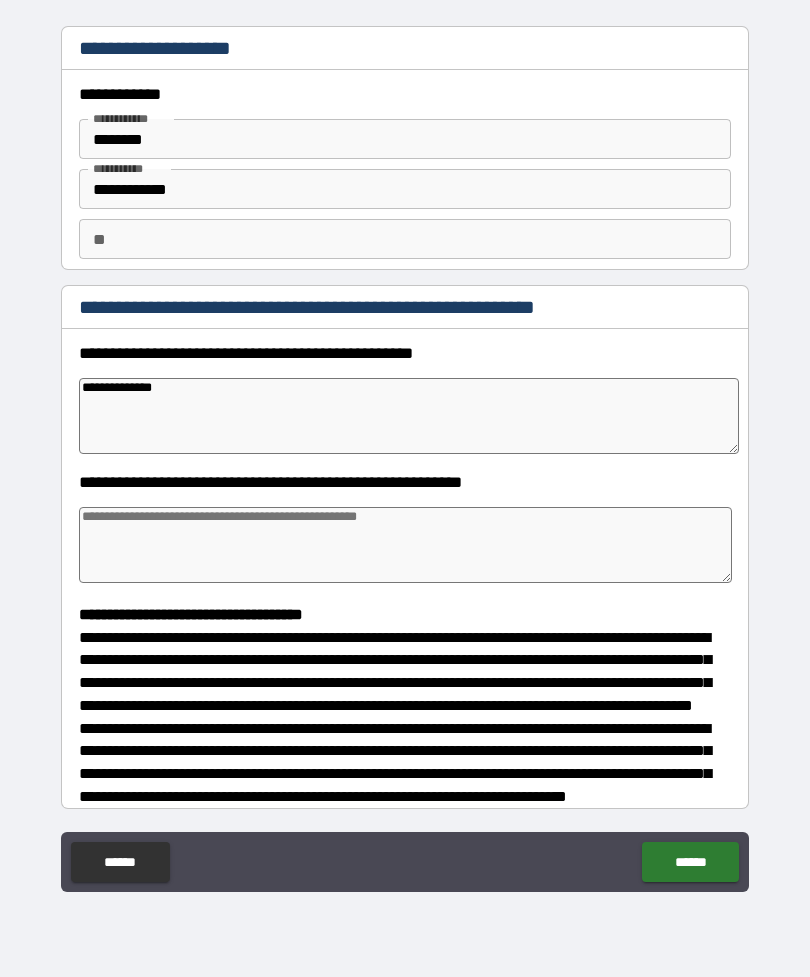 type on "*" 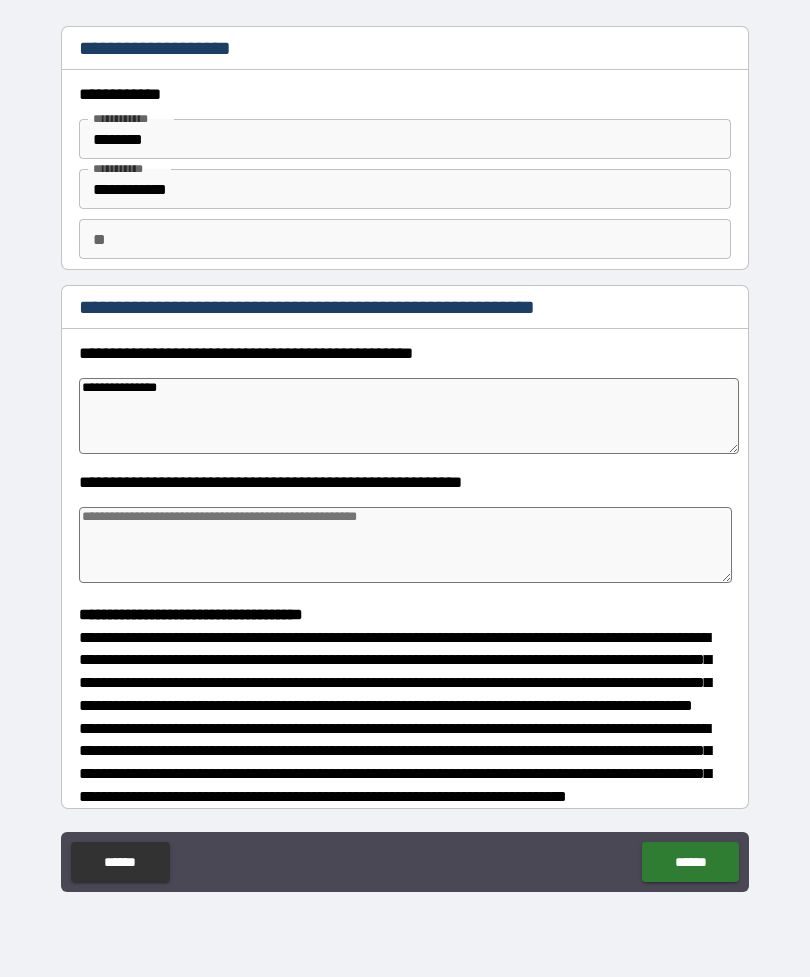 type on "*" 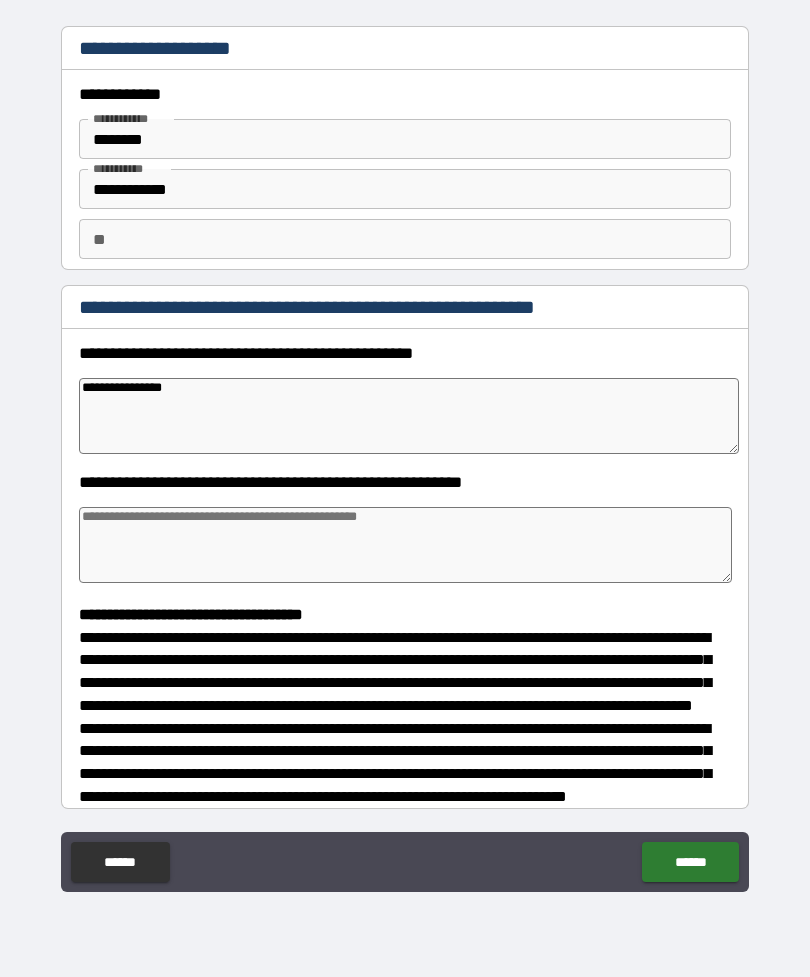 type on "*" 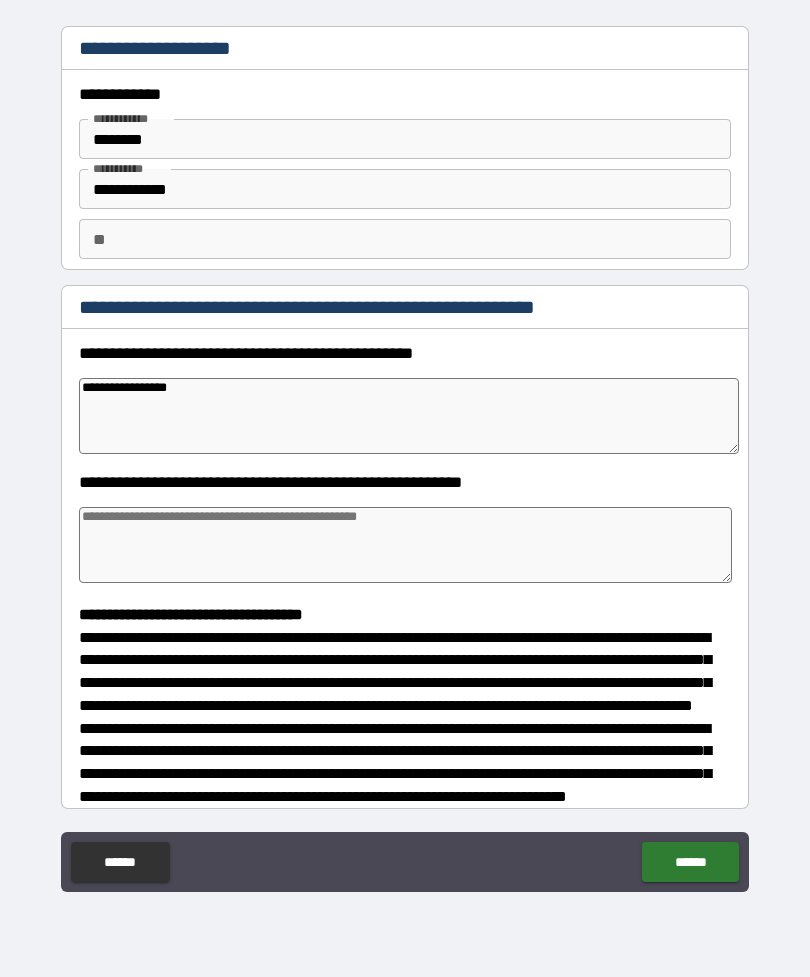 type on "*" 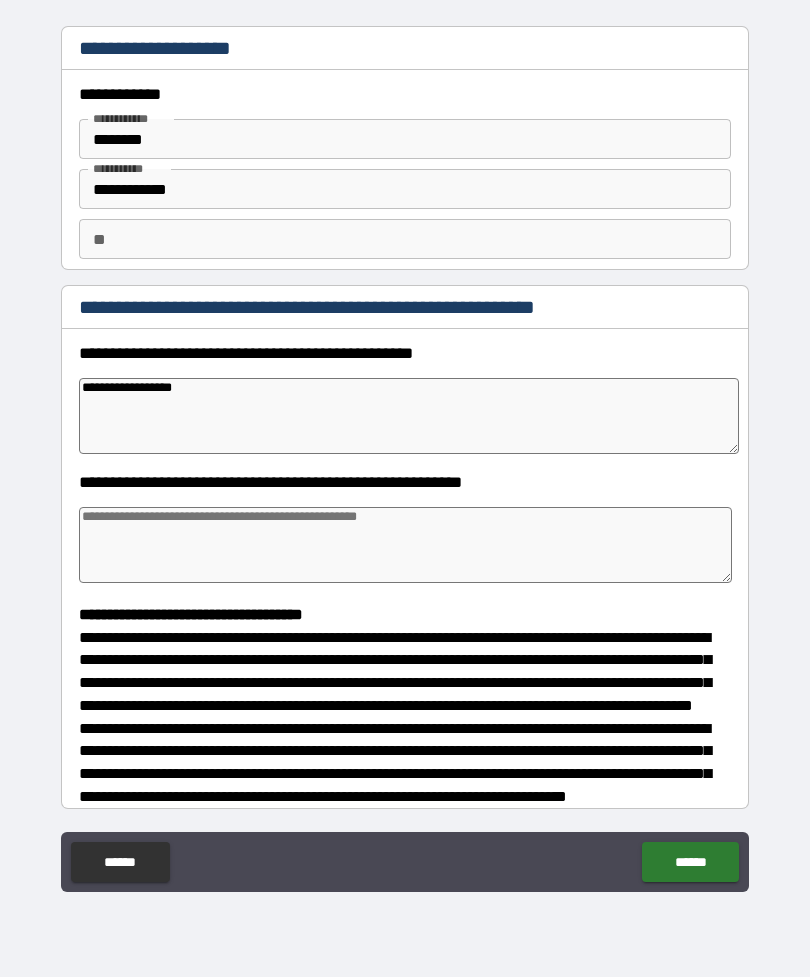 type on "*" 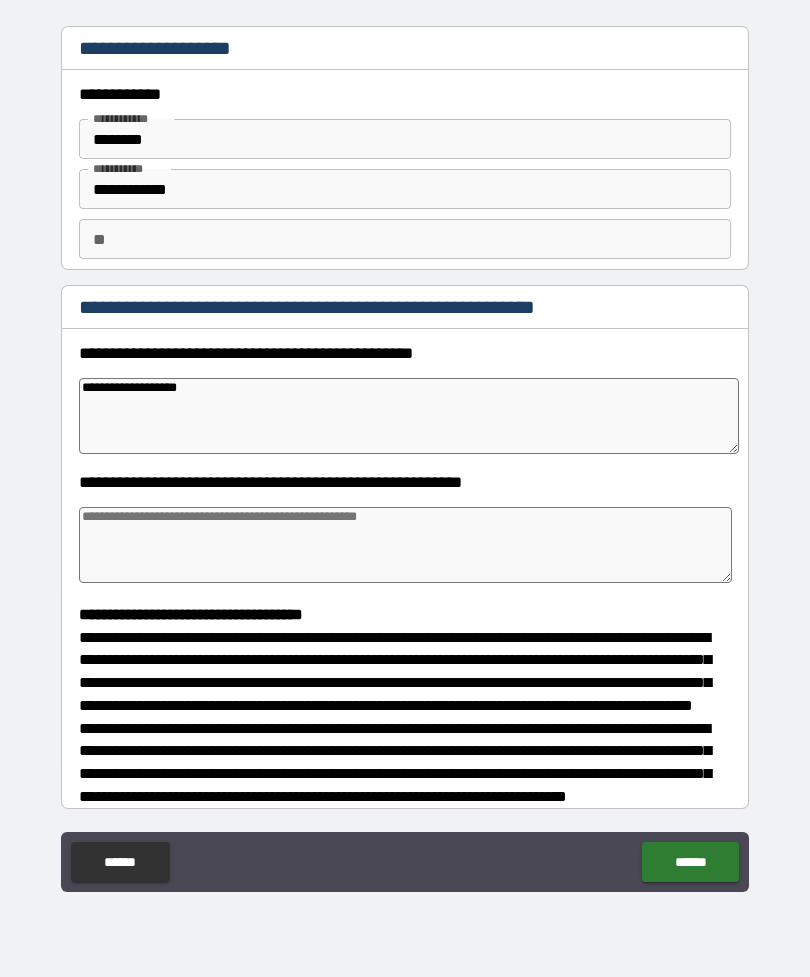 type on "*" 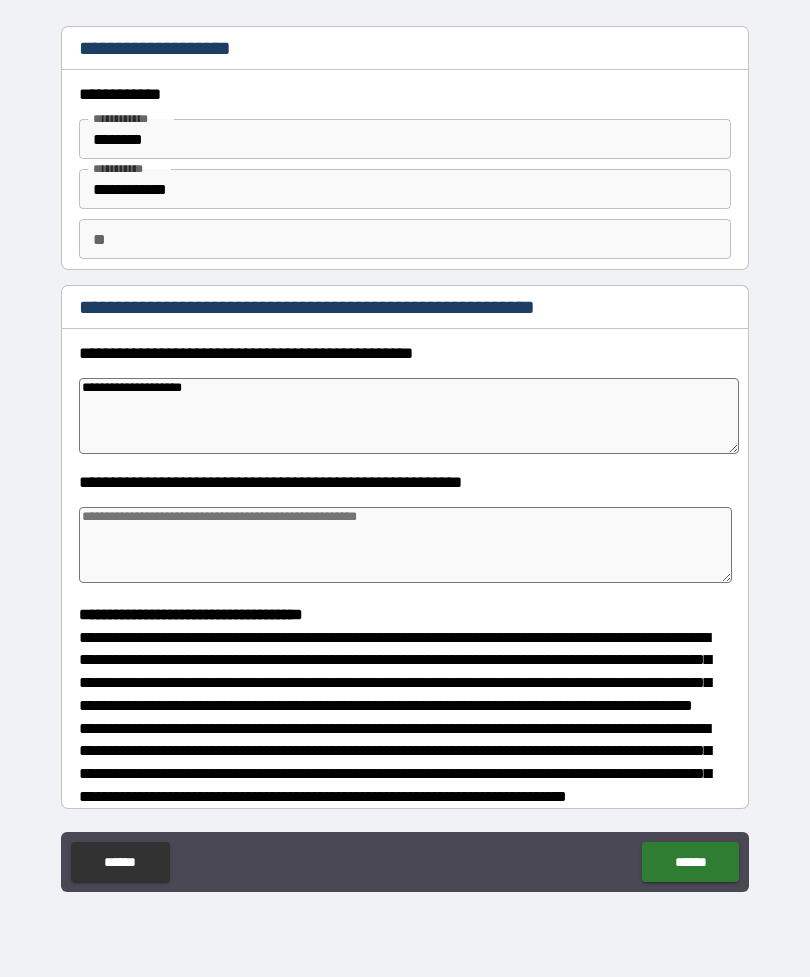 type on "*" 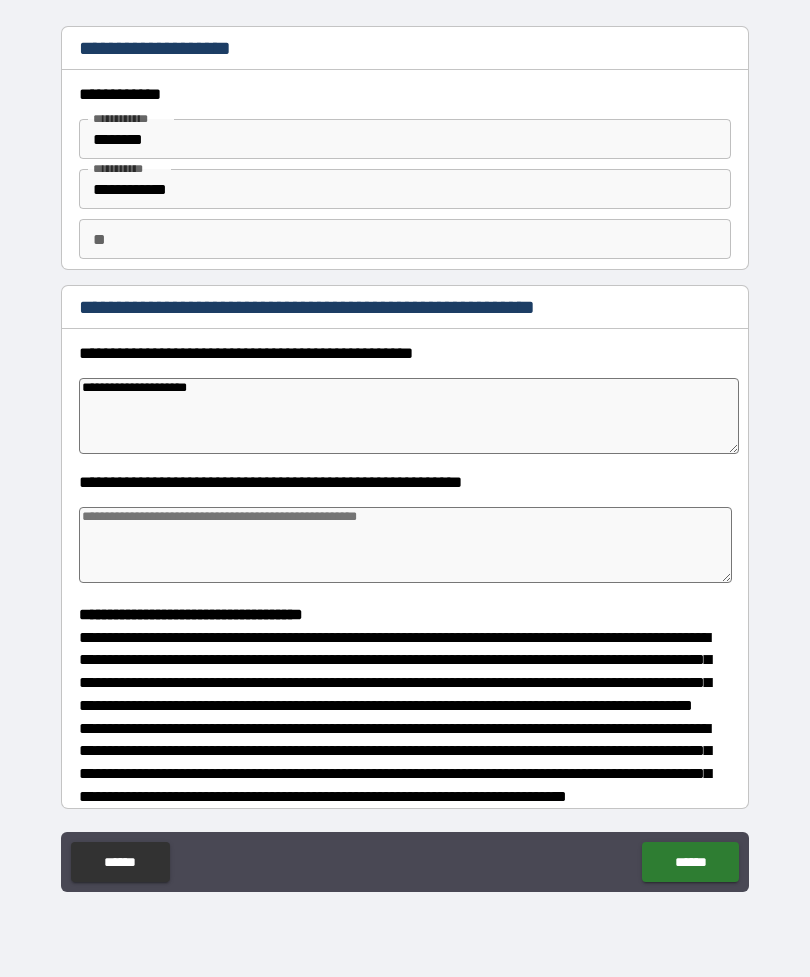 type on "*" 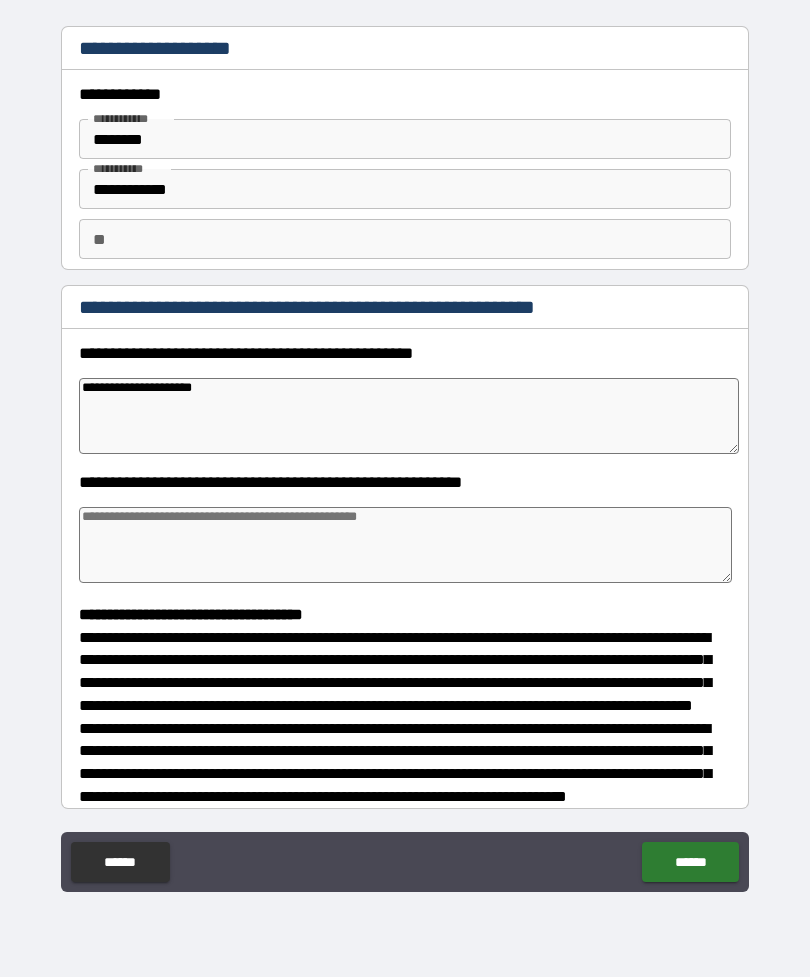 type on "*" 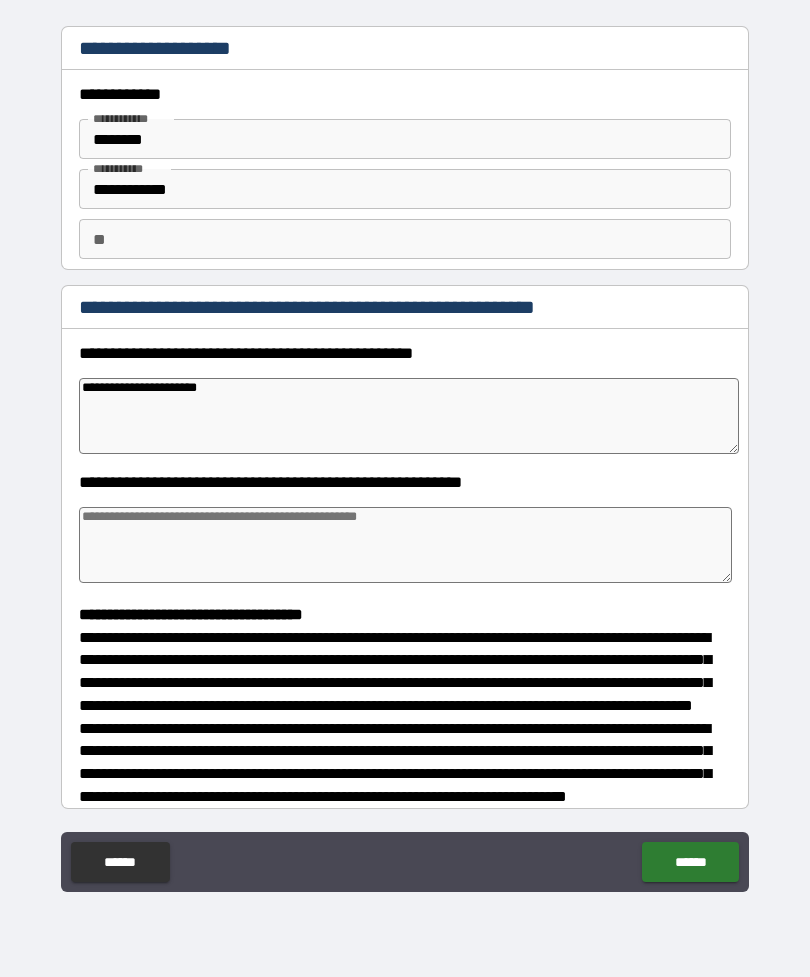 type on "*" 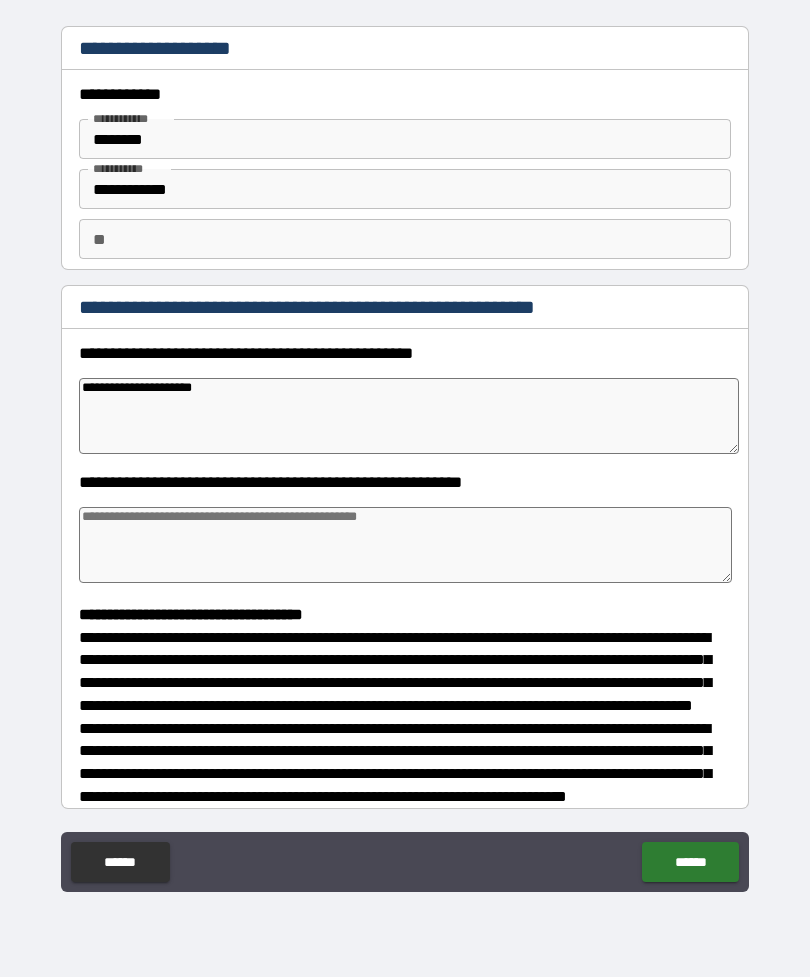 type on "*" 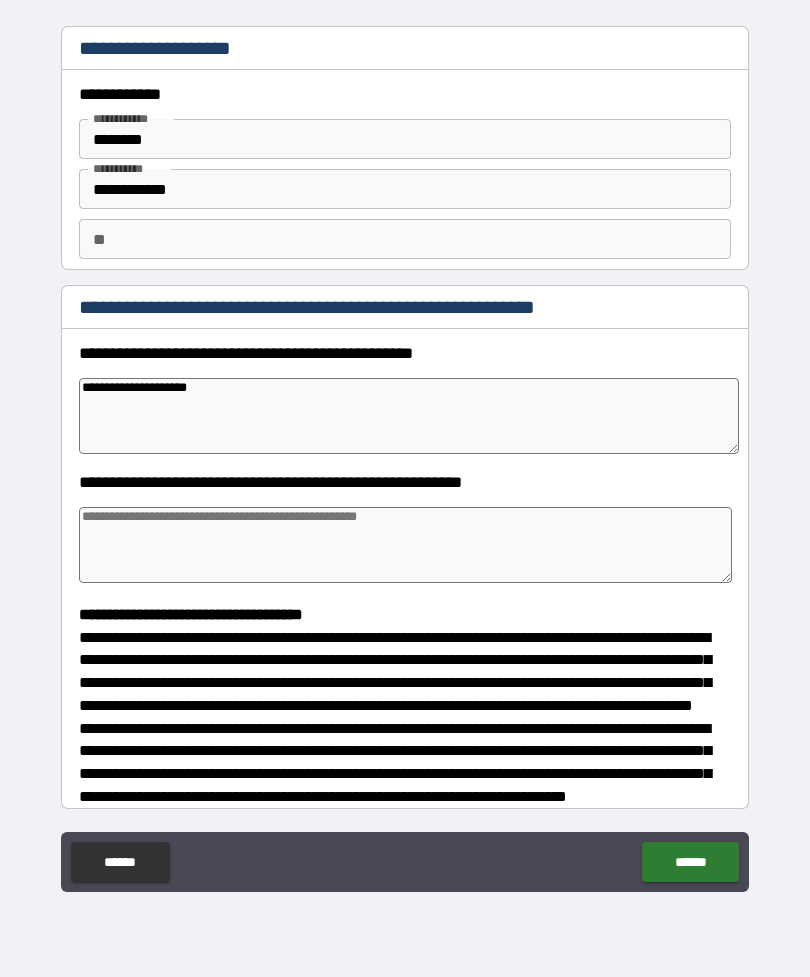 type on "*" 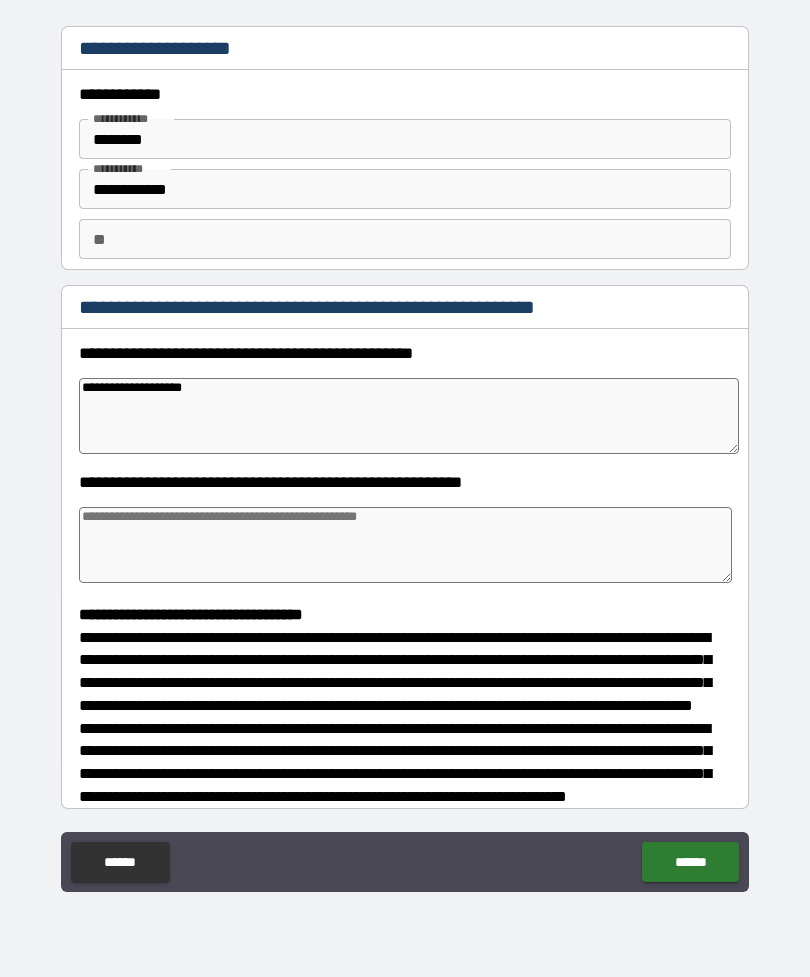 type on "*" 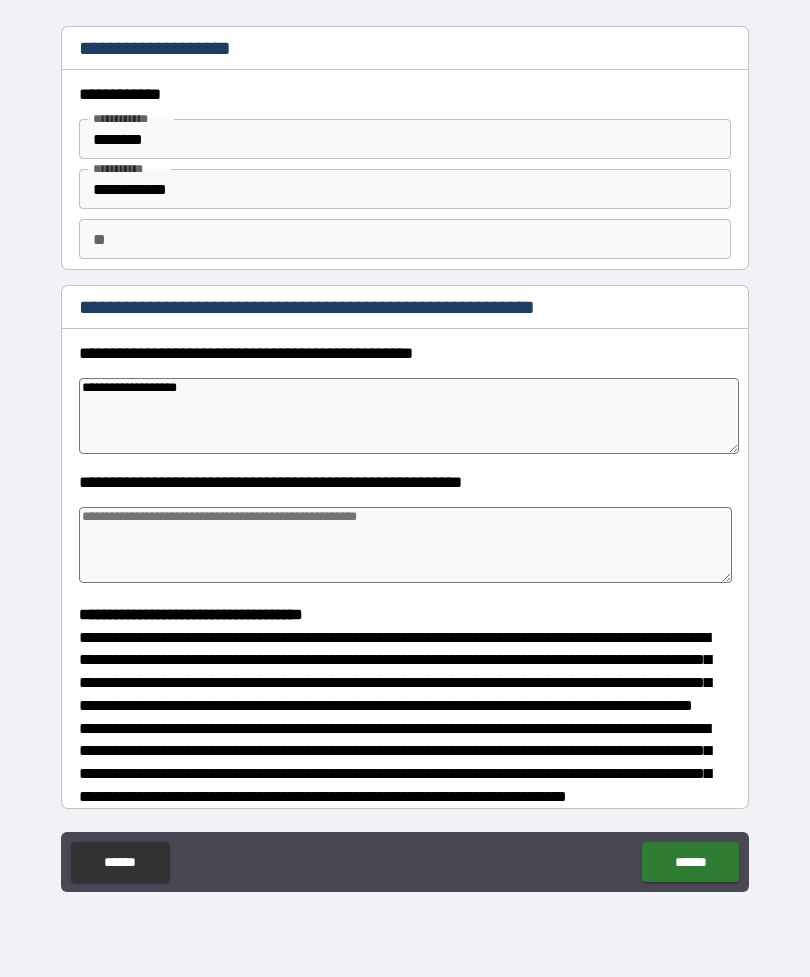 type on "*" 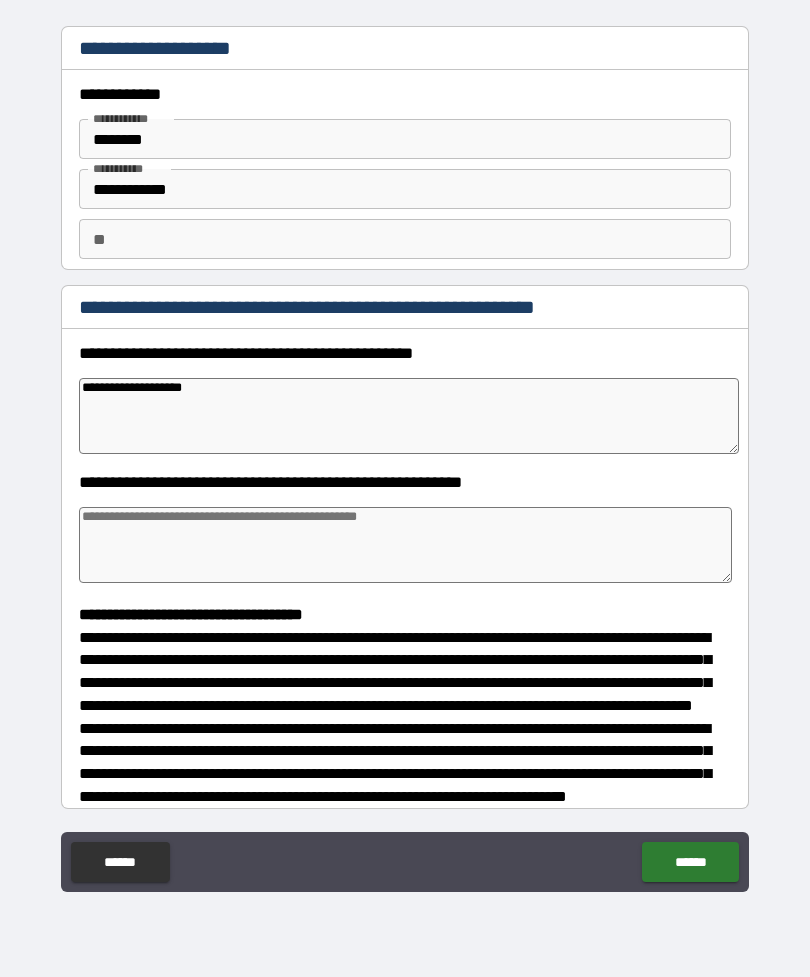 type on "*" 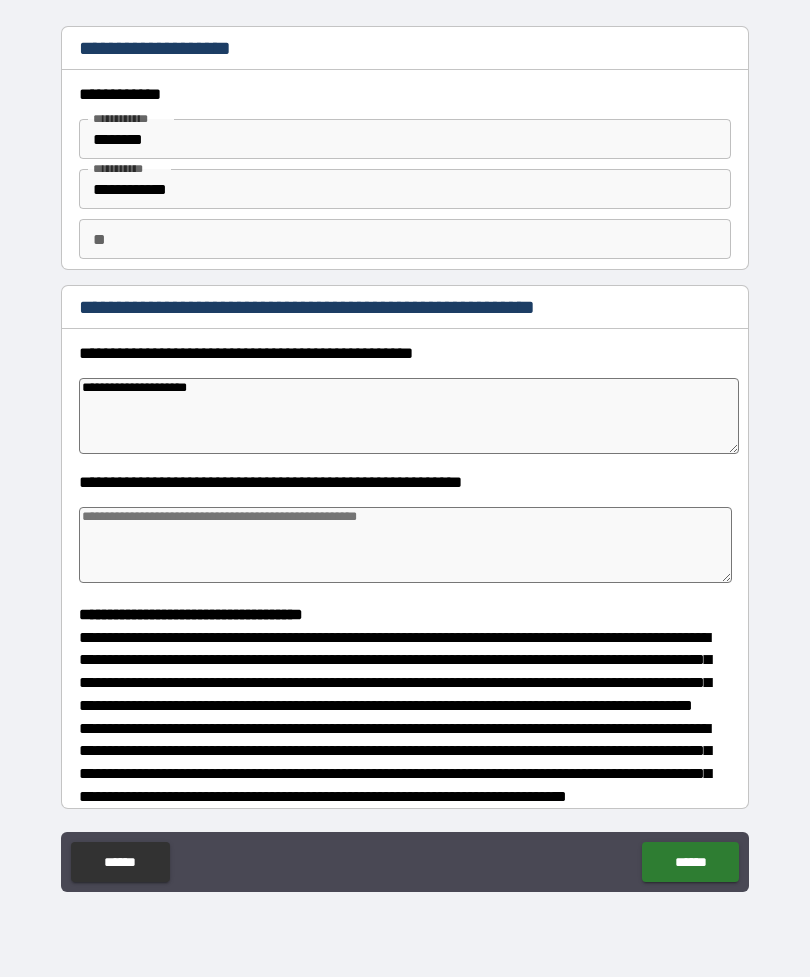 type on "*" 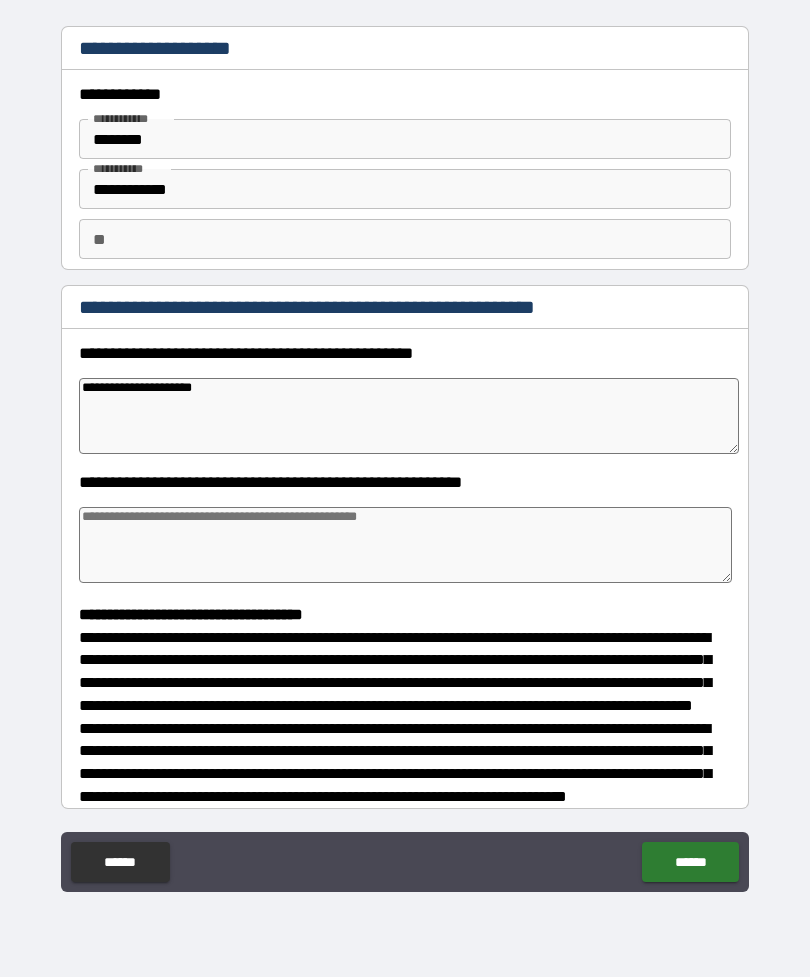 type on "*" 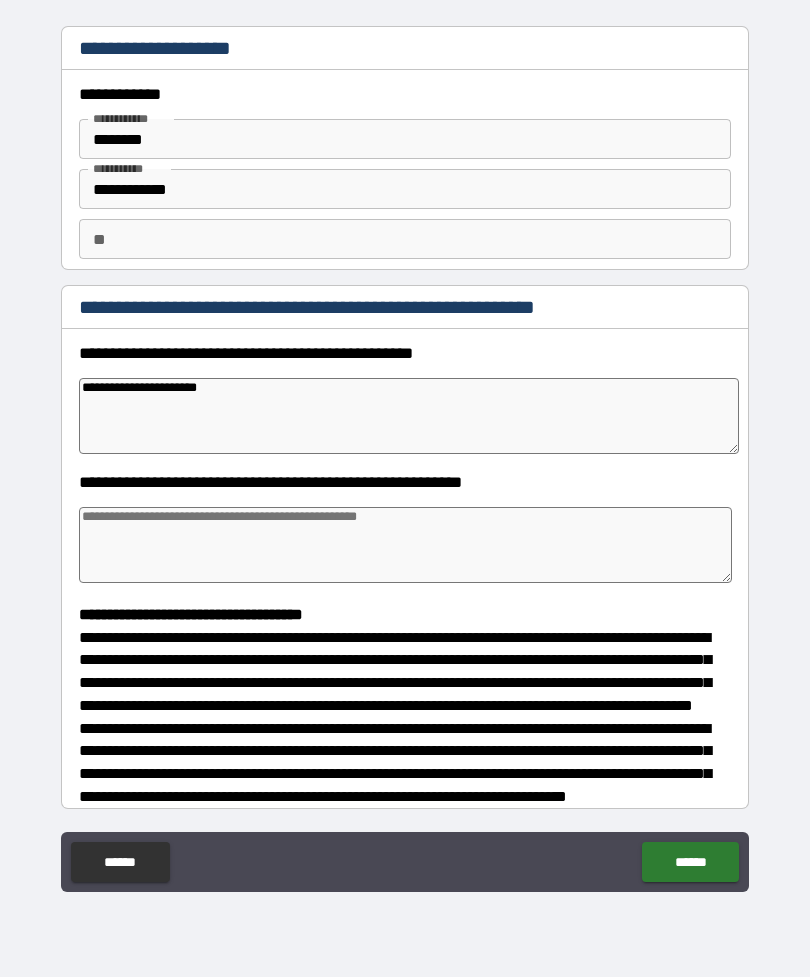 type on "*" 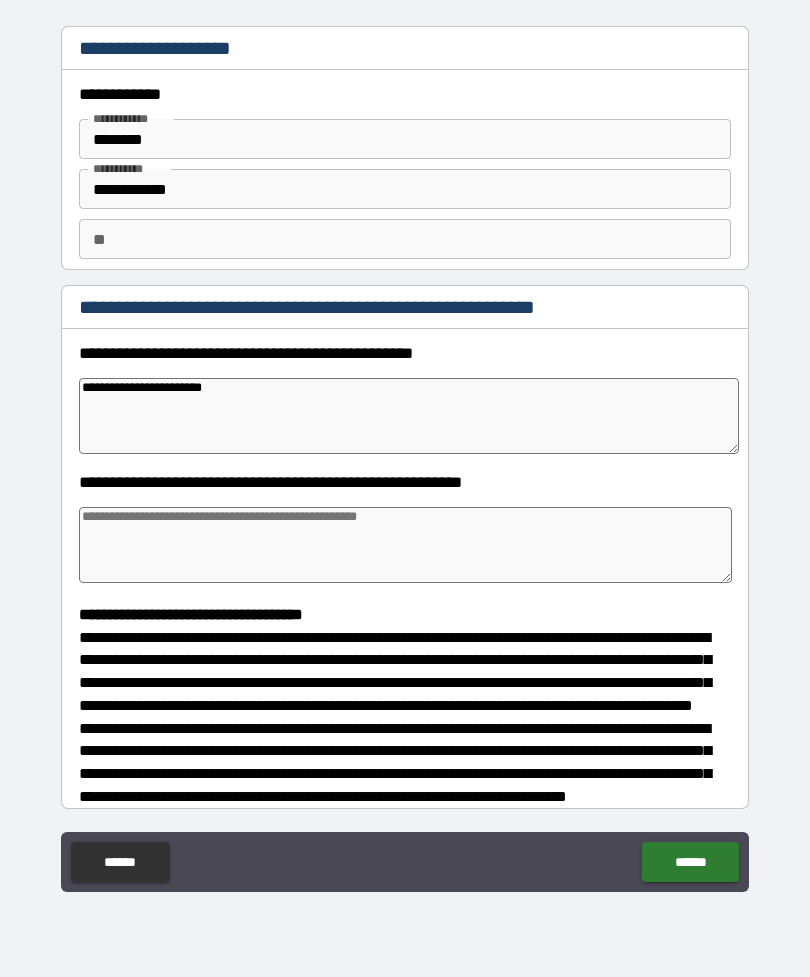 type on "*" 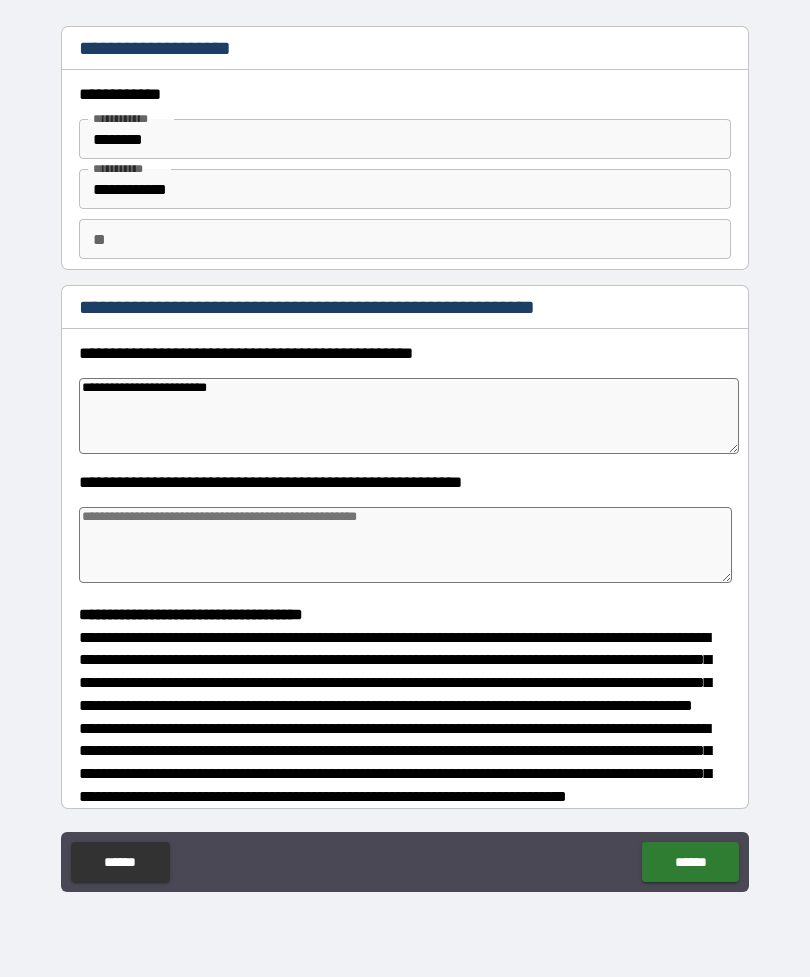 type on "*" 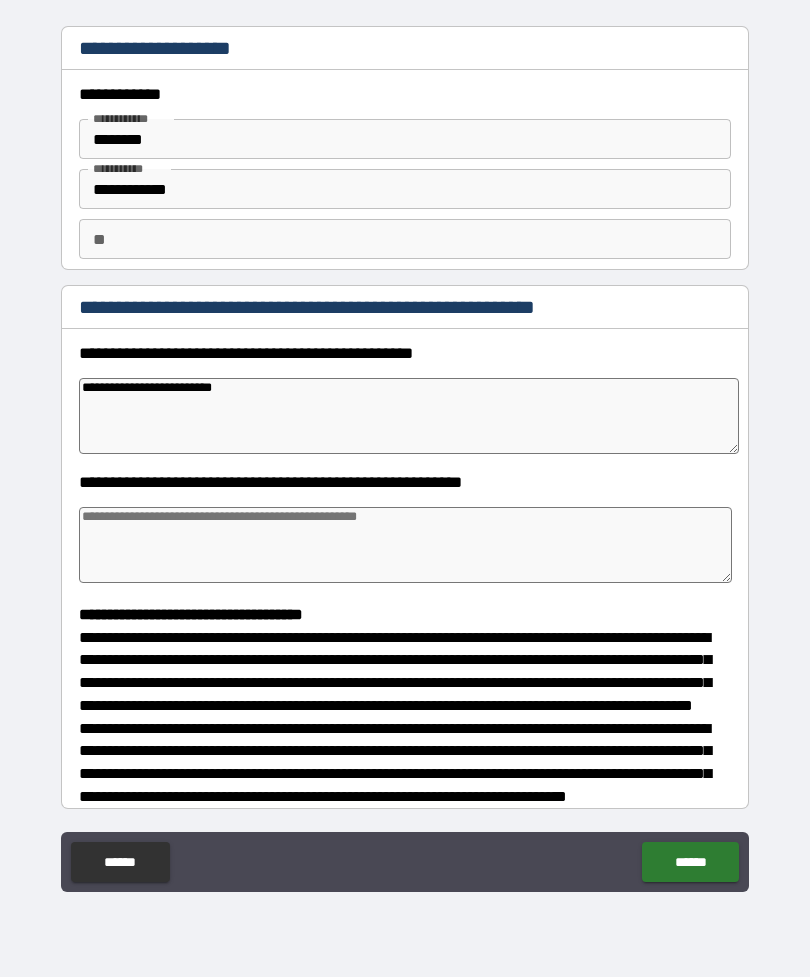 type on "*" 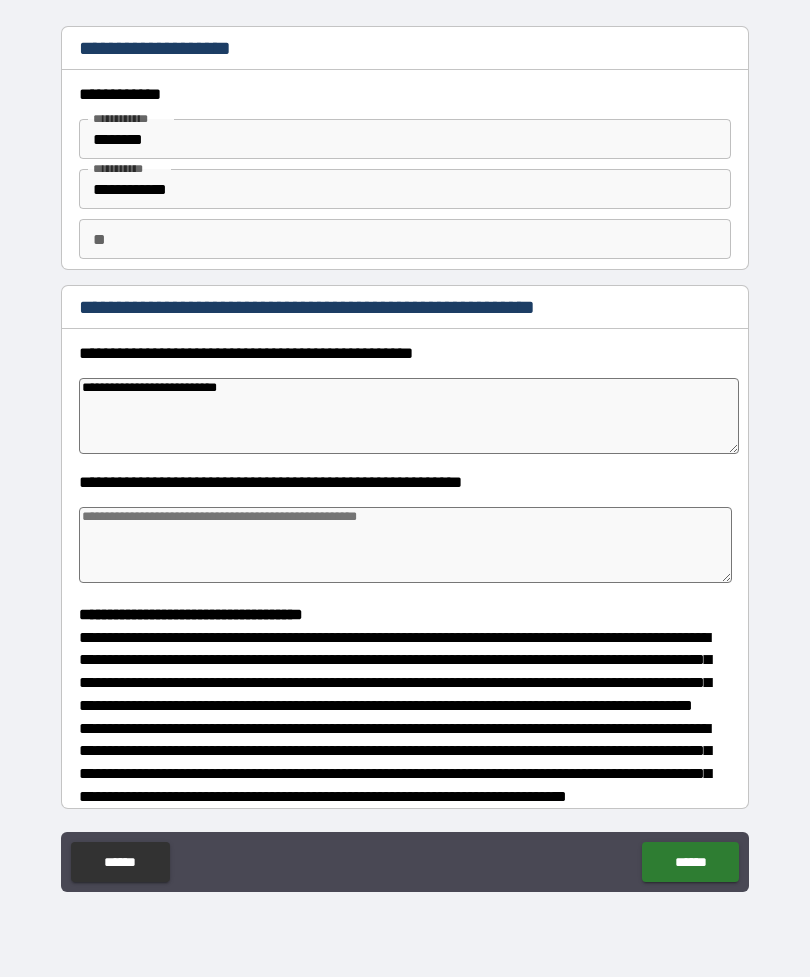type on "*" 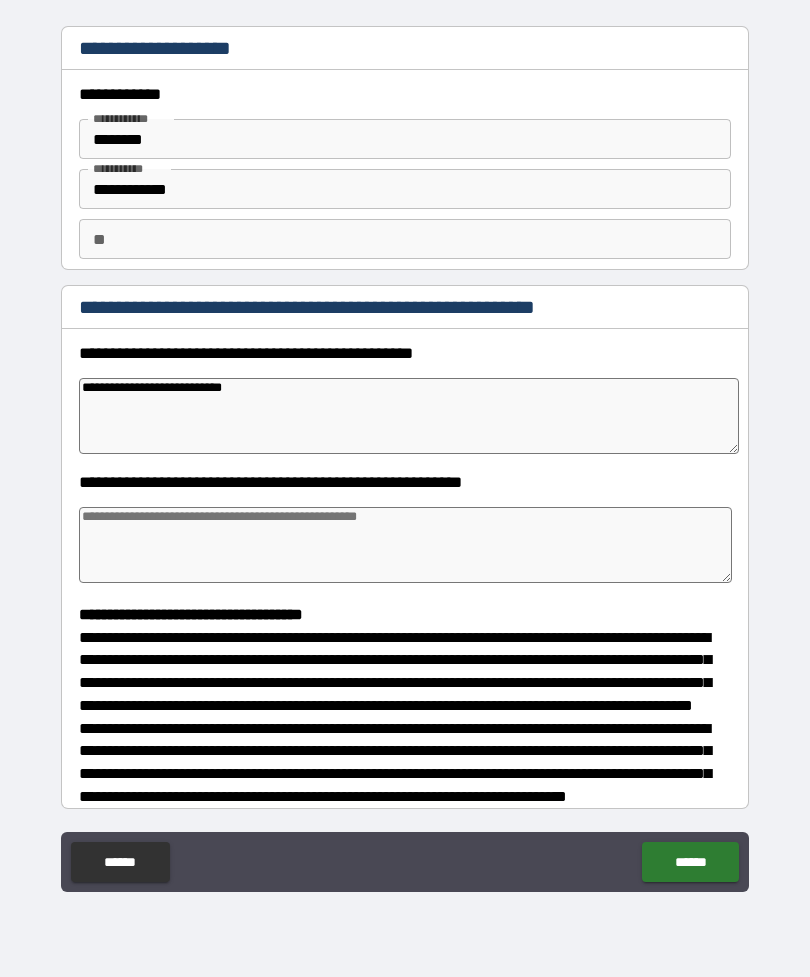 type on "*" 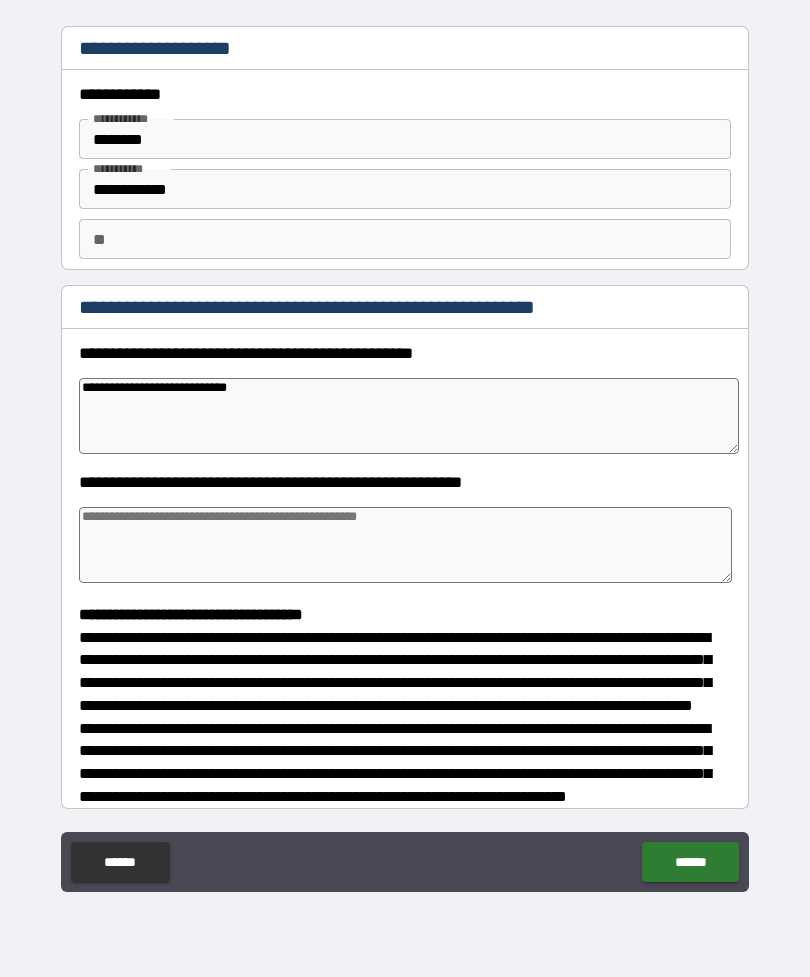 type on "*" 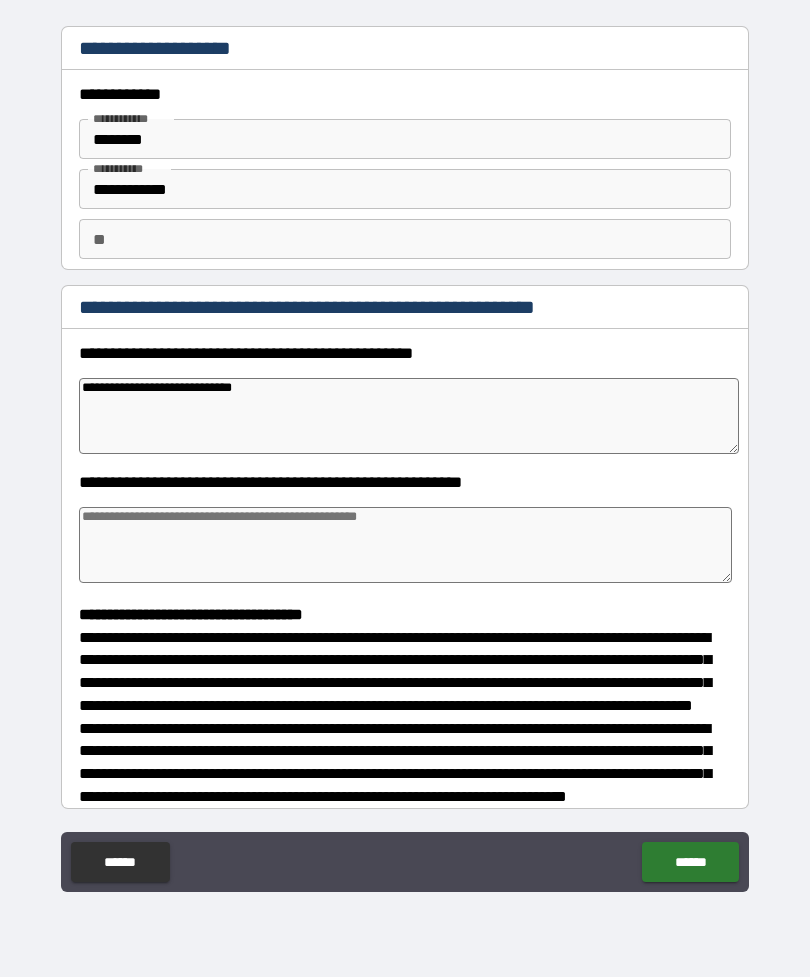 type on "*" 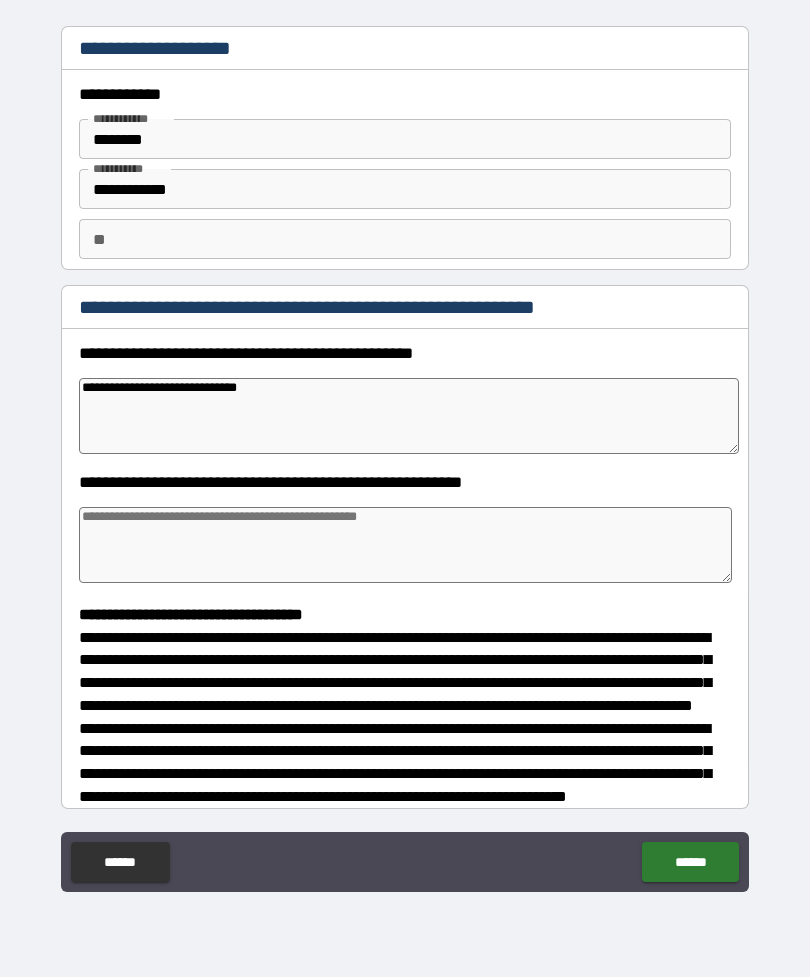 type on "**********" 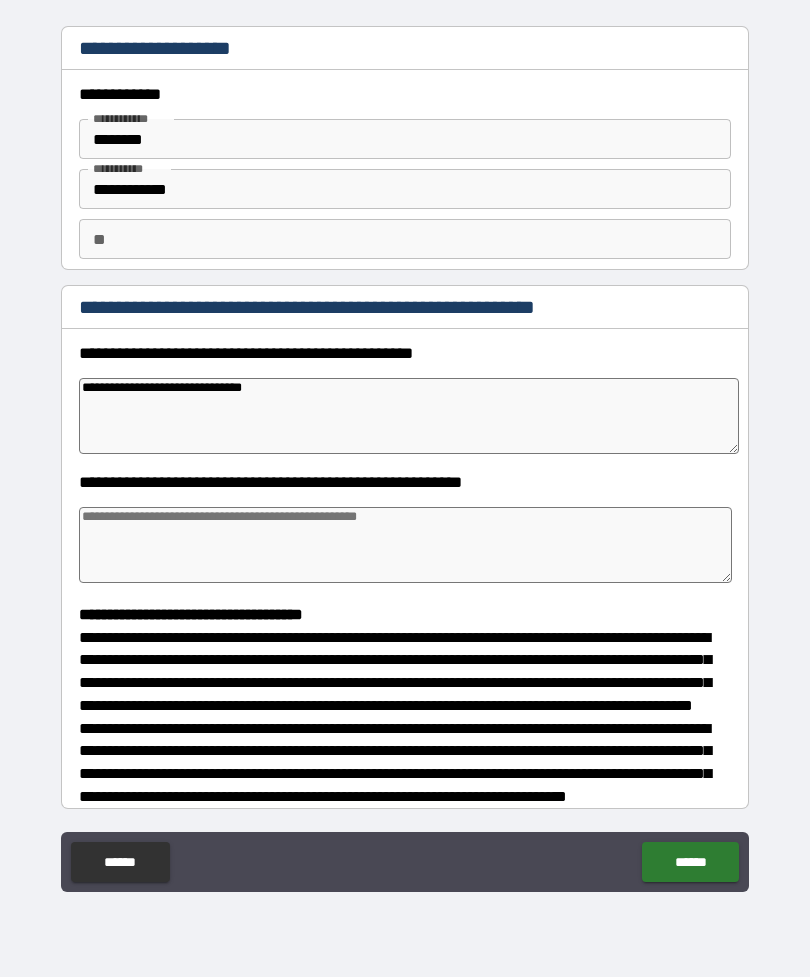 type on "*" 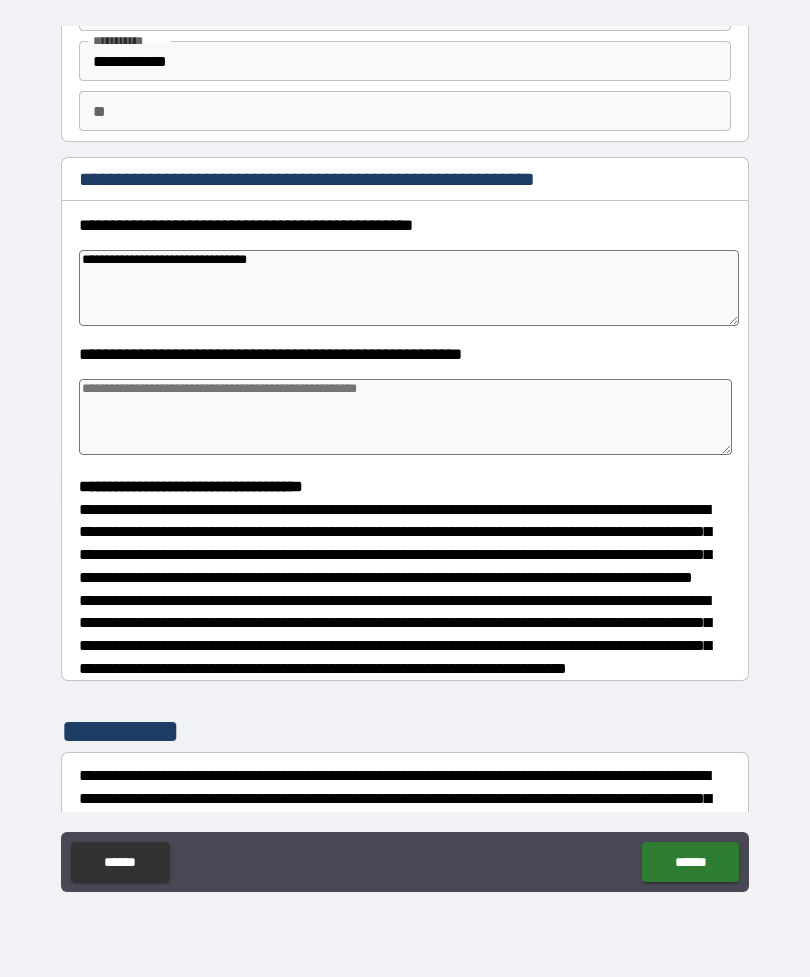 scroll, scrollTop: 131, scrollLeft: 0, axis: vertical 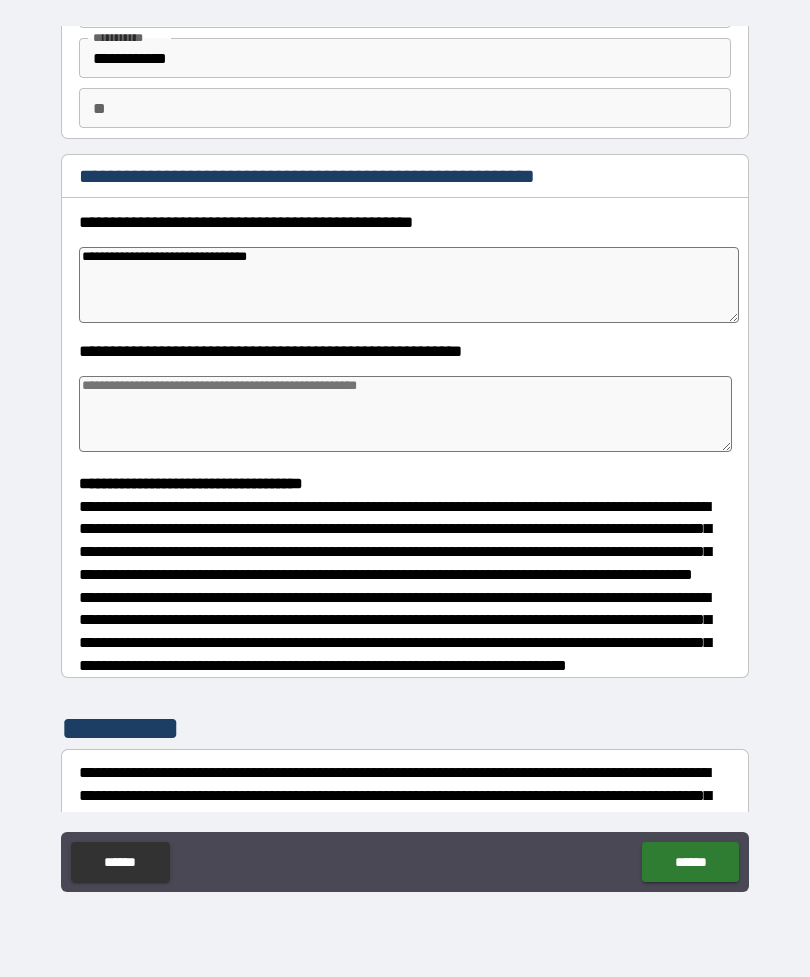 click at bounding box center (405, 414) 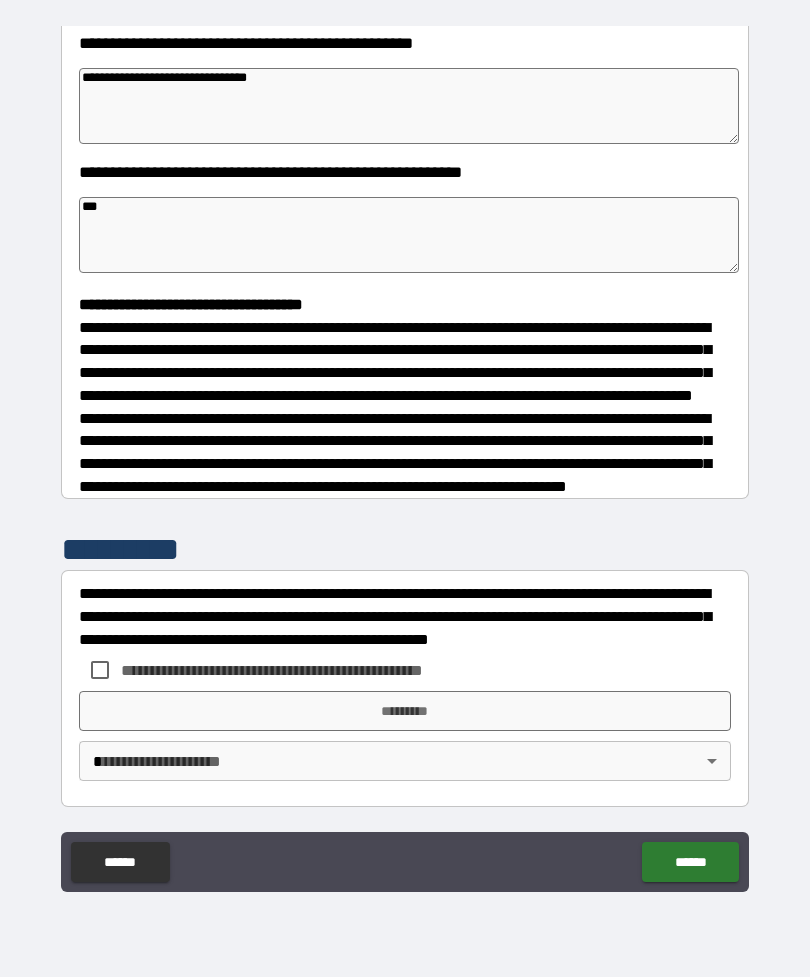 scroll, scrollTop: 348, scrollLeft: 0, axis: vertical 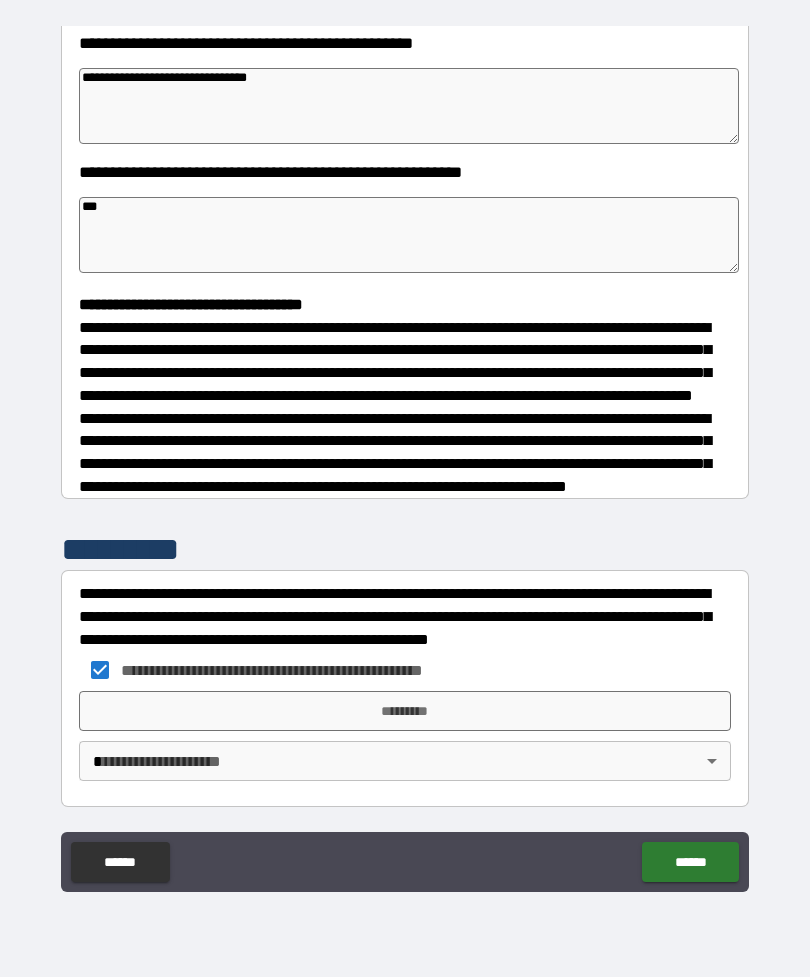 click on "**********" at bounding box center (405, 456) 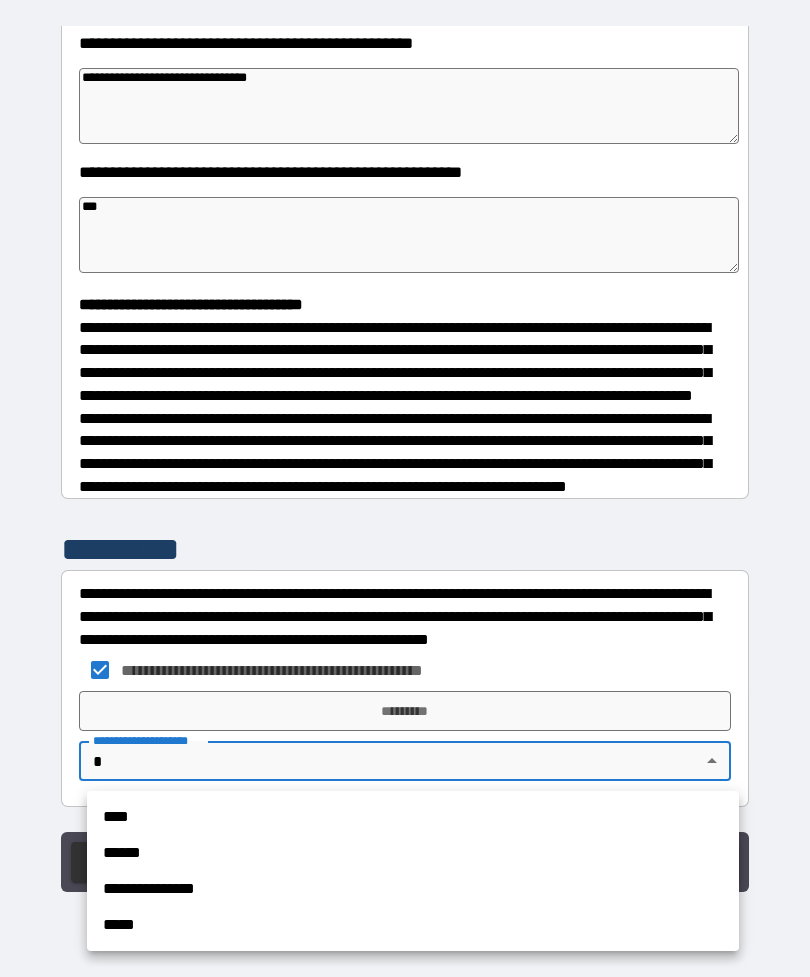 click on "****" at bounding box center [413, 817] 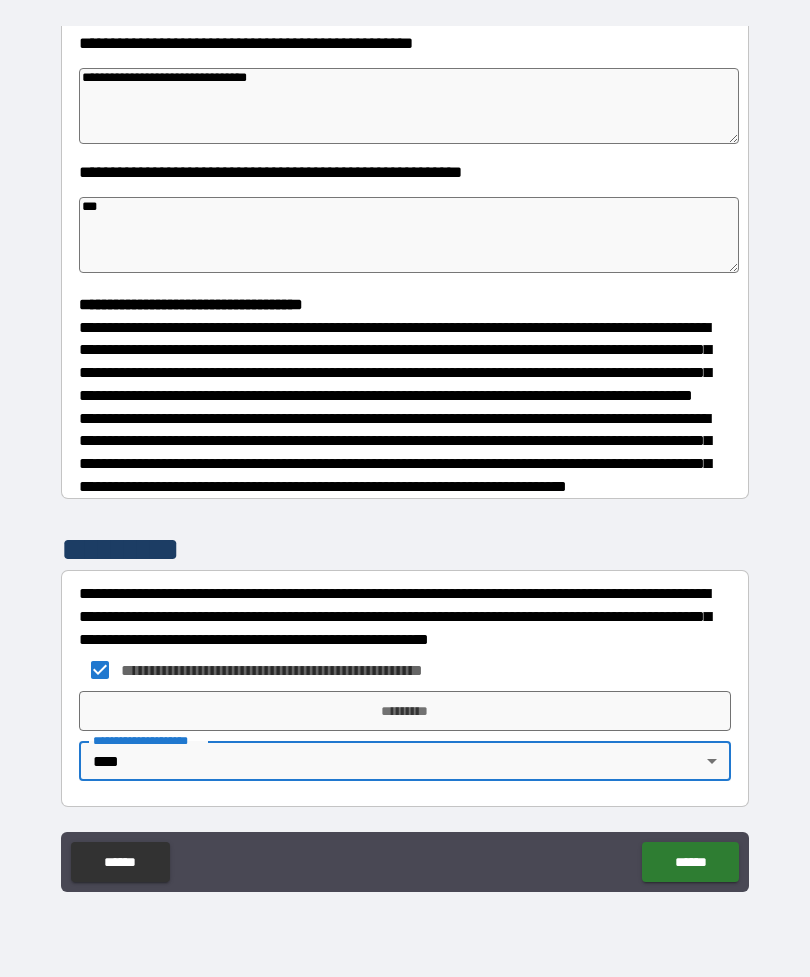 click on "*********" at bounding box center (405, 711) 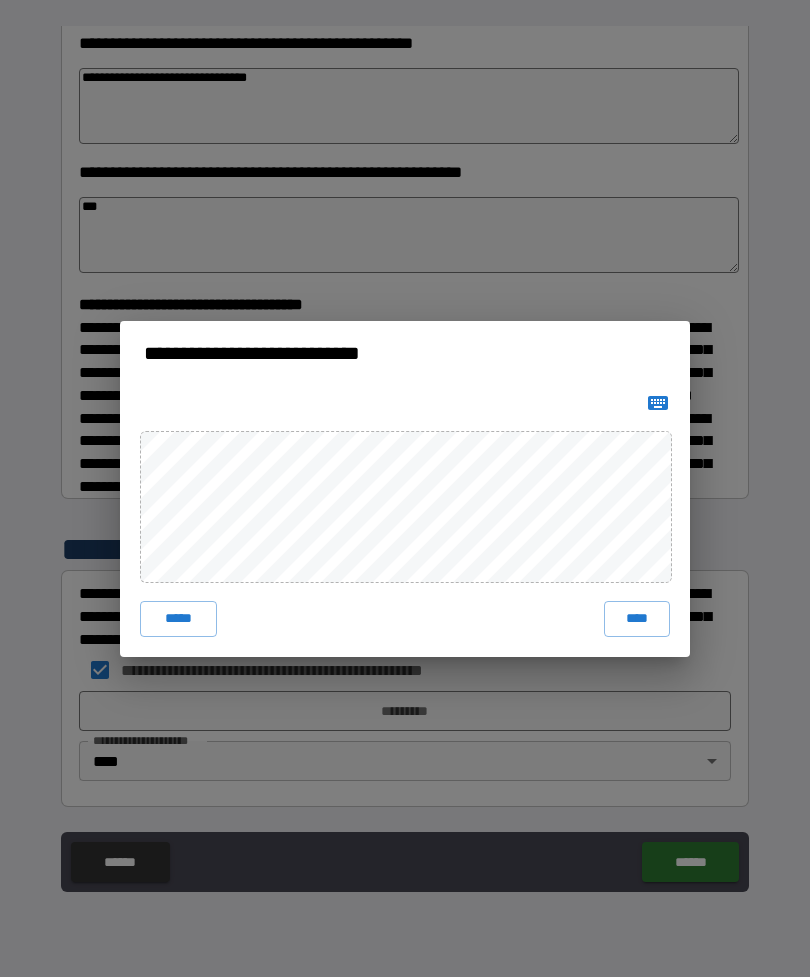 click on "****" at bounding box center [637, 619] 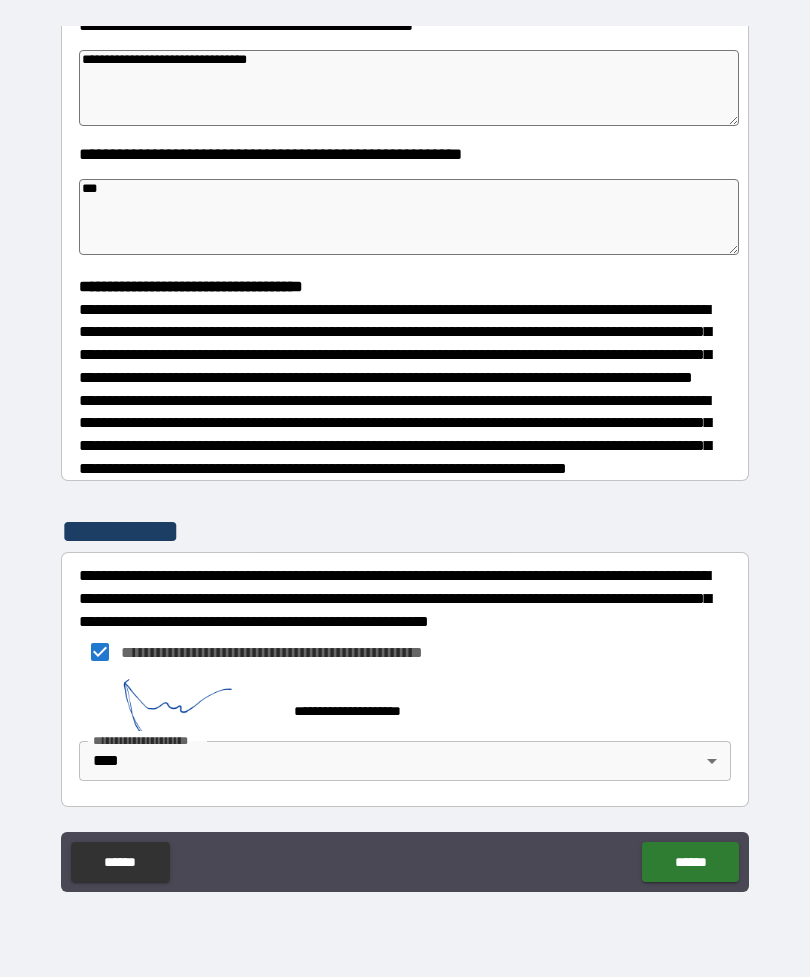scroll, scrollTop: 338, scrollLeft: 0, axis: vertical 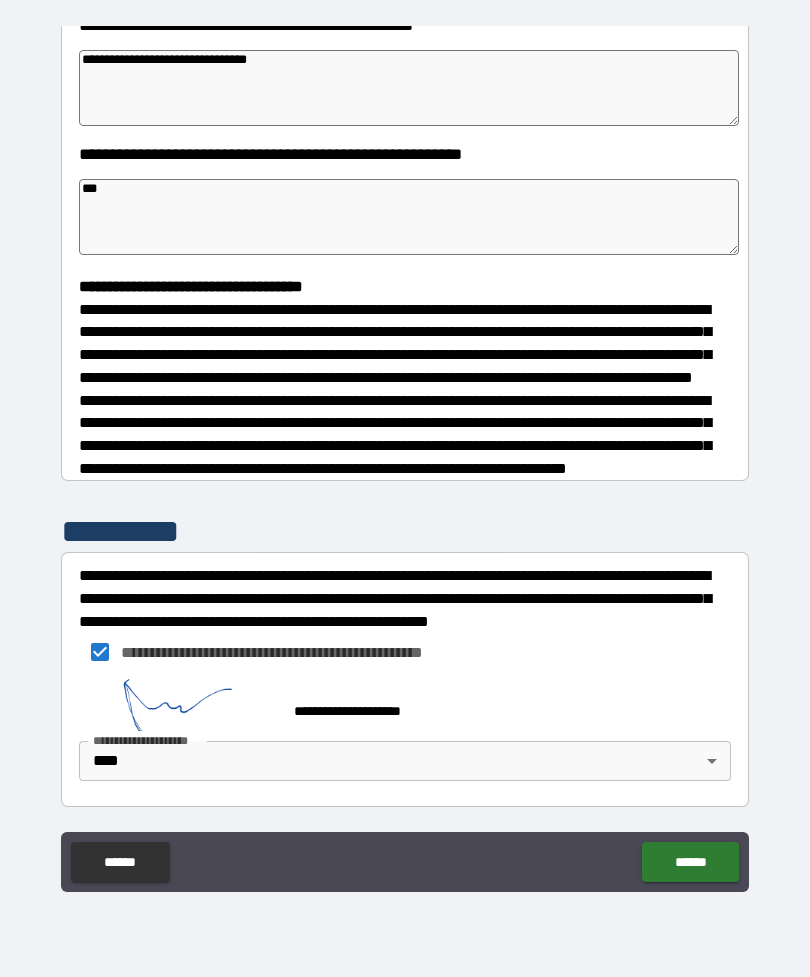 click on "******" at bounding box center (690, 862) 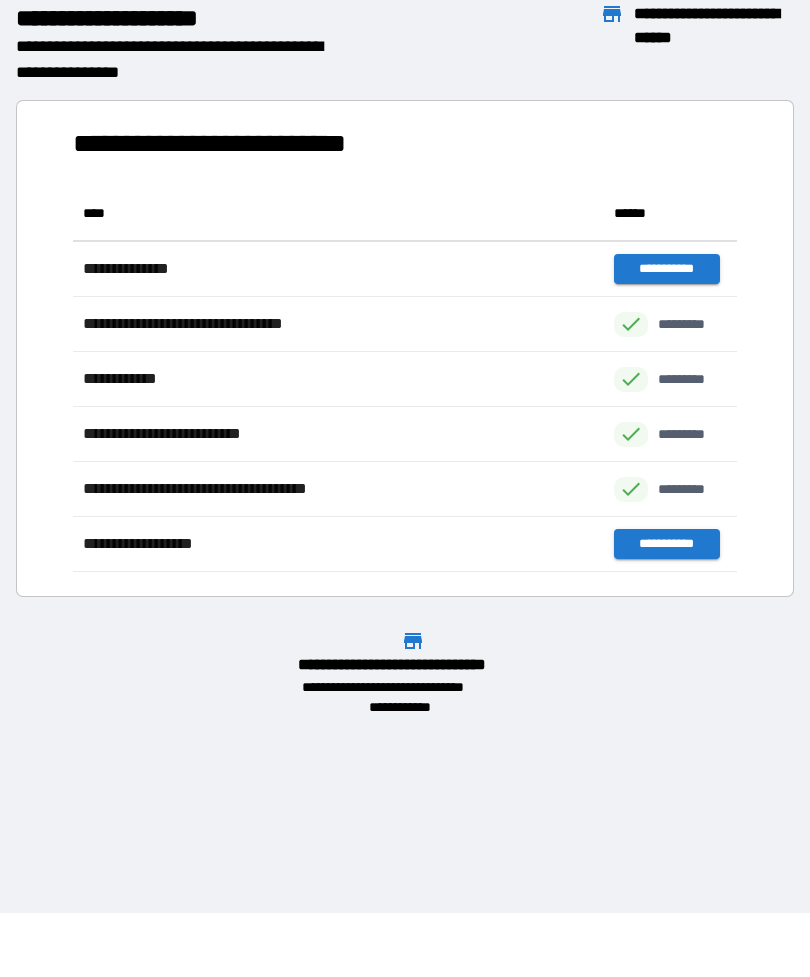 scroll, scrollTop: 1, scrollLeft: 1, axis: both 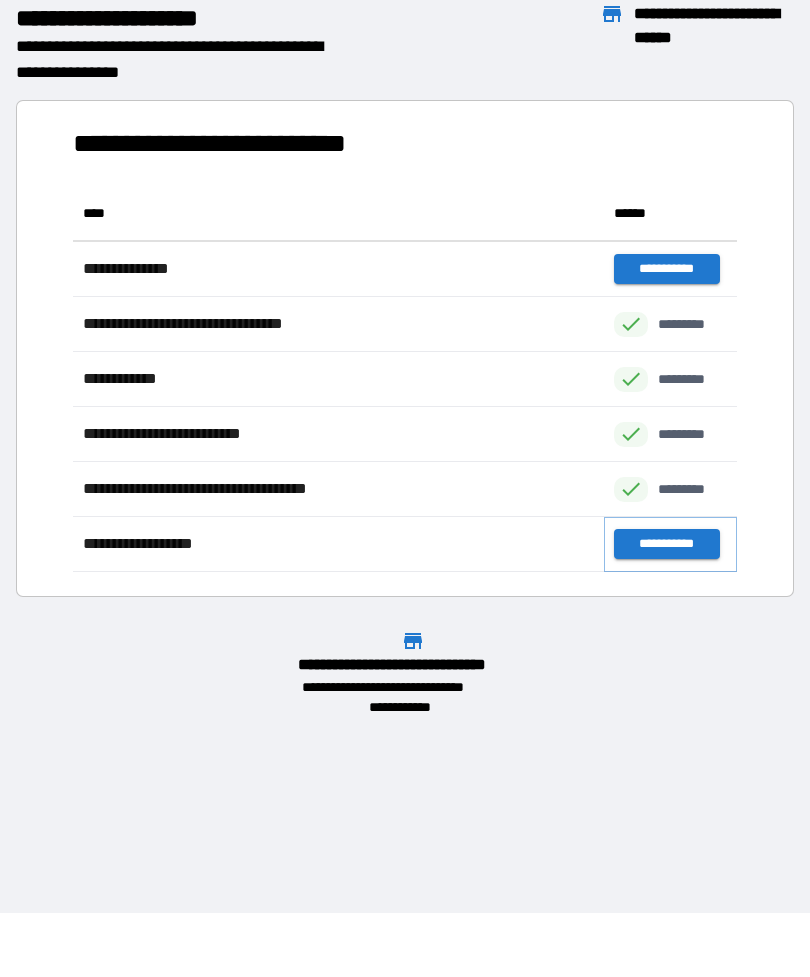 click on "**********" at bounding box center [666, 544] 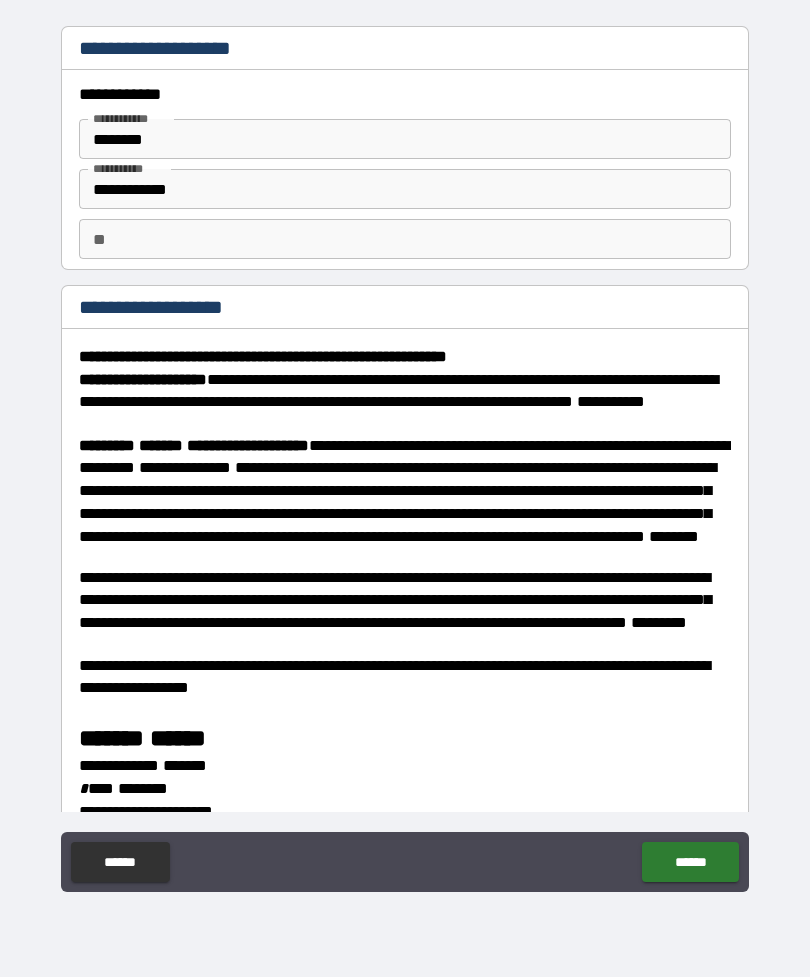 click on "********" at bounding box center (405, 139) 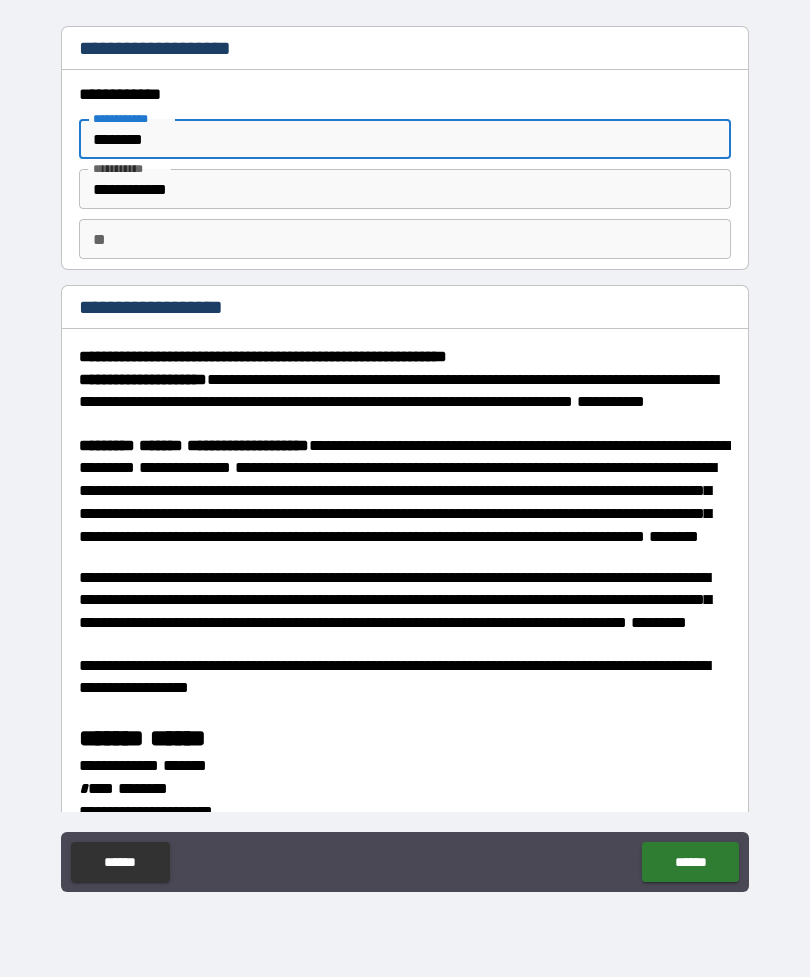 click on "********" at bounding box center (405, 139) 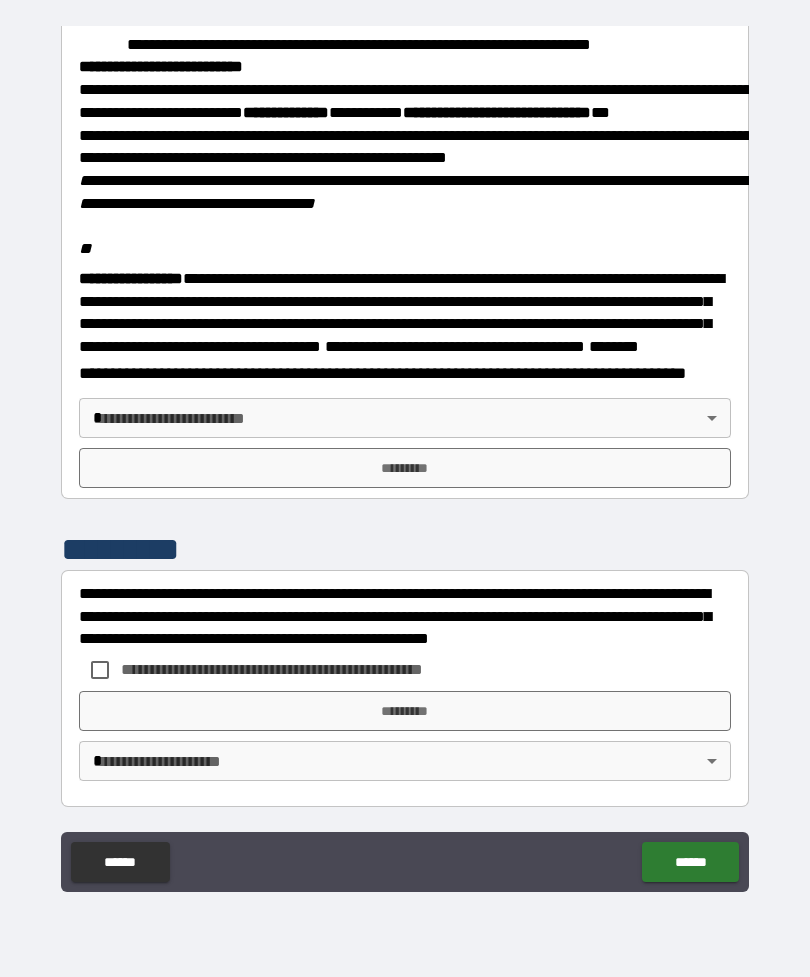 scroll, scrollTop: 2323, scrollLeft: 0, axis: vertical 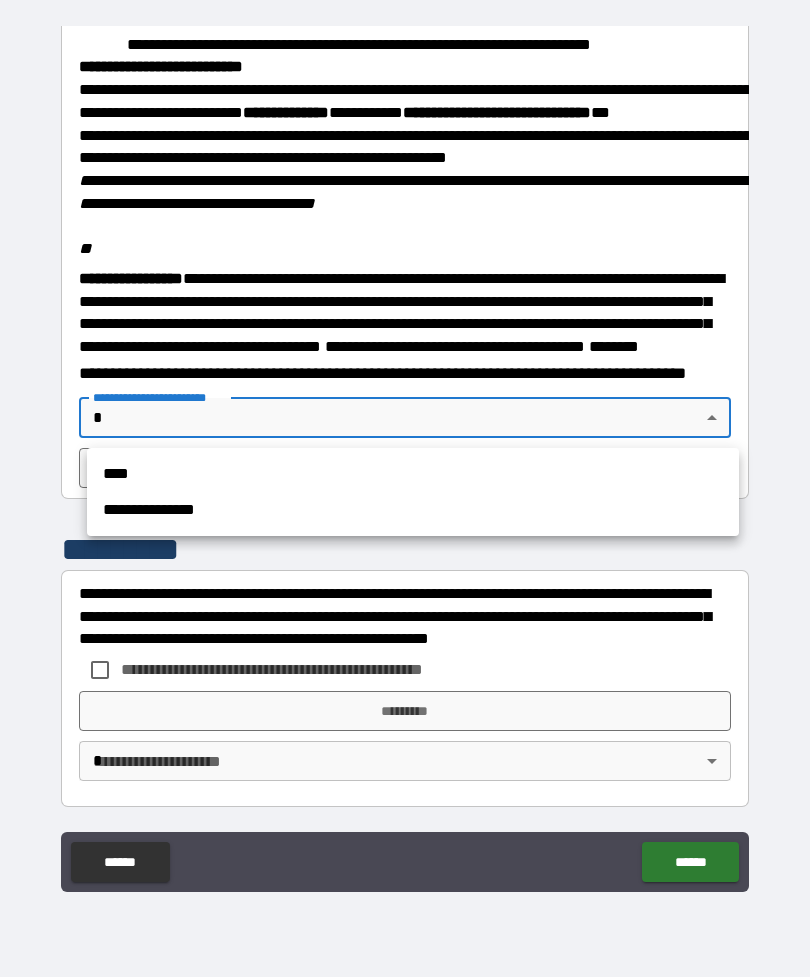 click on "****" at bounding box center [413, 474] 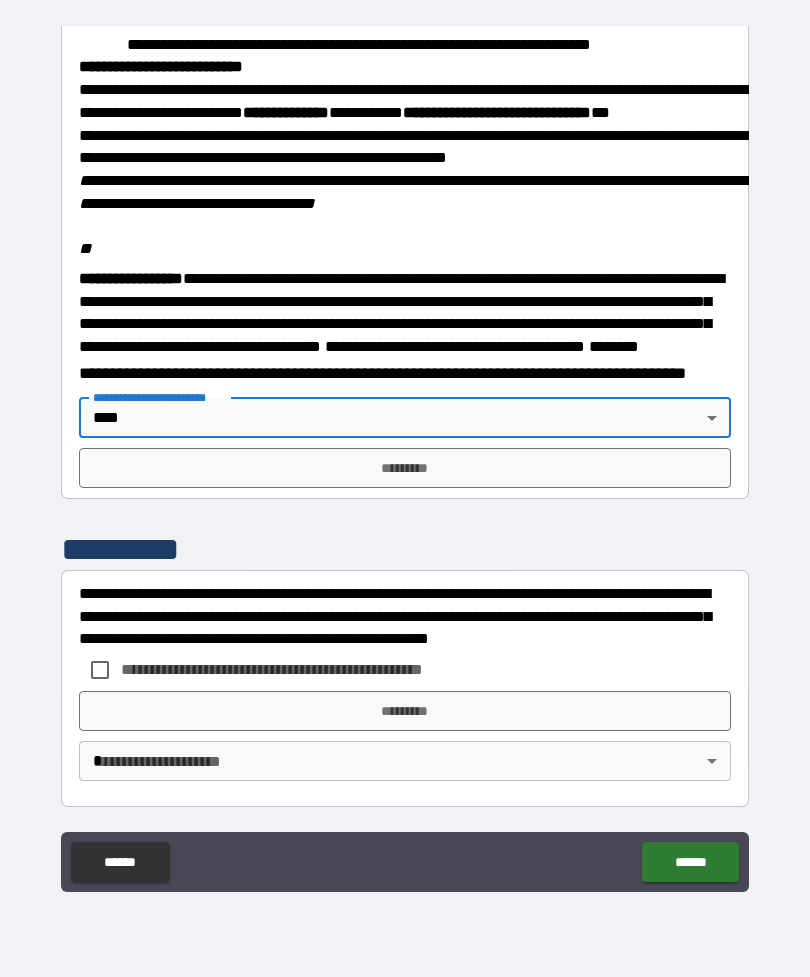 click on "*********" at bounding box center [405, 468] 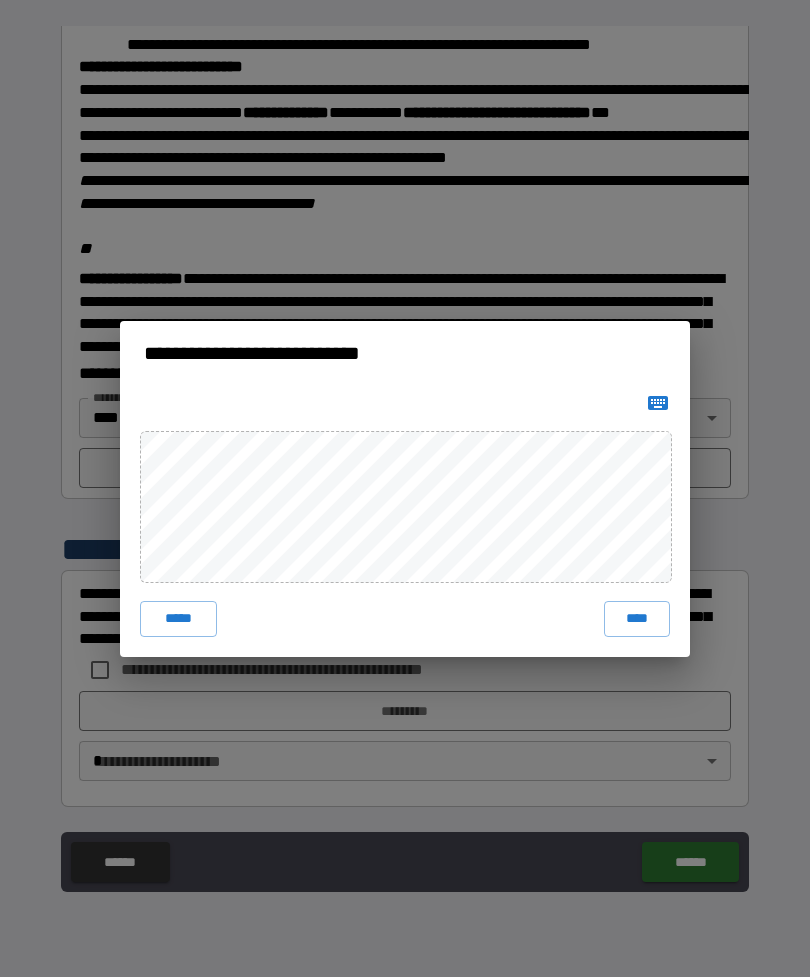 click on "****" at bounding box center (637, 619) 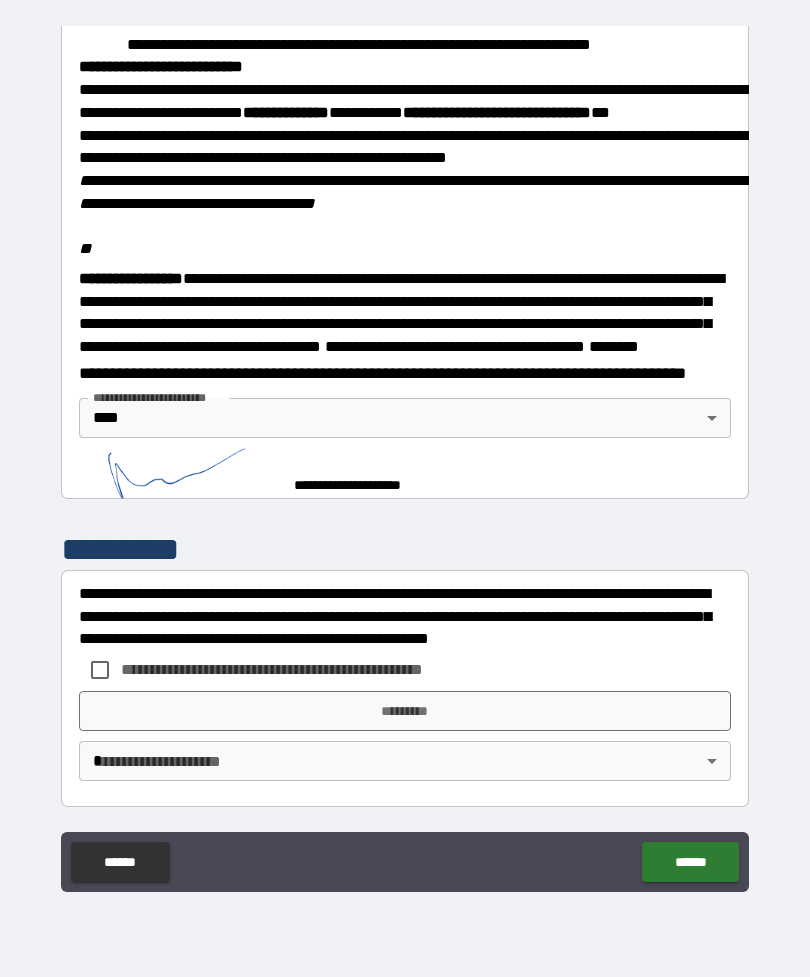 scroll, scrollTop: 2313, scrollLeft: 0, axis: vertical 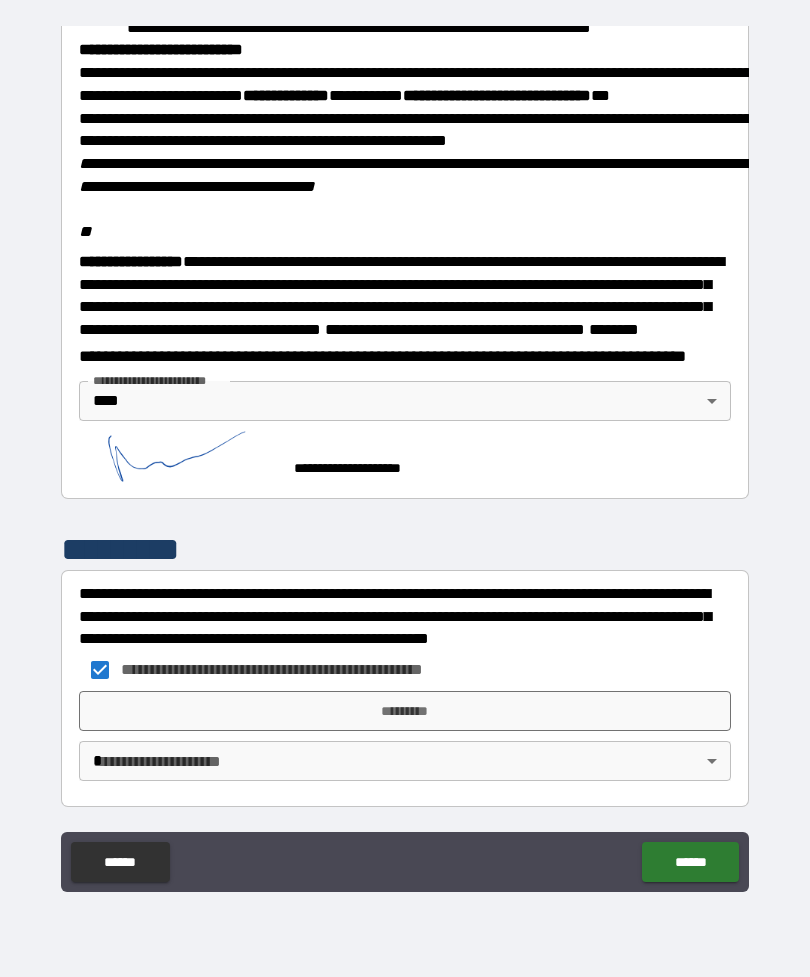 click on "*********" at bounding box center [405, 711] 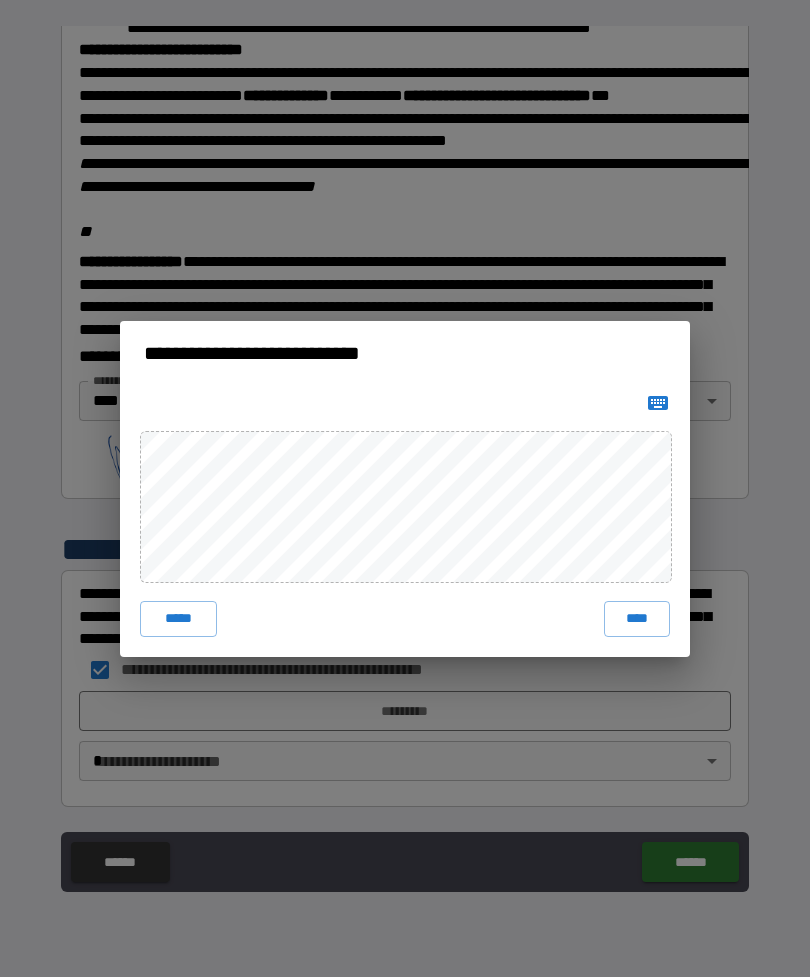 click on "****" at bounding box center (637, 619) 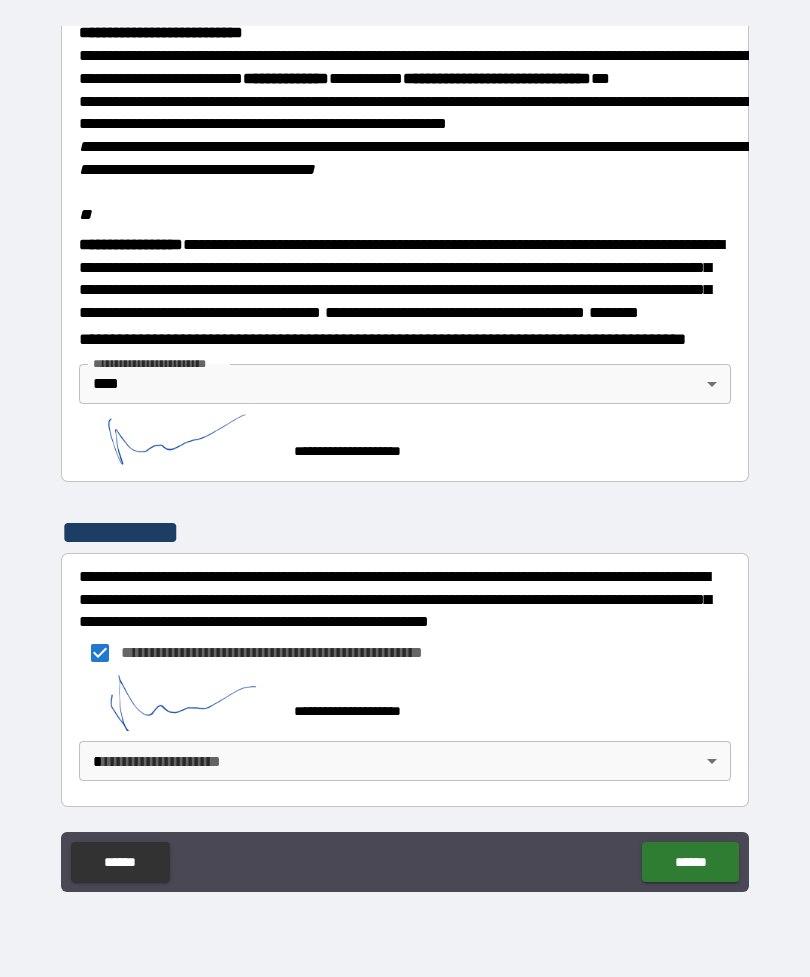 click on "**********" at bounding box center [405, 456] 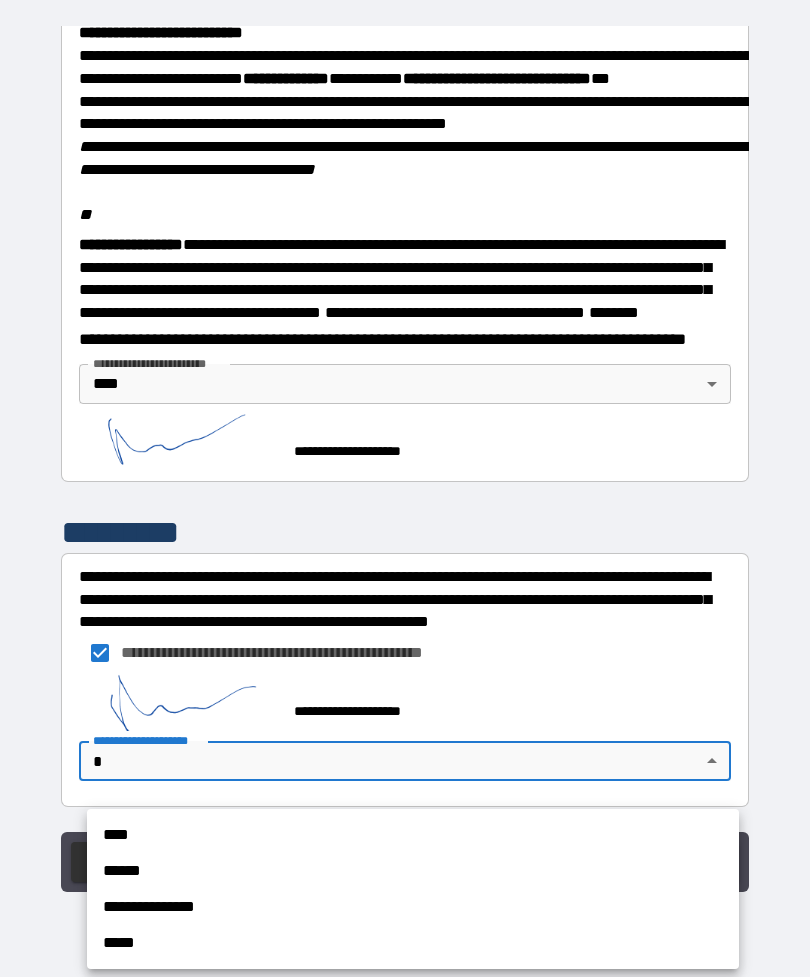 click on "****" at bounding box center [413, 835] 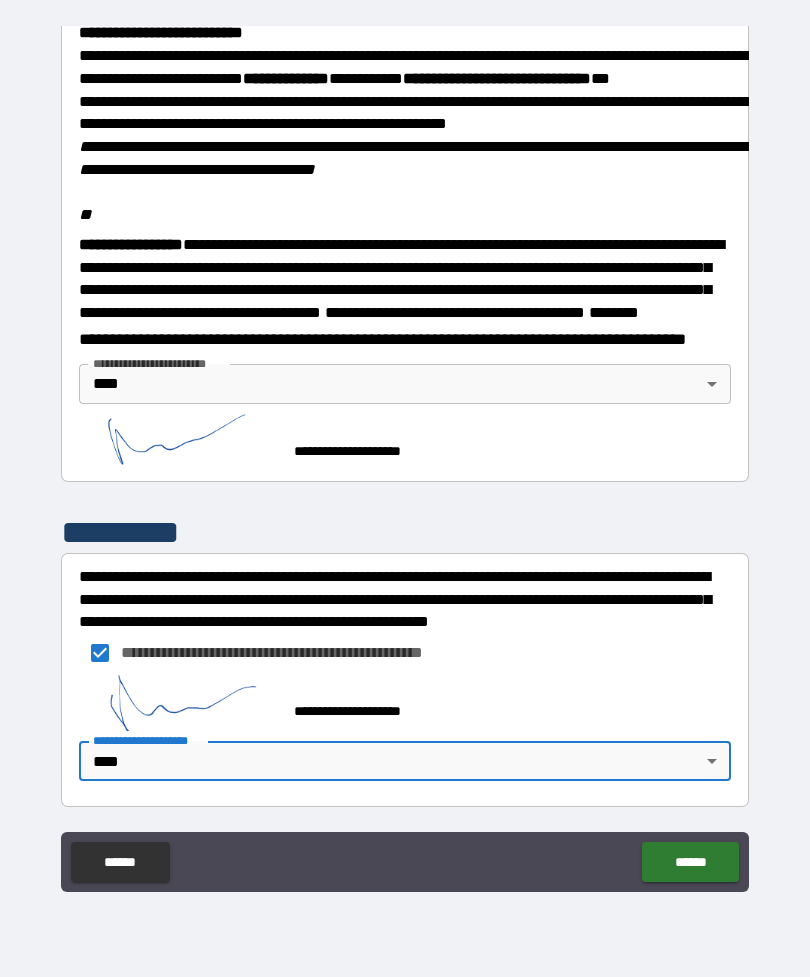 scroll, scrollTop: 2326, scrollLeft: 0, axis: vertical 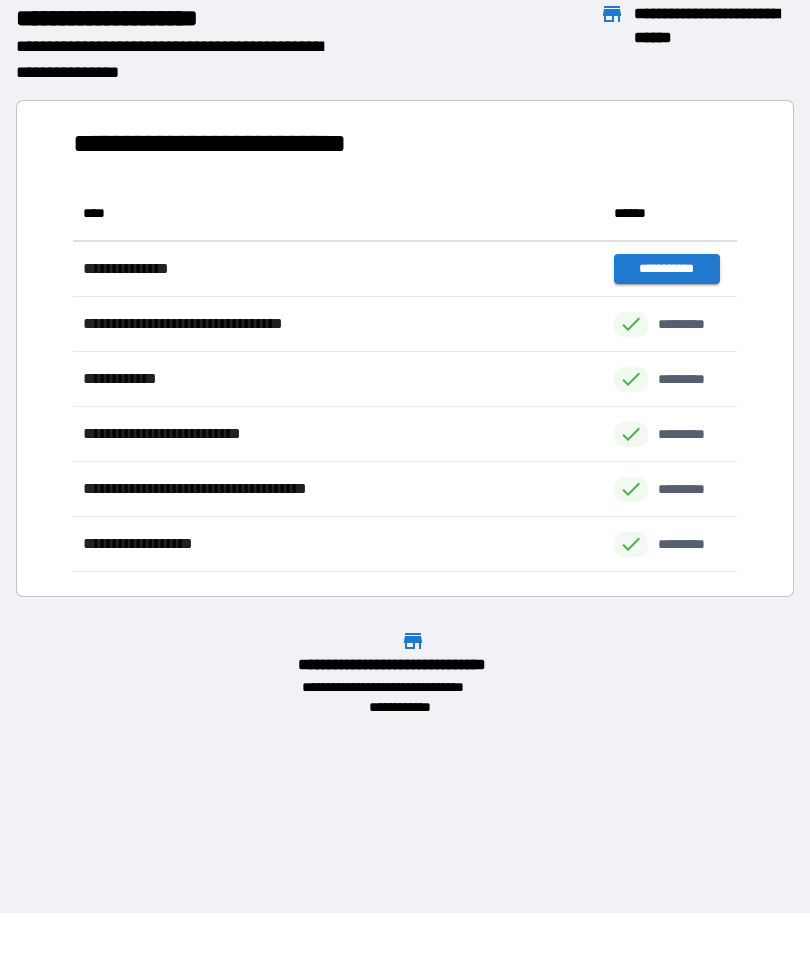 click on "**********" at bounding box center [236, 143] 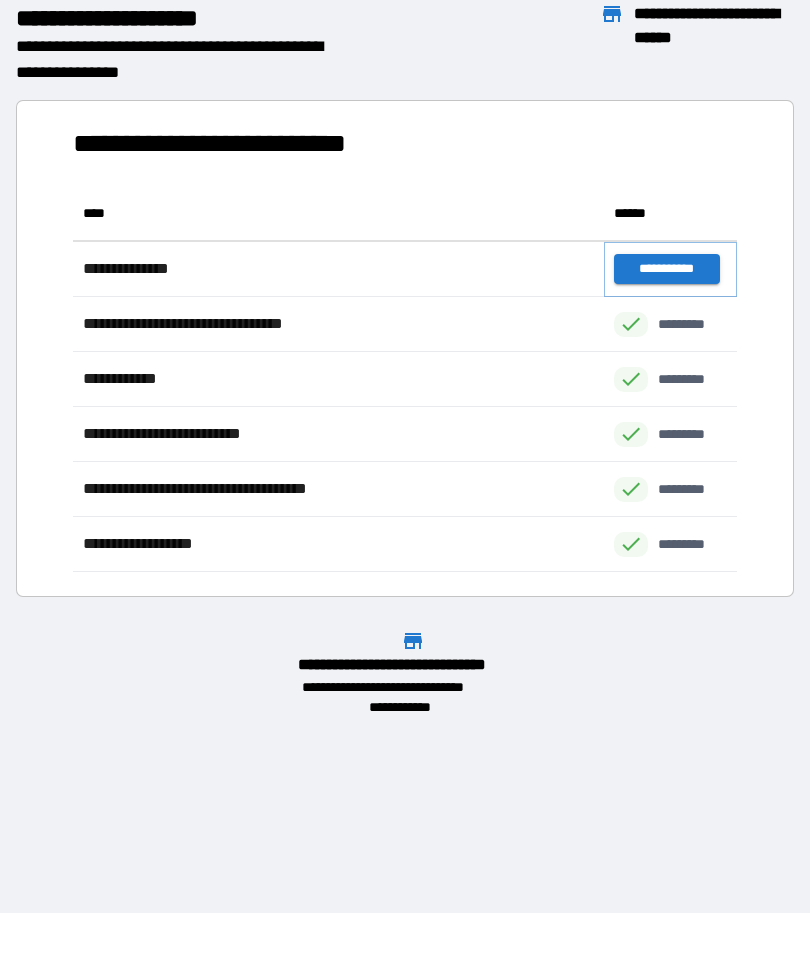 click on "**********" at bounding box center [666, 269] 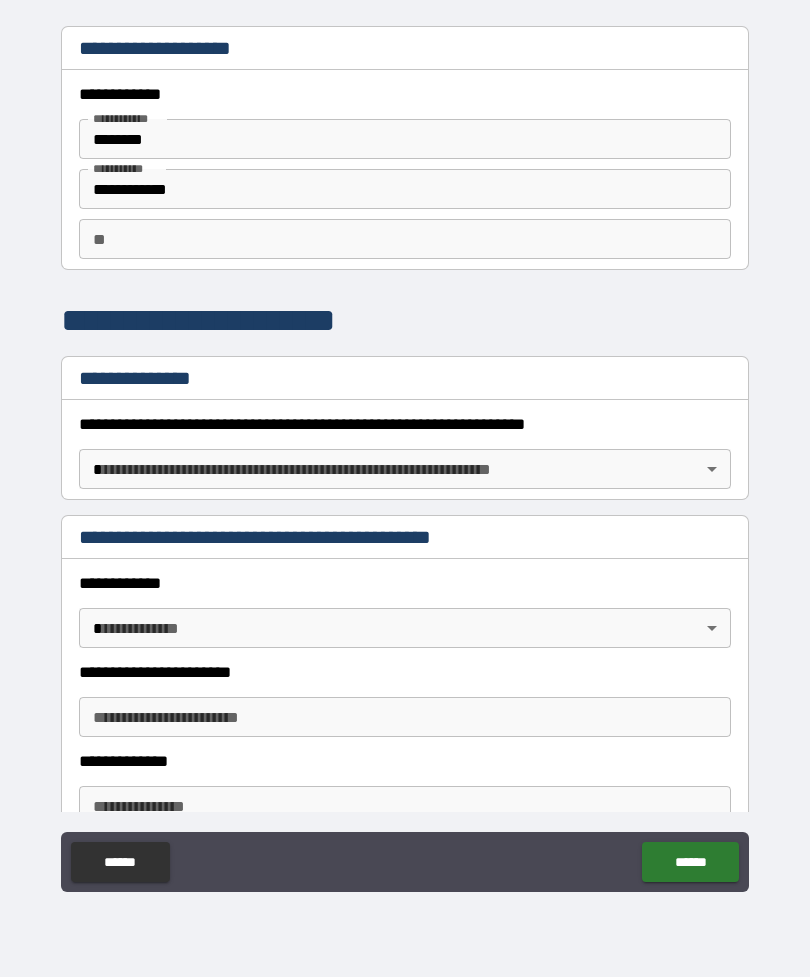 click on "********" at bounding box center (405, 139) 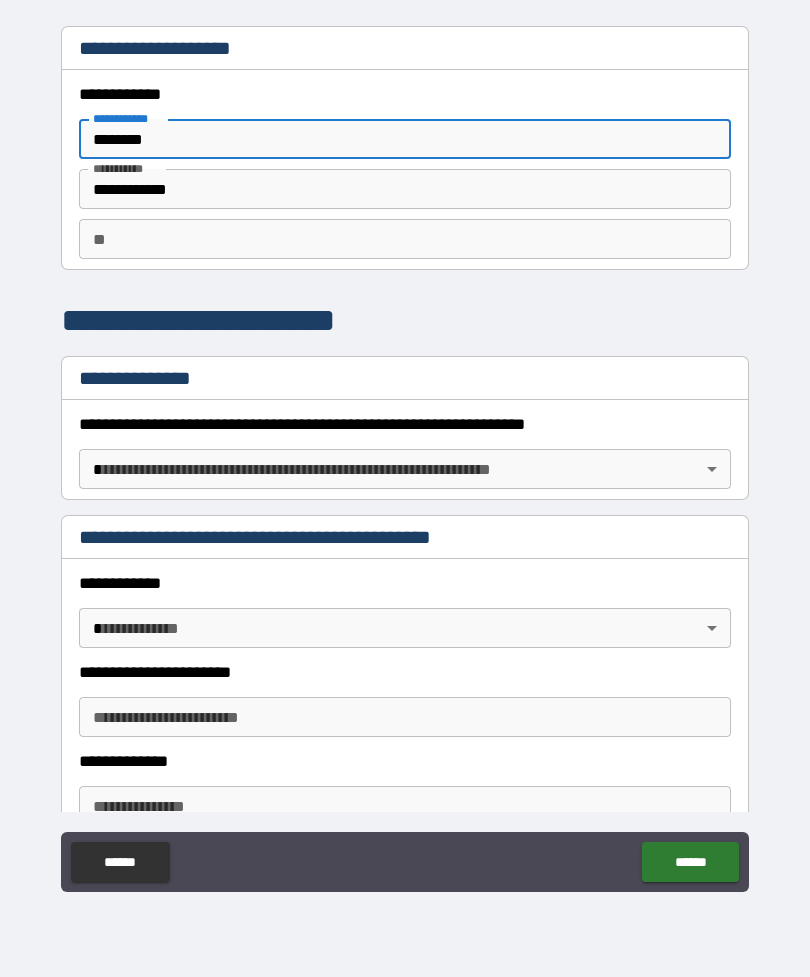 click on "********" at bounding box center [405, 139] 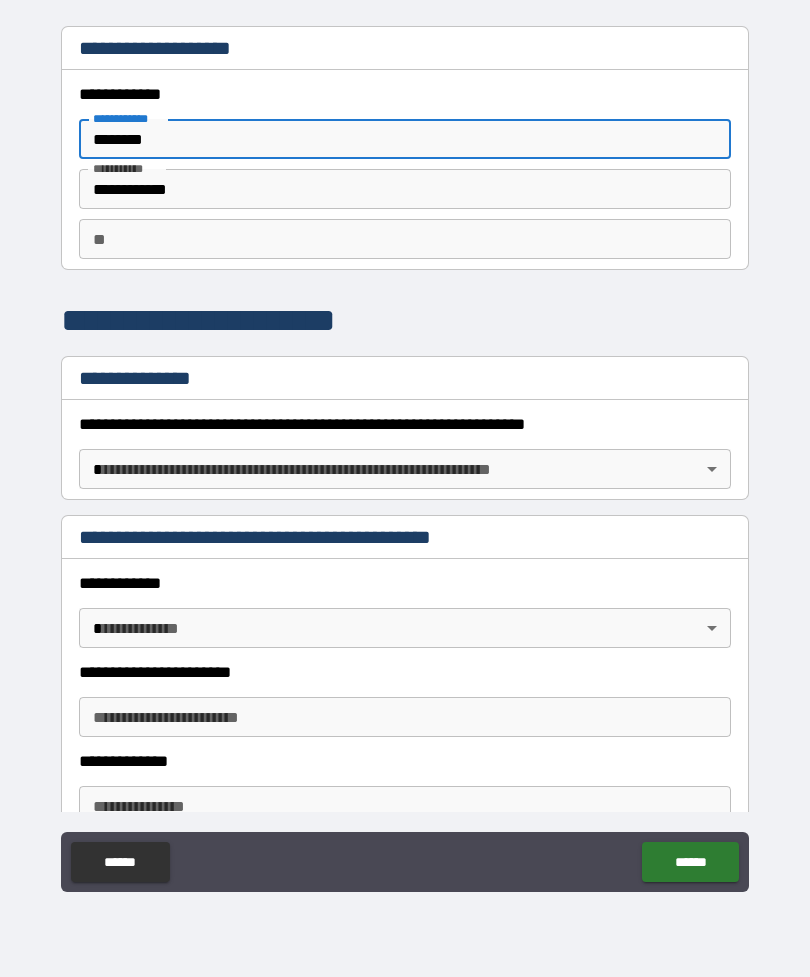 click on "********" at bounding box center (405, 139) 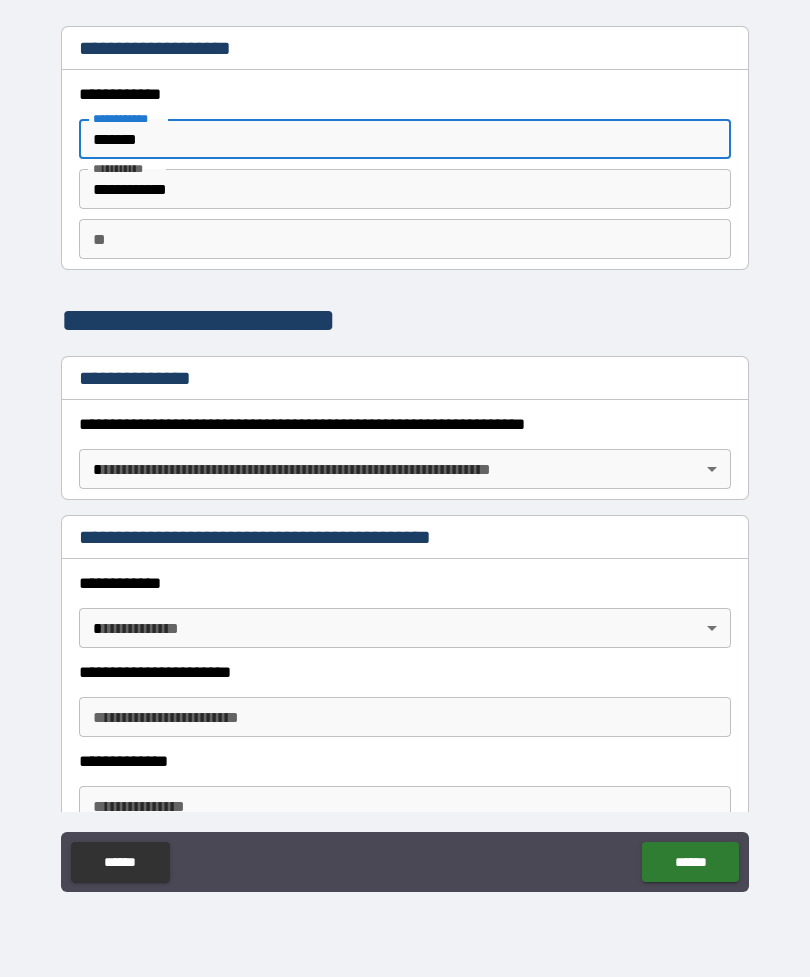 click on "******" at bounding box center (690, 862) 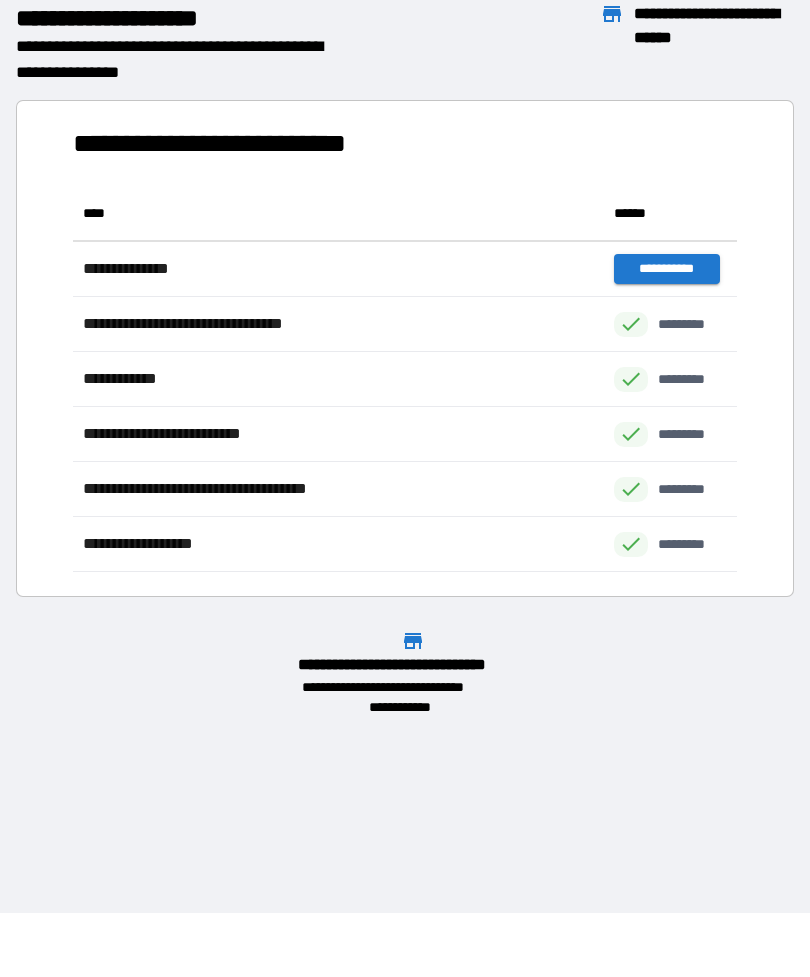 scroll, scrollTop: 1, scrollLeft: 1, axis: both 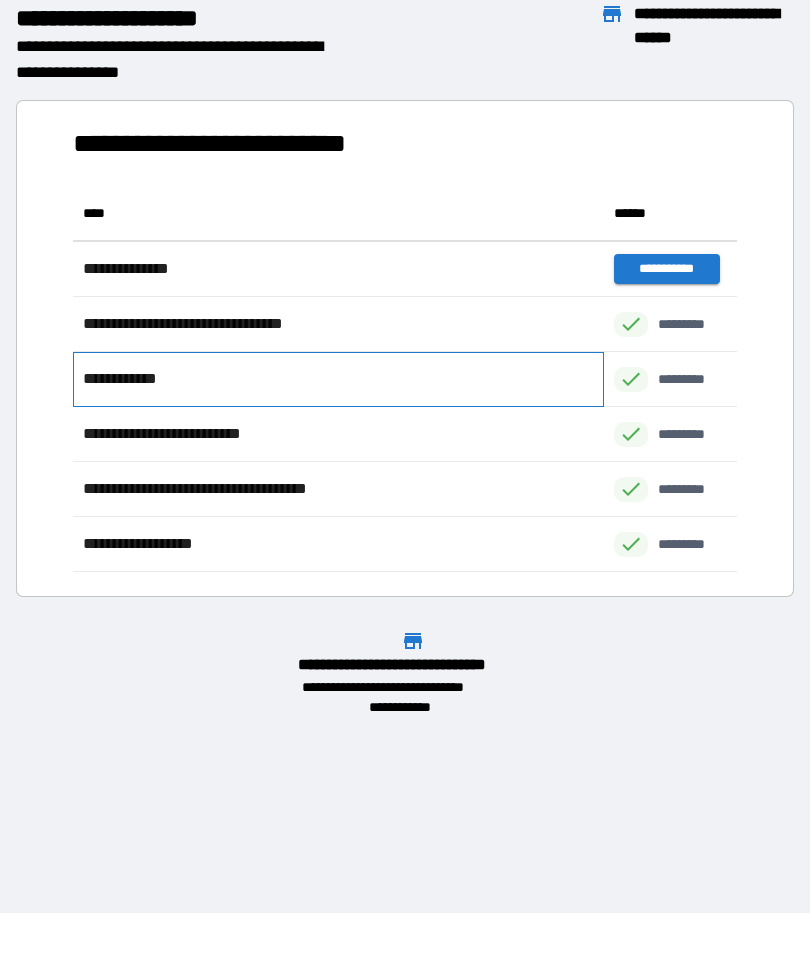click on "**********" at bounding box center [338, 379] 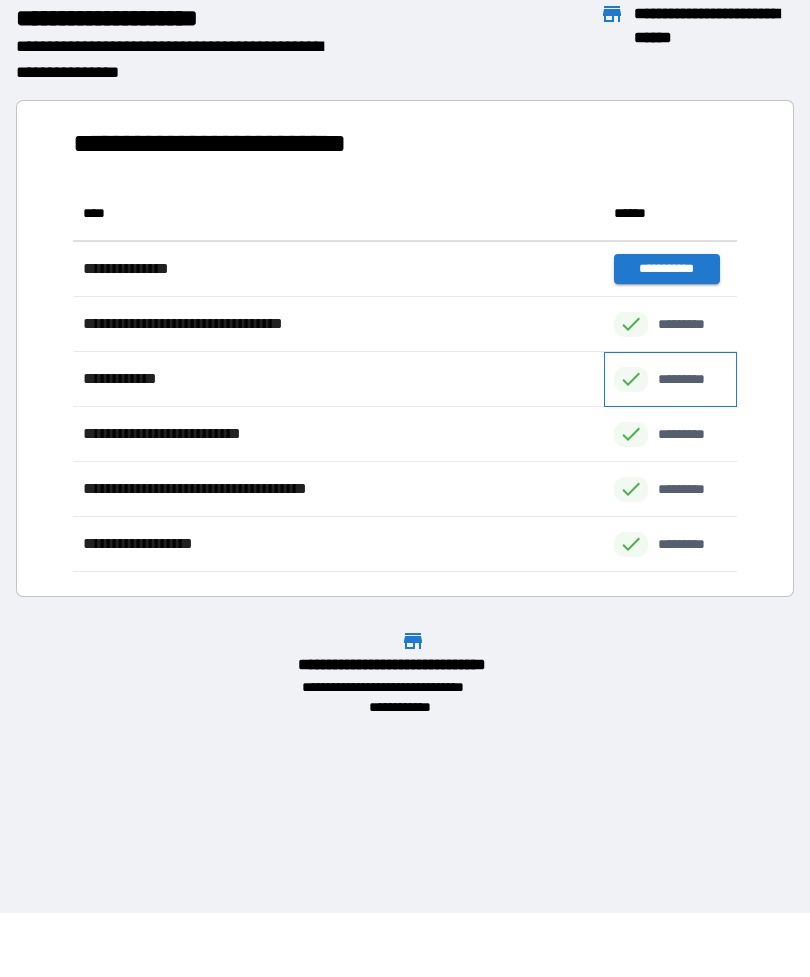 click on "*********" at bounding box center [692, 379] 